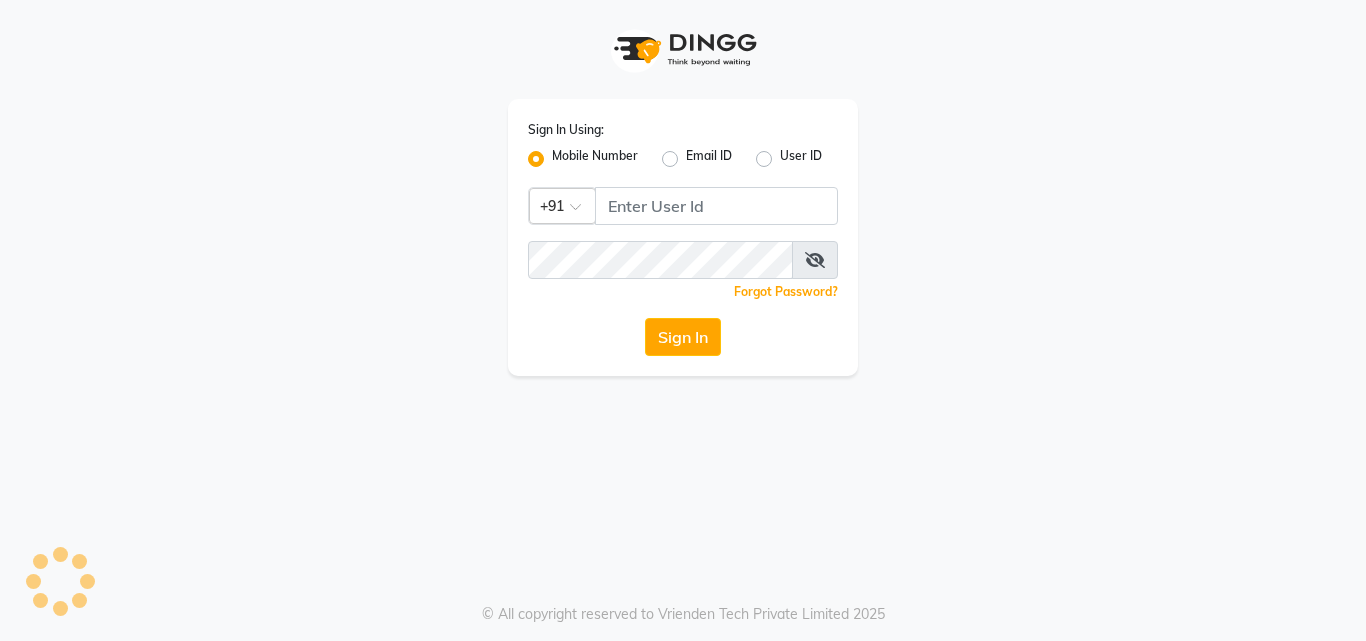 scroll, scrollTop: 0, scrollLeft: 0, axis: both 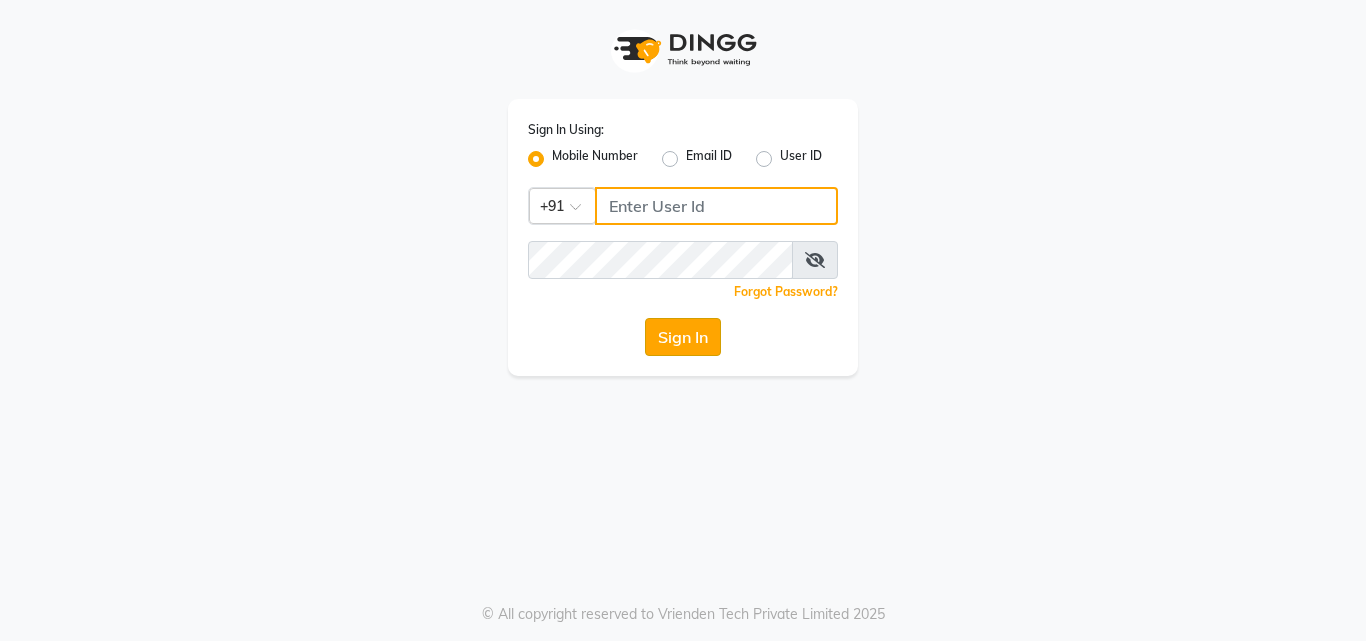 type on "8439127930" 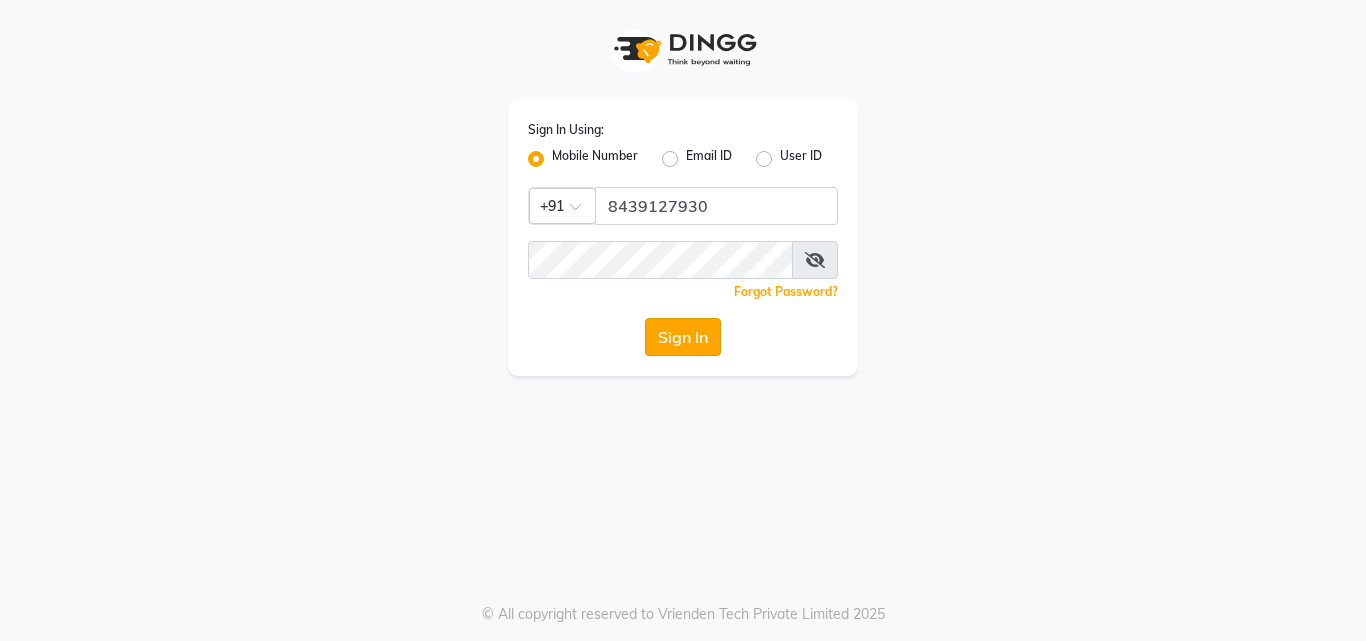 click on "Sign In" 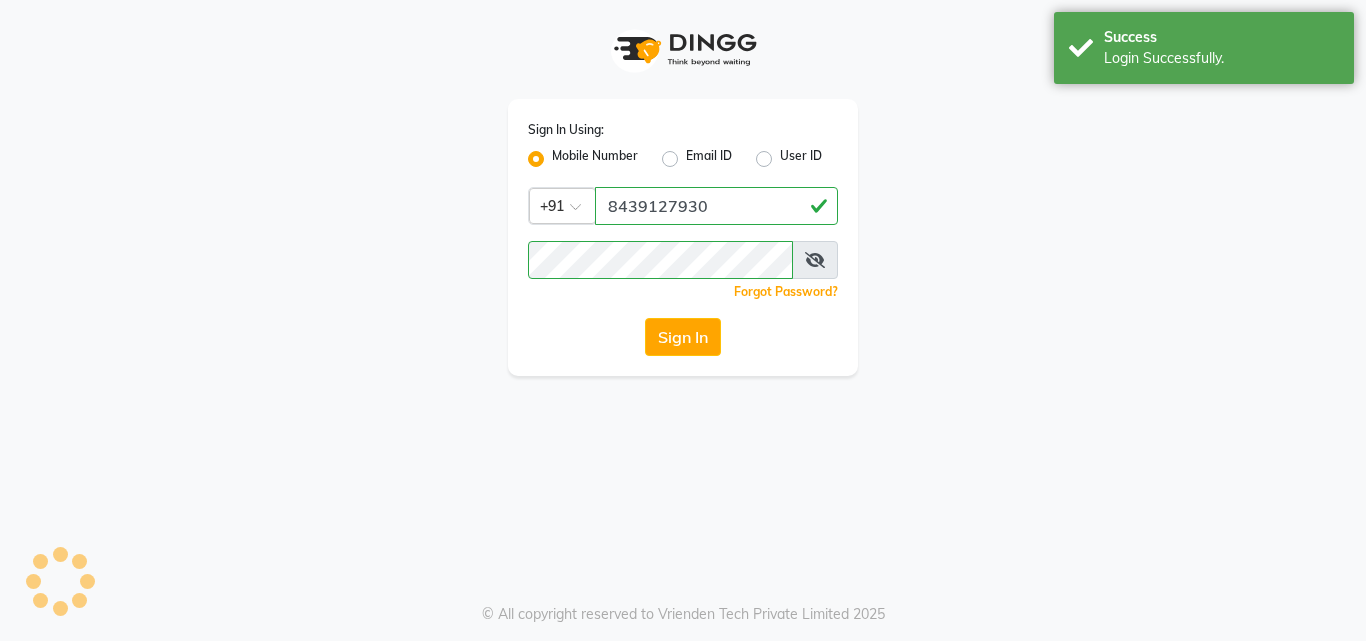 select on "service" 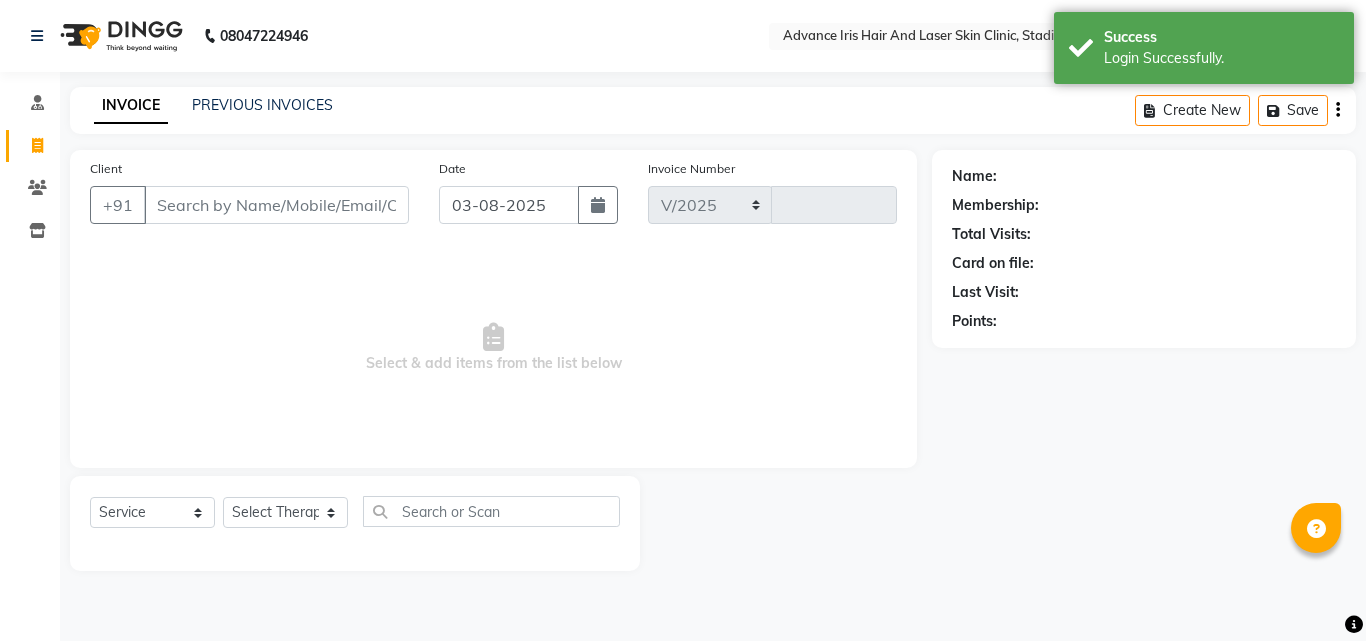 select on "5825" 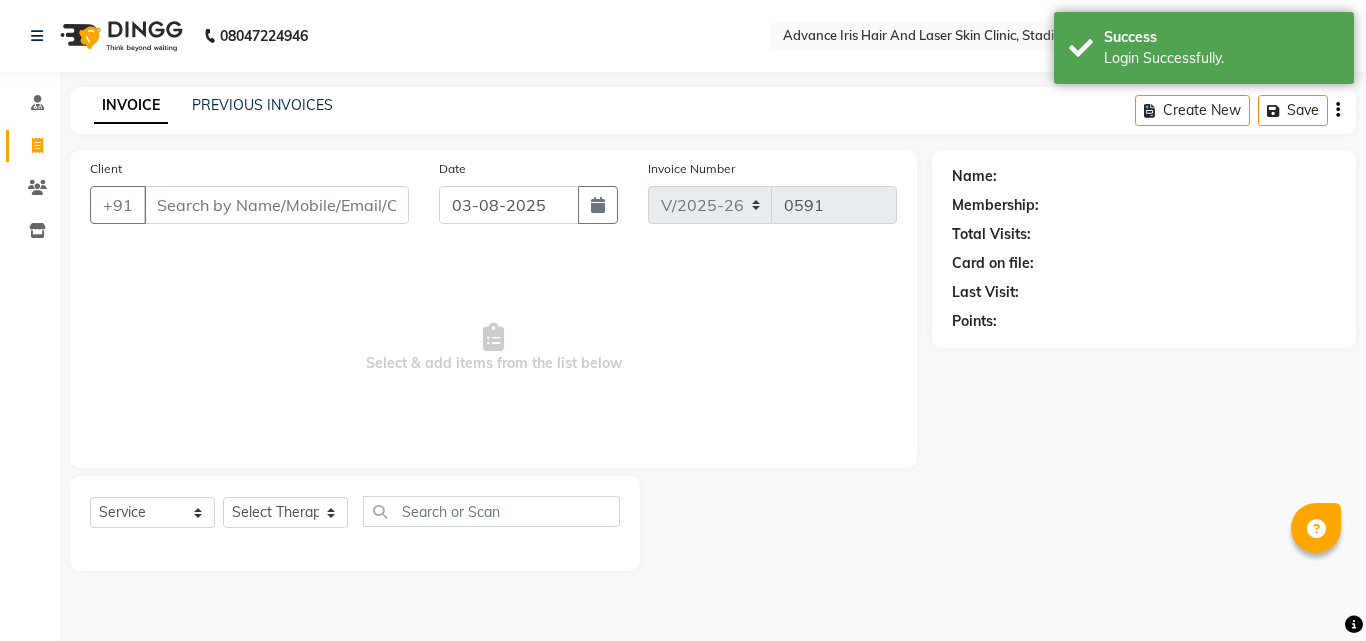 click on "Client" at bounding box center [276, 205] 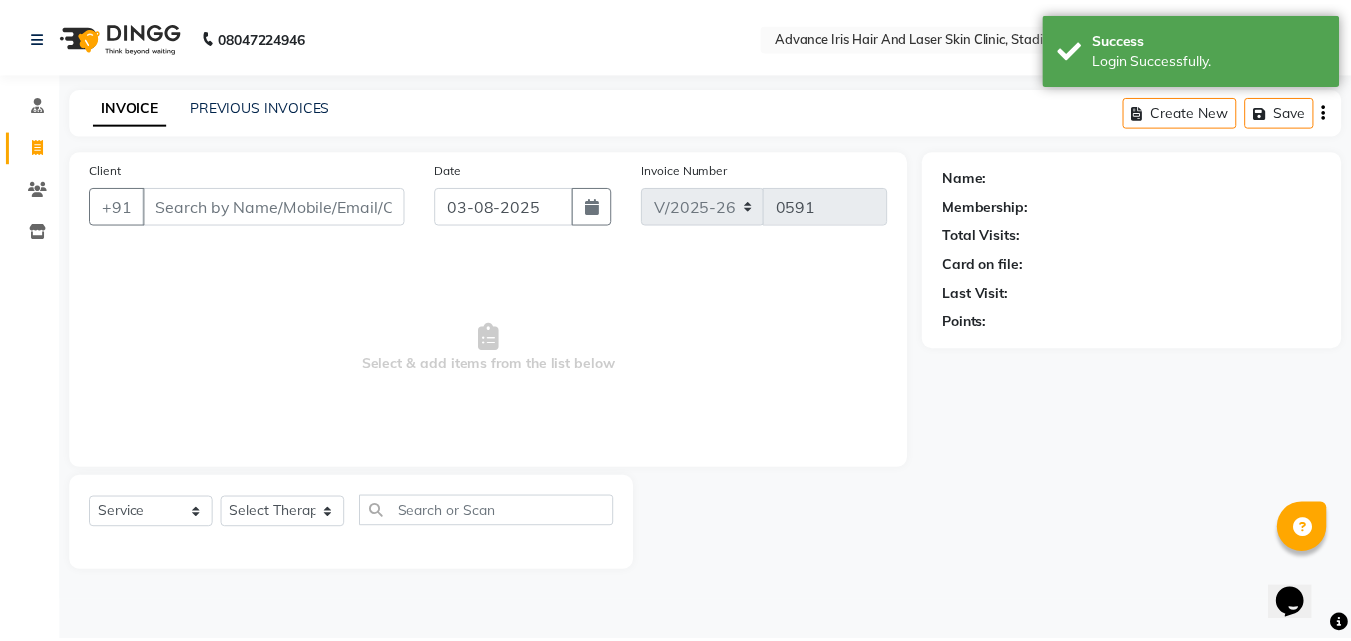 scroll, scrollTop: 0, scrollLeft: 0, axis: both 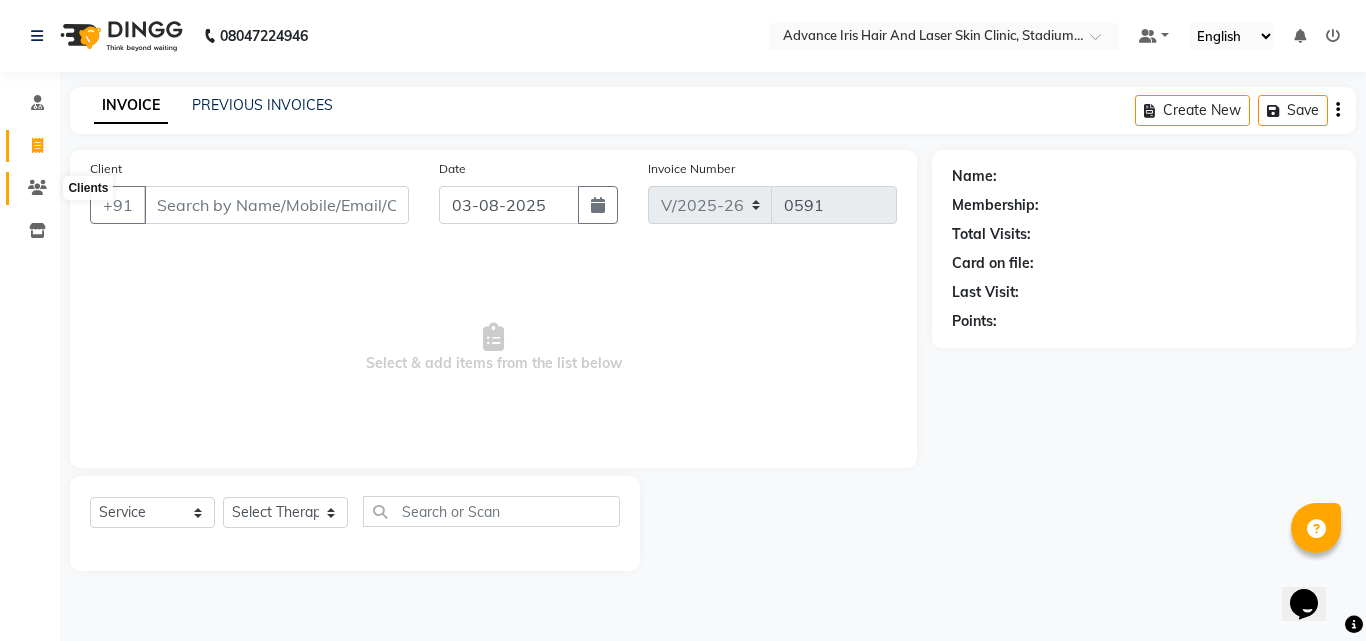 click 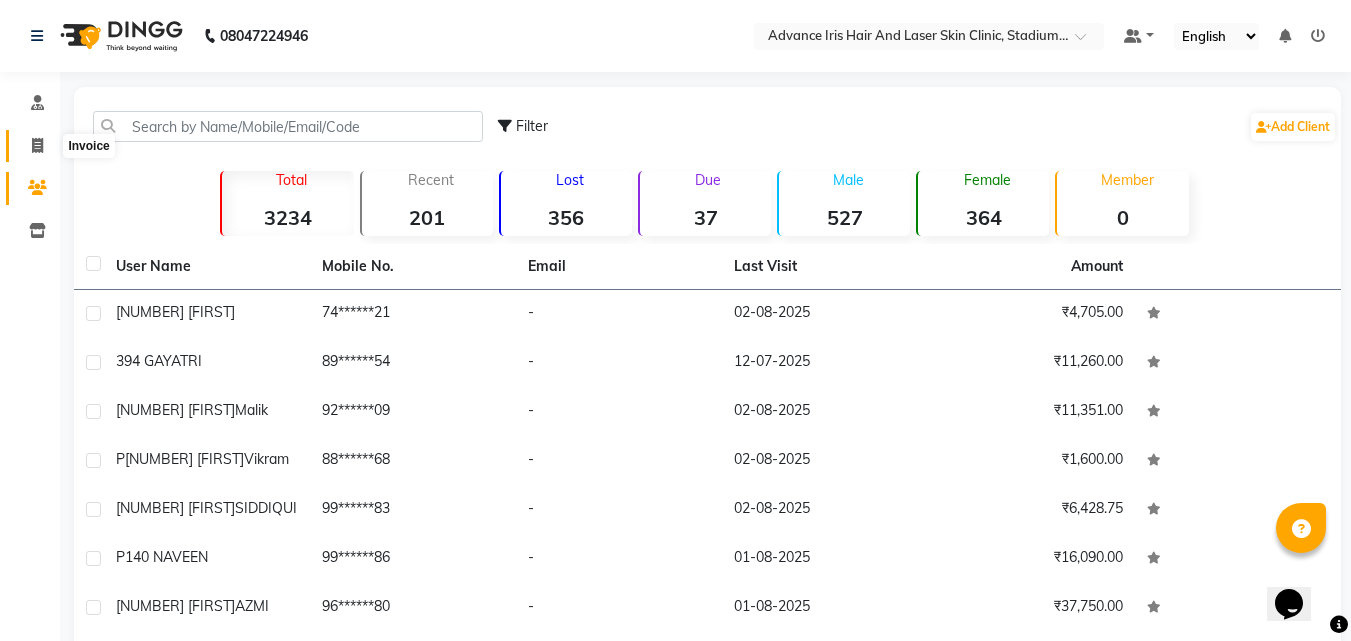 click 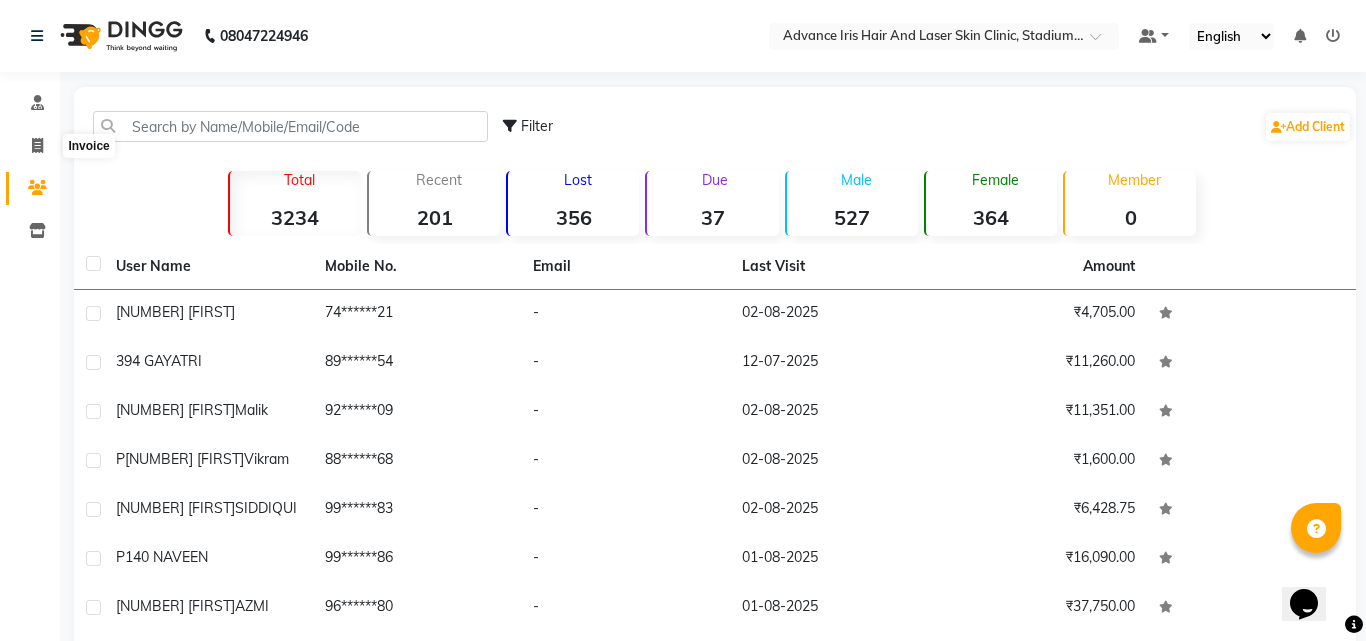 select on "5825" 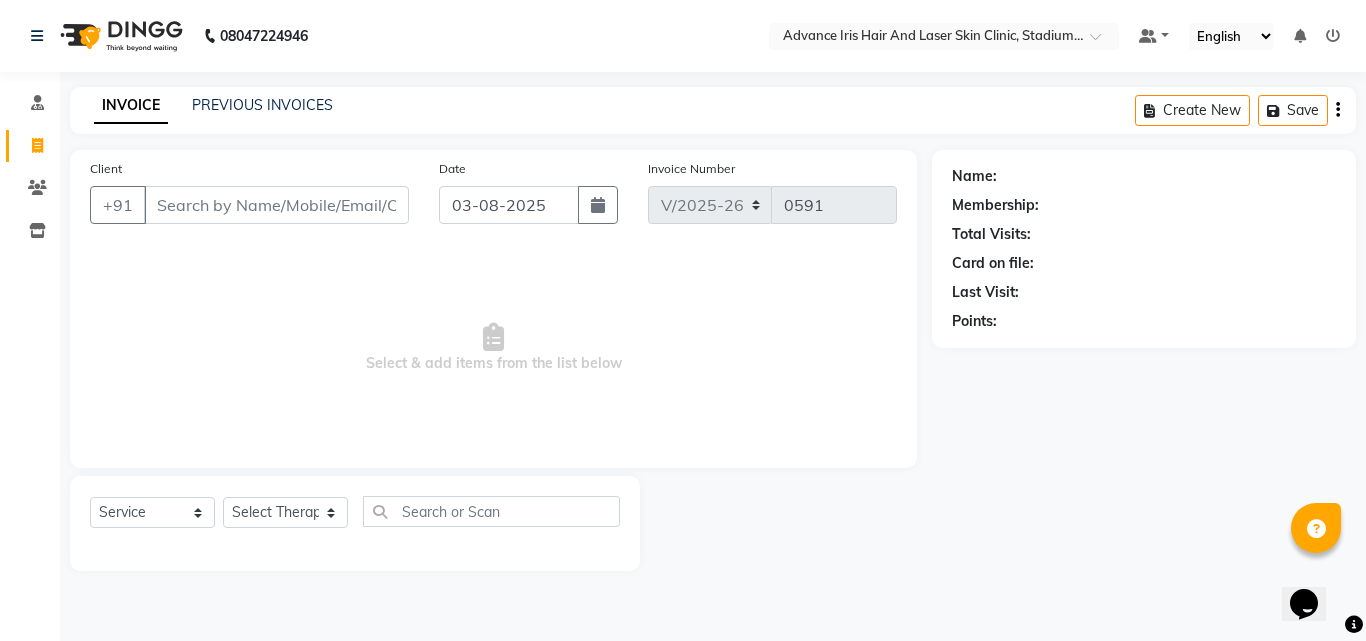 click on "Client" at bounding box center [276, 205] 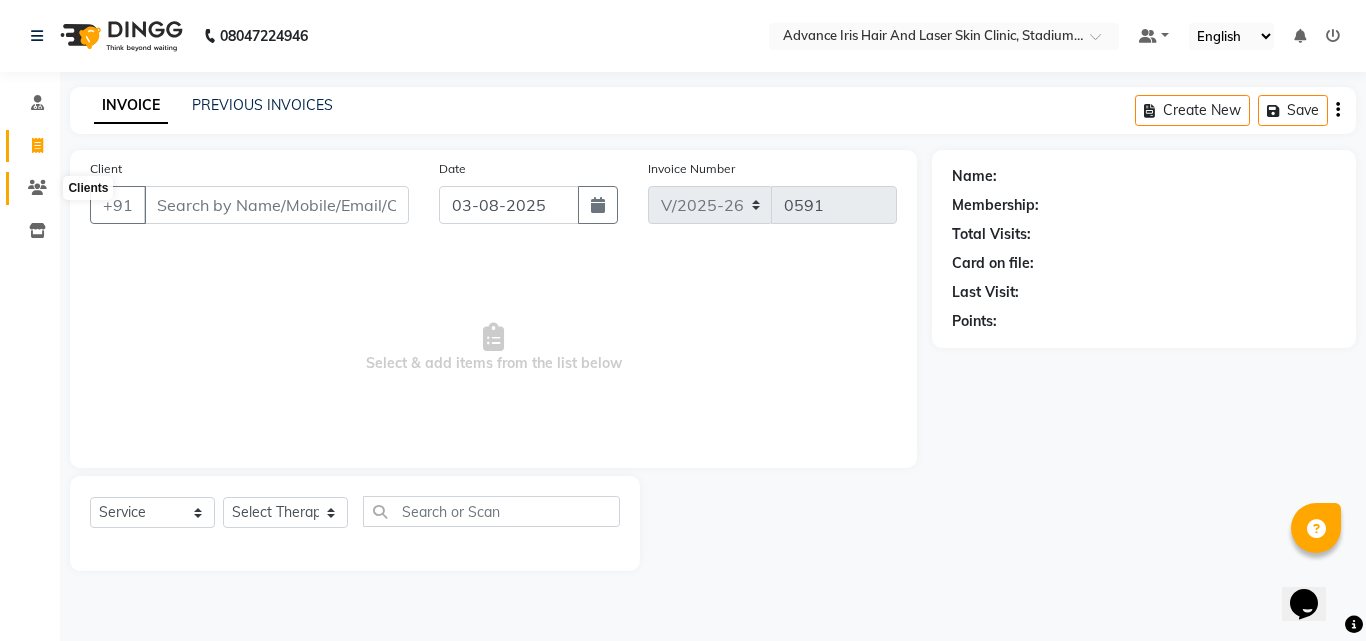 click 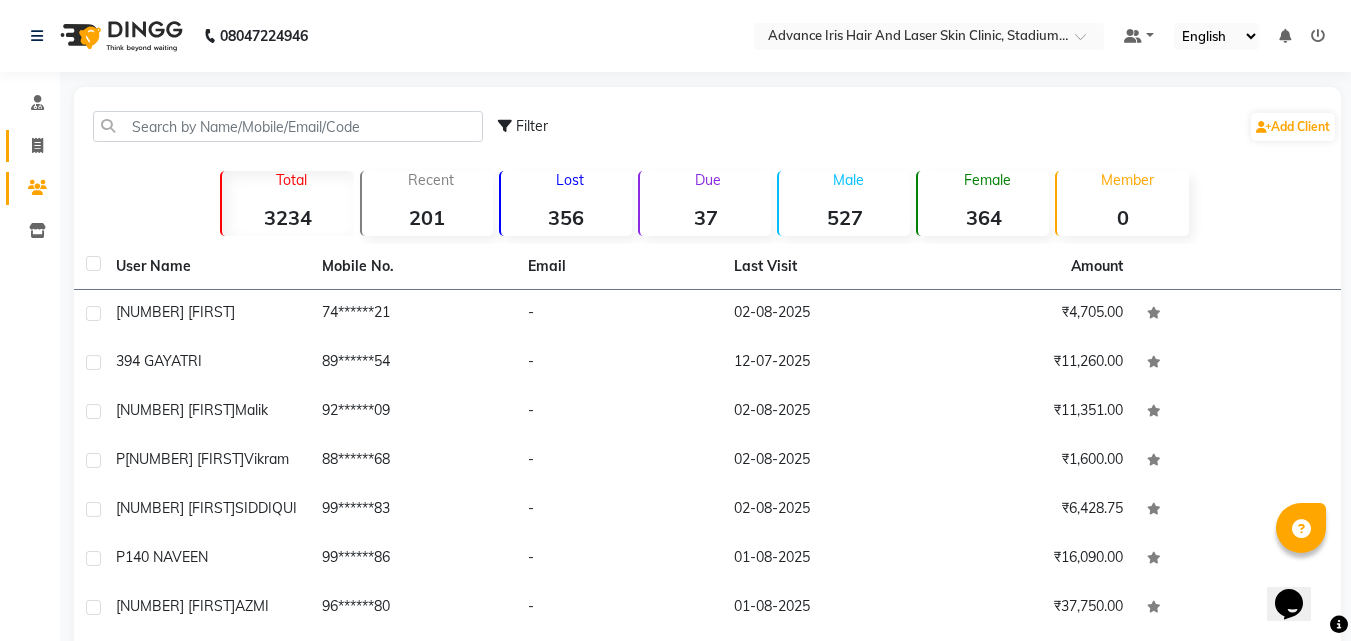 click on "Invoice" 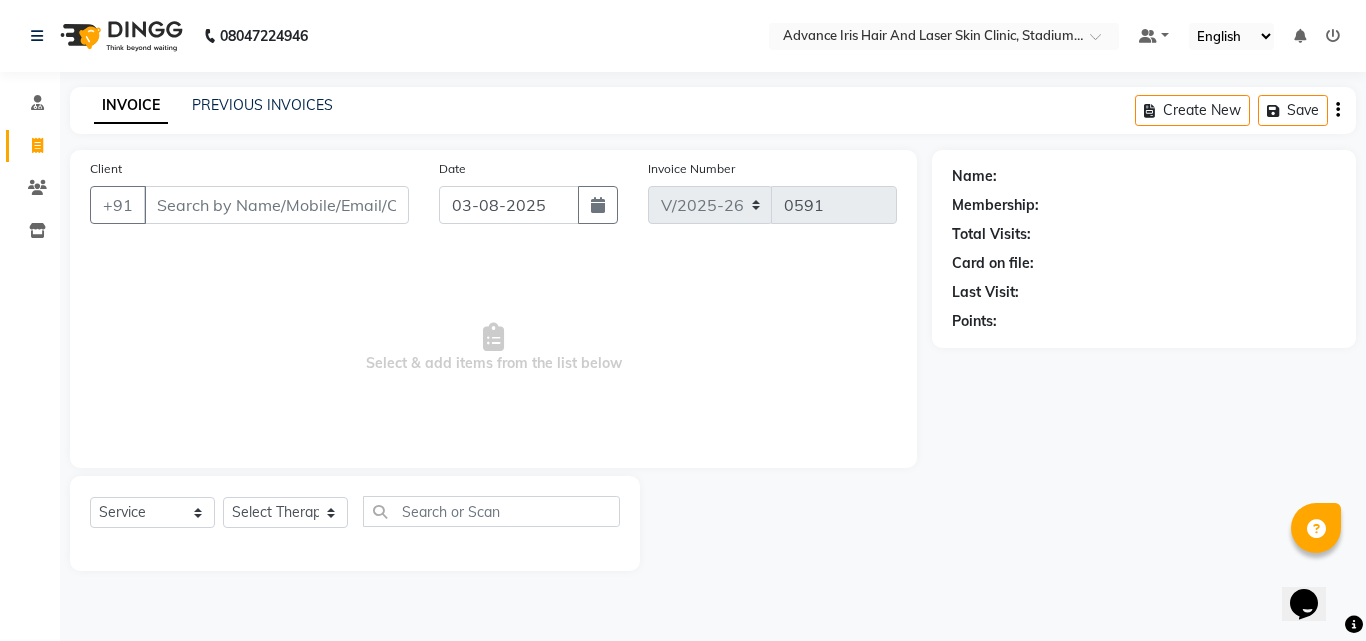 click on "Client" at bounding box center [276, 205] 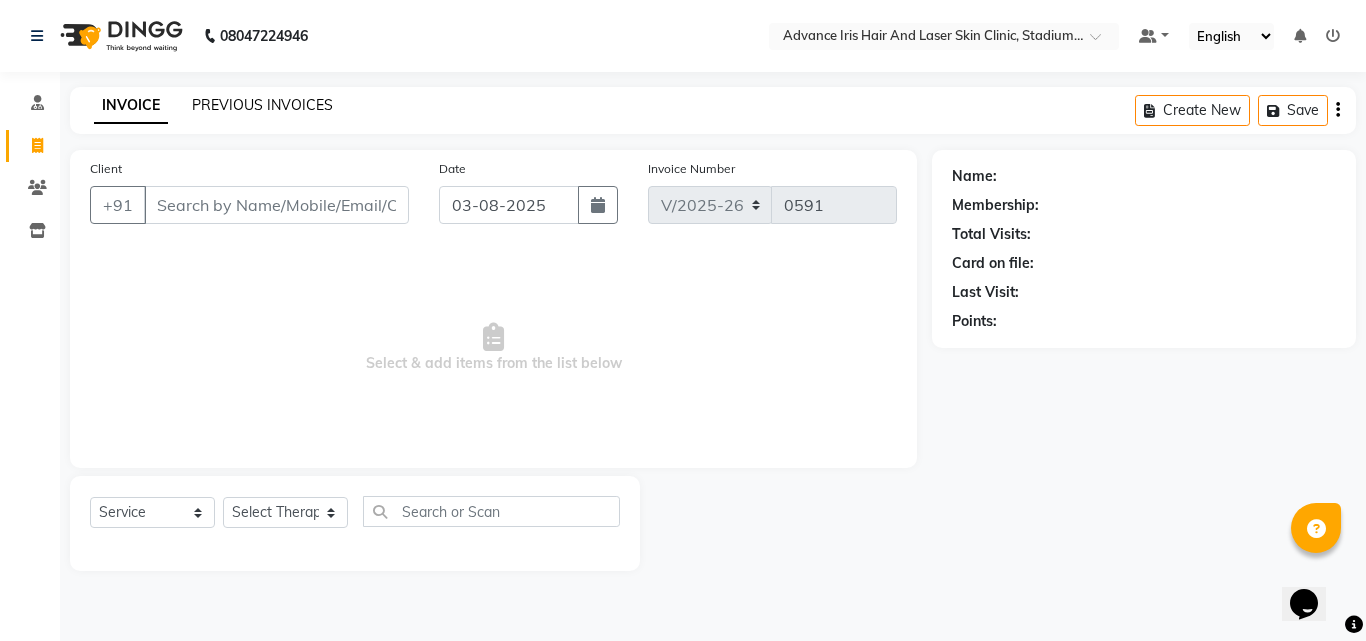 click on "PREVIOUS INVOICES" 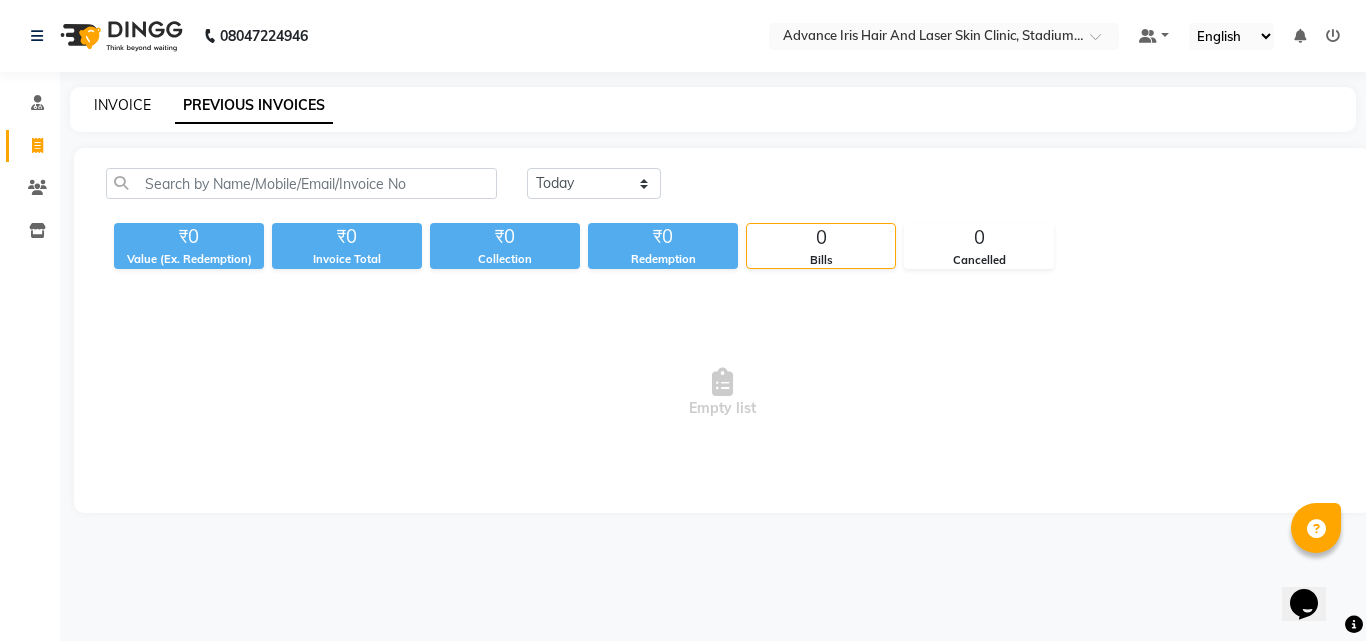 click on "INVOICE" 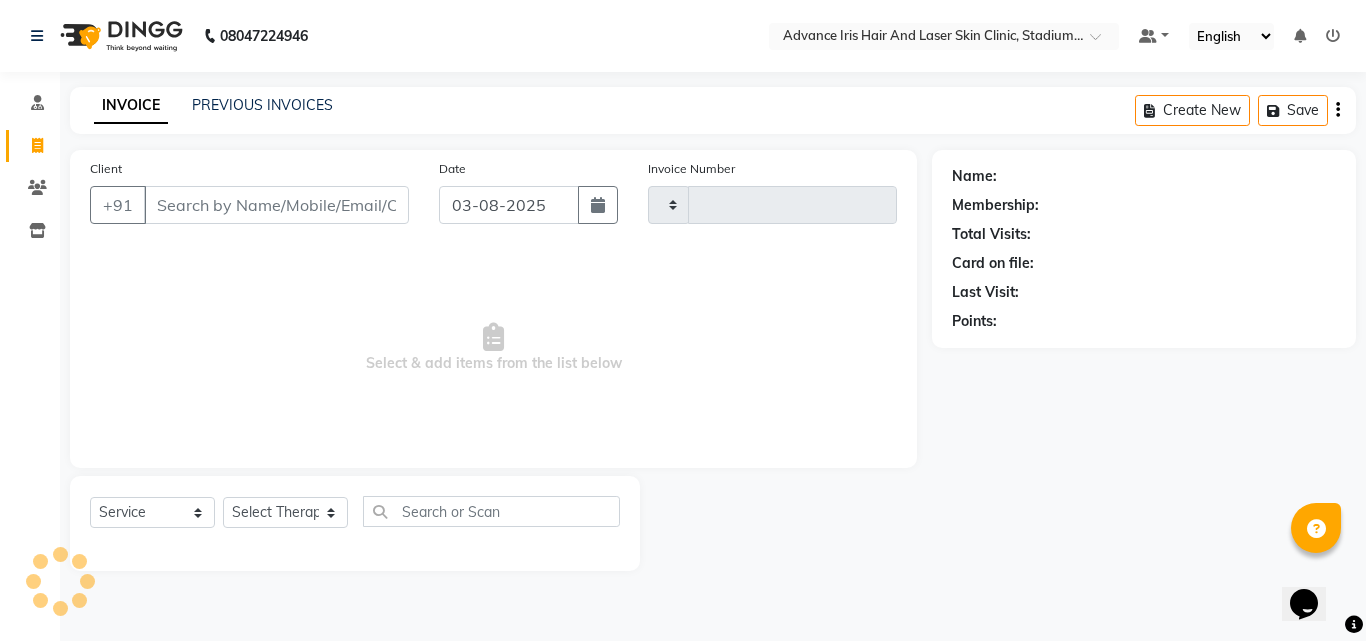 type on "0591" 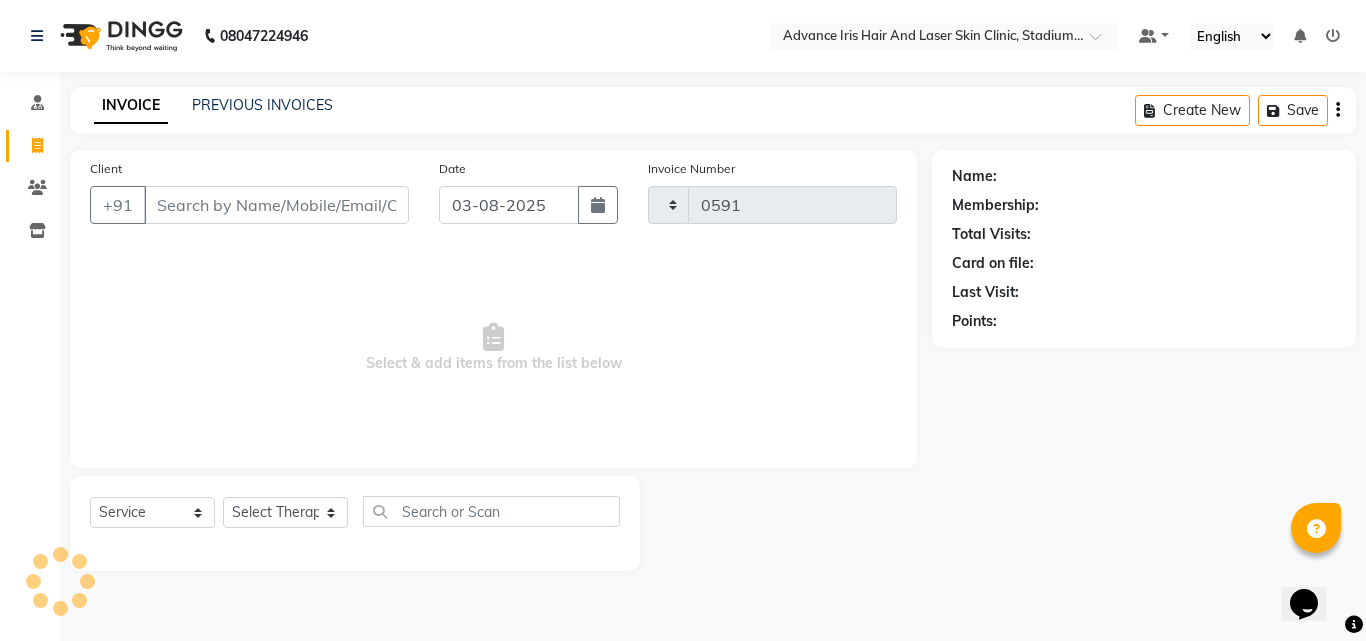 select on "5825" 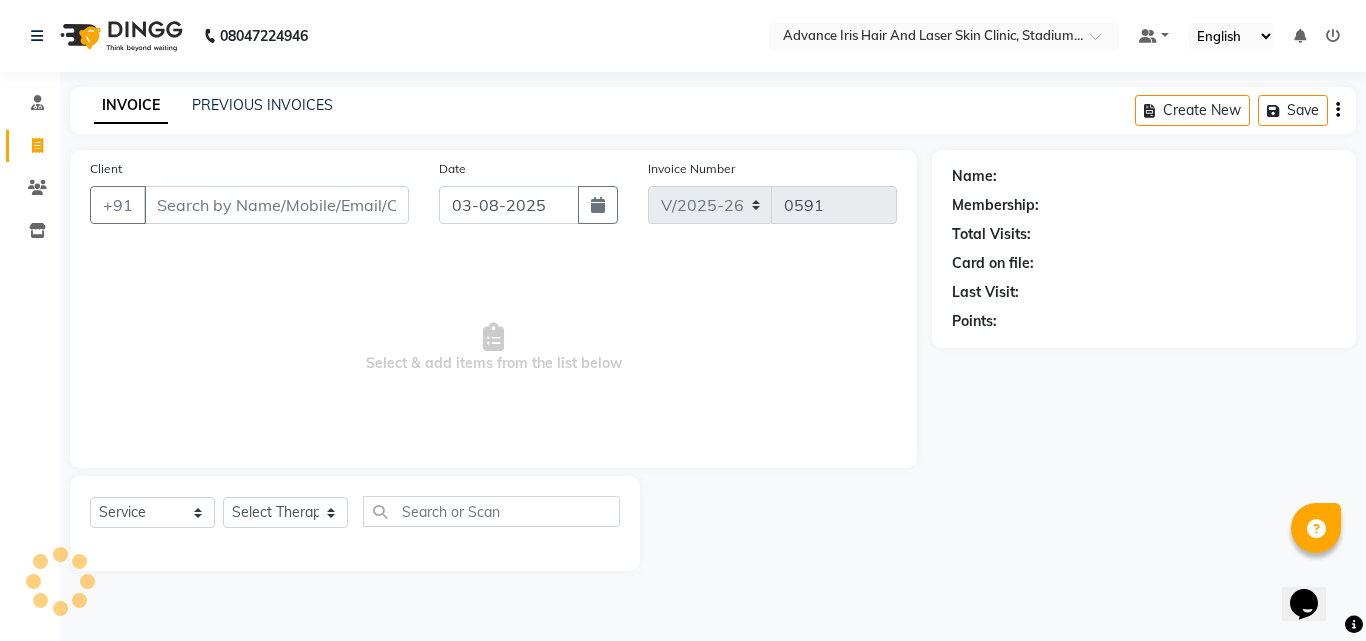 click on "PREVIOUS INVOICES" 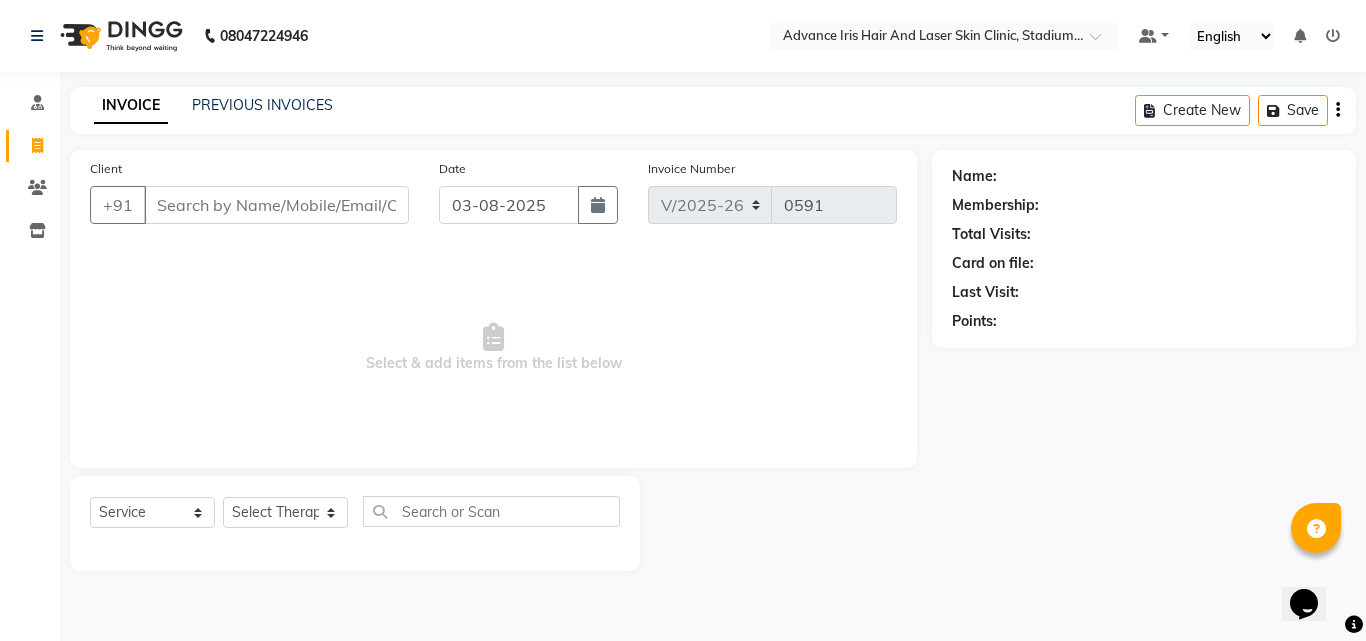 click on "INVOICE PREVIOUS INVOICES" 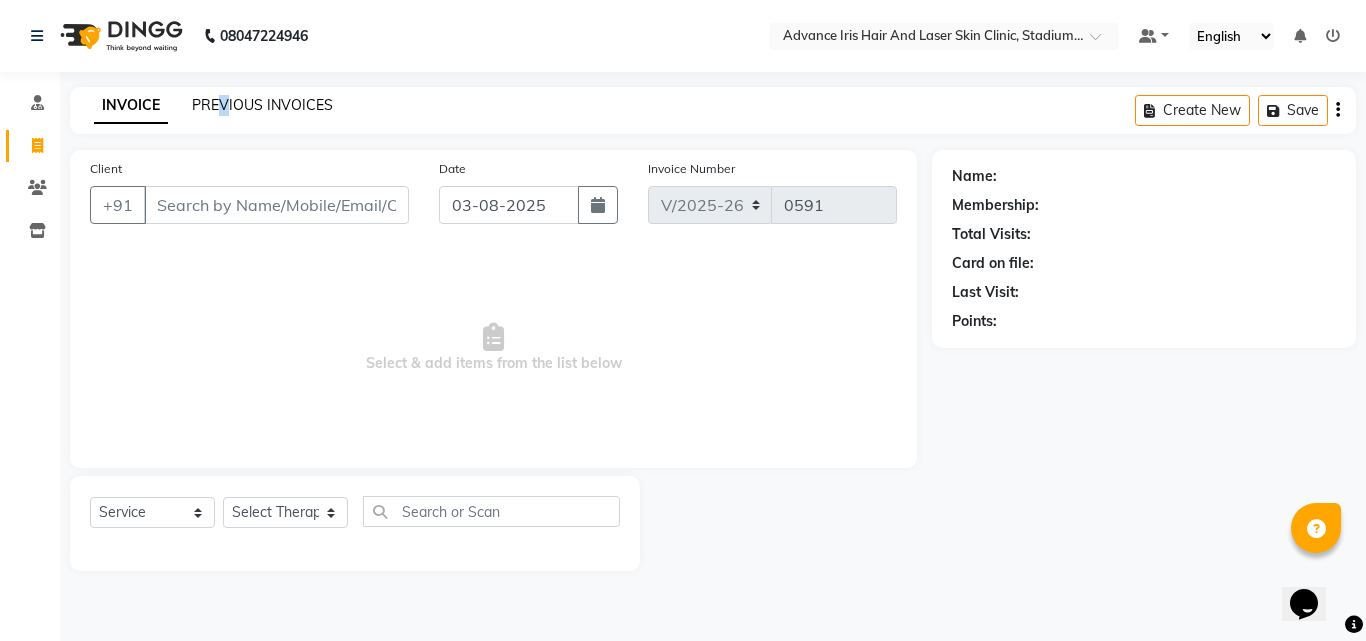 click on "PREVIOUS INVOICES" 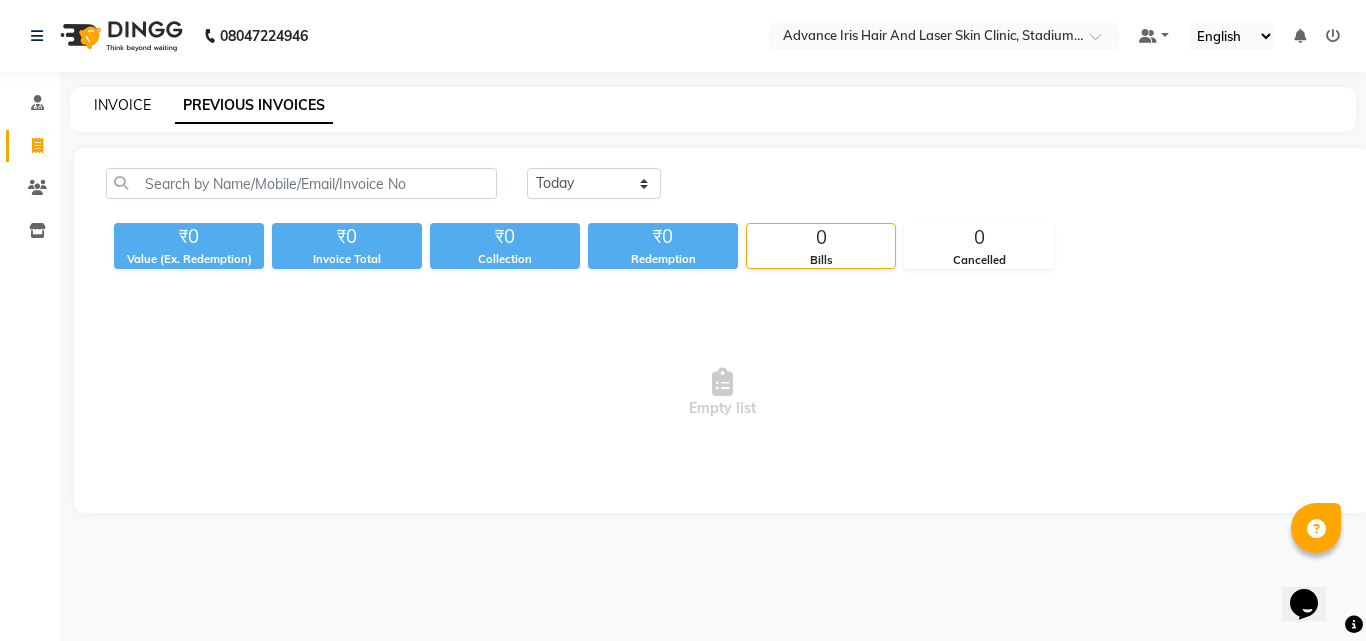 click on "INVOICE" 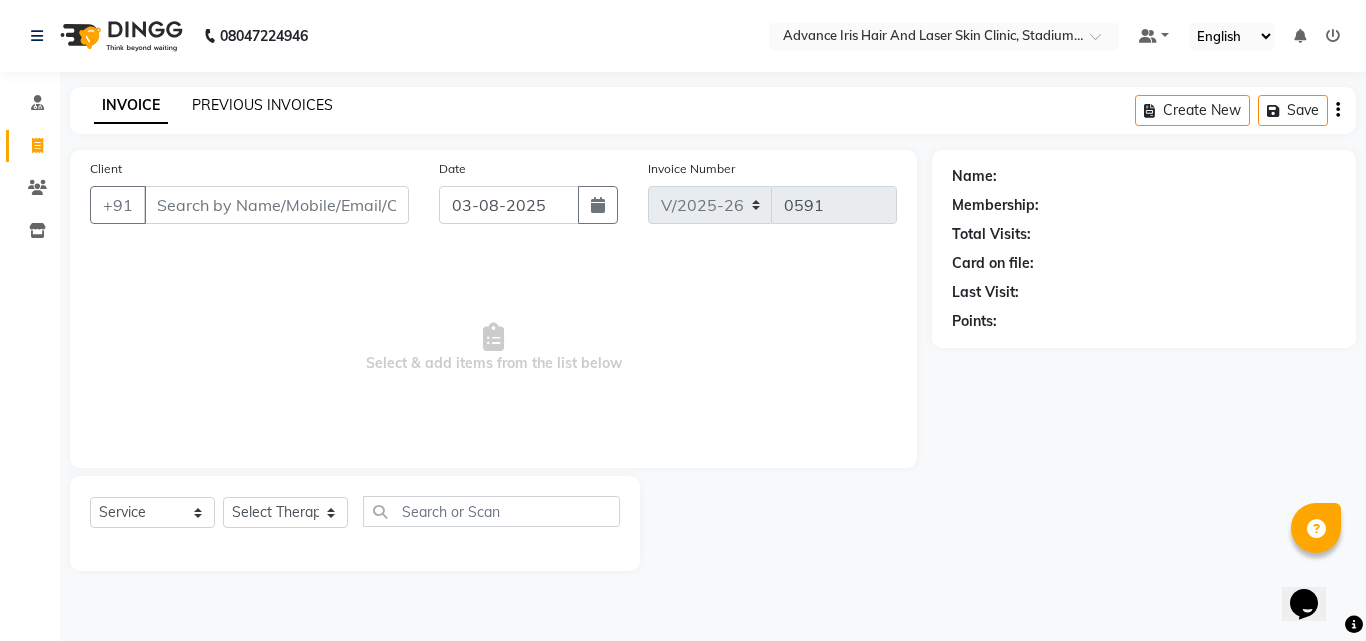 click on "PREVIOUS INVOICES" 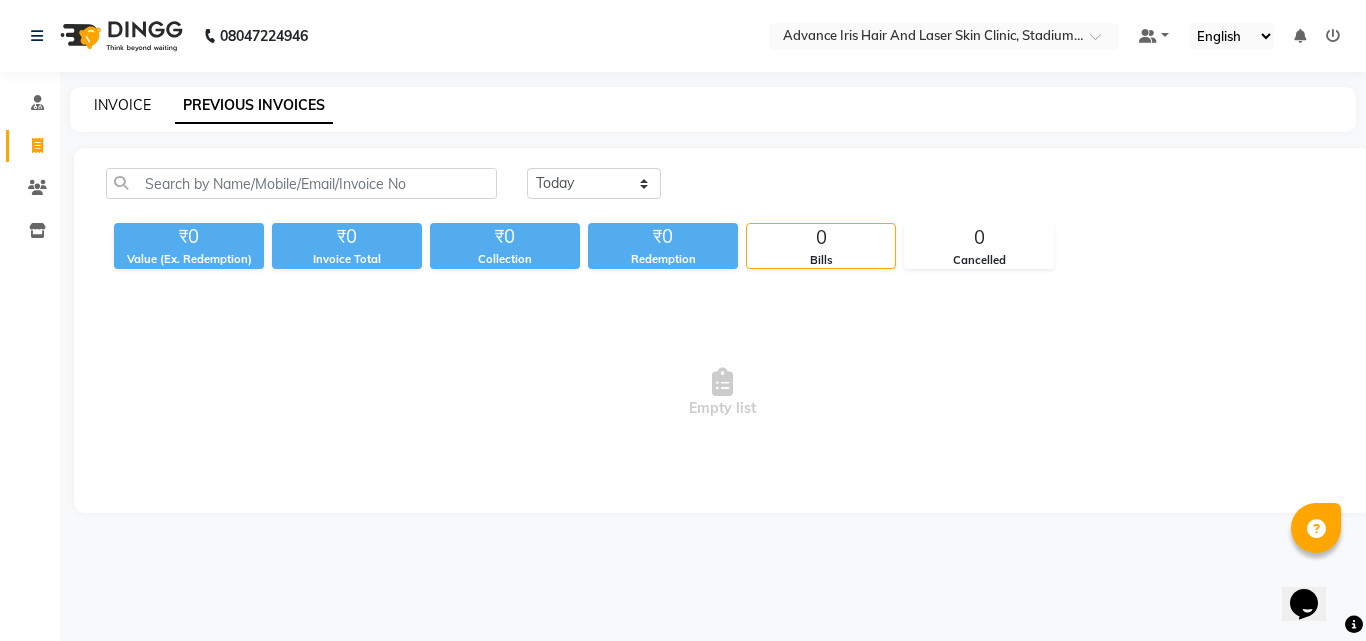 click on "INVOICE" 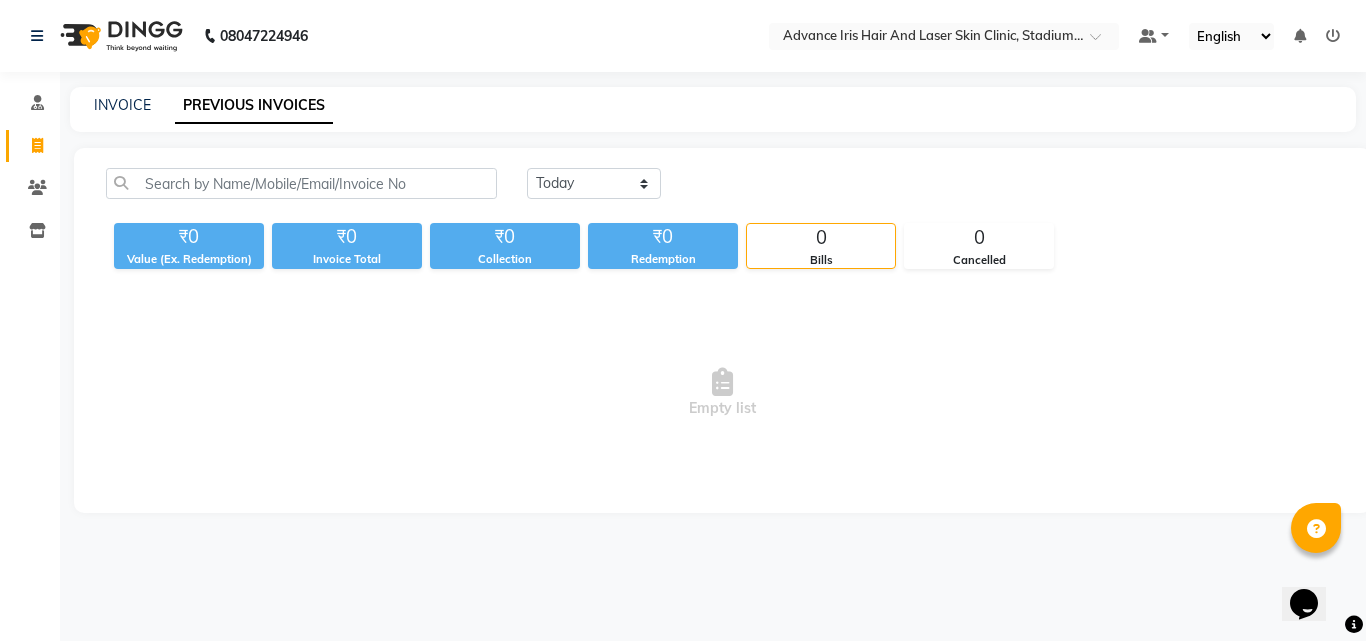 select on "service" 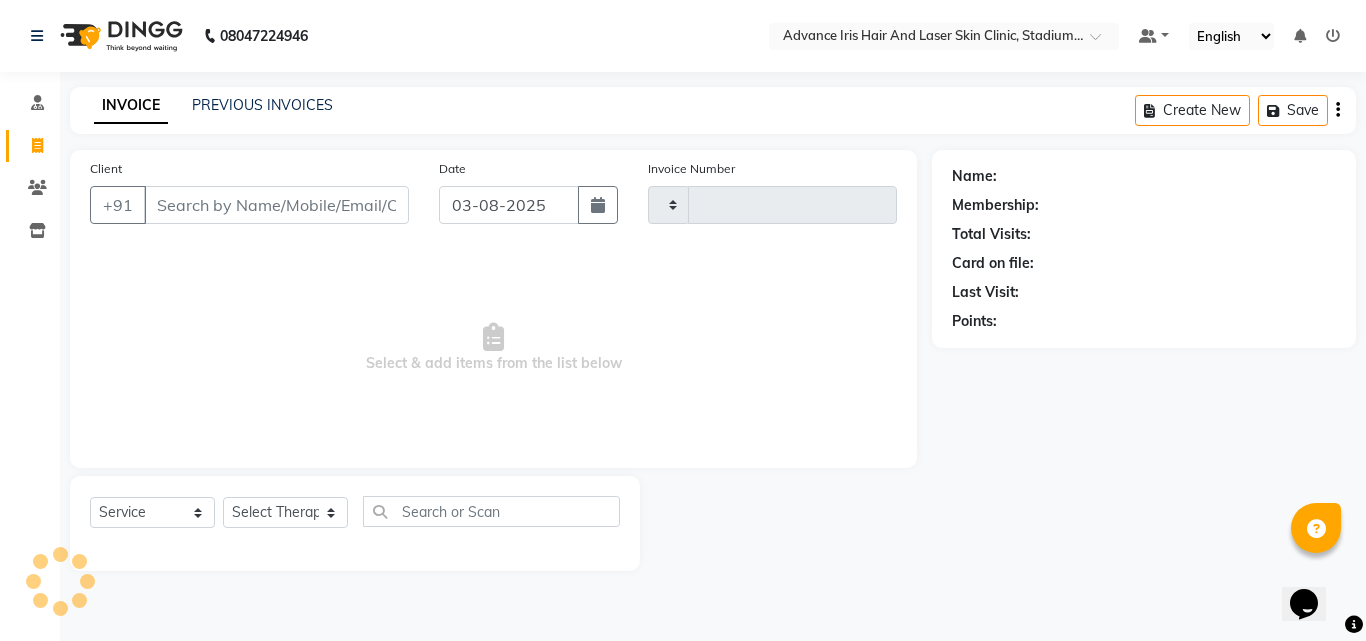 type on "0591" 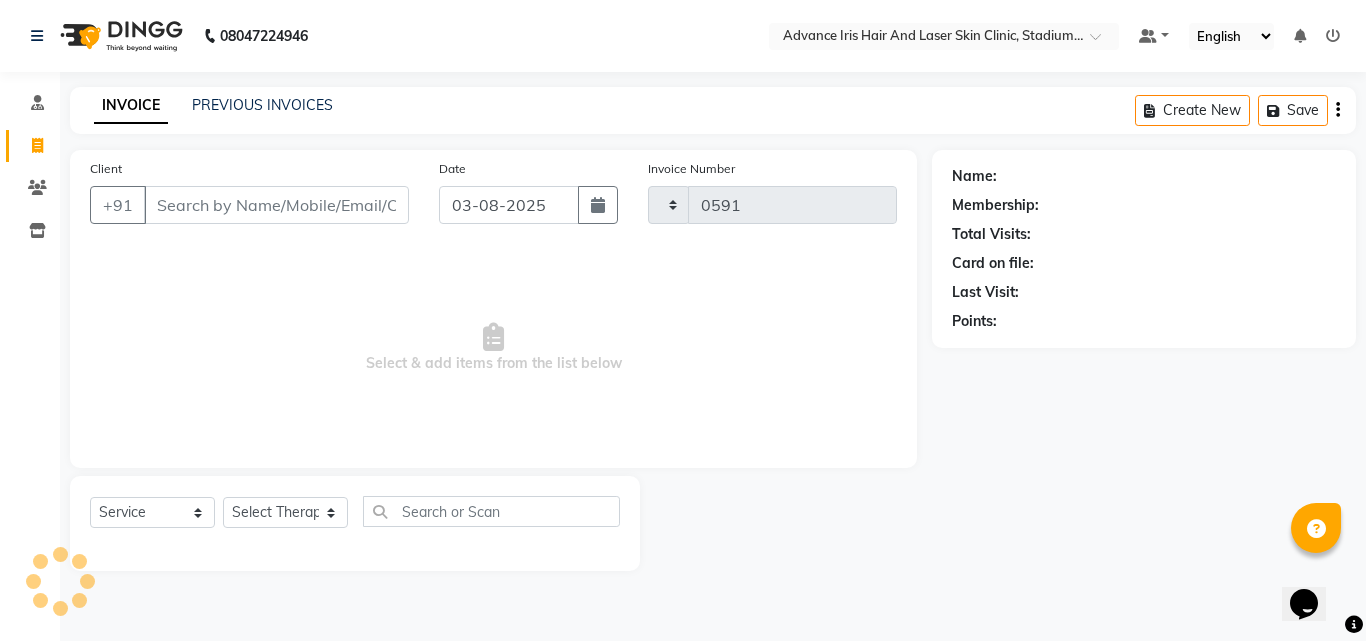 select on "5825" 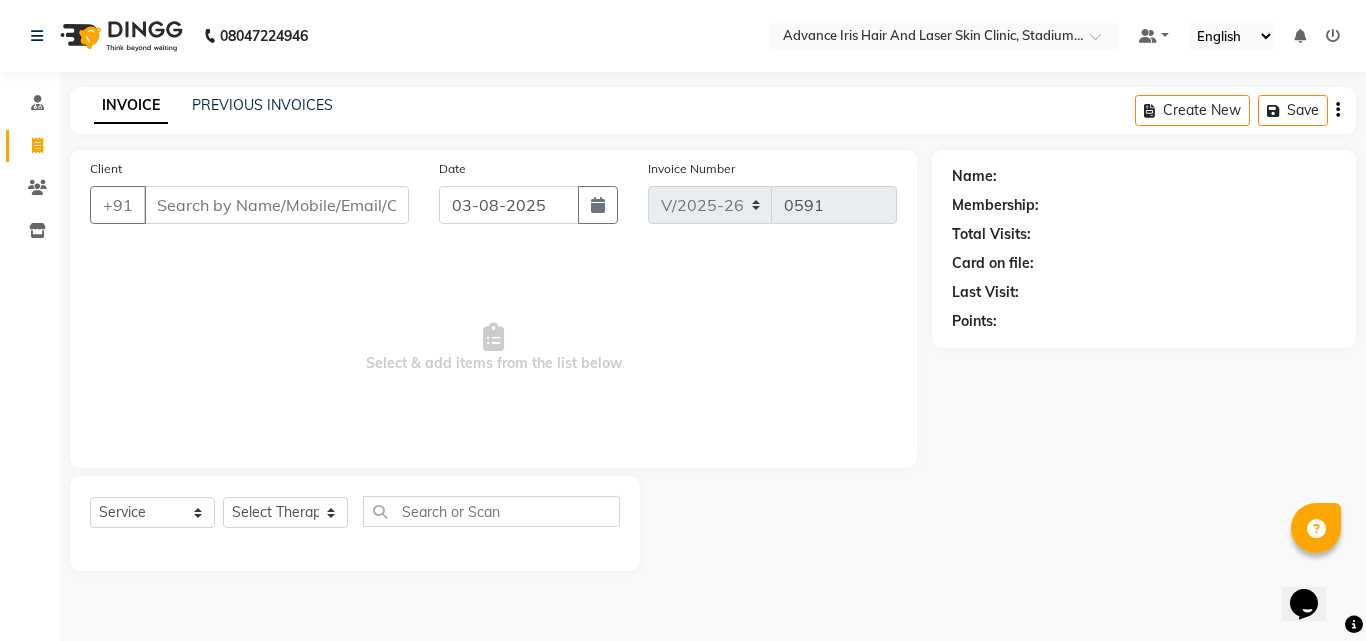 click on "PREVIOUS INVOICES" 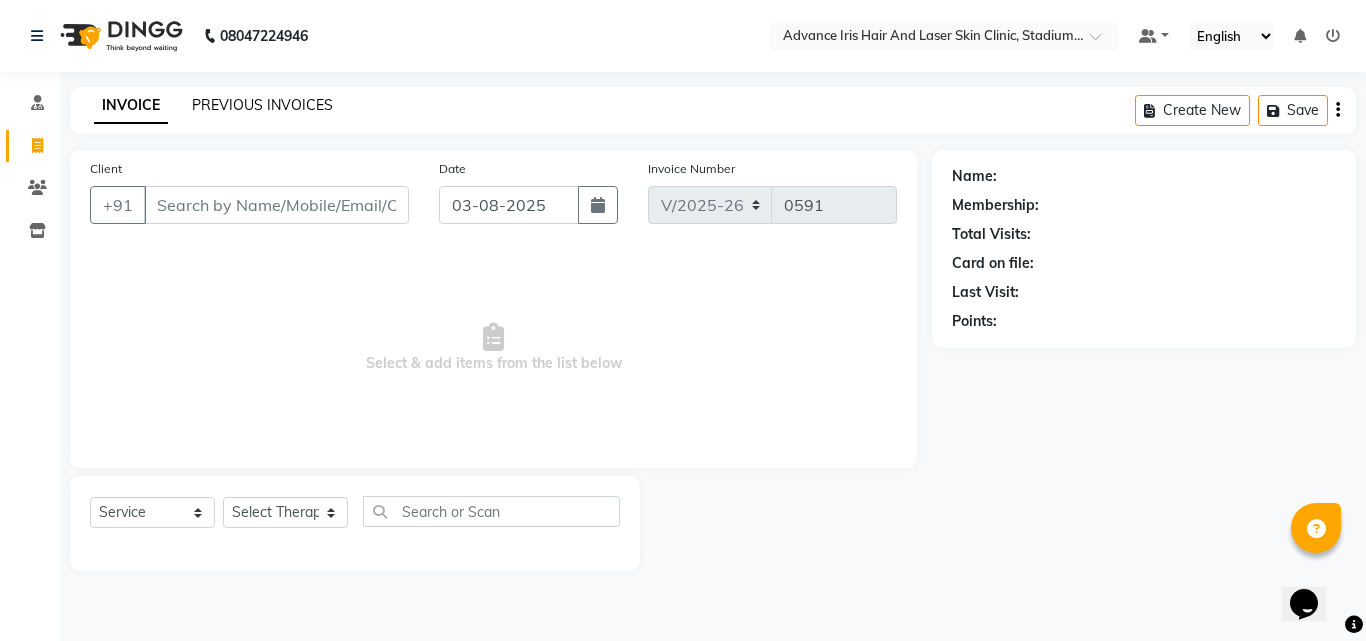click on "PREVIOUS INVOICES" 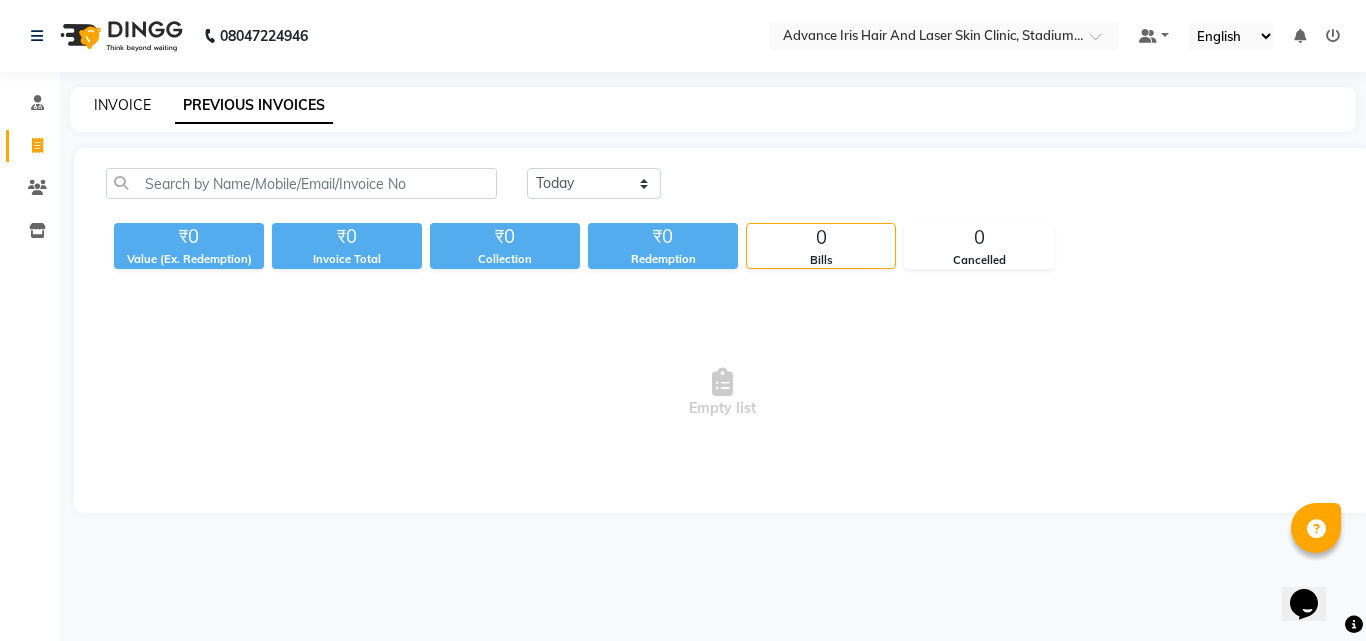 click on "INVOICE" 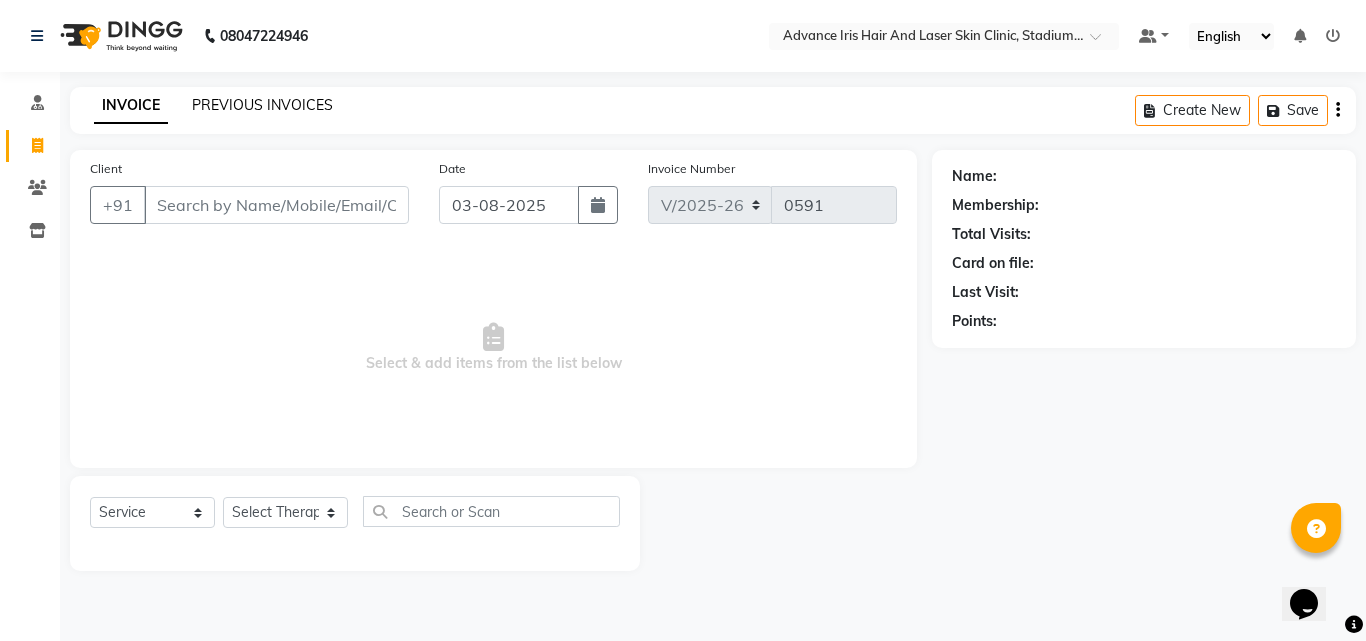 click on "PREVIOUS INVOICES" 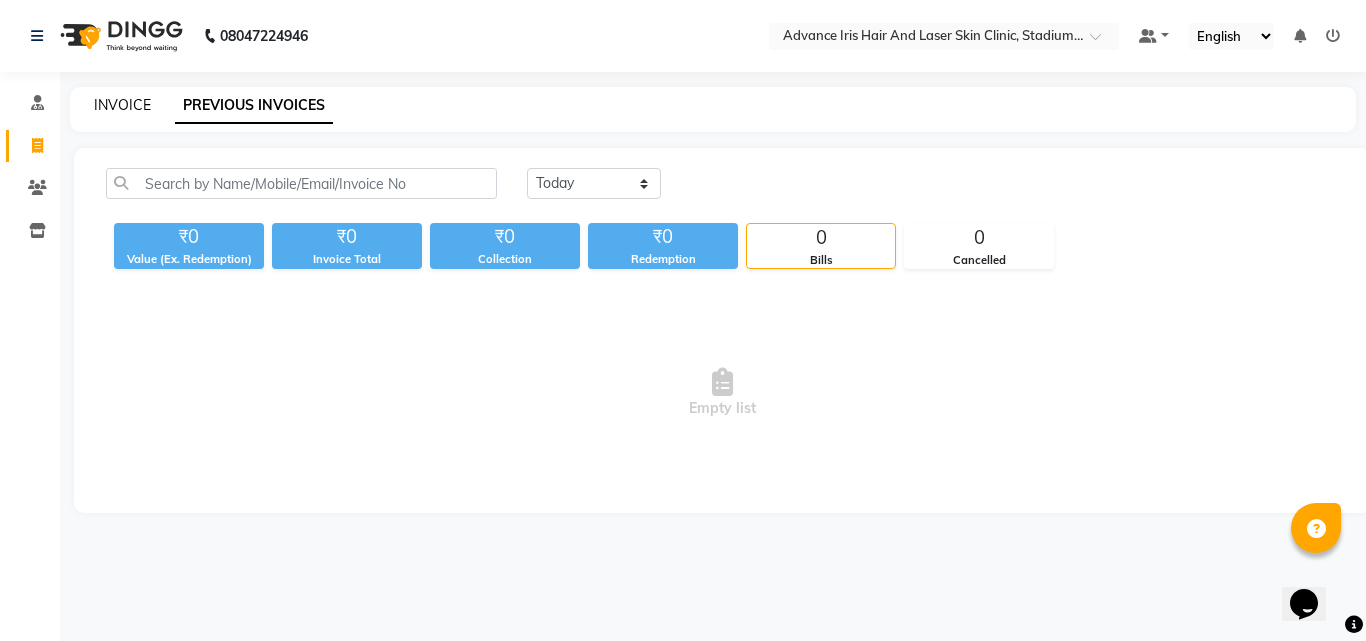 click on "INVOICE" 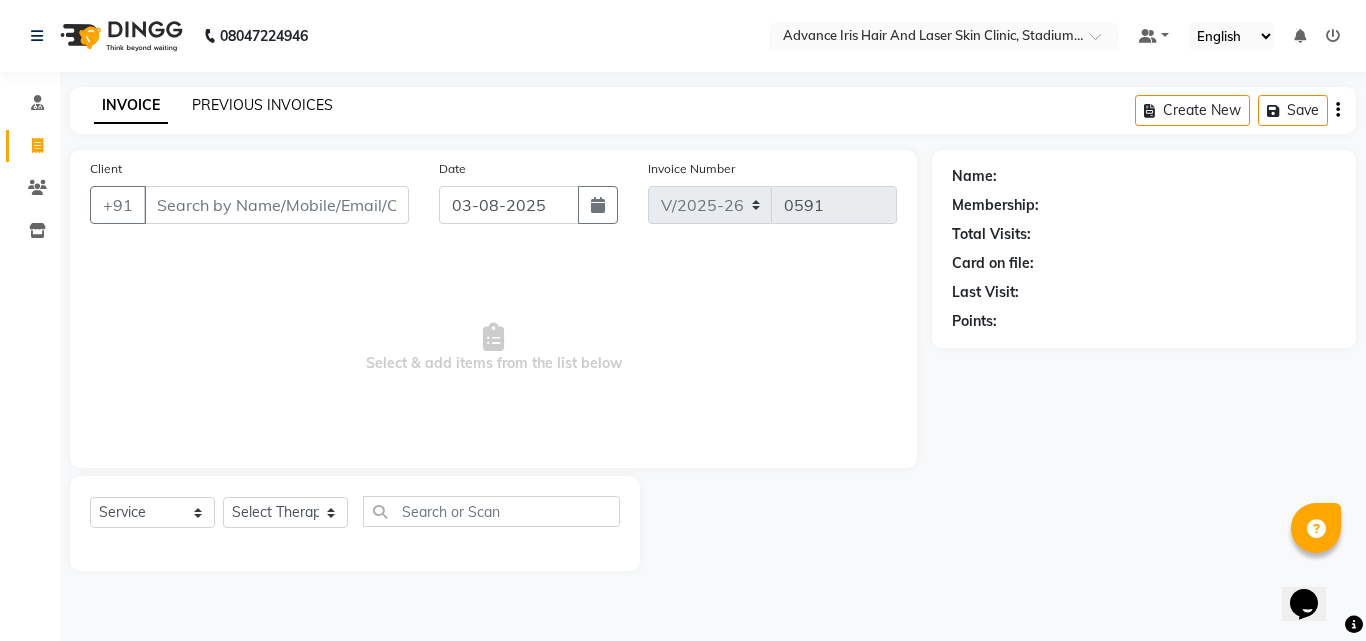 click on "PREVIOUS INVOICES" 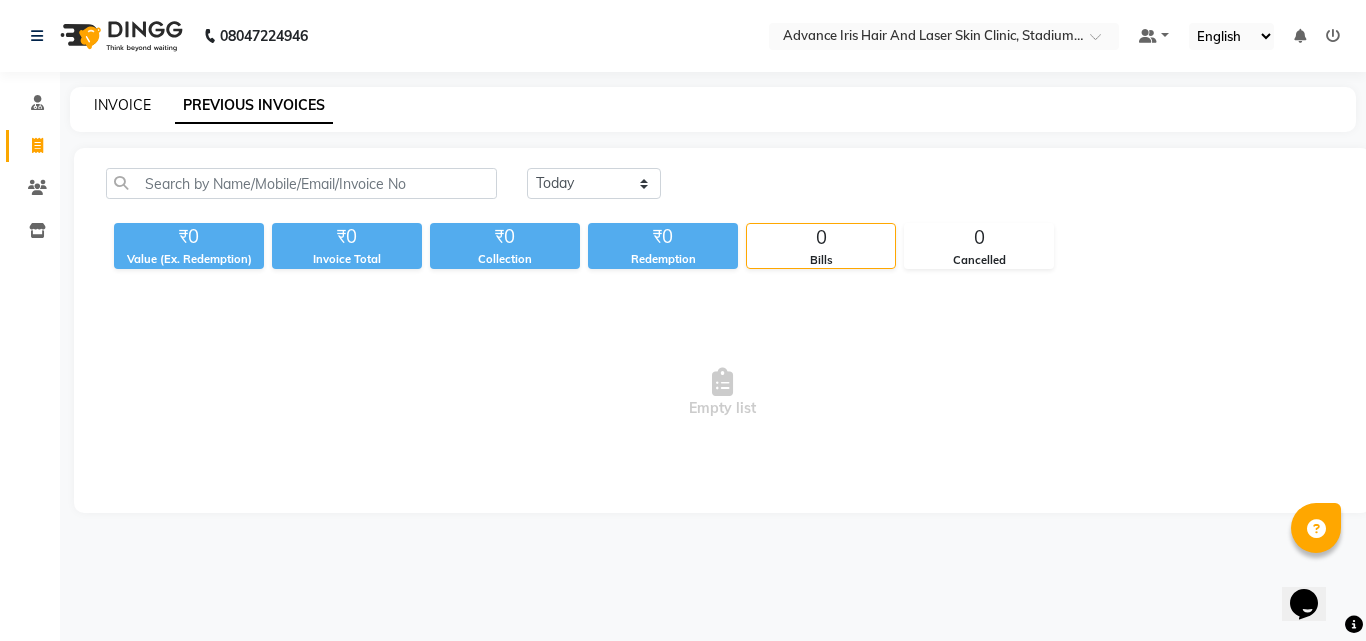 click on "INVOICE" 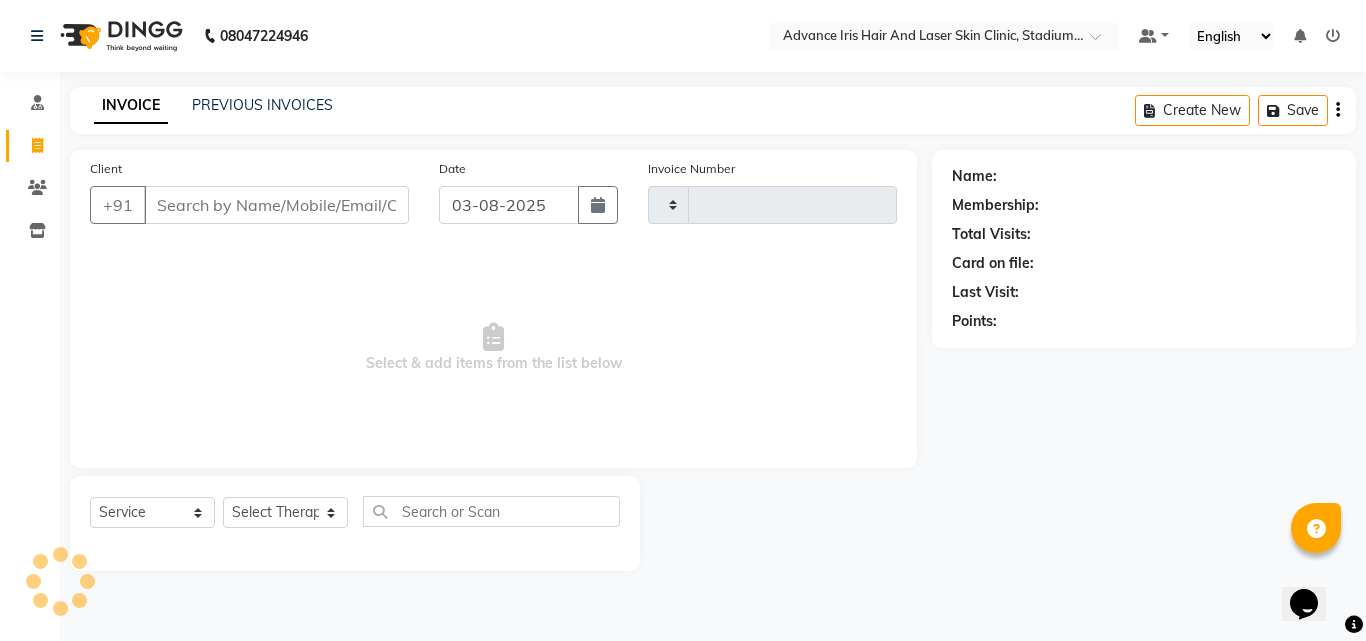 type on "0591" 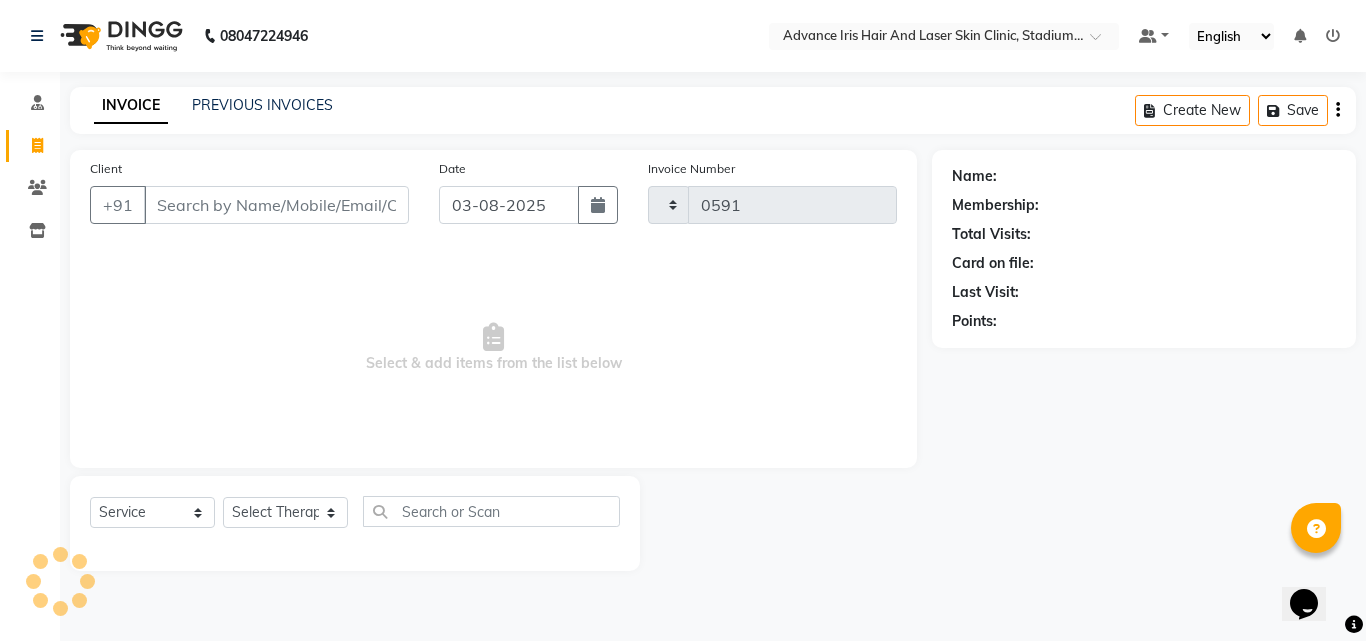 select on "5825" 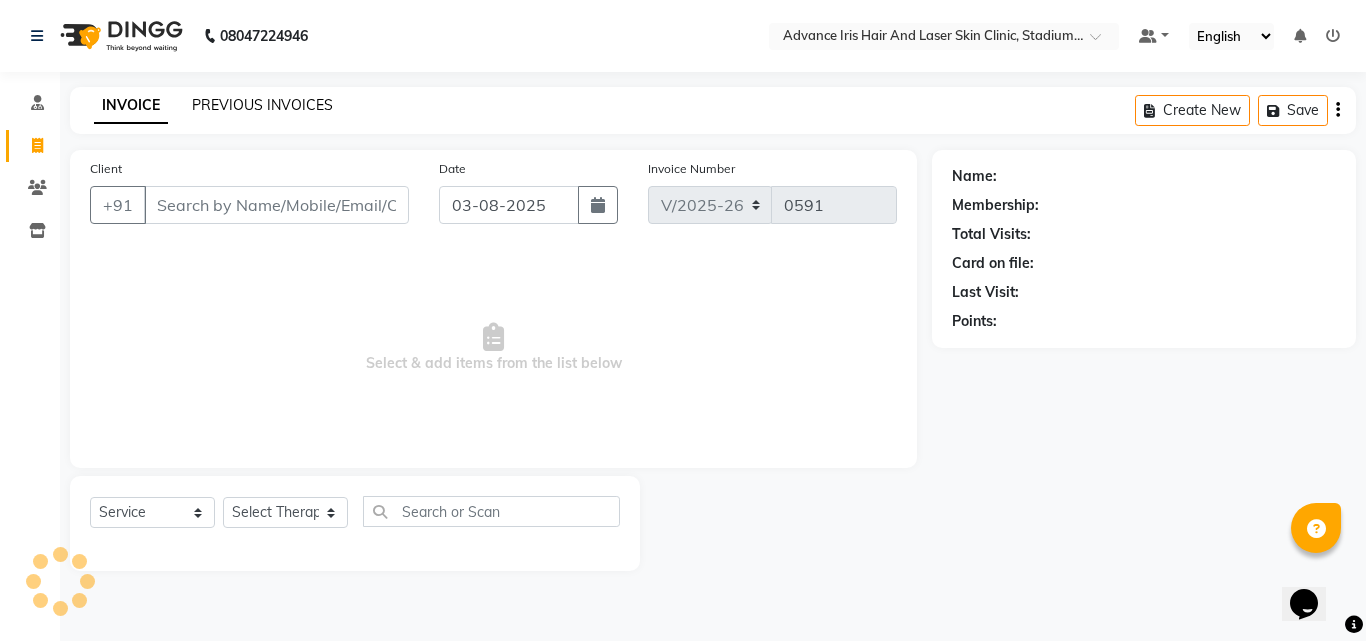 click on "PREVIOUS INVOICES" 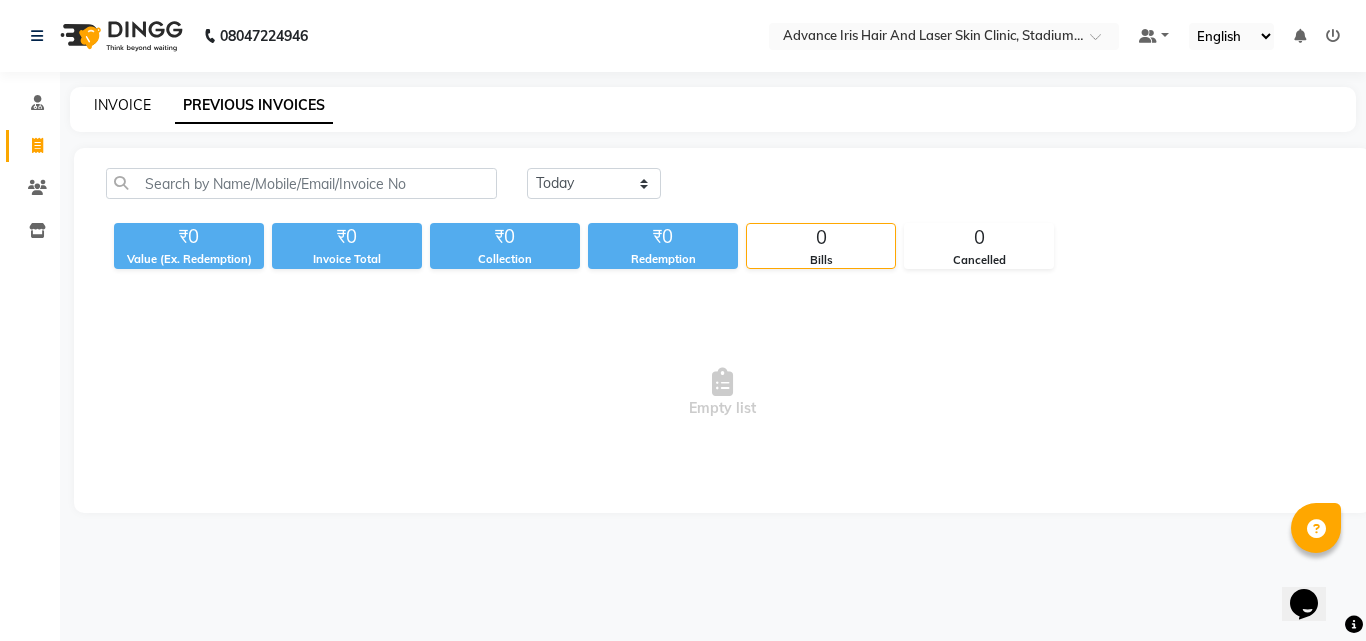 click on "INVOICE" 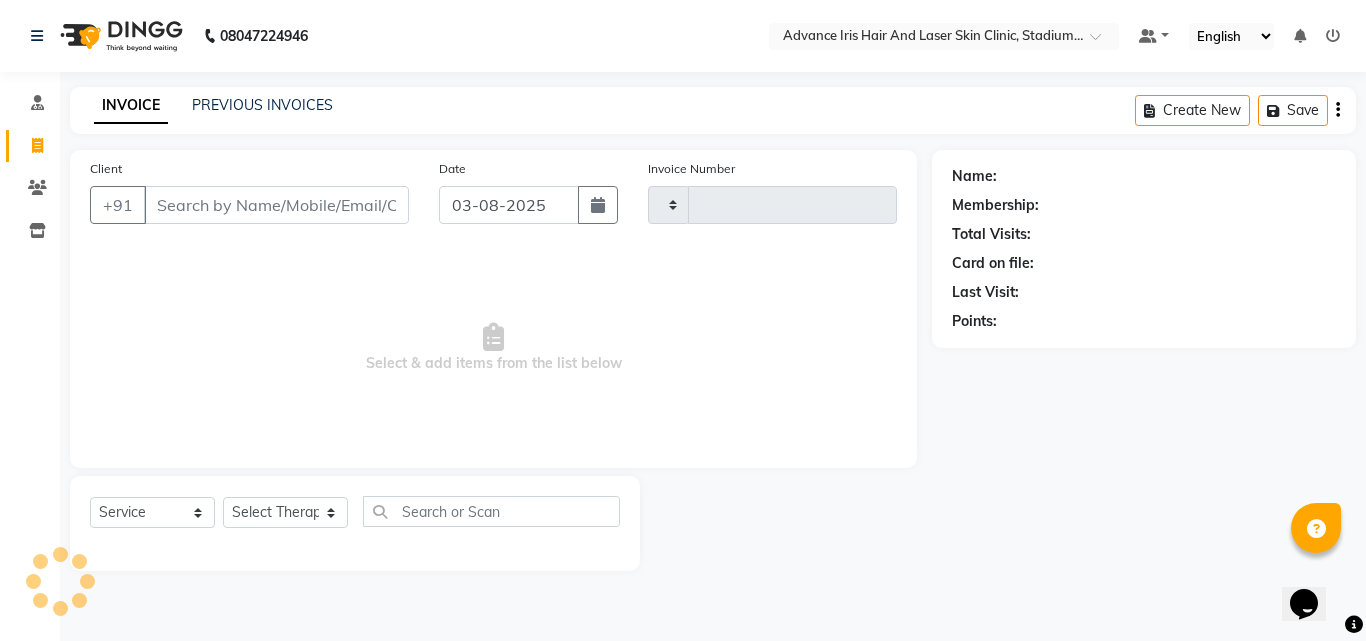 type on "0591" 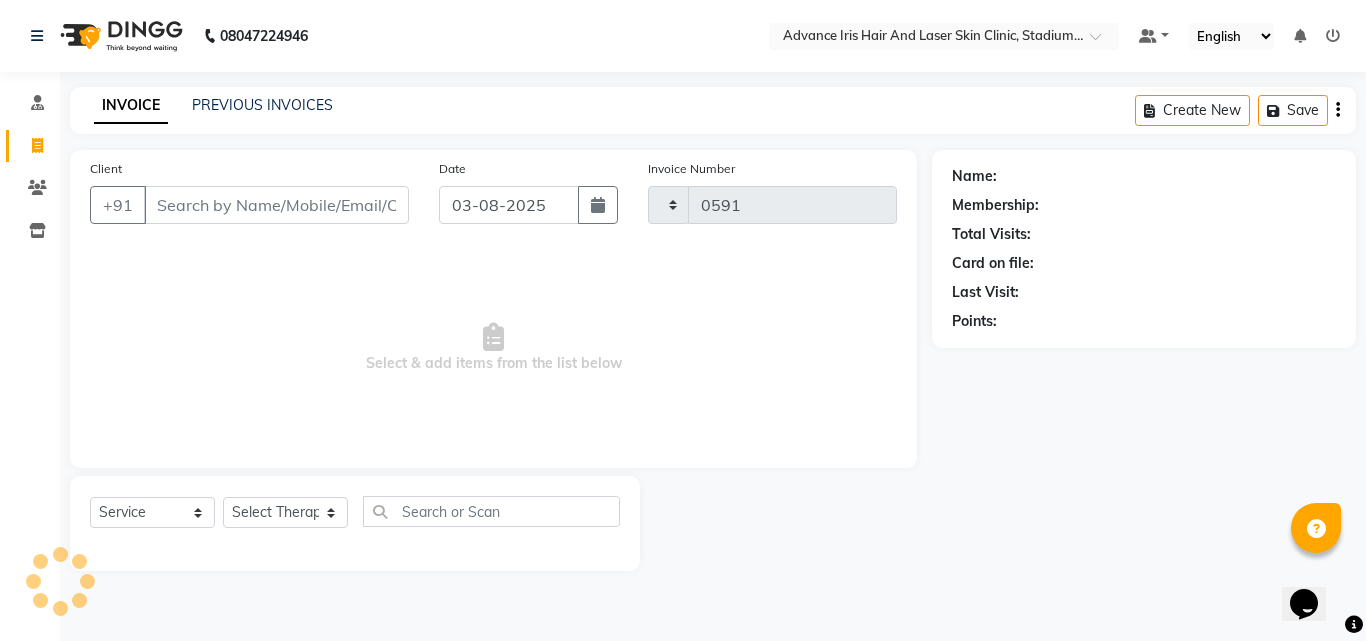 select on "5825" 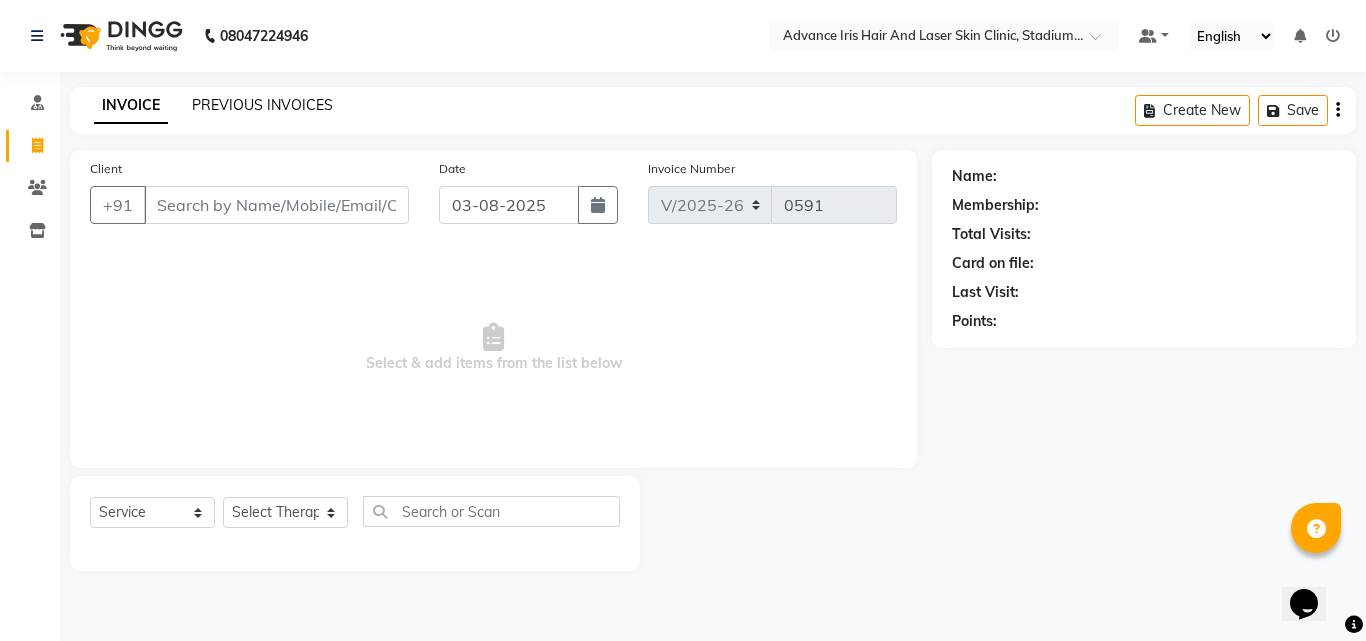 click on "PREVIOUS INVOICES" 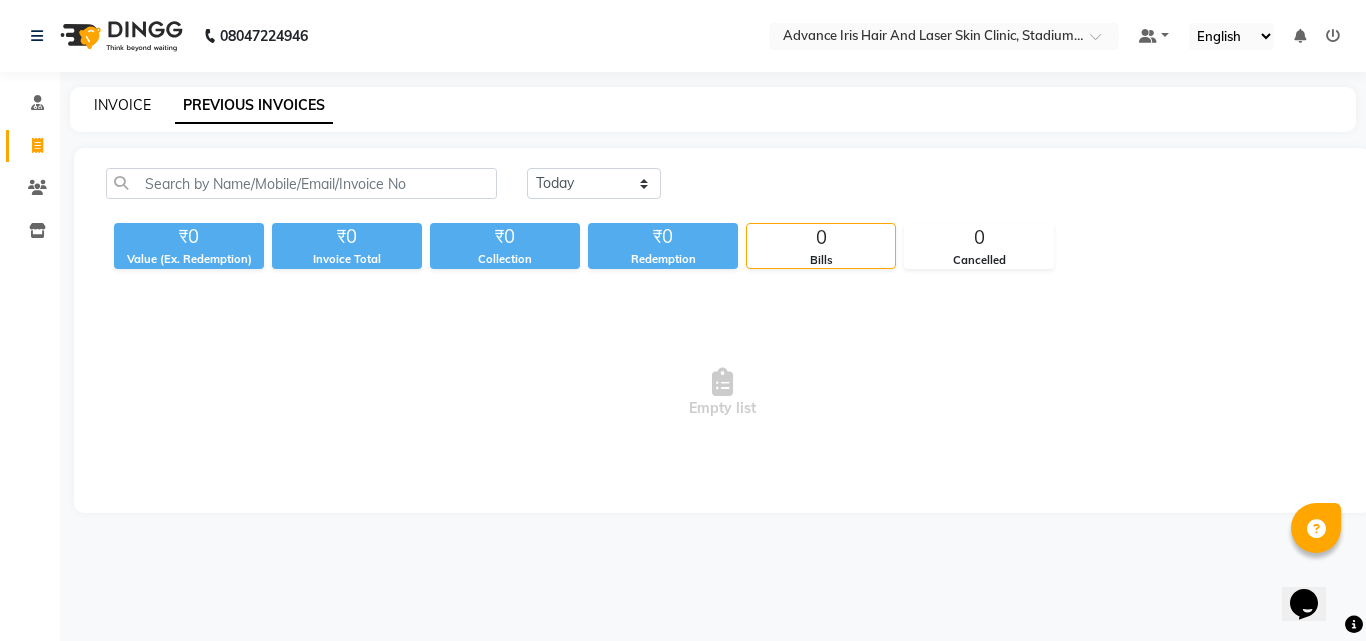 click on "INVOICE" 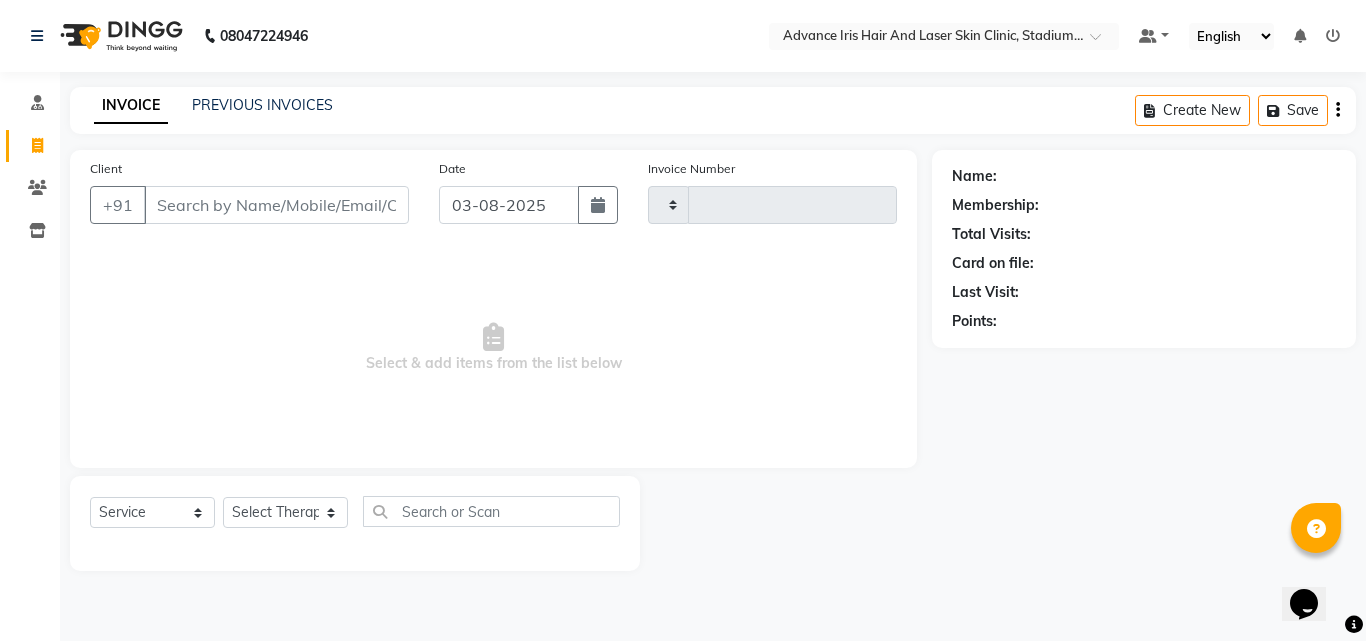type on "0591" 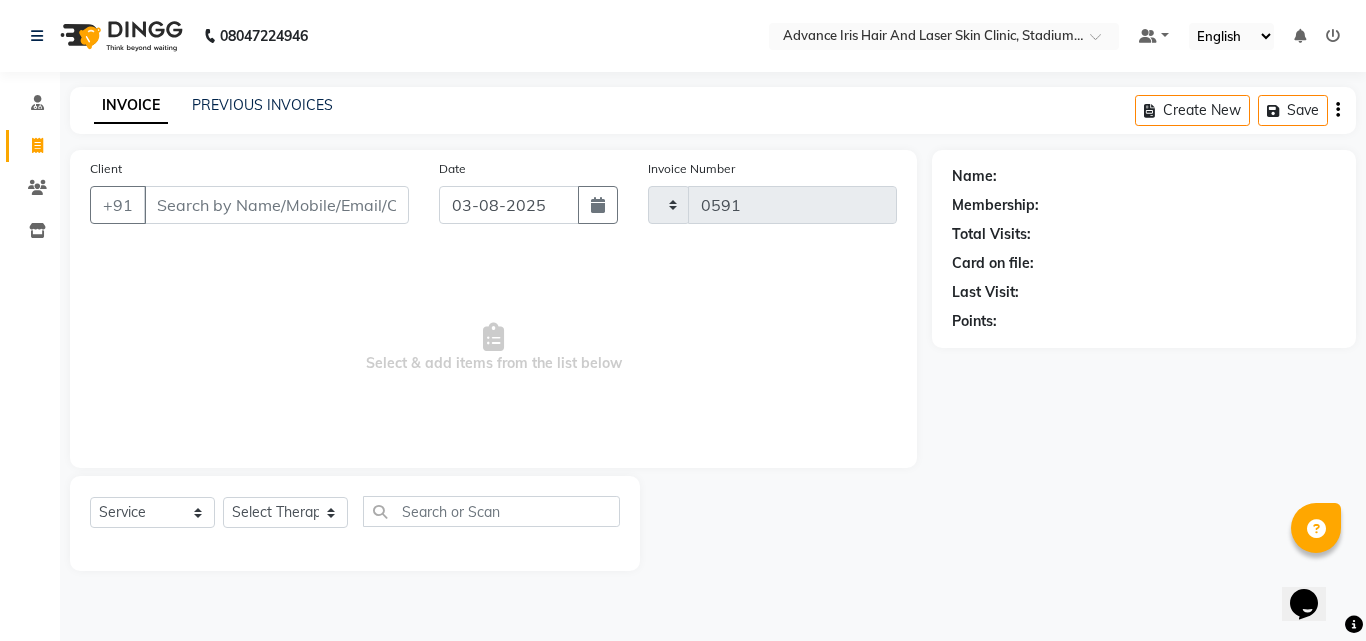 select on "5825" 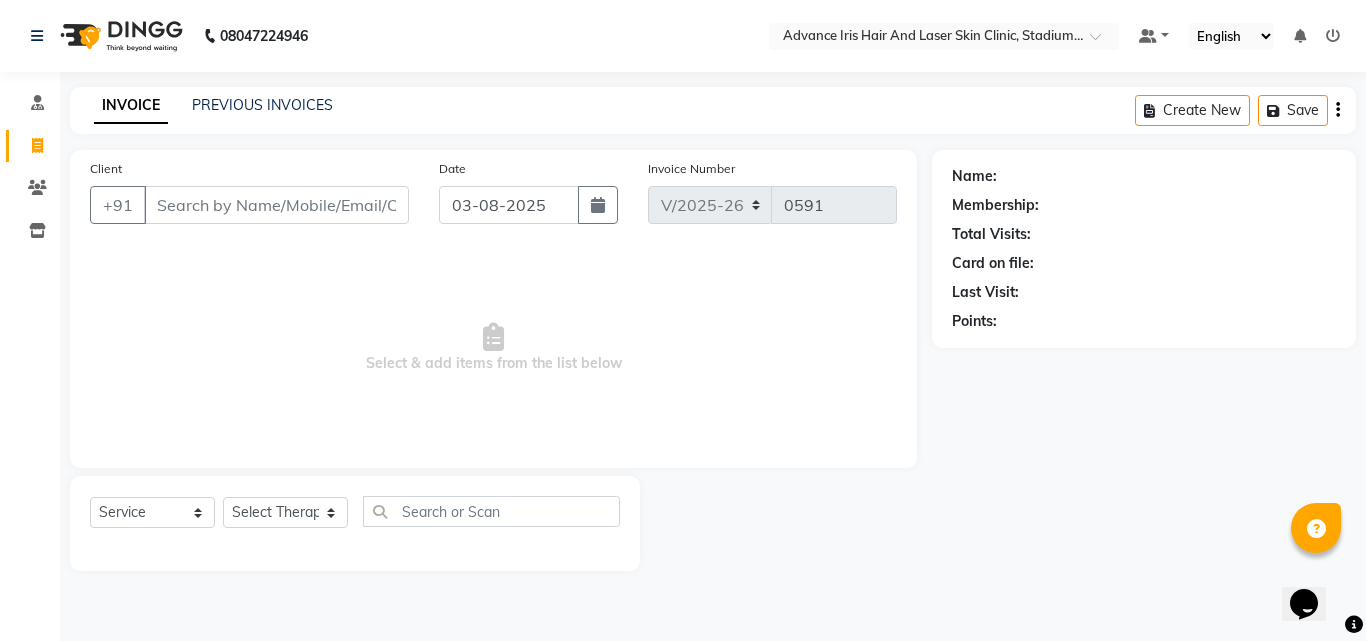 drag, startPoint x: 169, startPoint y: 208, endPoint x: 205, endPoint y: 116, distance: 98.79271 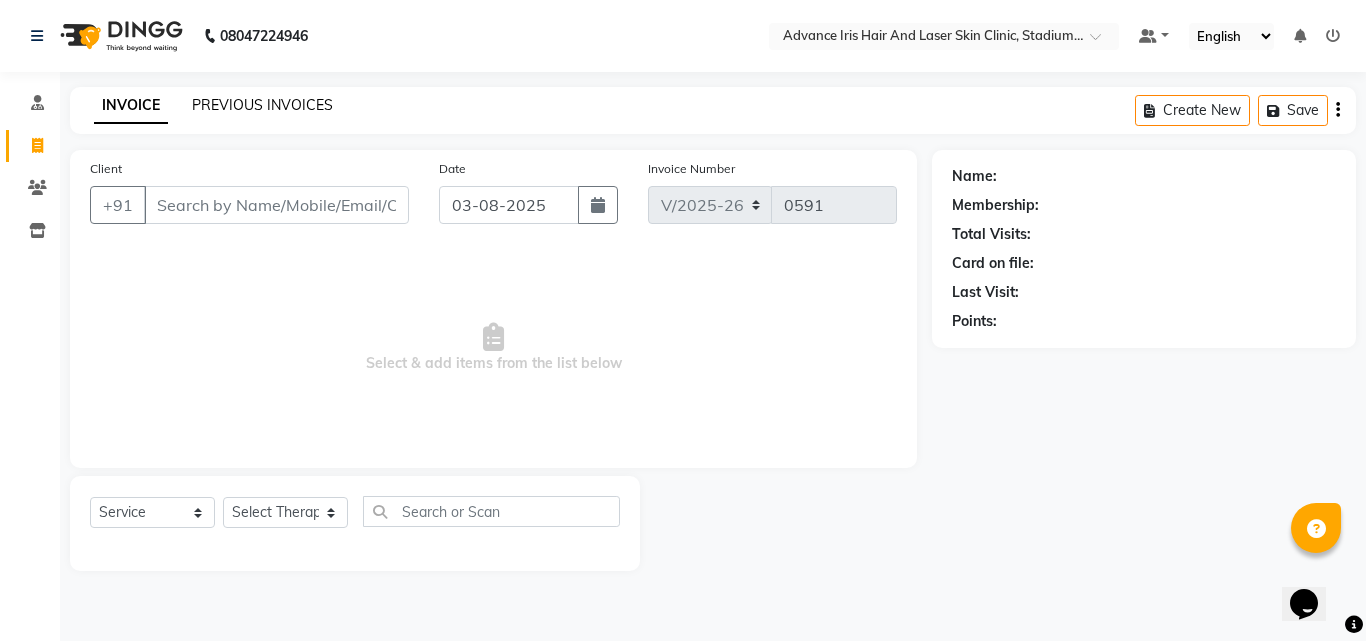 click on "PREVIOUS INVOICES" 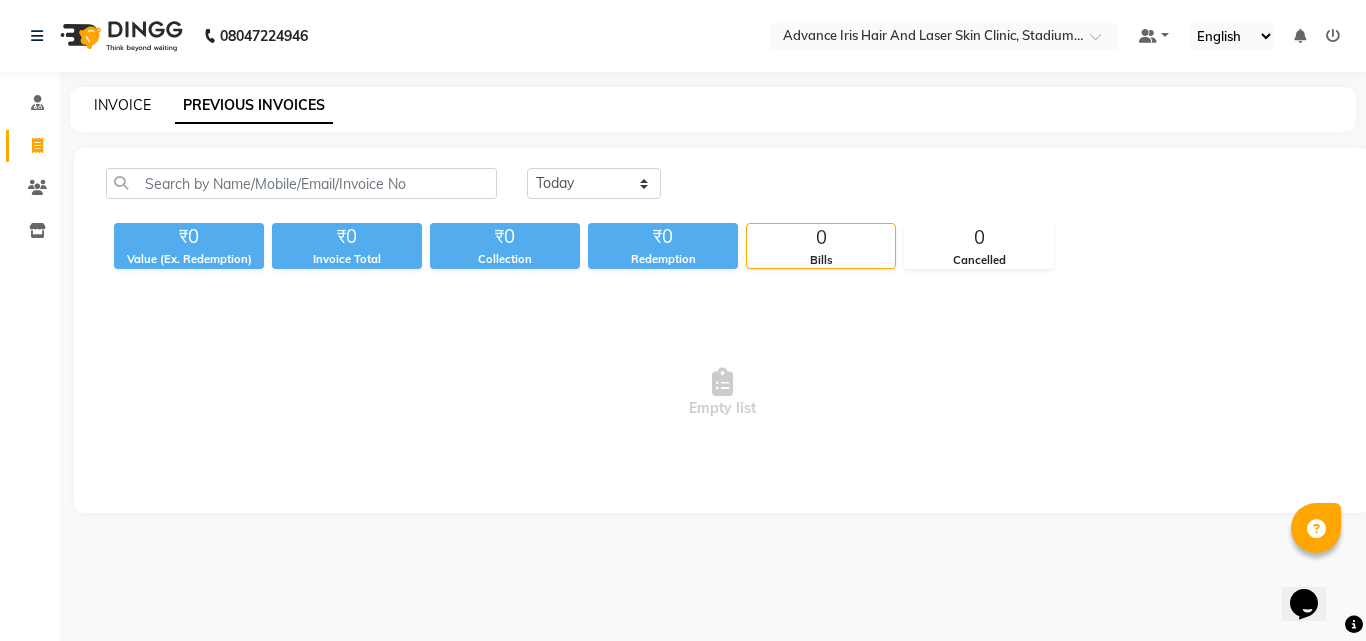 click on "INVOICE" 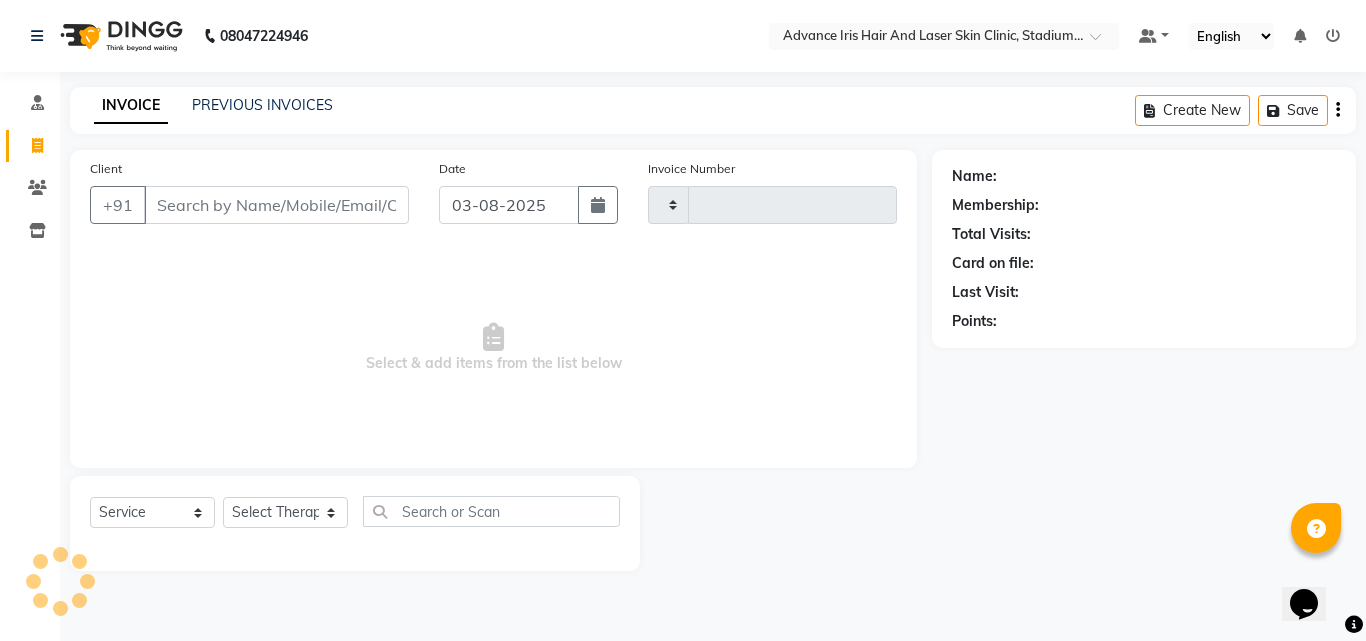 type on "0591" 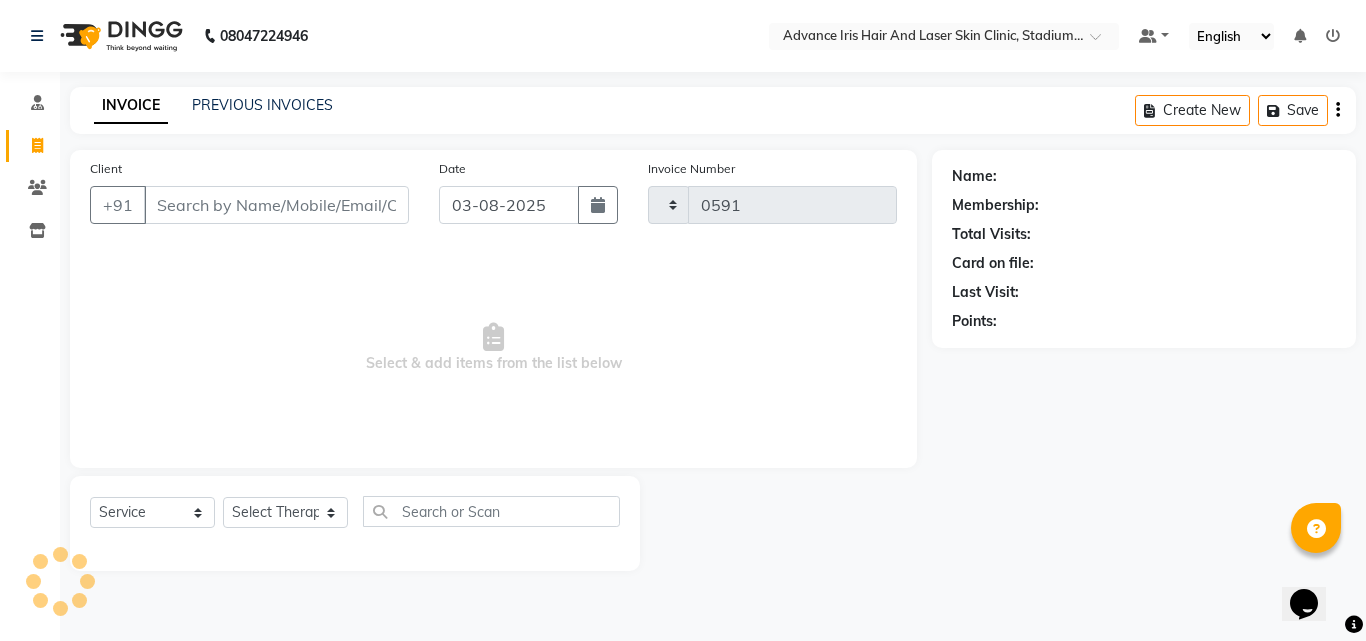 select on "5825" 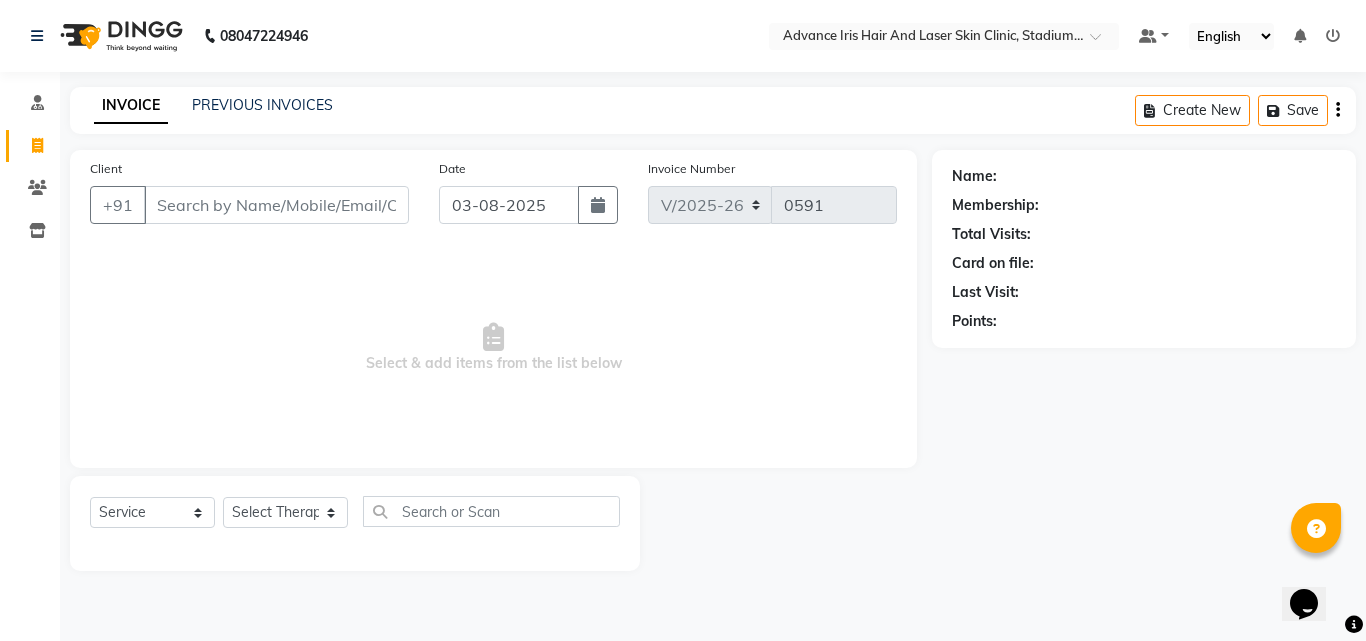 drag, startPoint x: 161, startPoint y: 204, endPoint x: 172, endPoint y: 133, distance: 71.84706 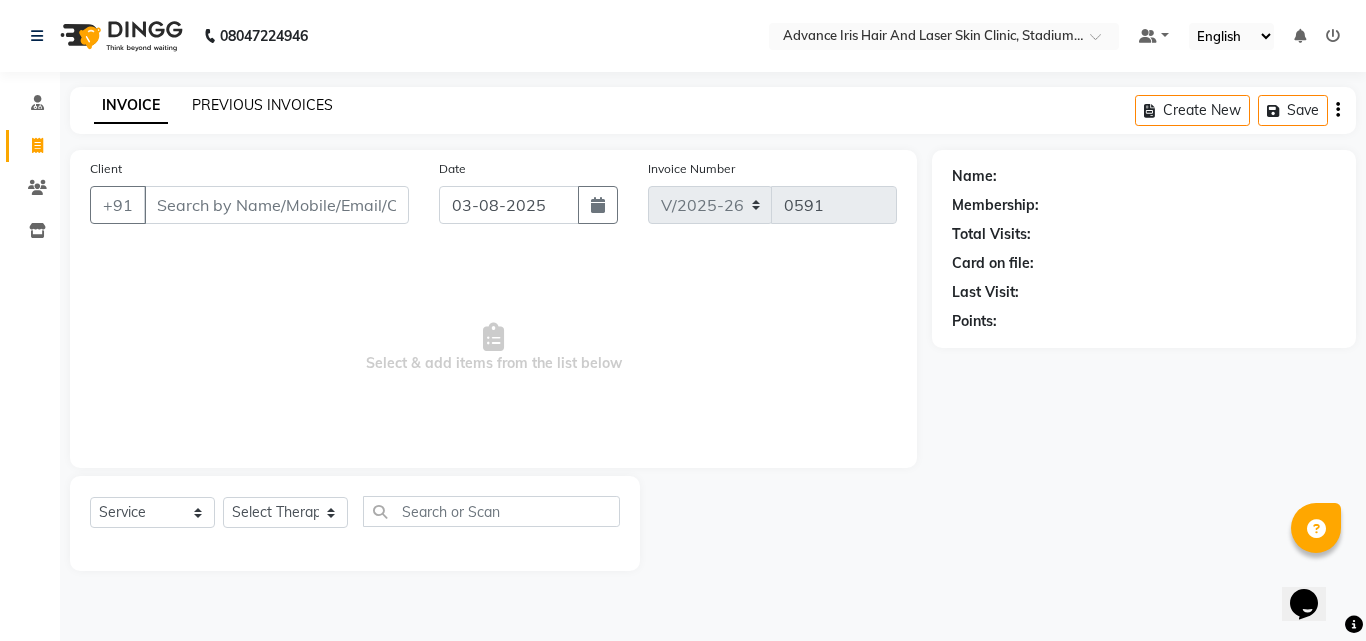click on "PREVIOUS INVOICES" 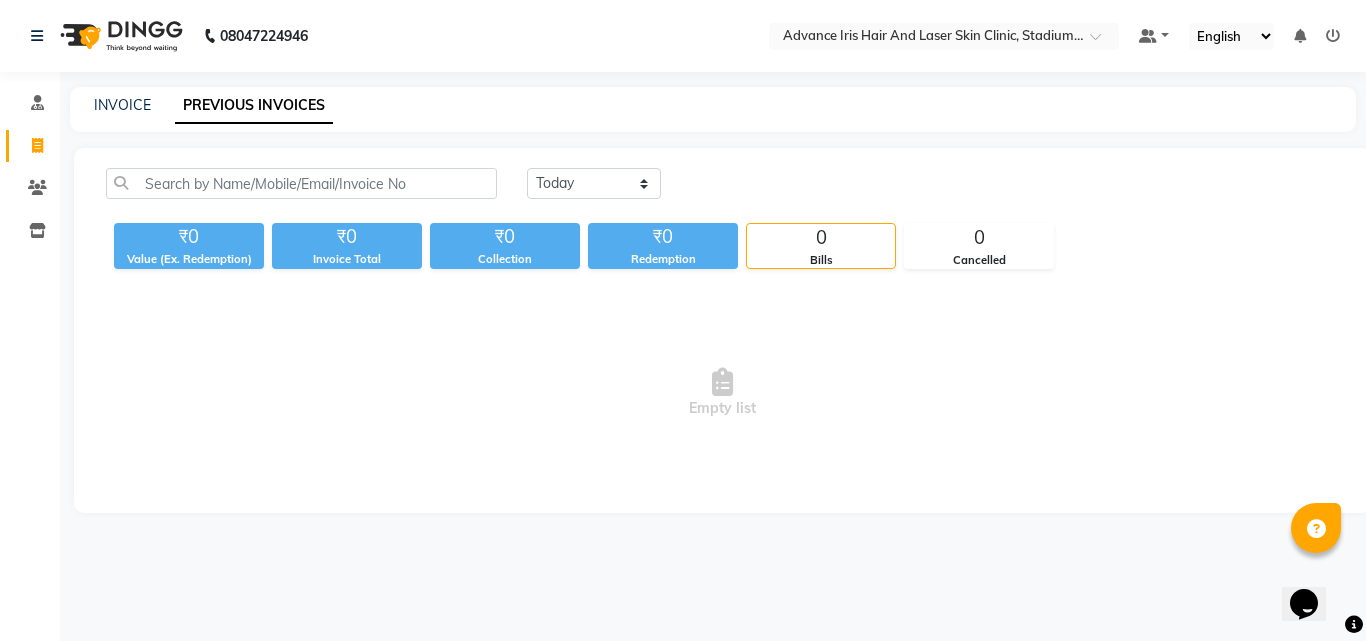 click on "INVOICE PREVIOUS INVOICES" 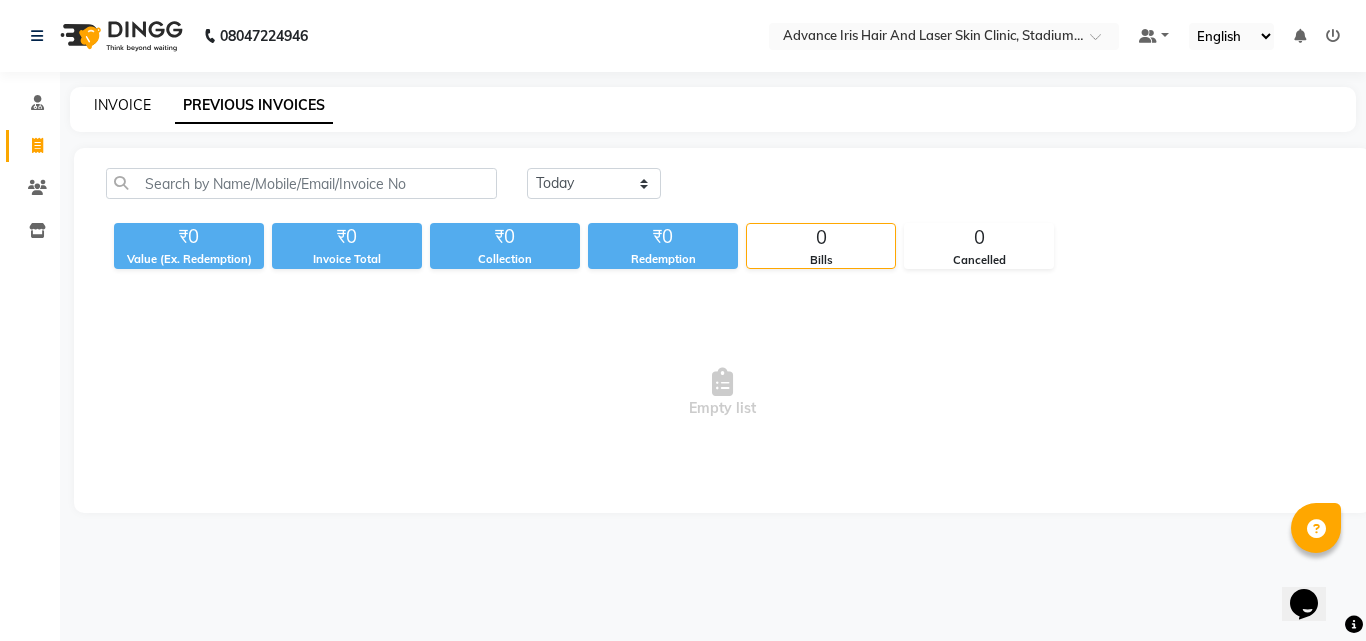 drag, startPoint x: 150, startPoint y: 111, endPoint x: 137, endPoint y: 109, distance: 13.152946 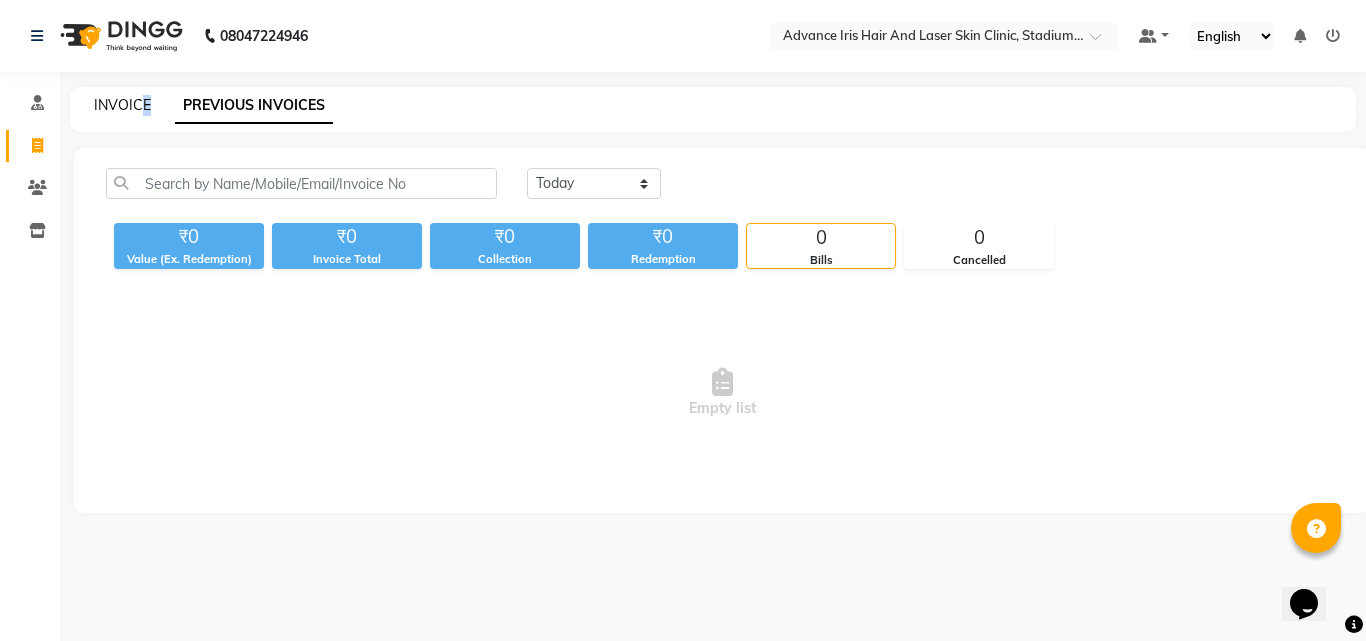 click on "INVOICE" 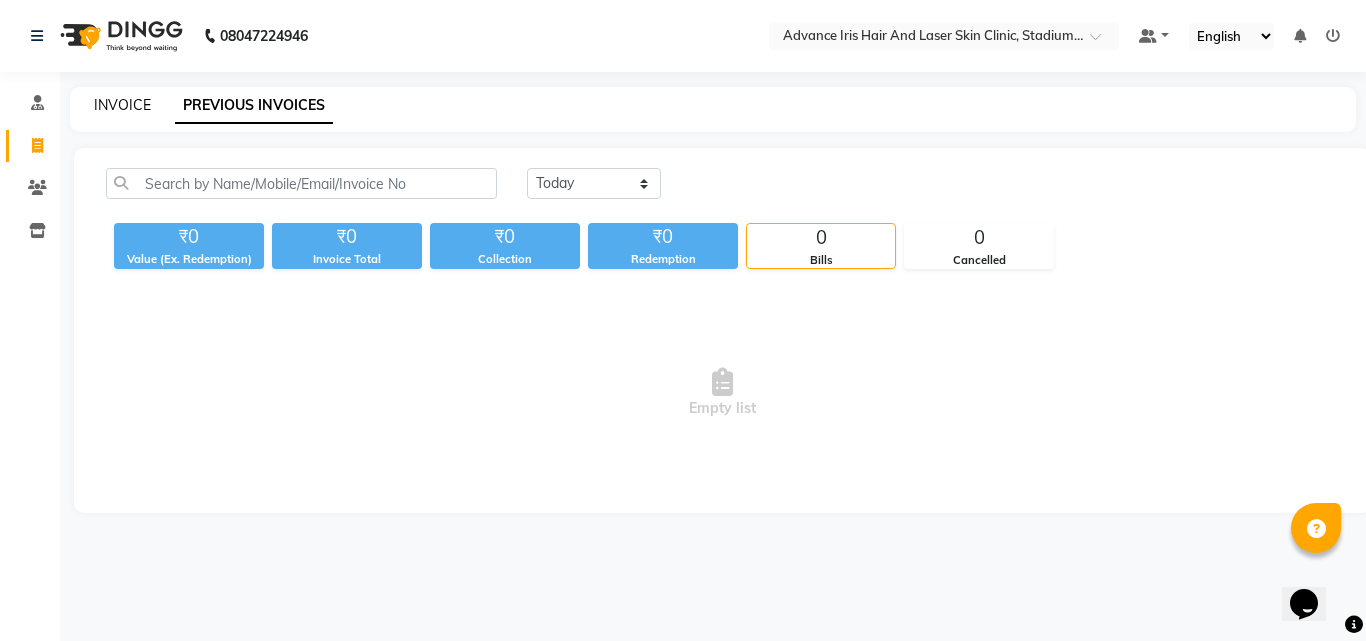 select on "5825" 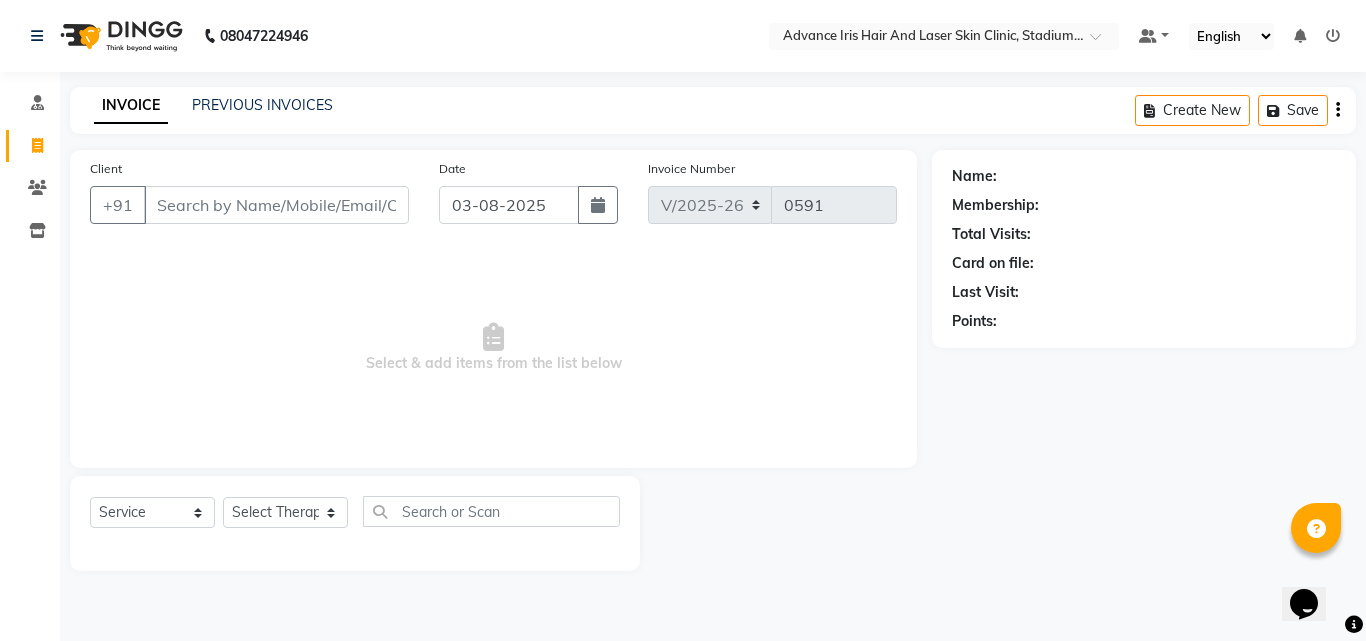drag, startPoint x: 218, startPoint y: 220, endPoint x: 220, endPoint y: 194, distance: 26.076809 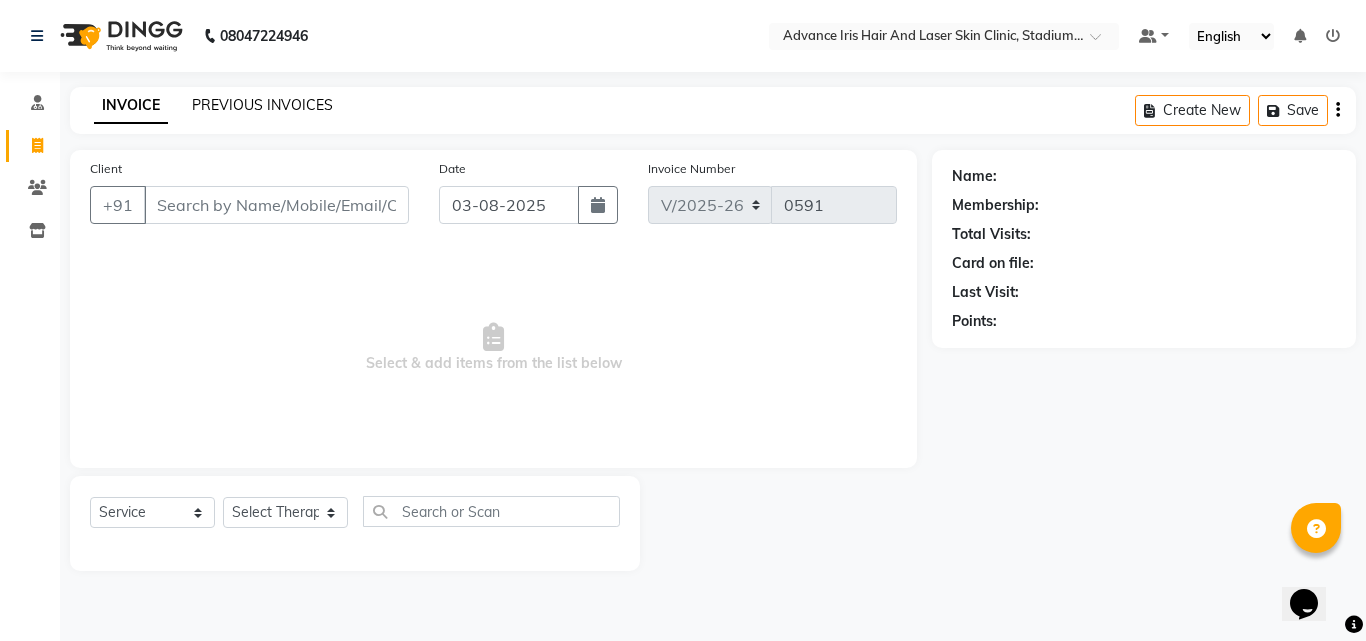 click on "PREVIOUS INVOICES" 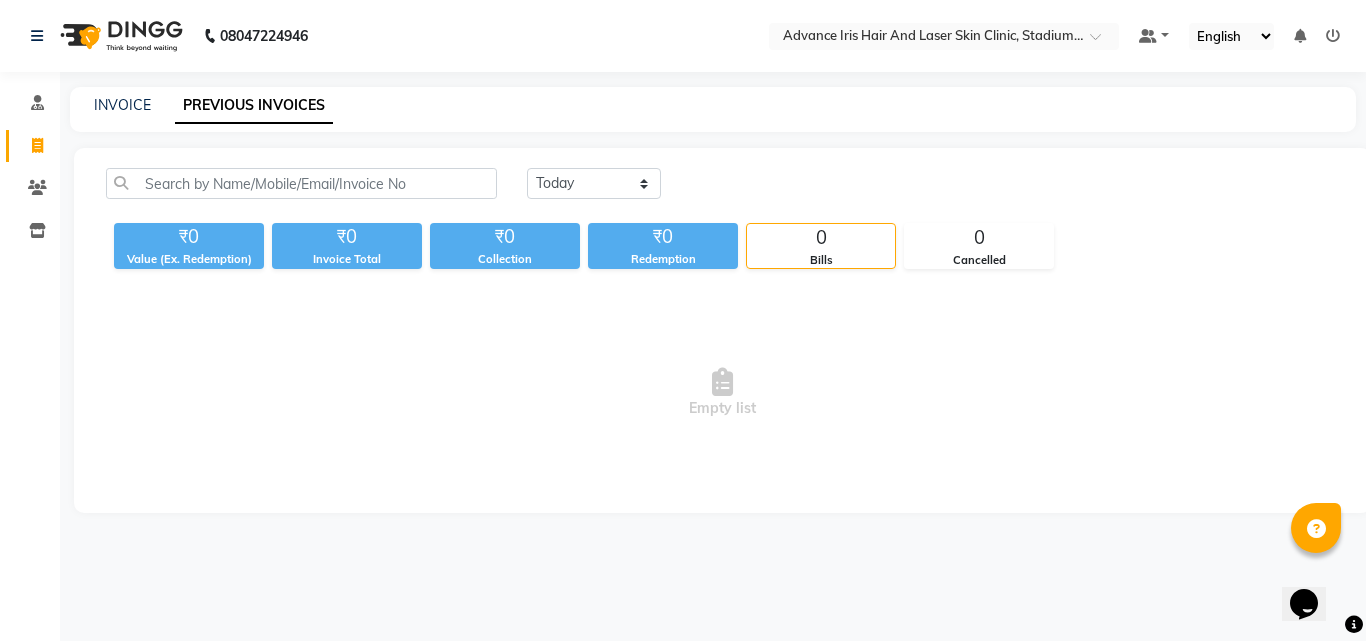 click on "INVOICE PREVIOUS INVOICES" 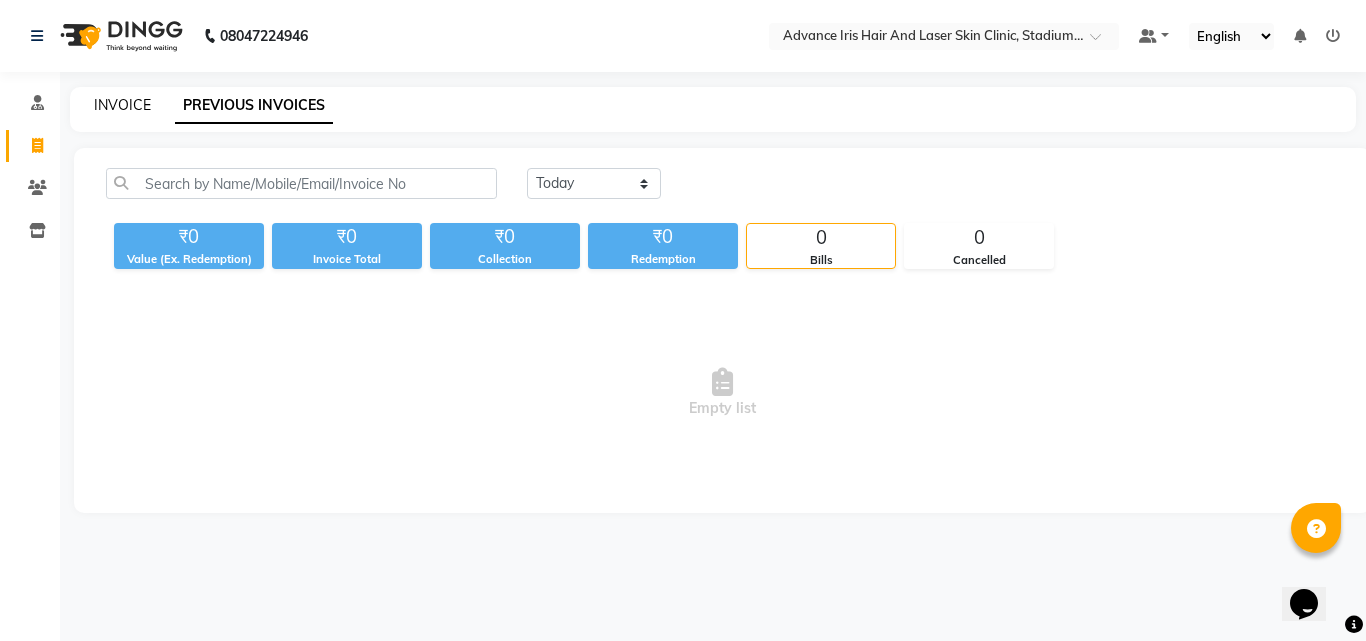 click on "INVOICE" 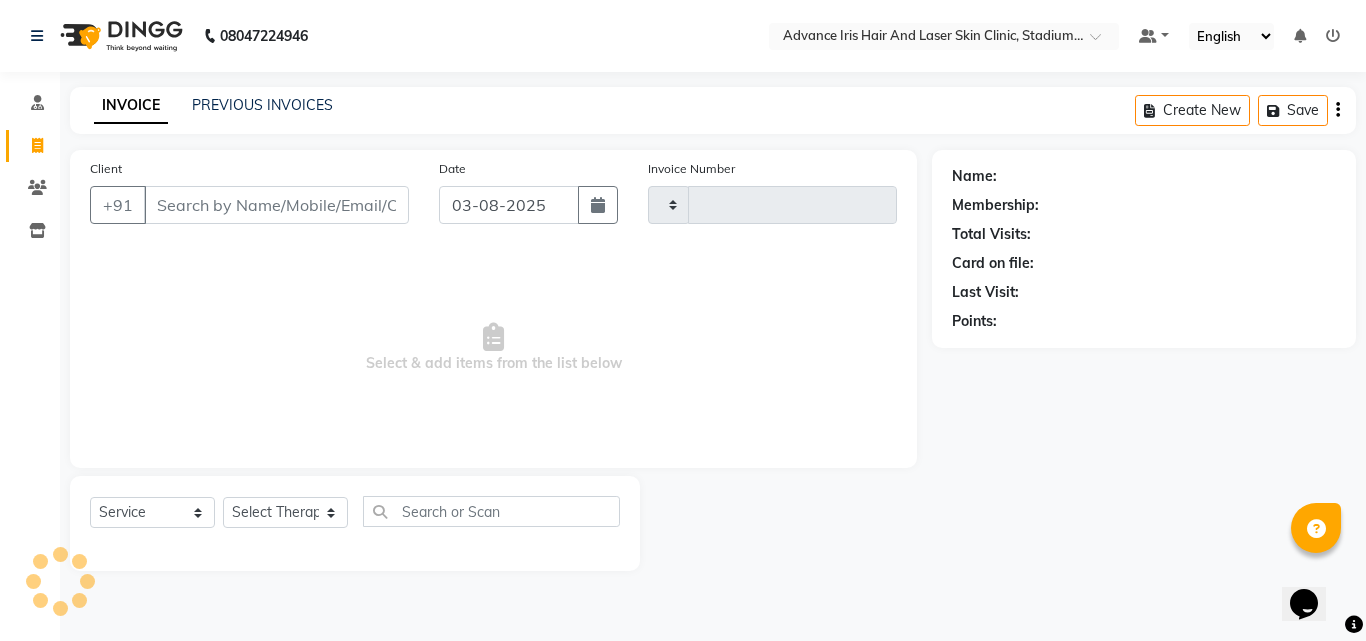 type on "0591" 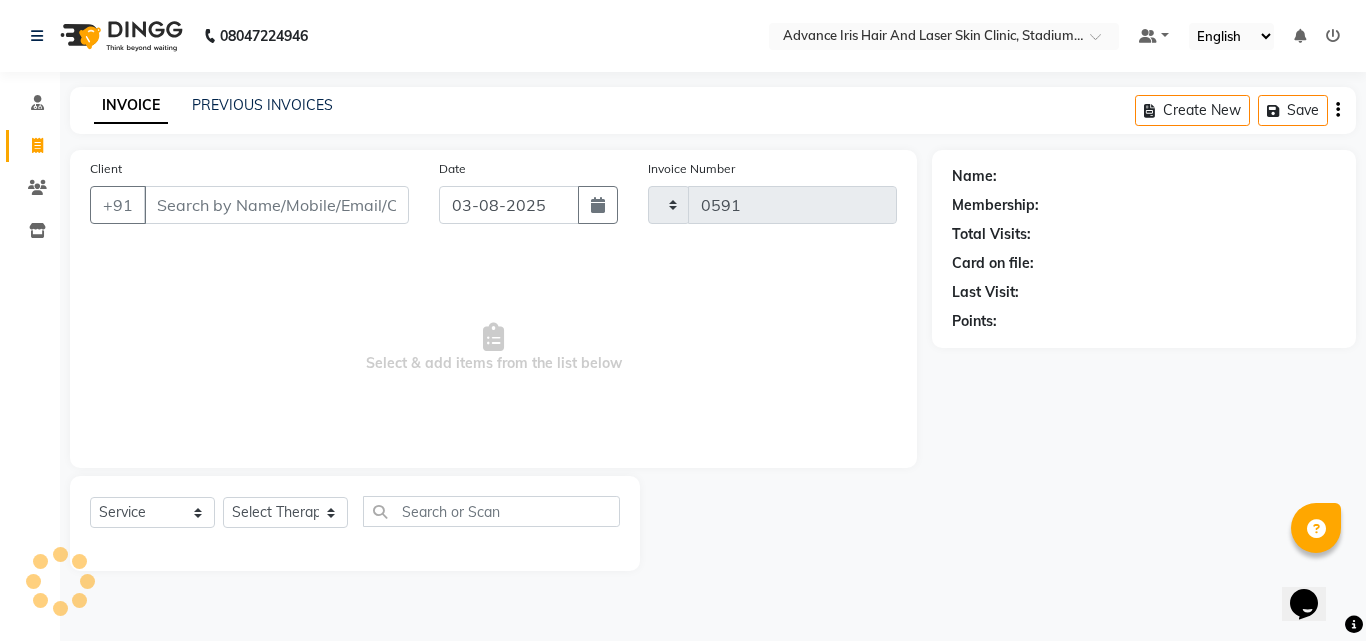 select on "5825" 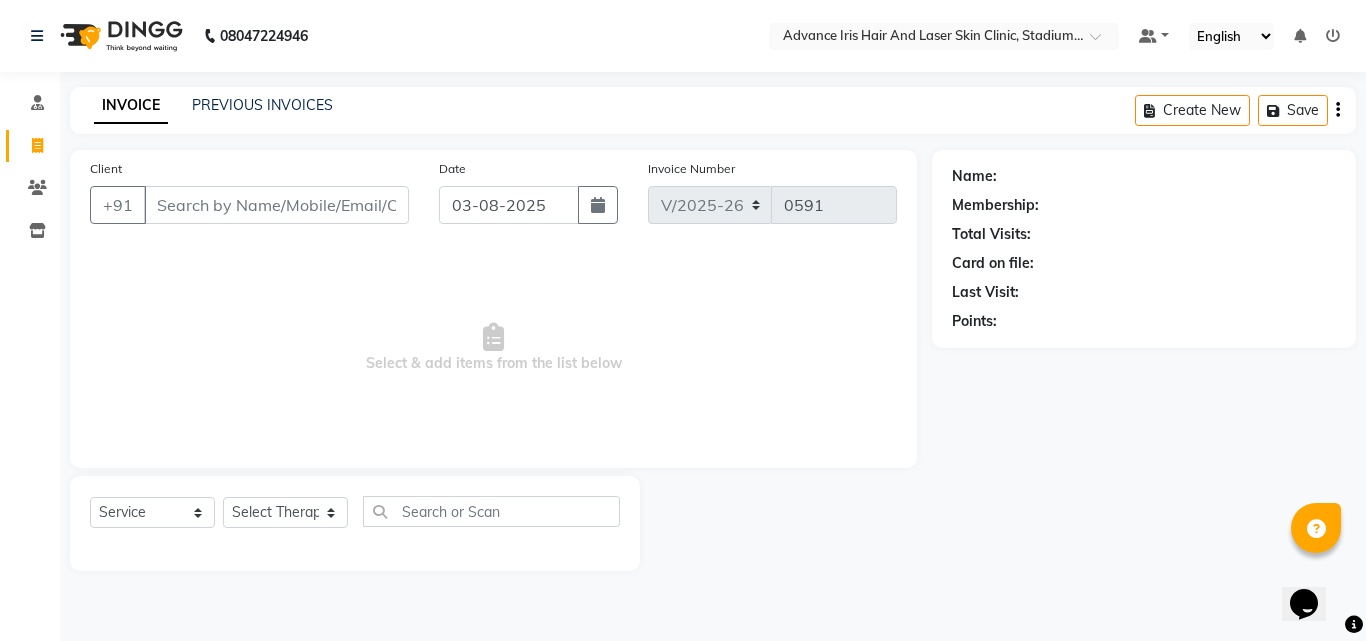 click on "Client" at bounding box center (276, 205) 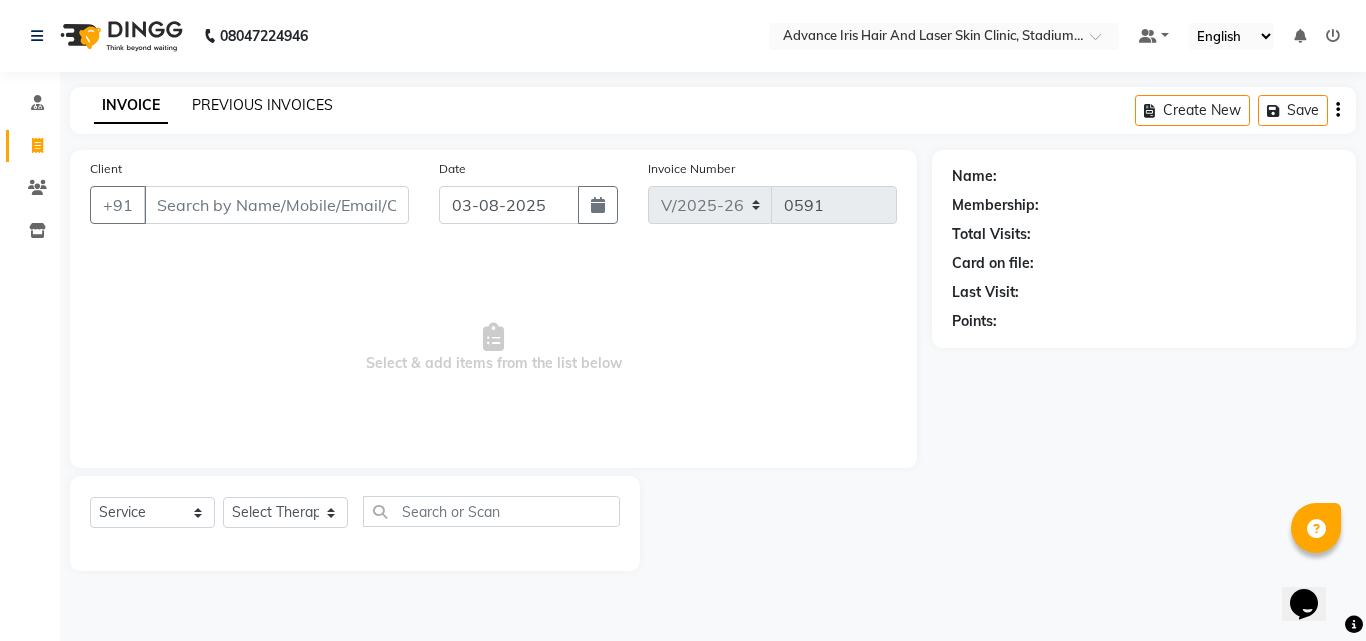 click on "PREVIOUS INVOICES" 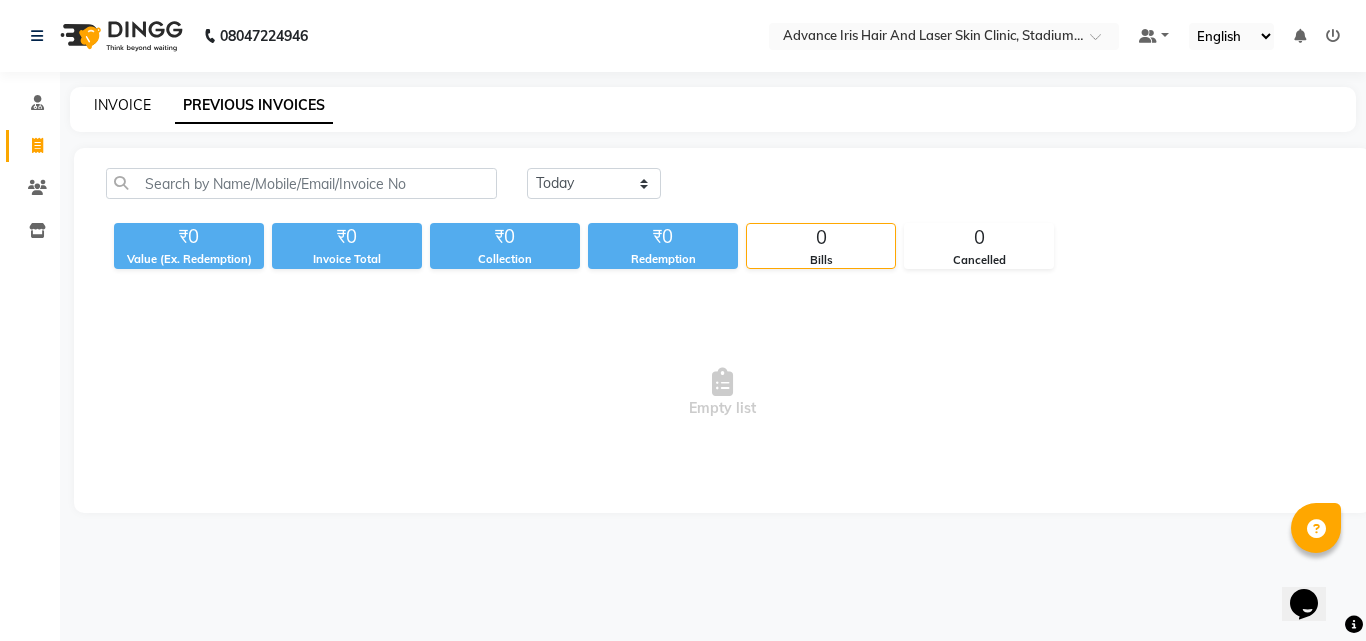 click on "INVOICE" 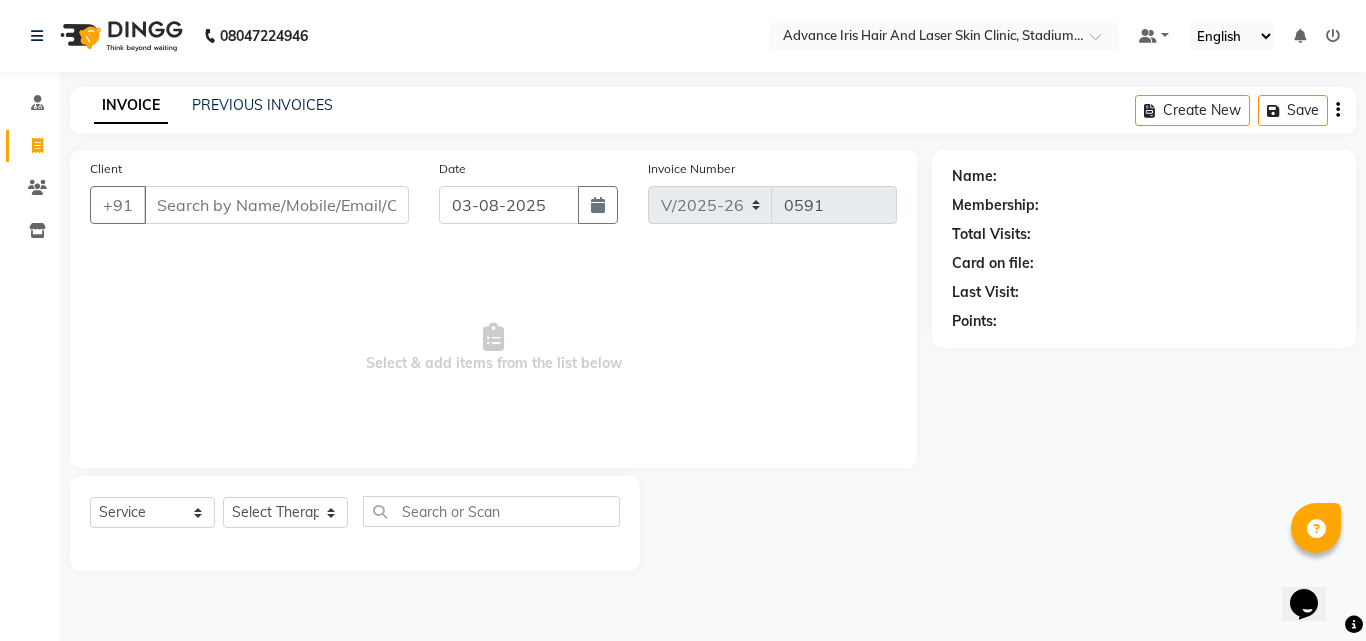 click on "Client" at bounding box center [276, 205] 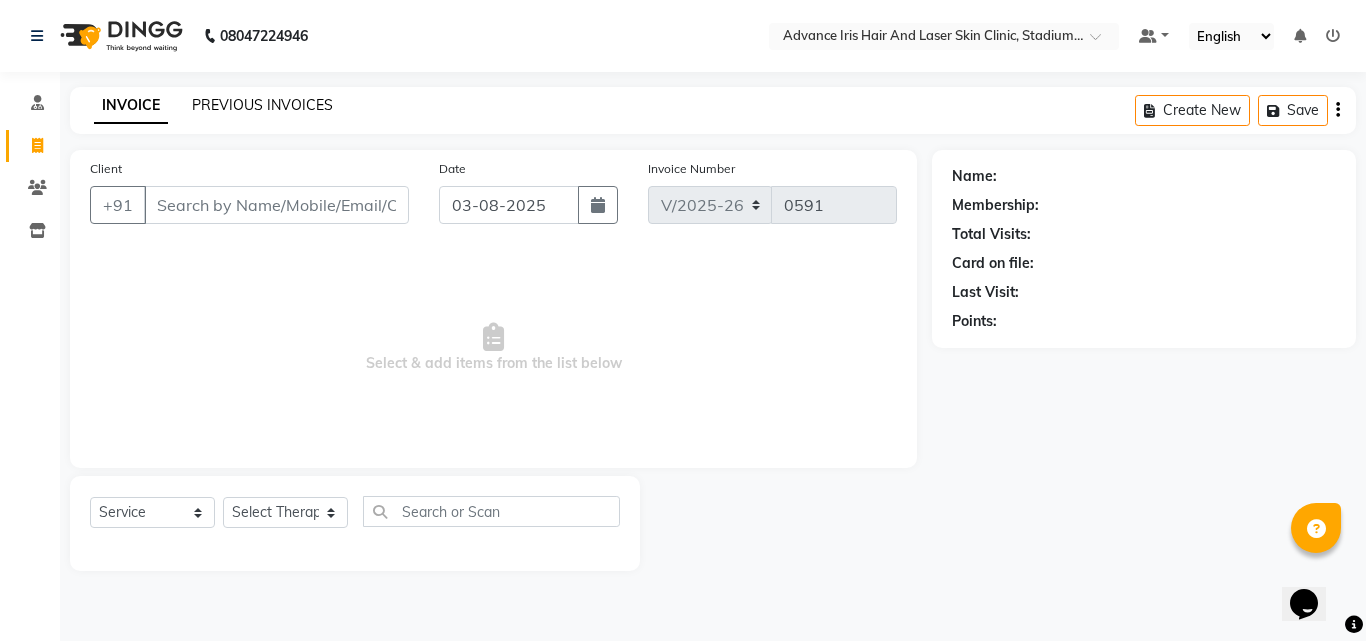 click on "PREVIOUS INVOICES" 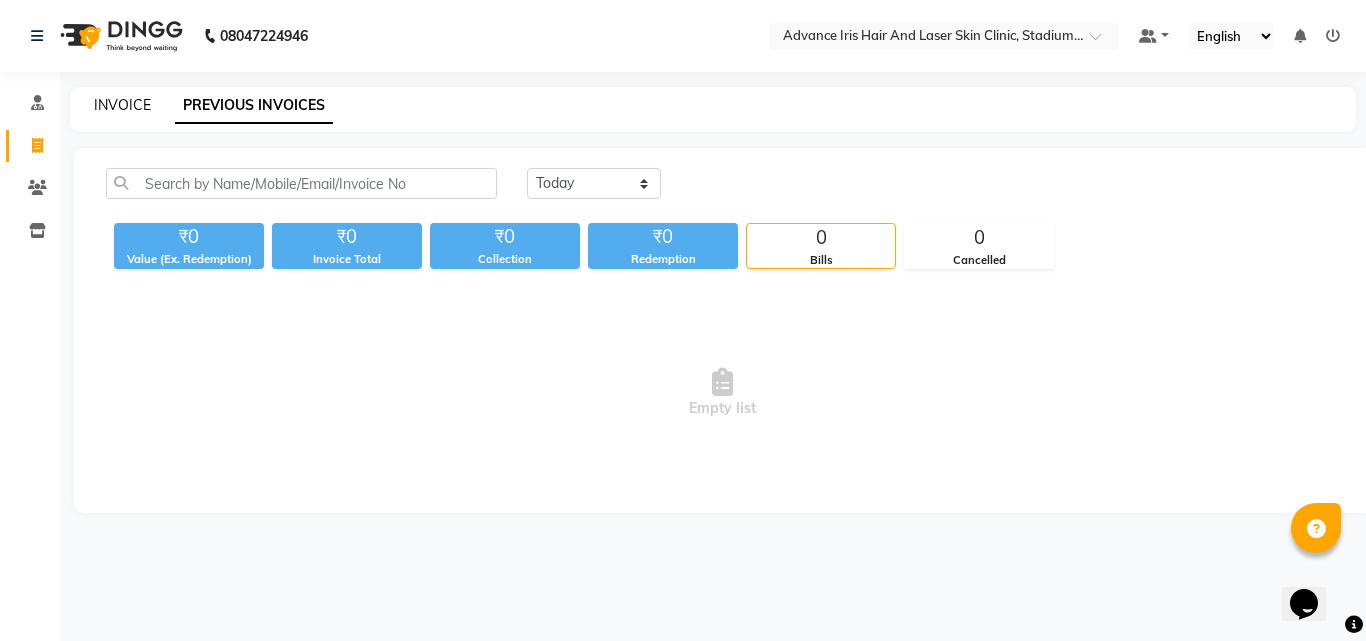 click on "INVOICE PREVIOUS INVOICES" 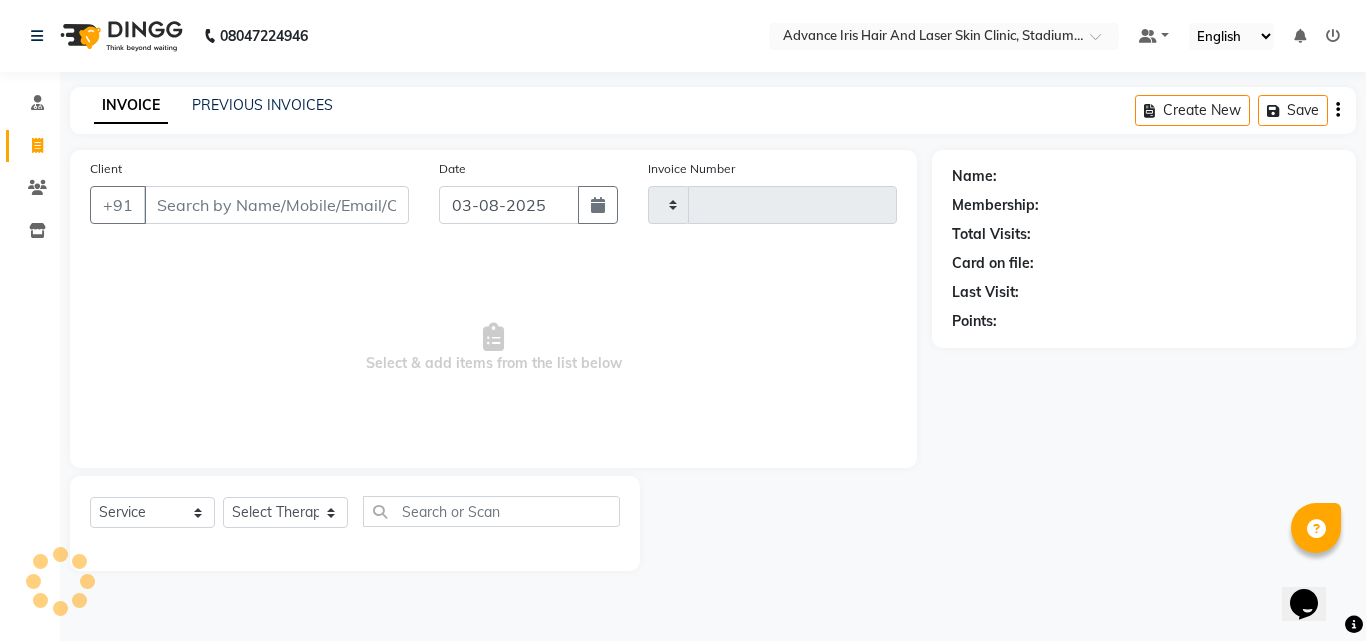 type on "0591" 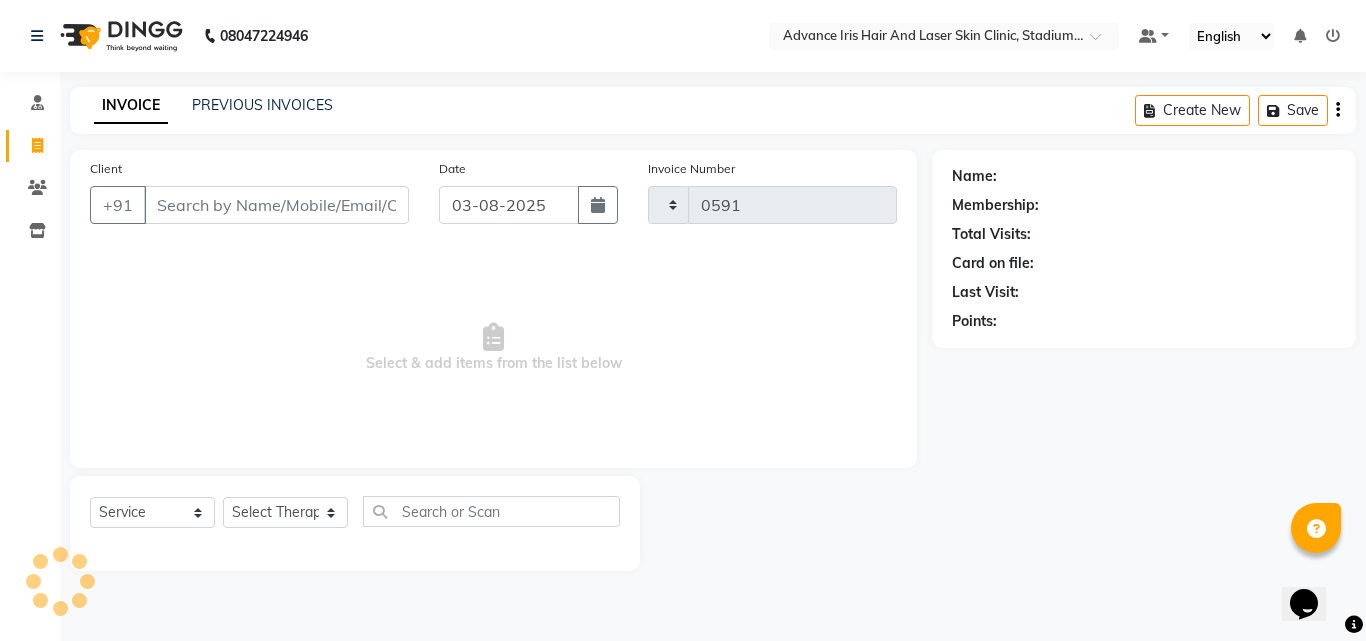 select on "5825" 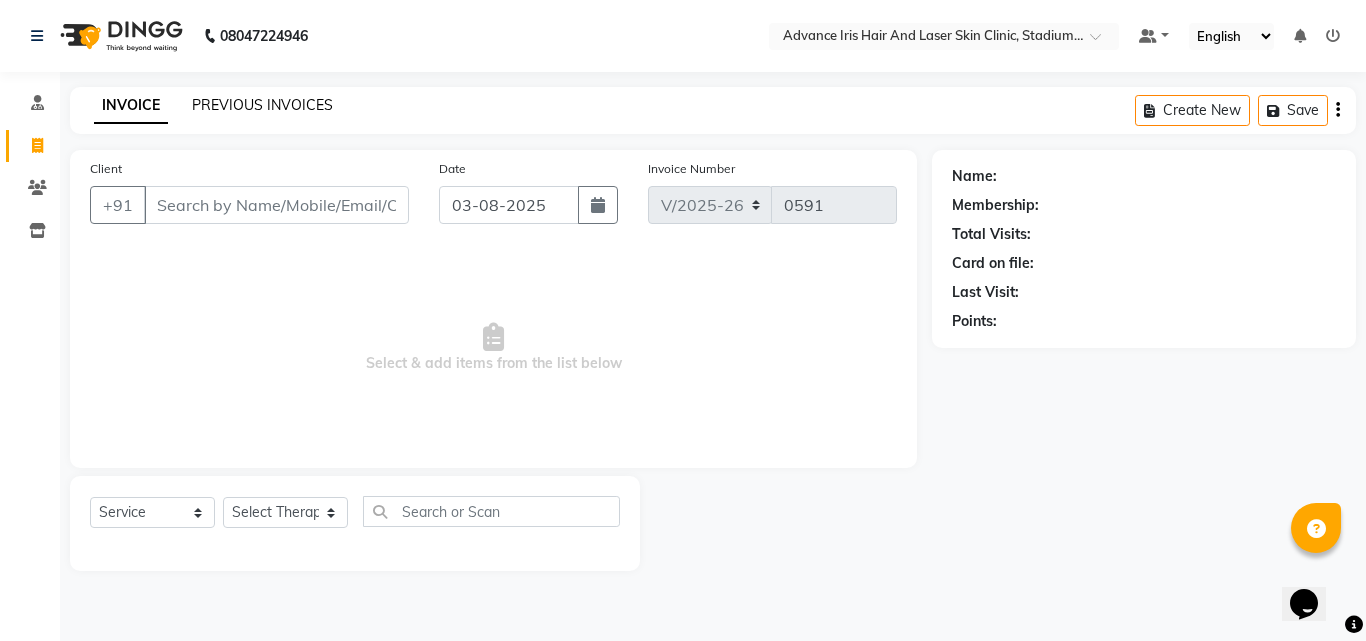 click on "PREVIOUS INVOICES" 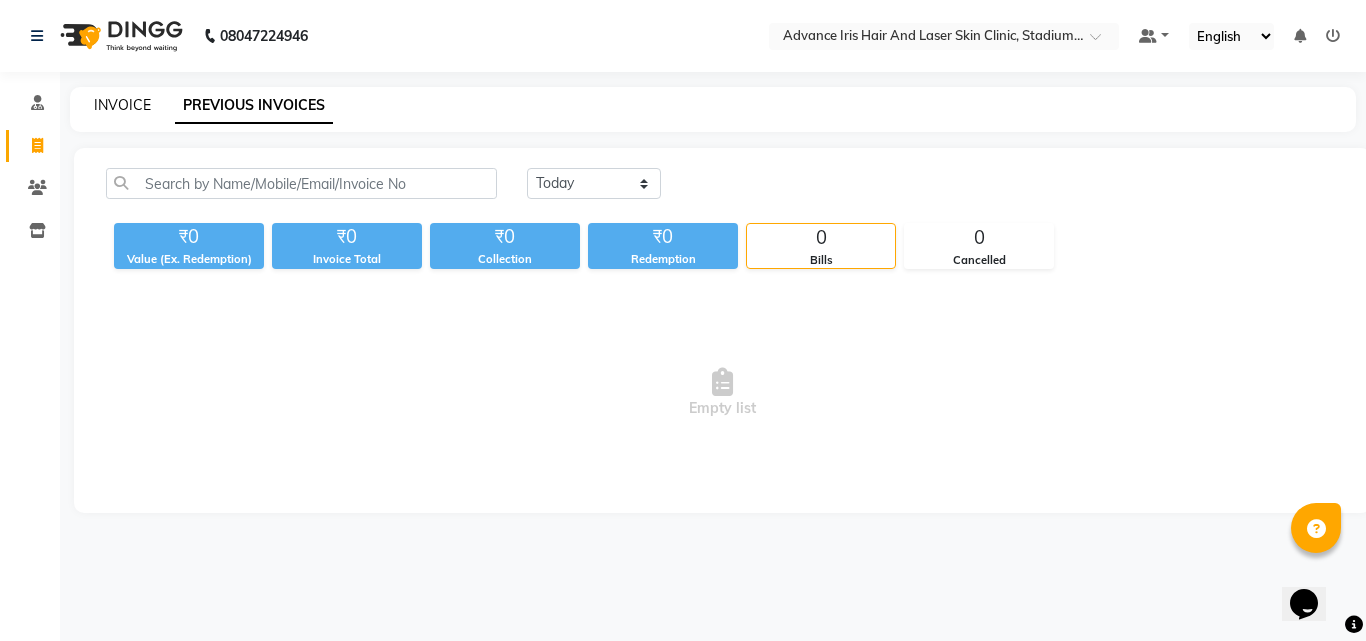 click on "INVOICE" 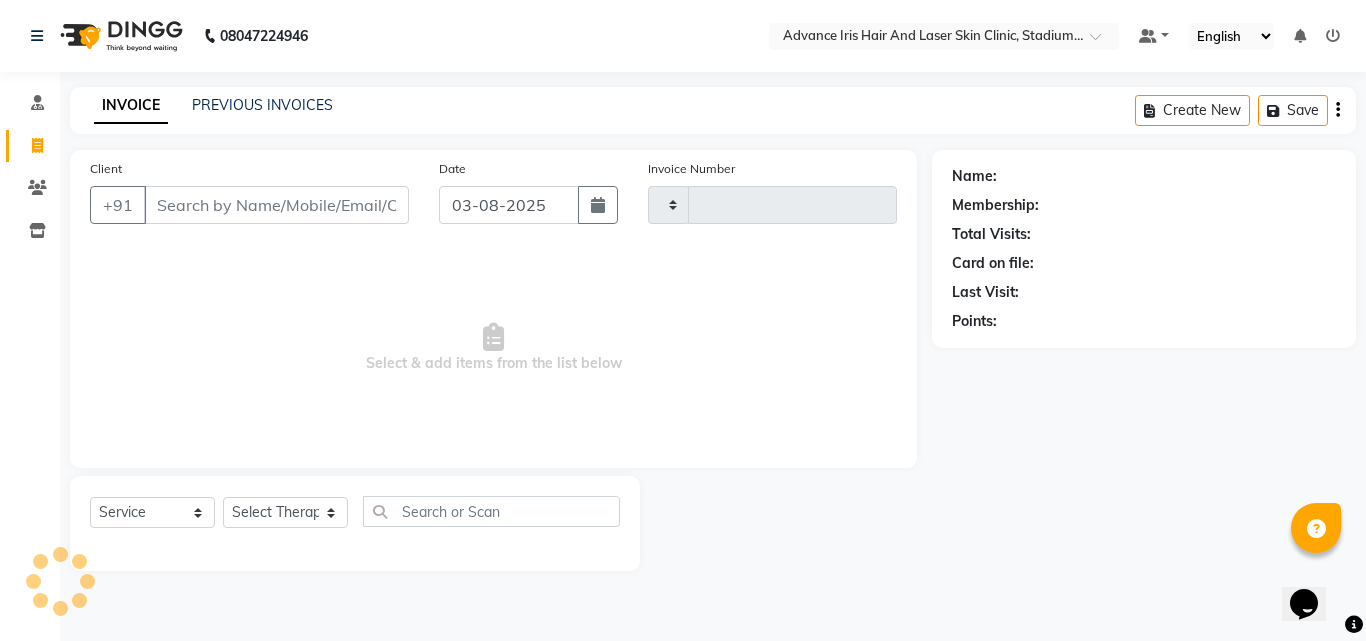 type on "0591" 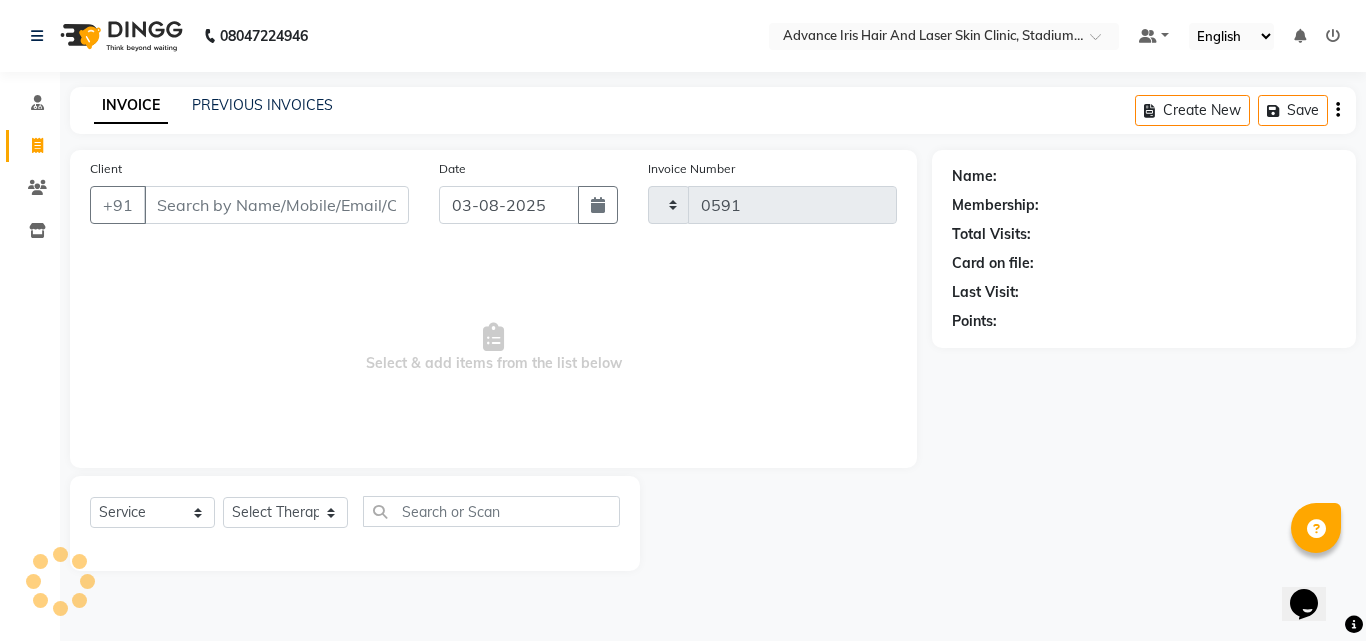 select on "5825" 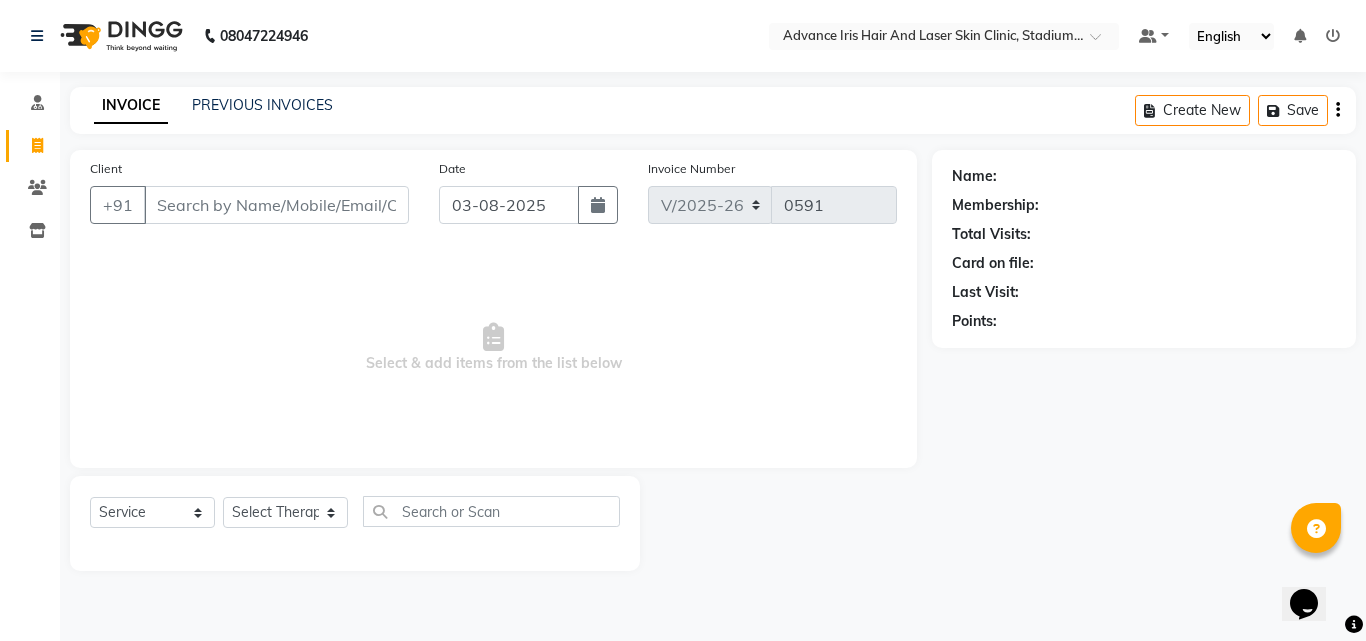click on "Client" at bounding box center (276, 205) 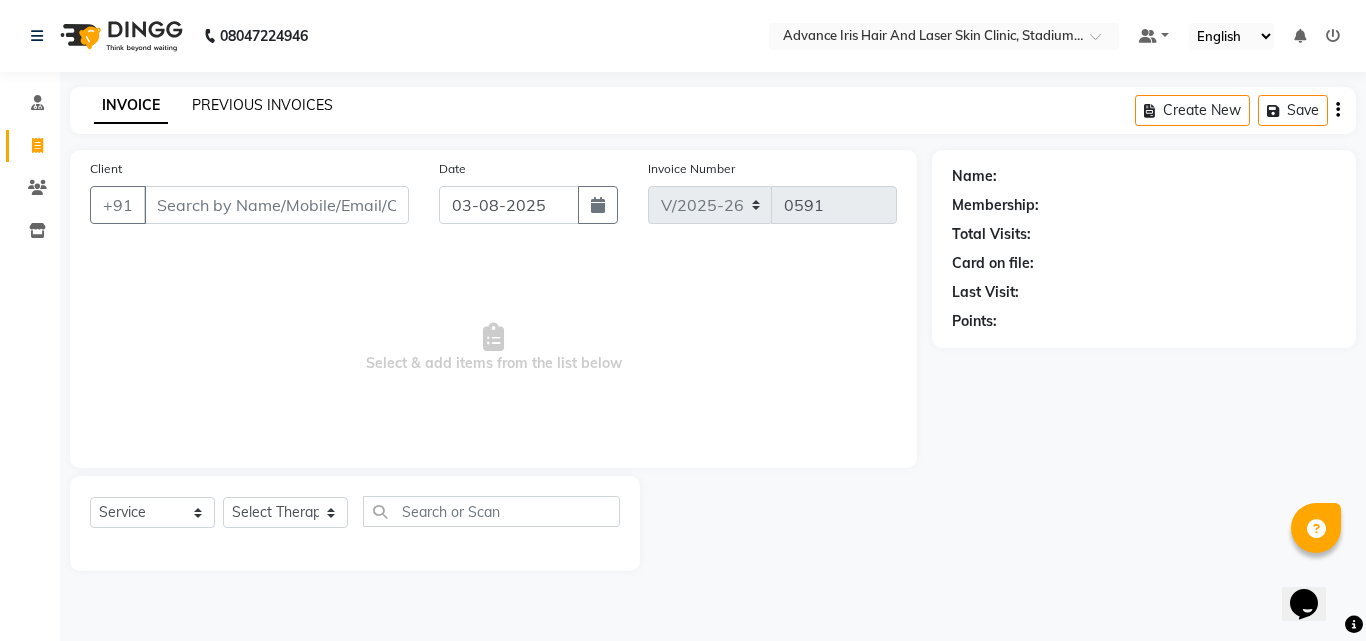 click on "PREVIOUS INVOICES" 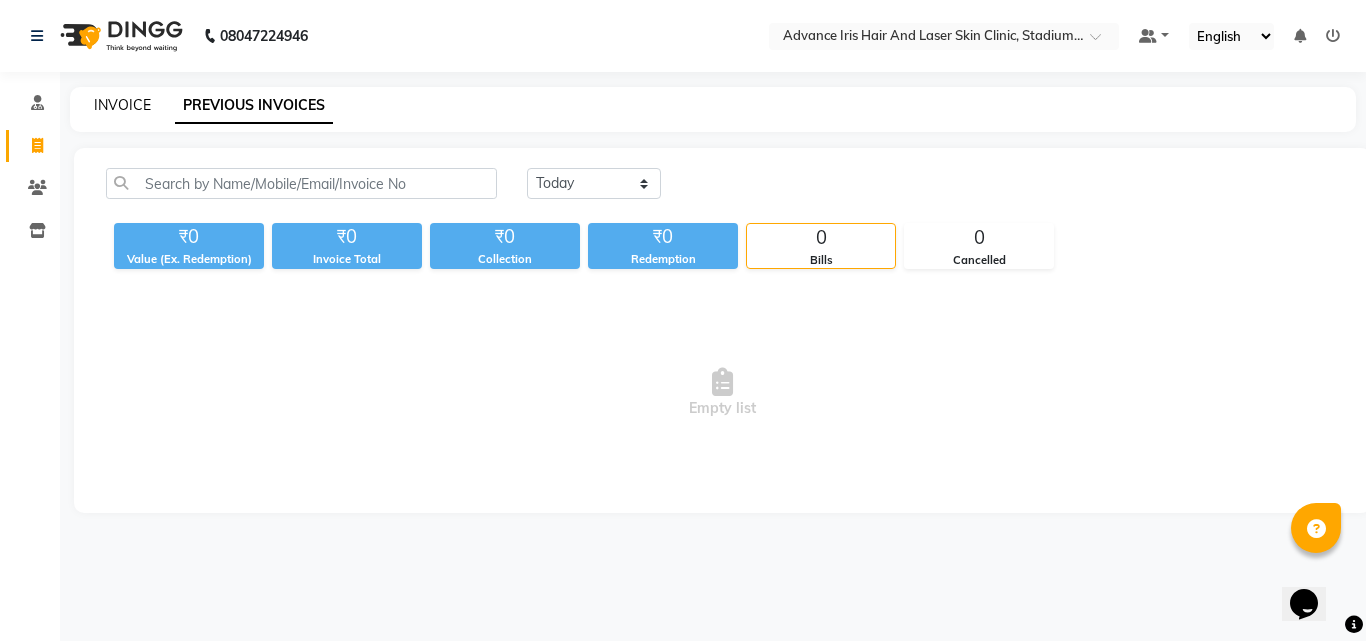 click on "INVOICE" 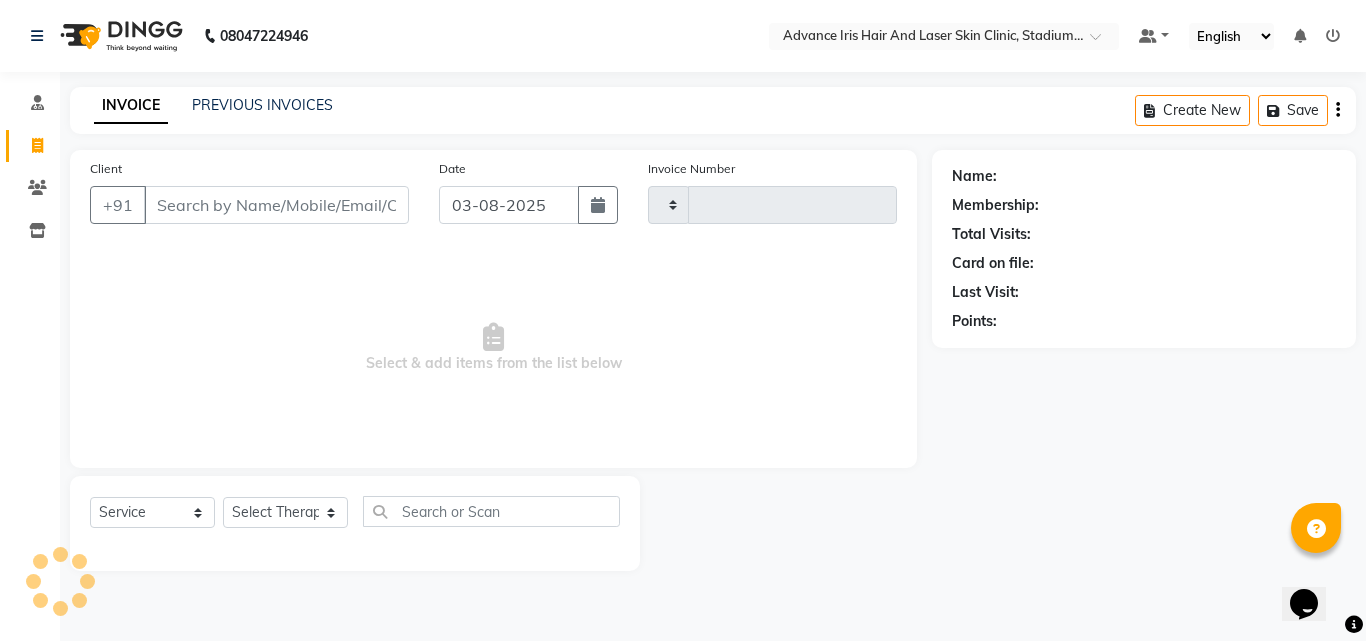 type on "0591" 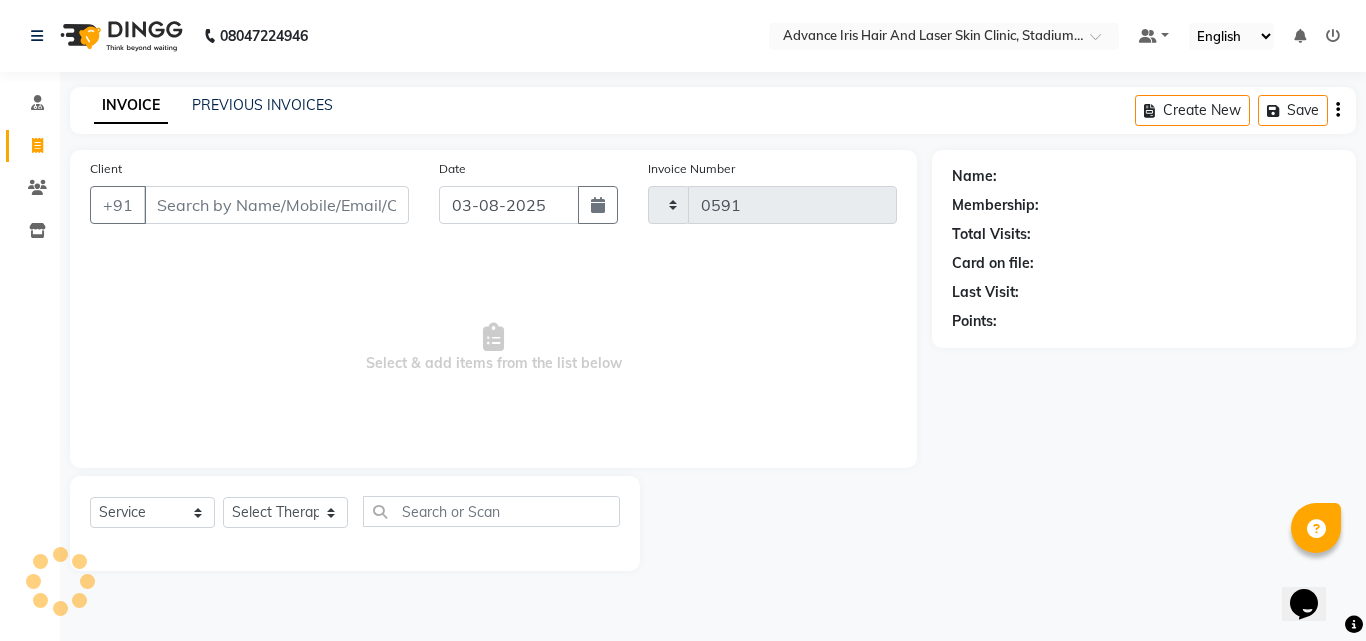 select on "5825" 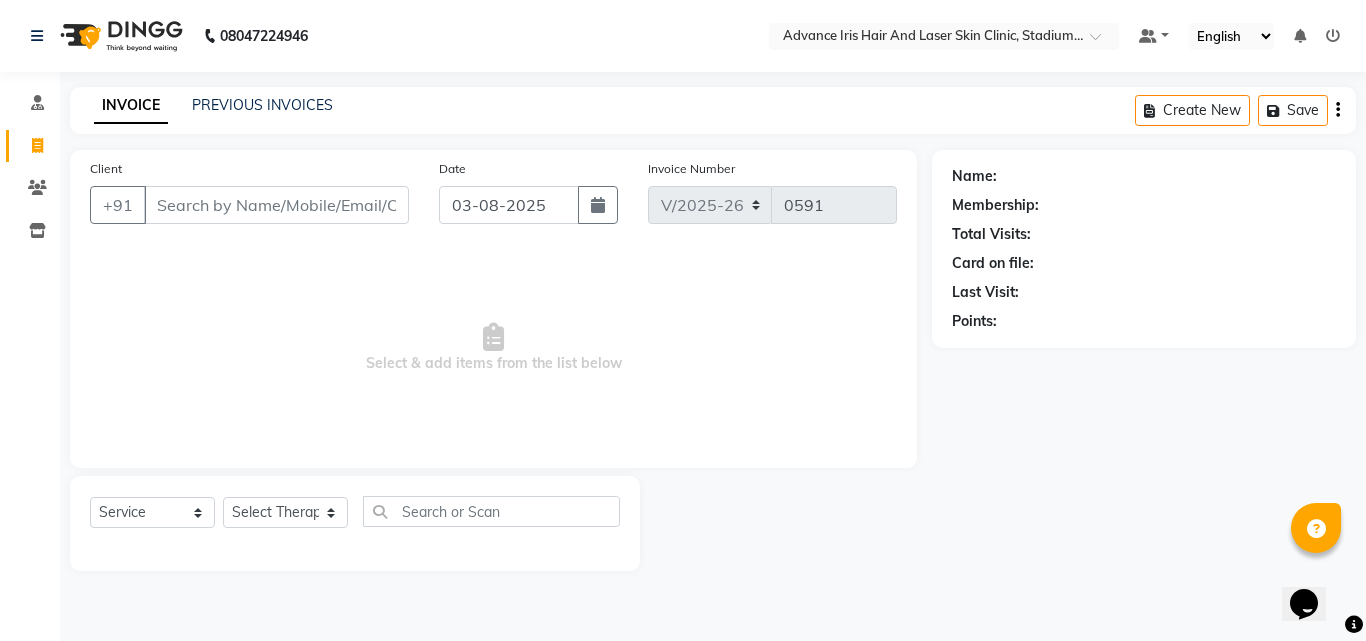 click on "Client" at bounding box center (276, 205) 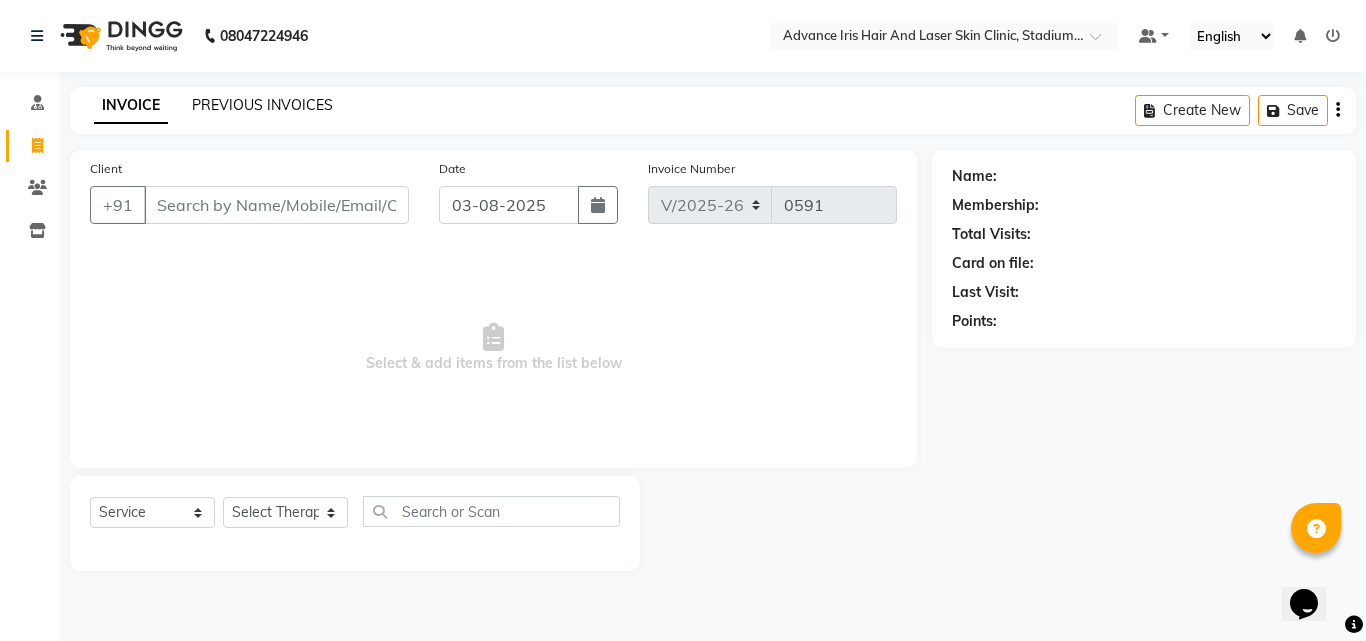 click on "PREVIOUS INVOICES" 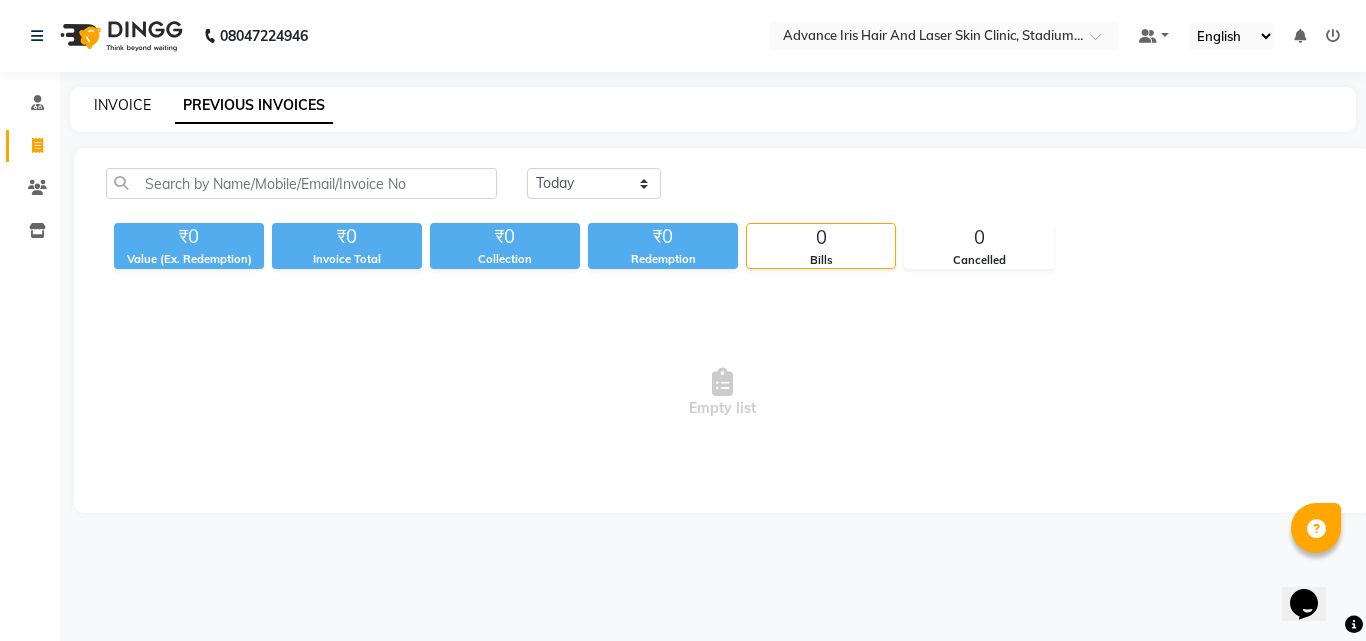 click on "INVOICE" 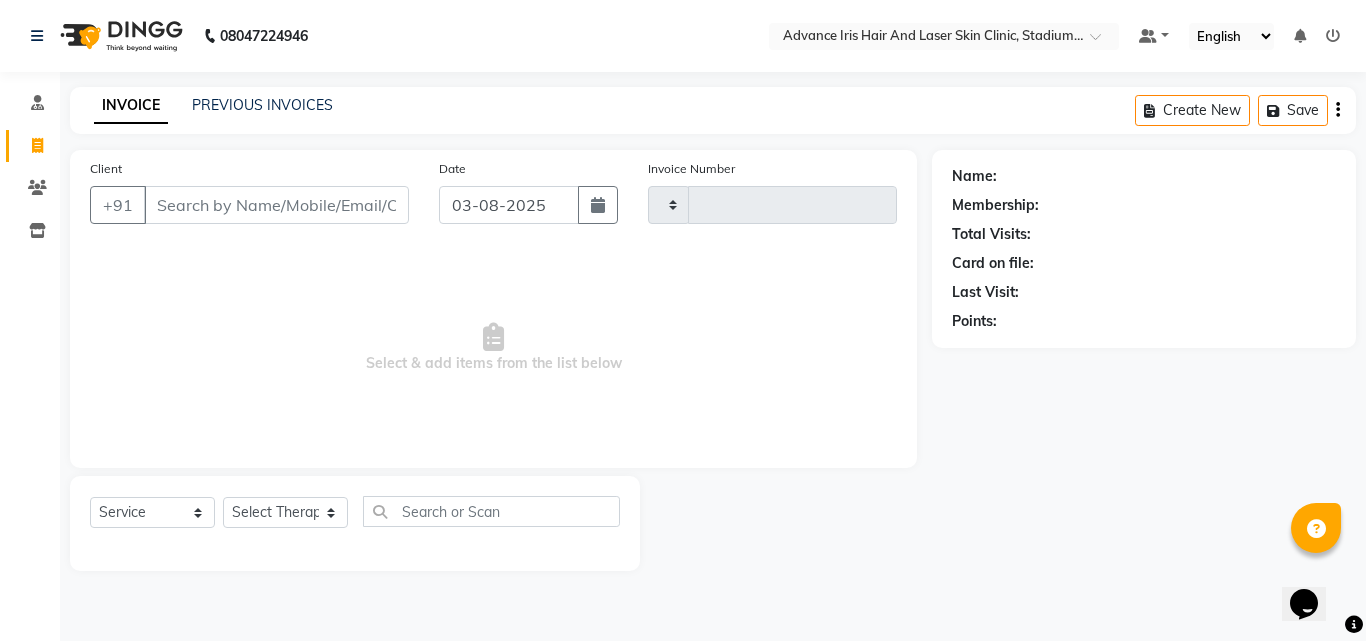 type on "0591" 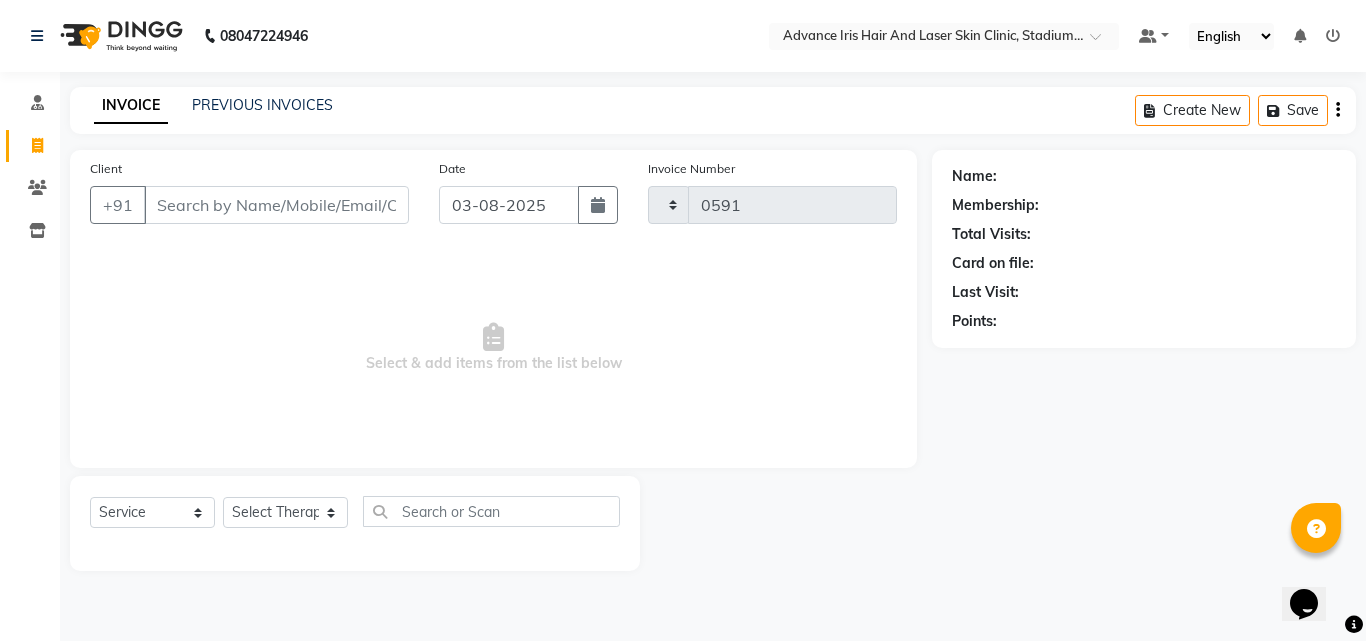 select on "5825" 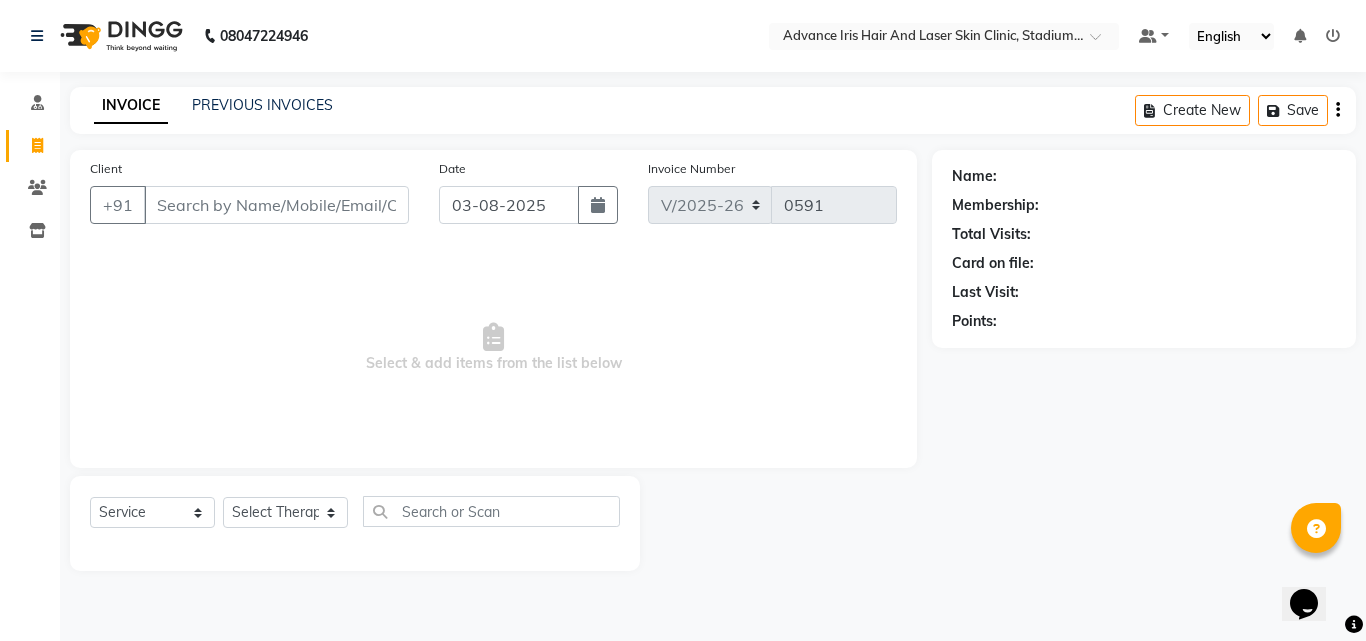click on "Client" at bounding box center (276, 205) 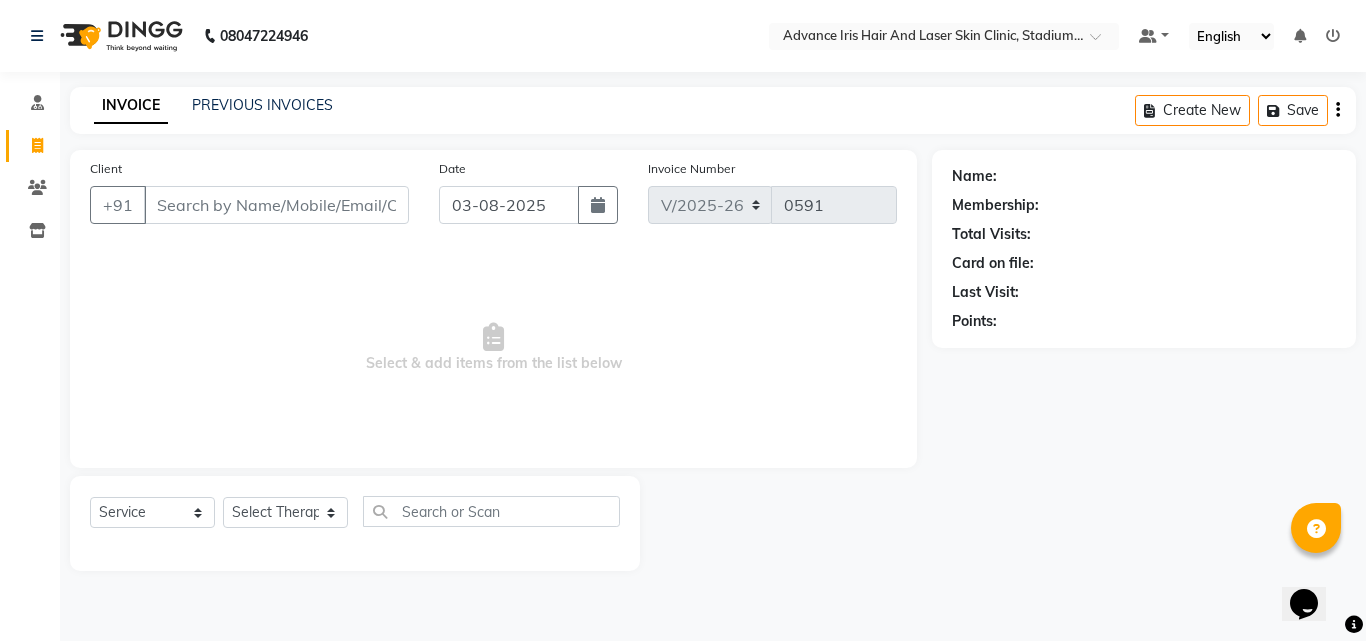 click on "PREVIOUS INVOICES" 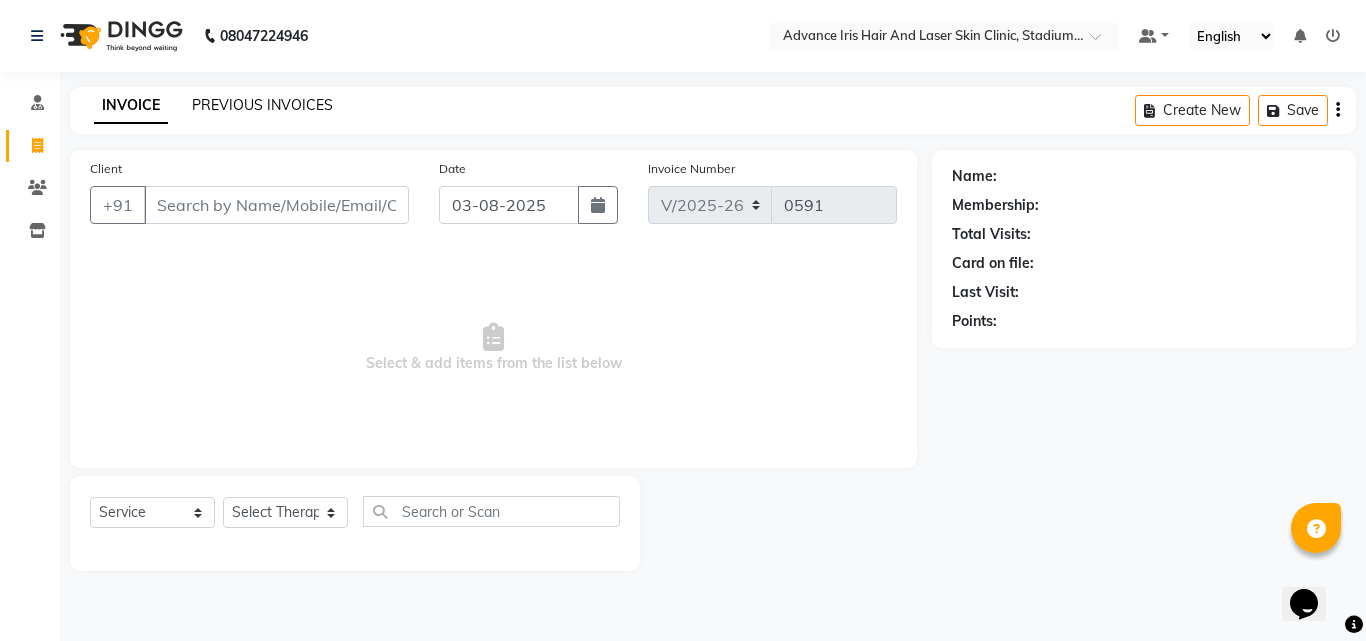 click on "PREVIOUS INVOICES" 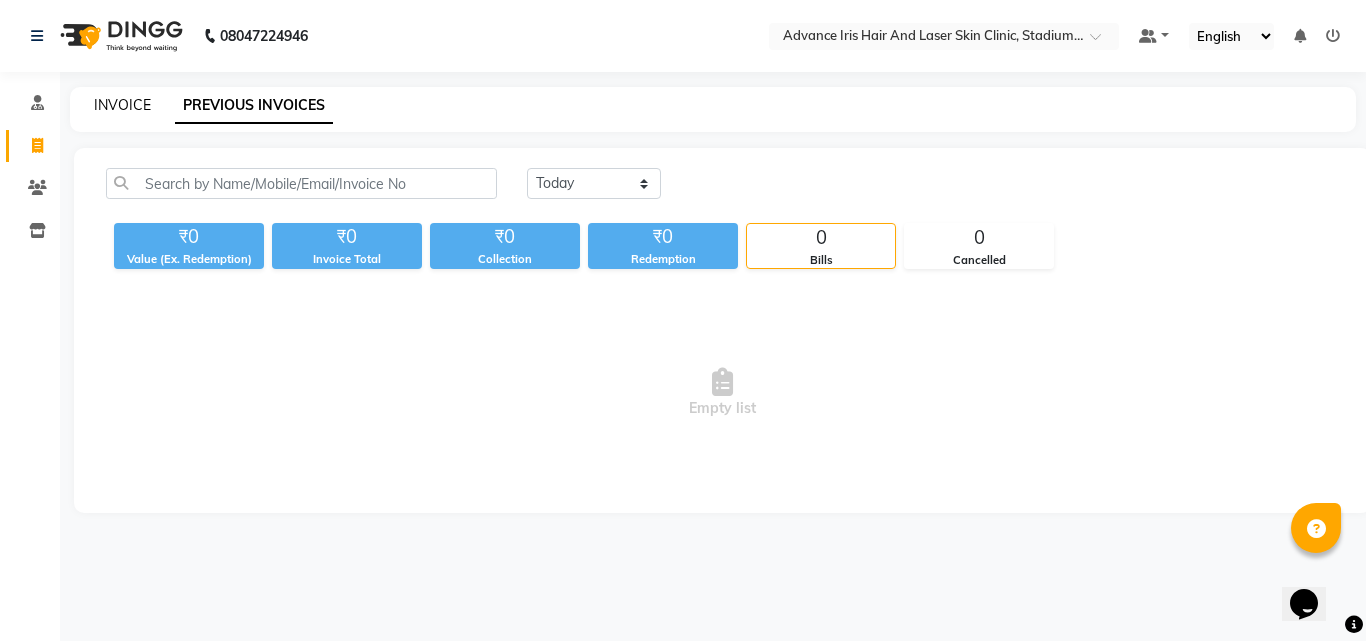 click on "INVOICE" 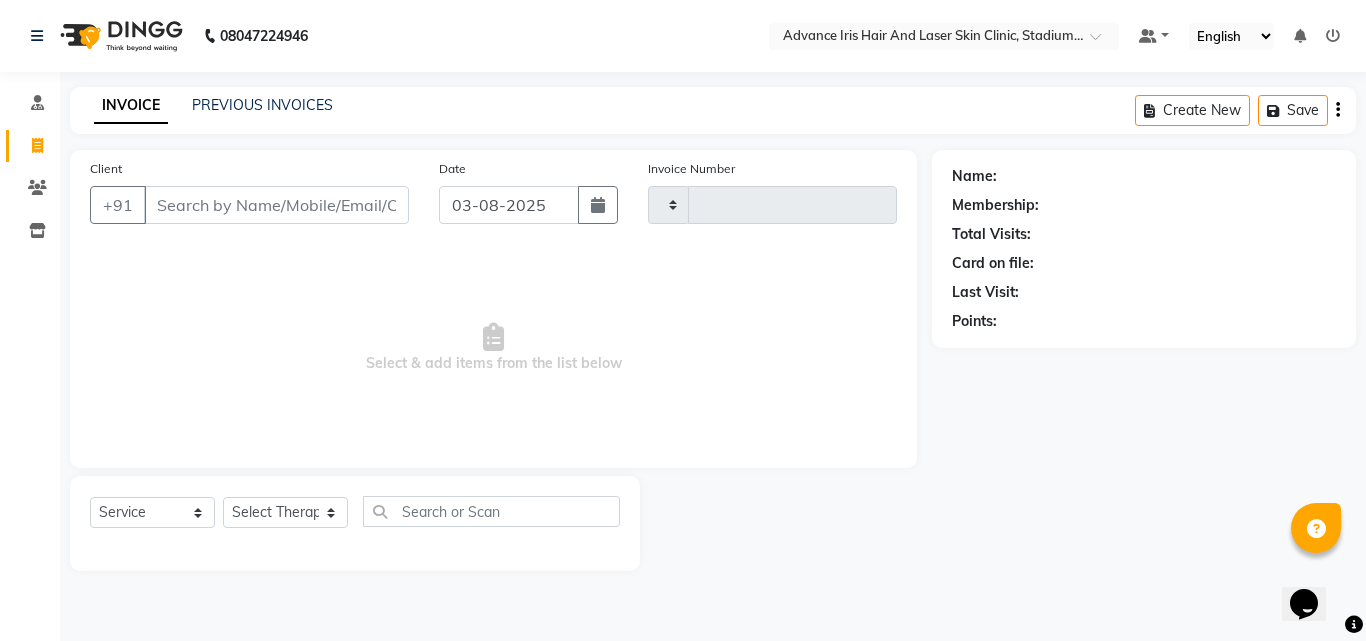 type on "0591" 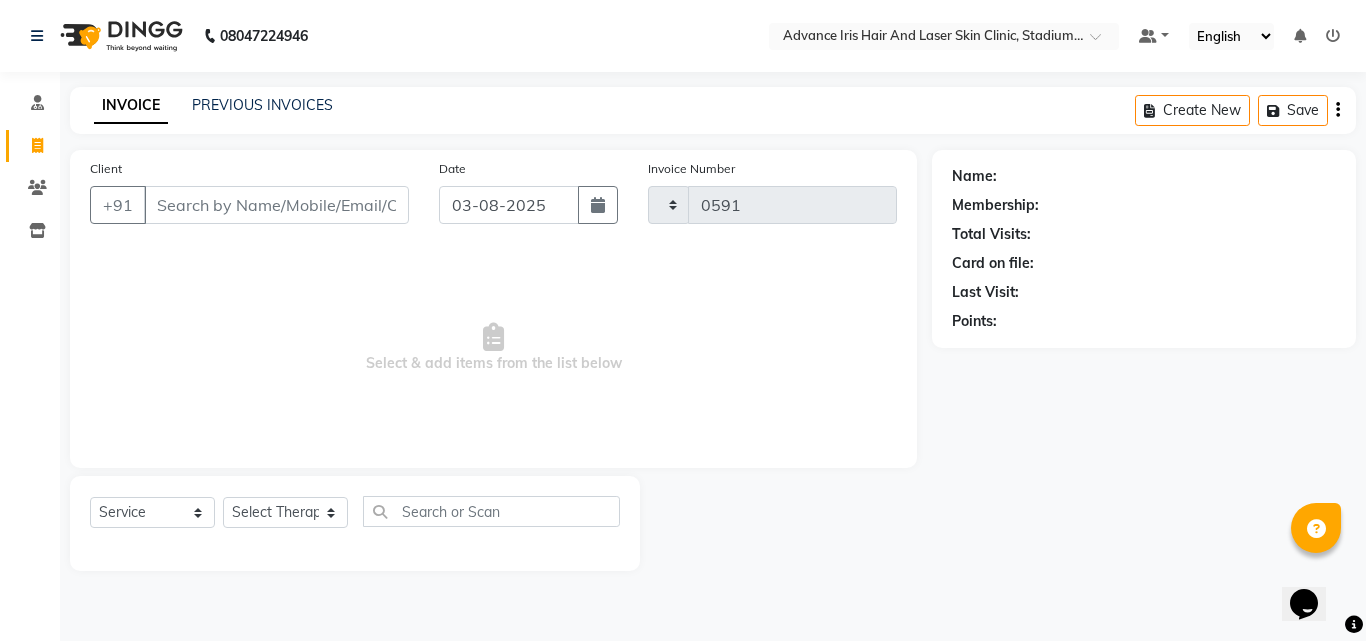 select on "5825" 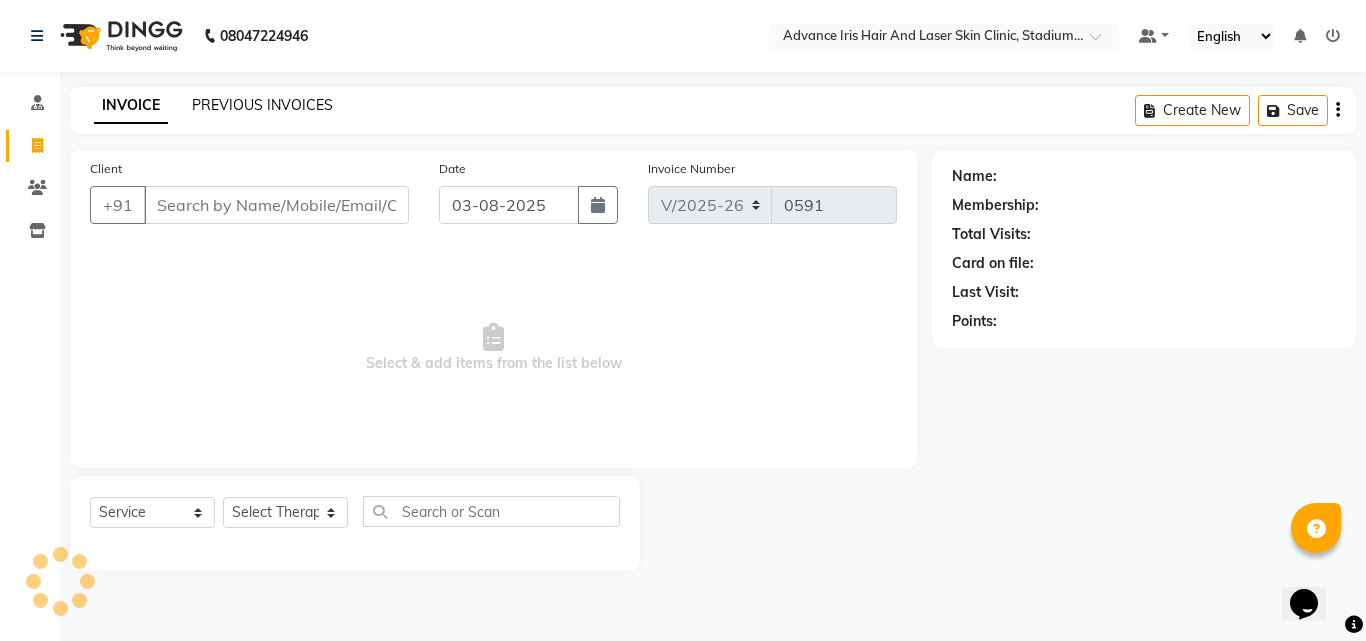 click on "PREVIOUS INVOICES" 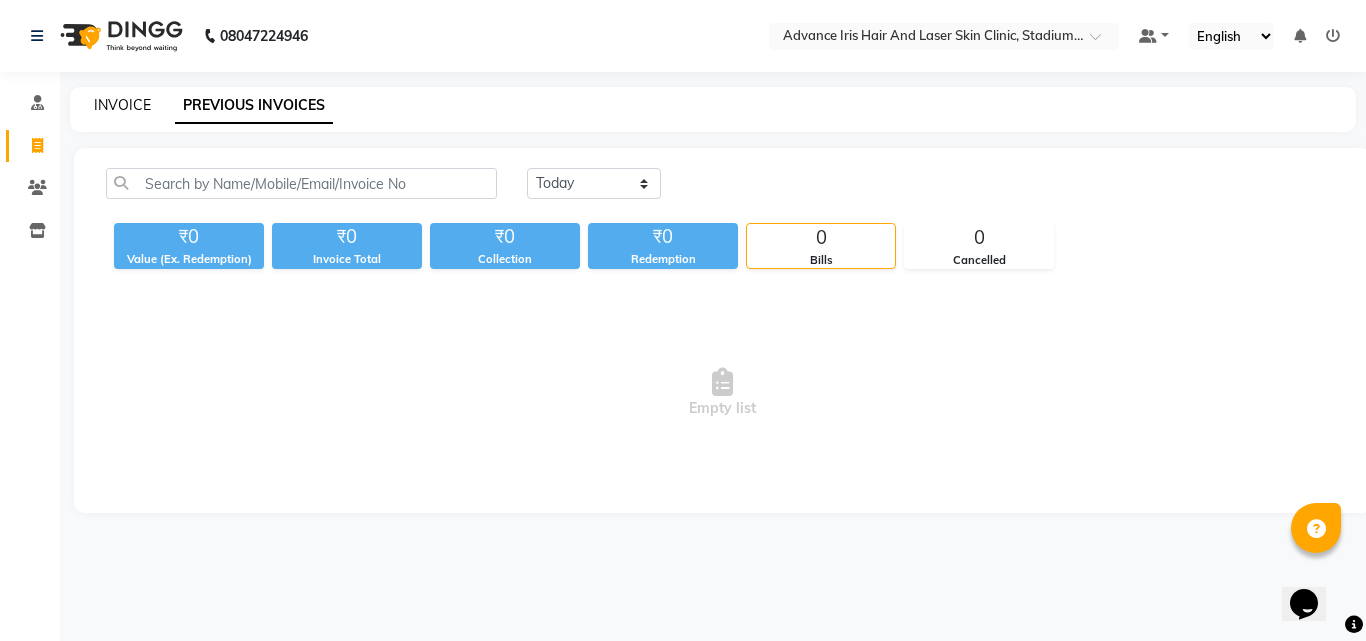 click on "INVOICE" 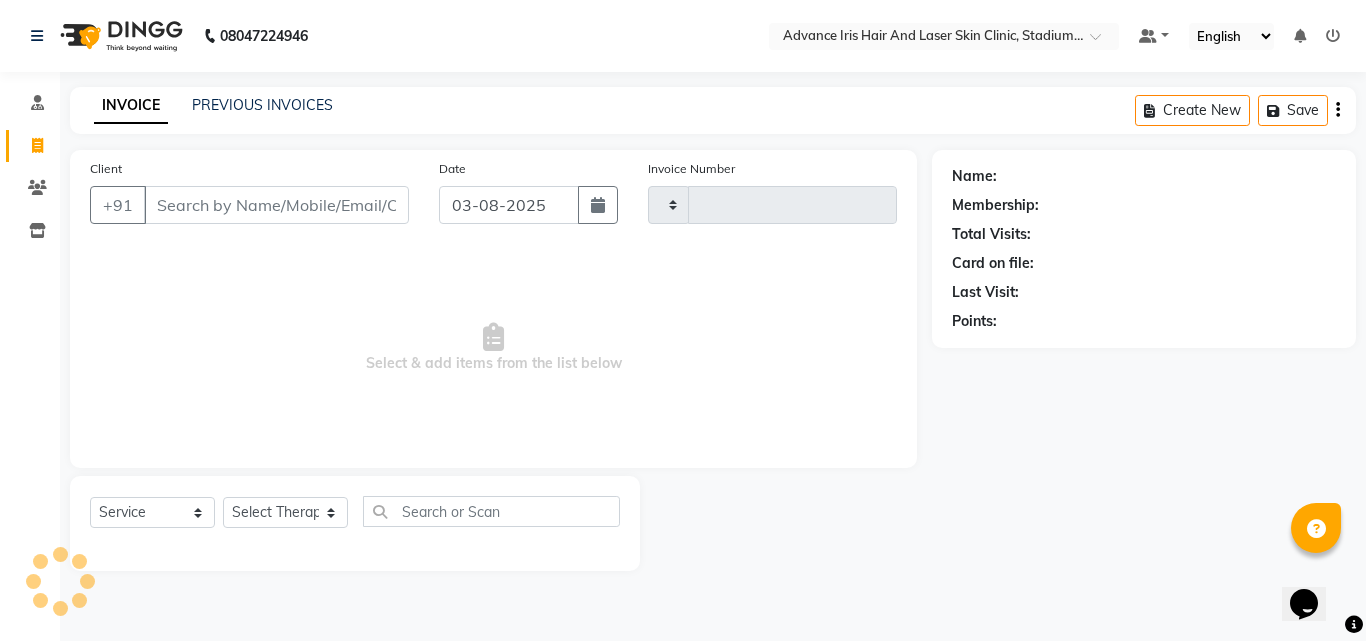 type on "0591" 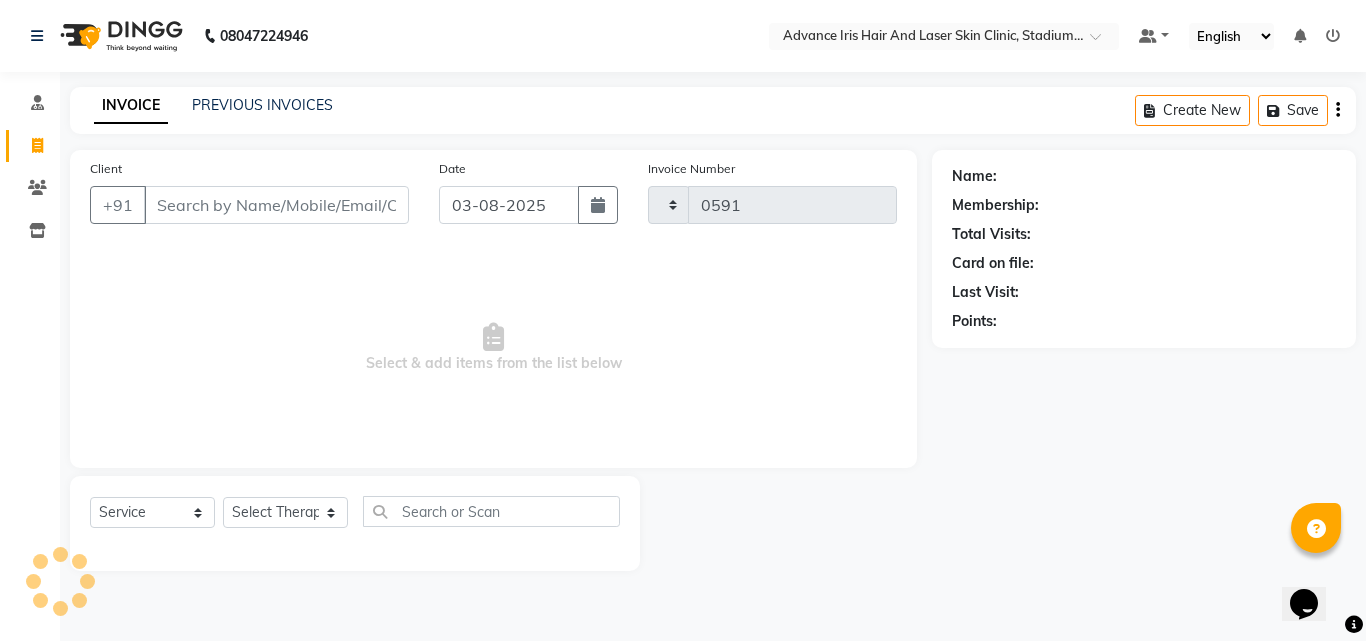 select on "5825" 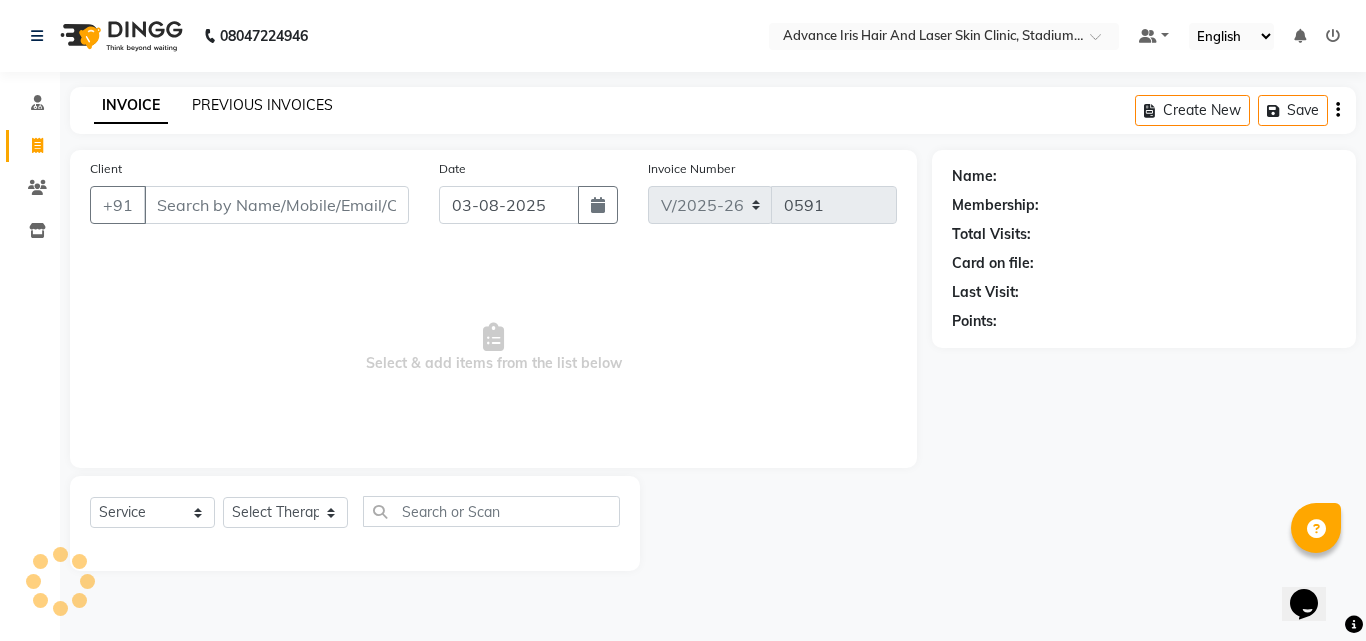 click on "PREVIOUS INVOICES" 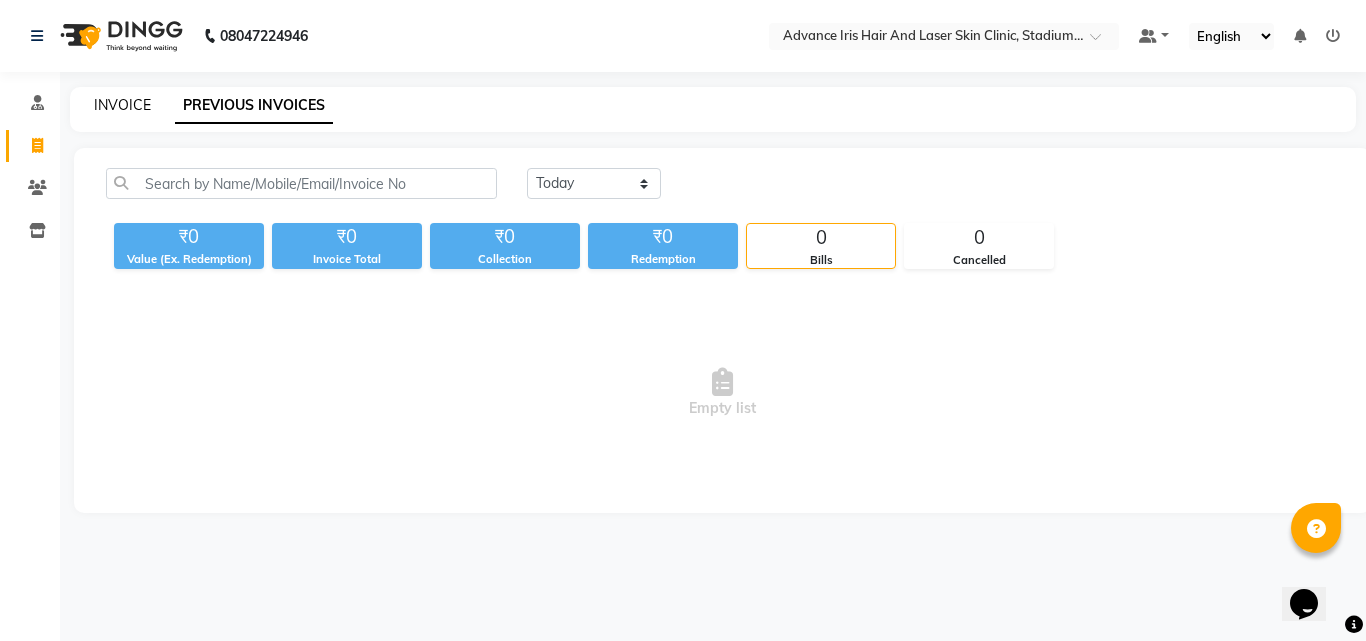 click on "INVOICE" 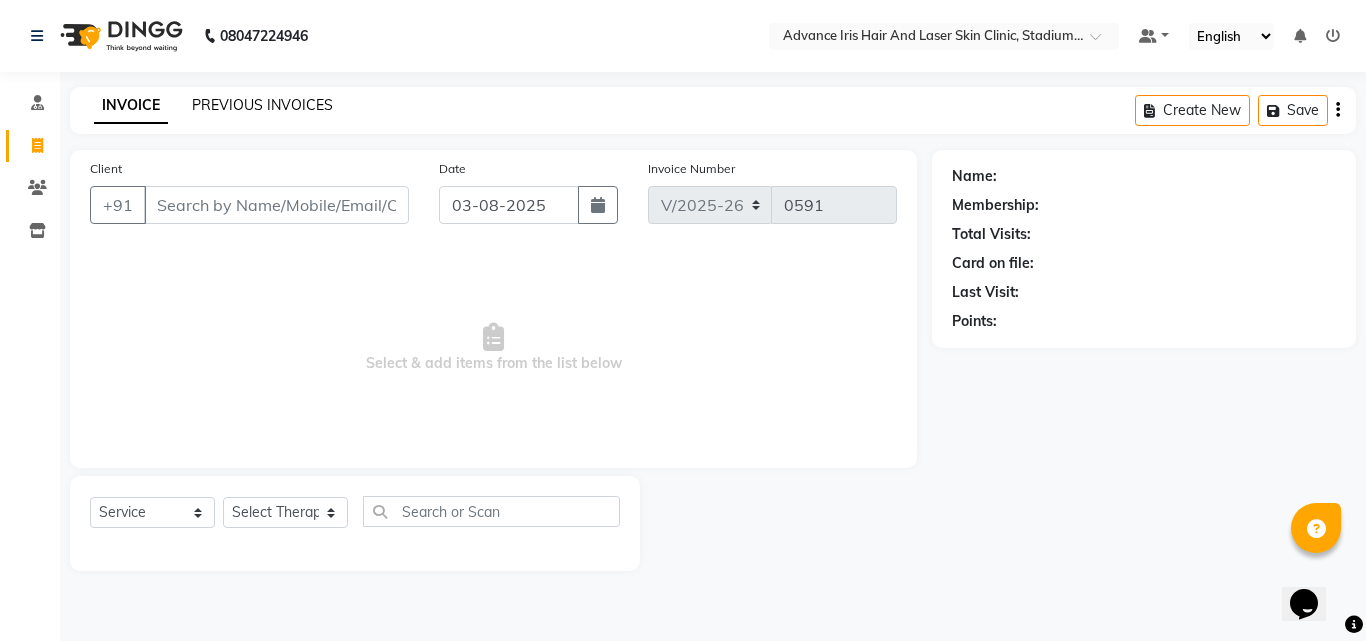 click on "PREVIOUS INVOICES" 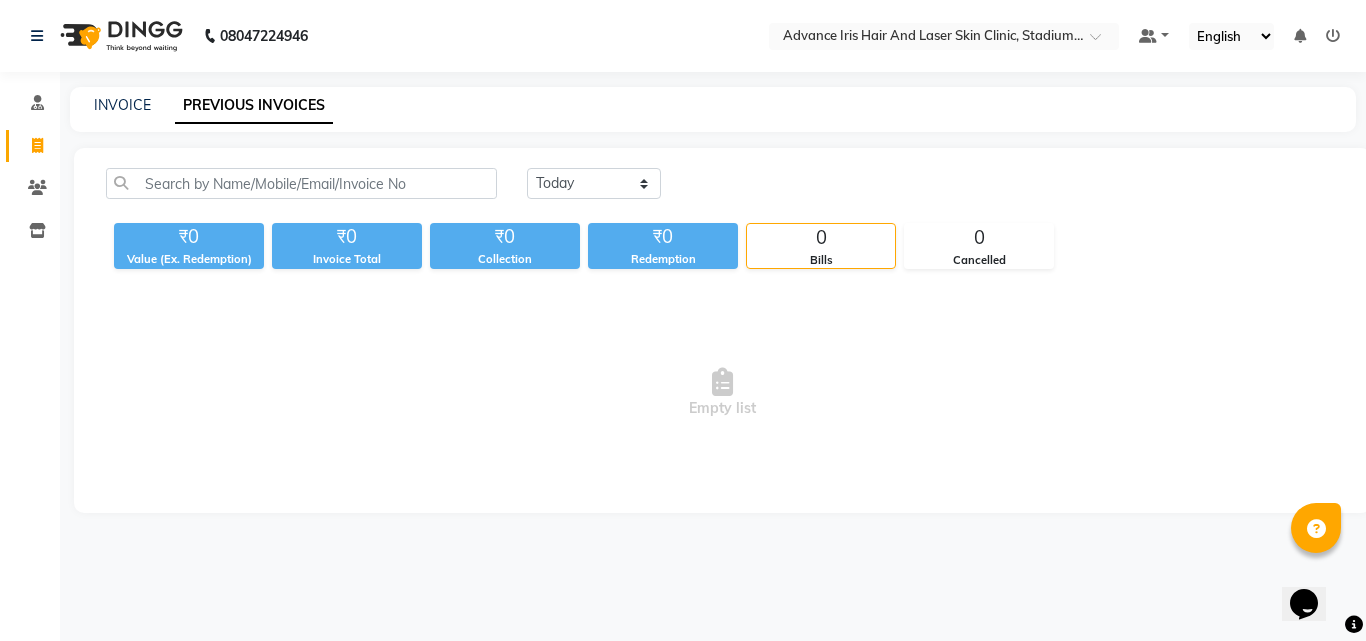 click on "INVOICE" 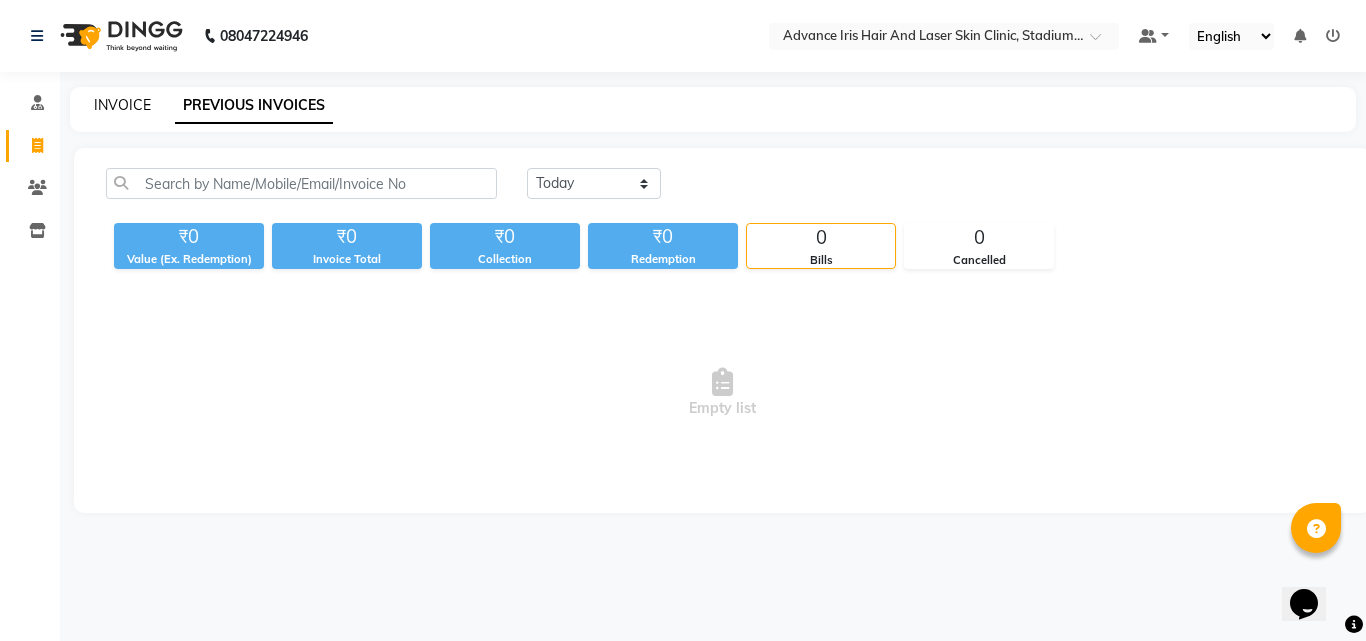 click on "INVOICE" 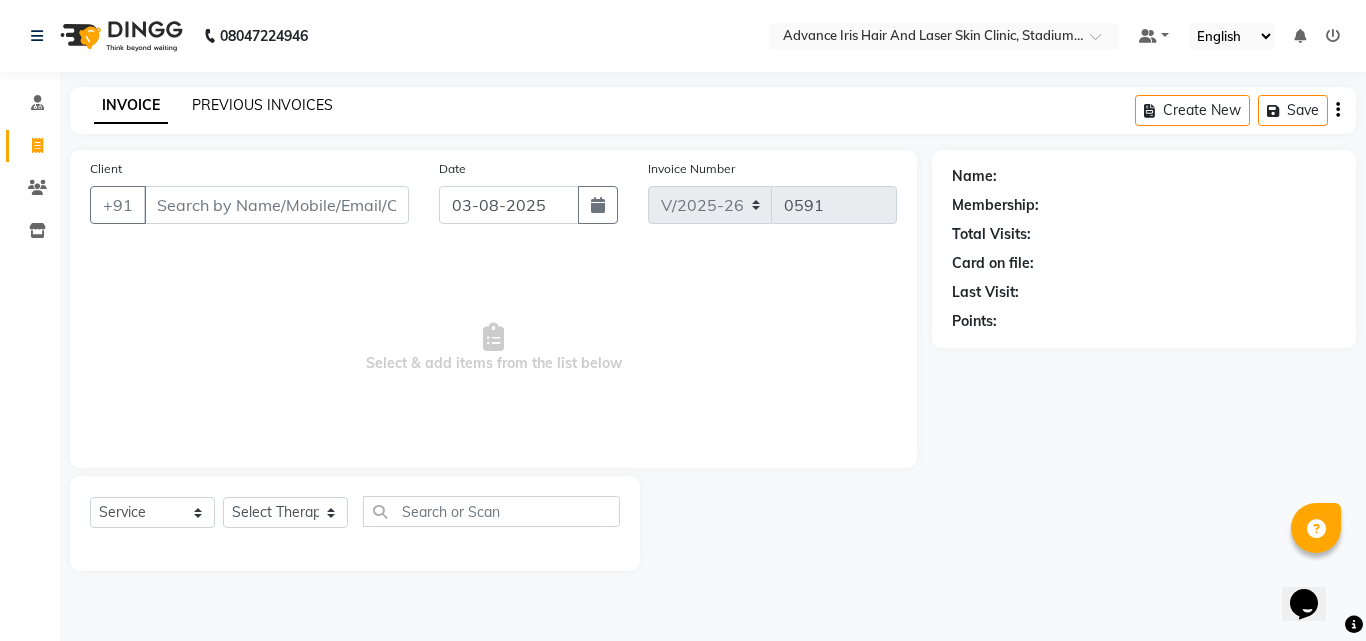 click on "PREVIOUS INVOICES" 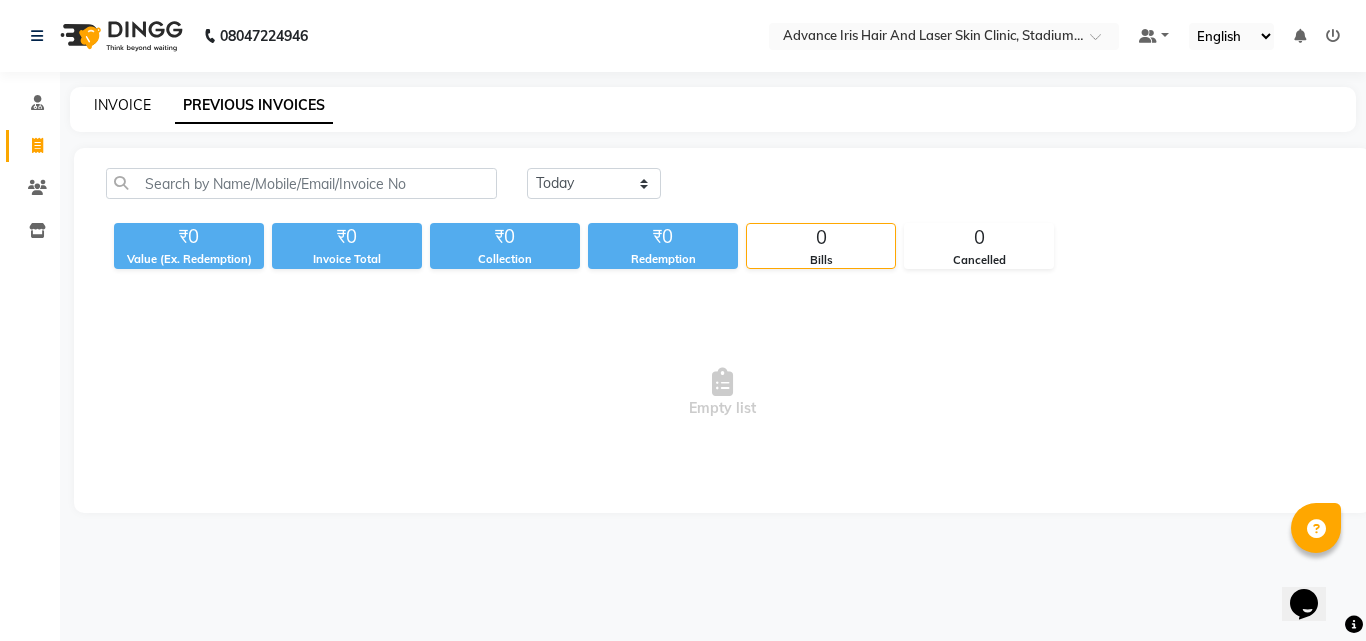 click on "INVOICE" 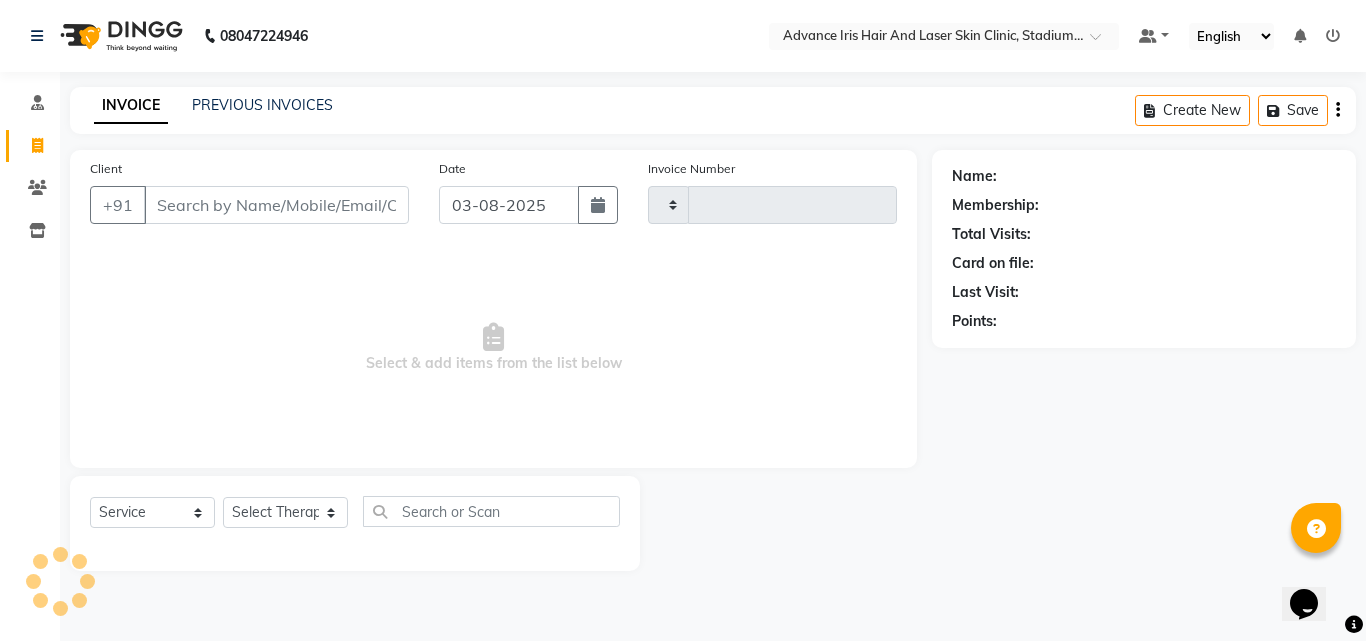 type on "0591" 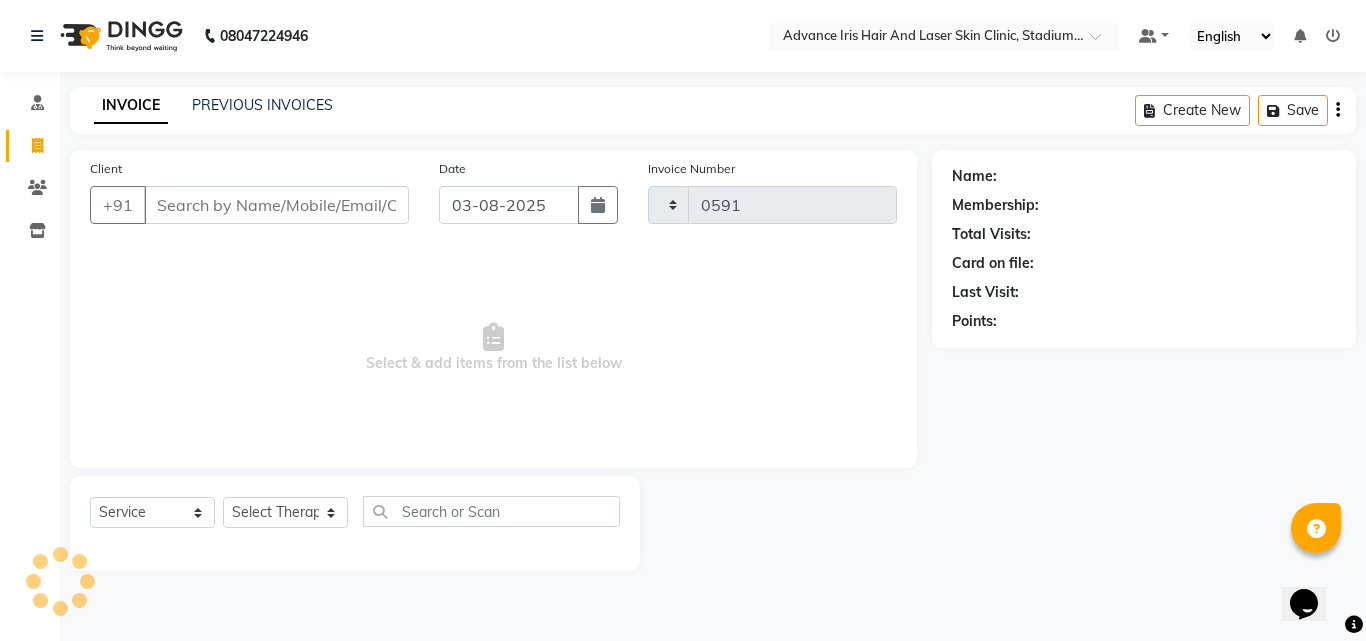 select on "5825" 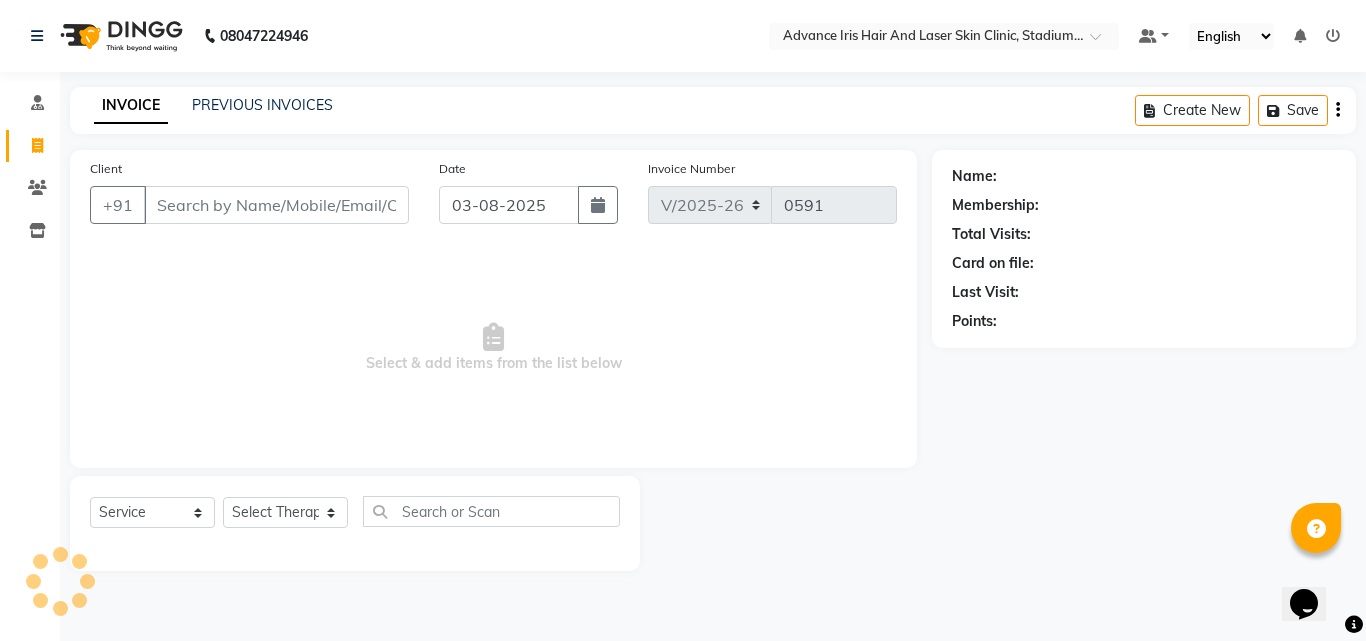 drag, startPoint x: 163, startPoint y: 200, endPoint x: 176, endPoint y: 212, distance: 17.691807 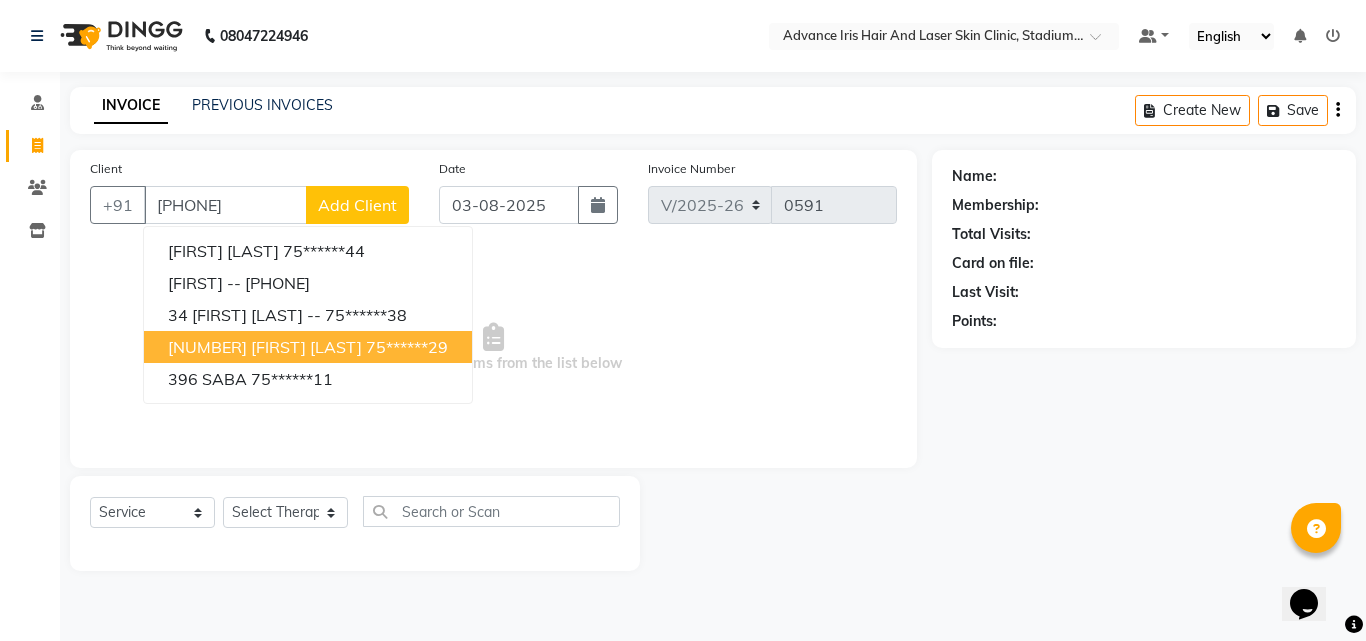 click on "[NUMBER] [FIRST] [LAST]" at bounding box center (265, 347) 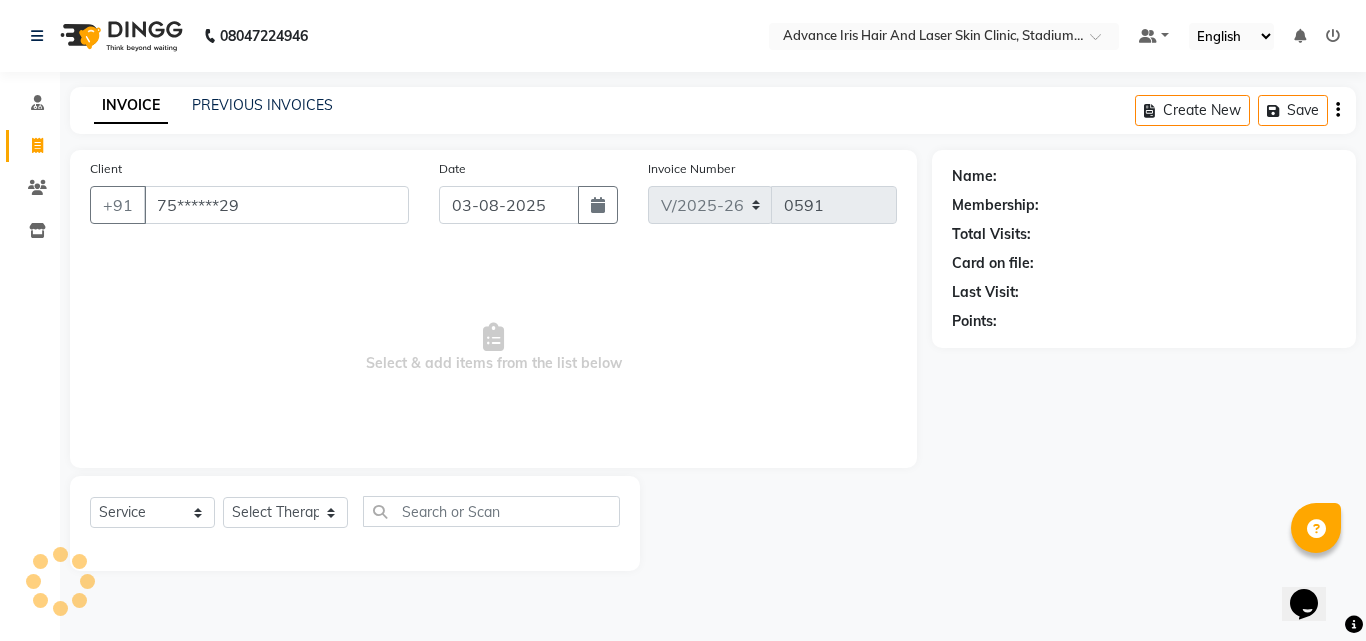 type on "75******29" 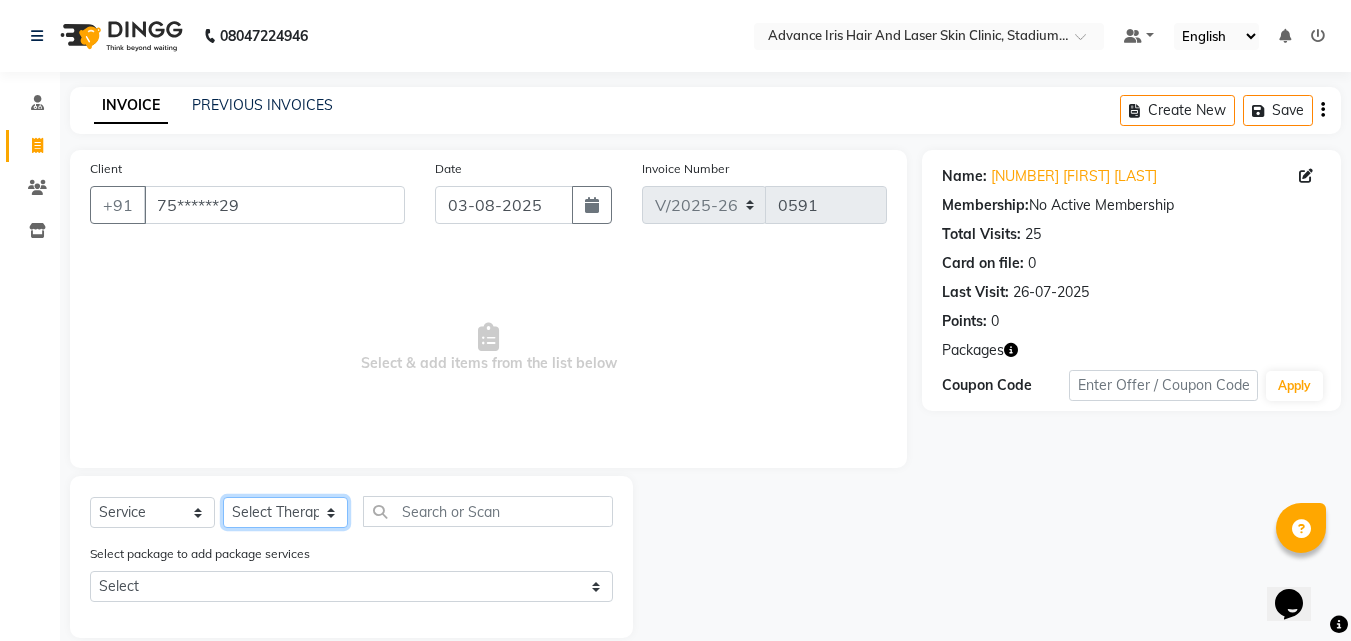 click on "Select Therapist Advance Iris Reception Anchal Chandani Dr Pratiksha Dwivedi(Cosmetologist) Imran Isra Somya Agarwal" 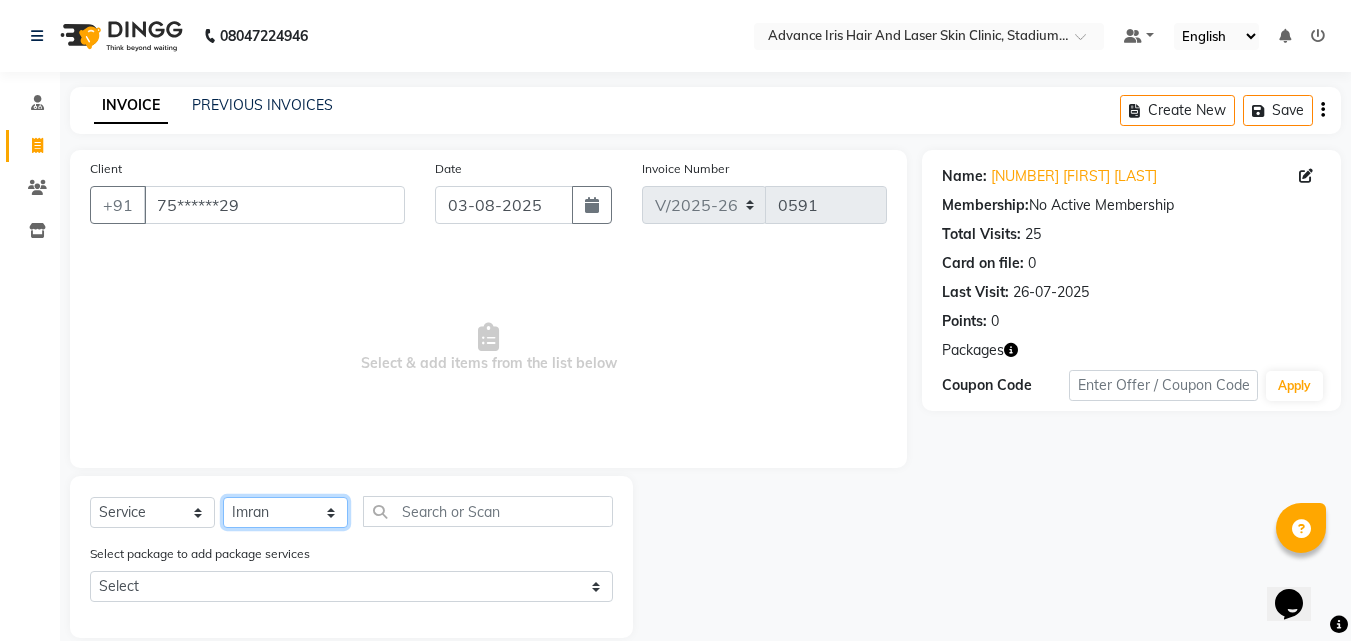 click on "Select Therapist Advance Iris Reception Anchal Chandani Dr Pratiksha Dwivedi(Cosmetologist) Imran Isra Somya Agarwal" 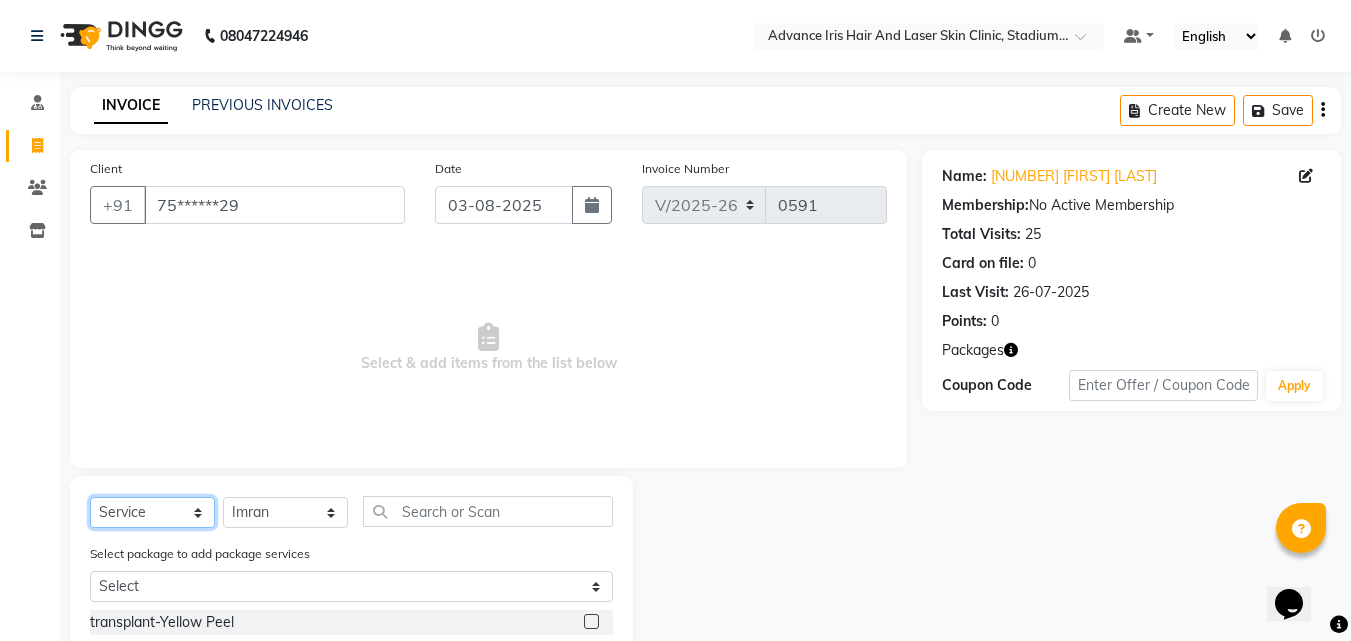 drag, startPoint x: 194, startPoint y: 519, endPoint x: 195, endPoint y: 502, distance: 17.029387 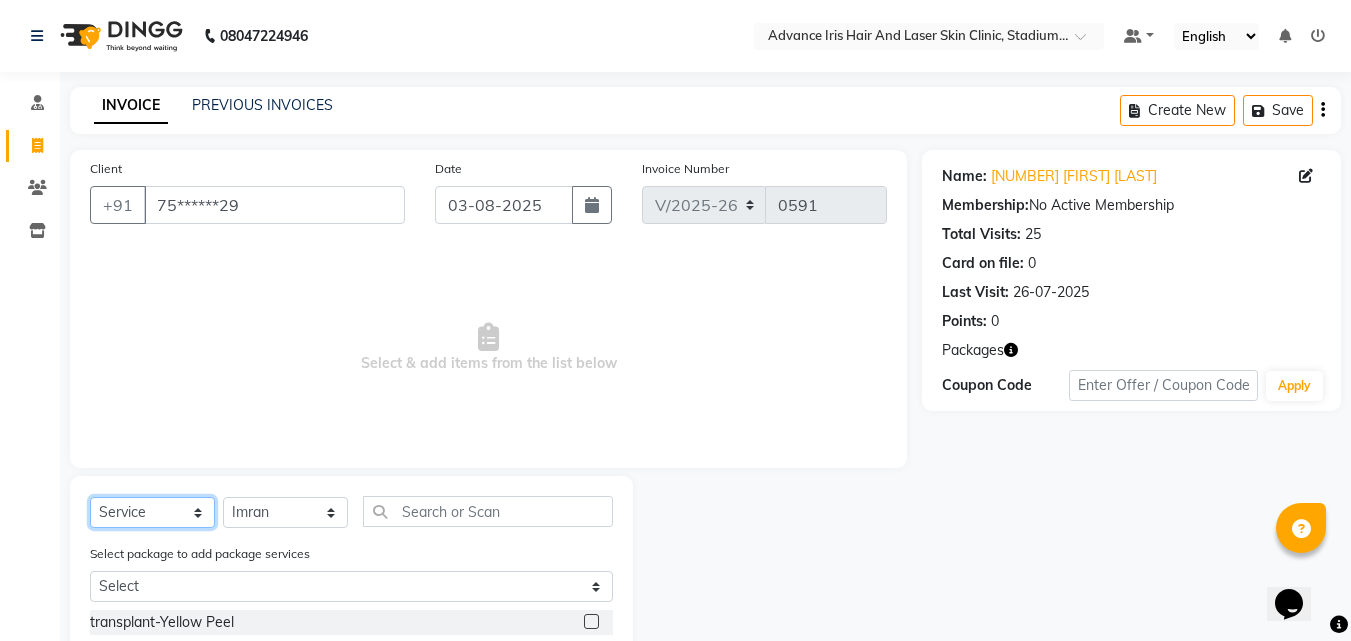 select on "package" 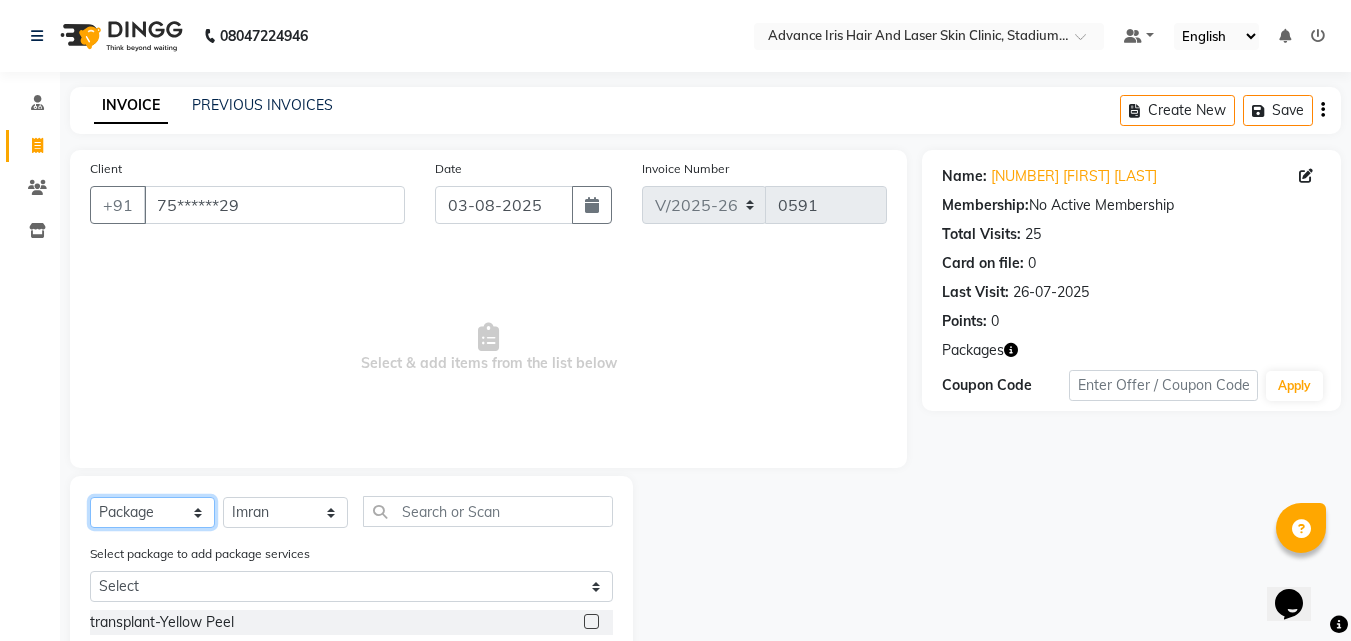click on "Select  Service  Product  Membership  Package Voucher Prepaid Gift Card" 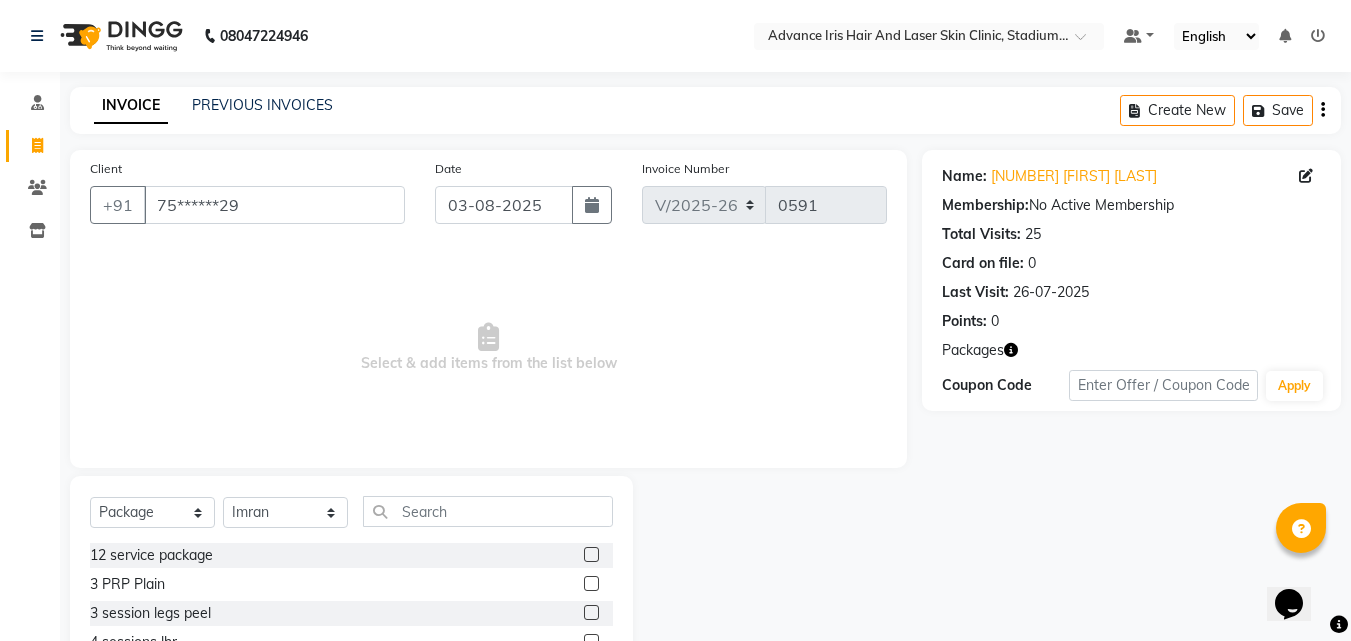 click 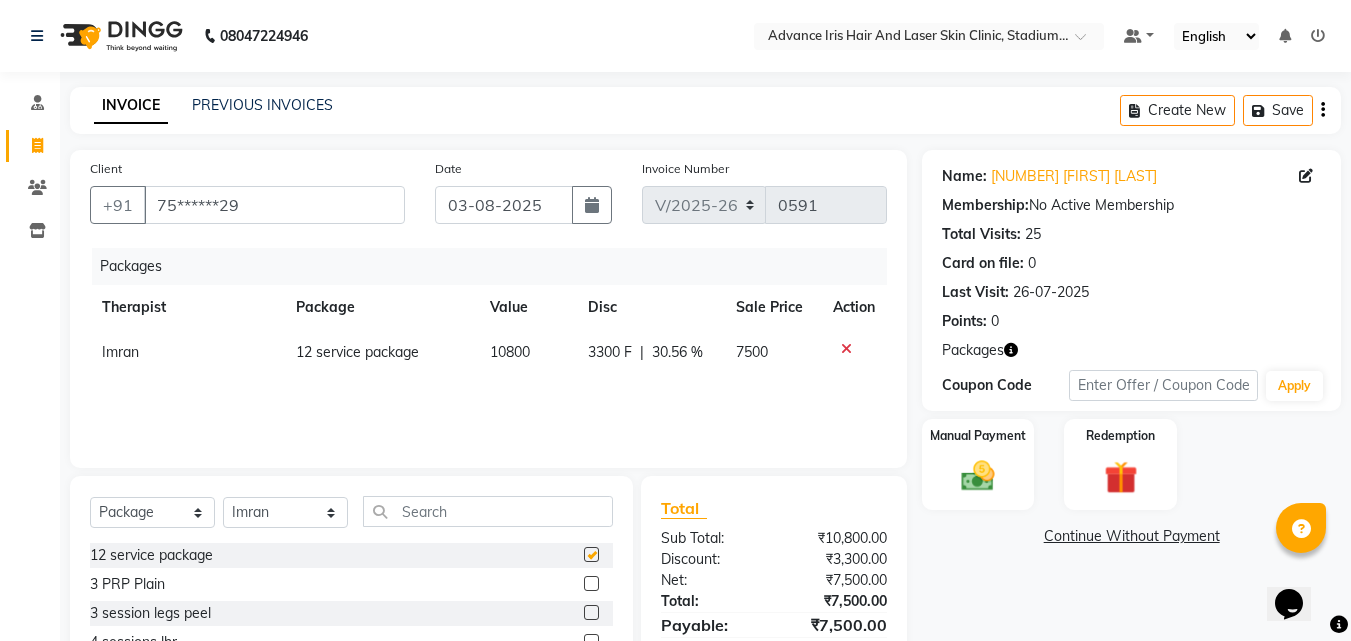 checkbox on "false" 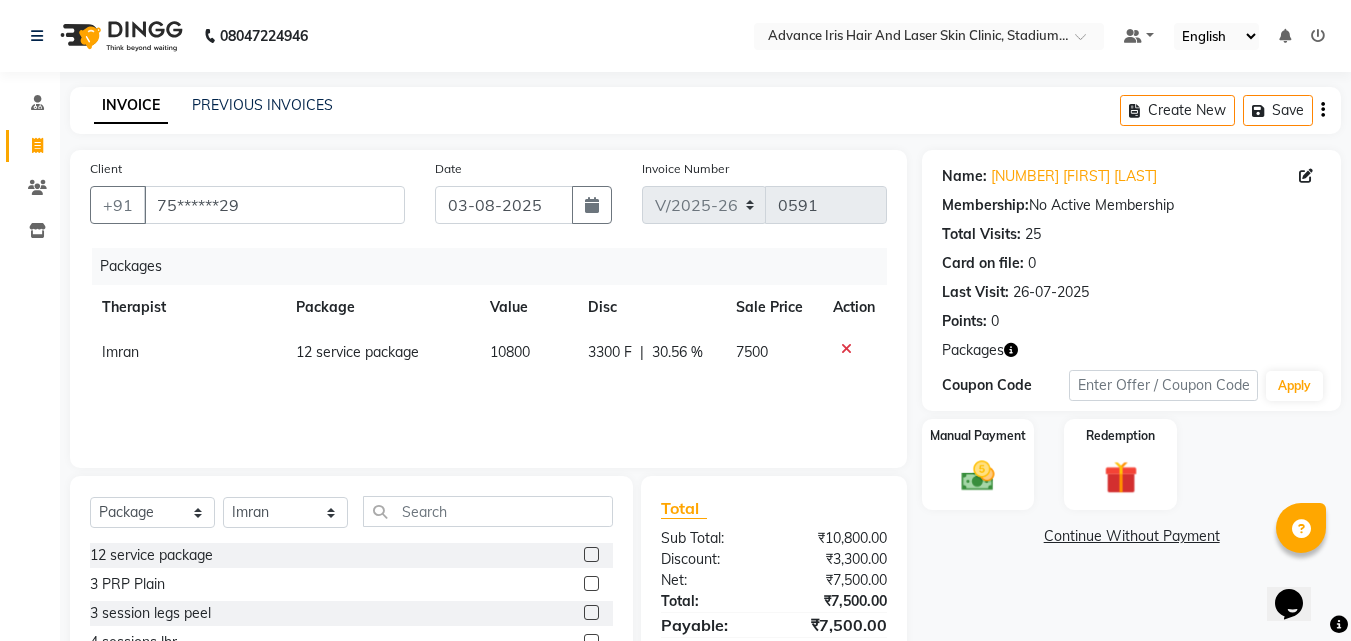 click on "10800" 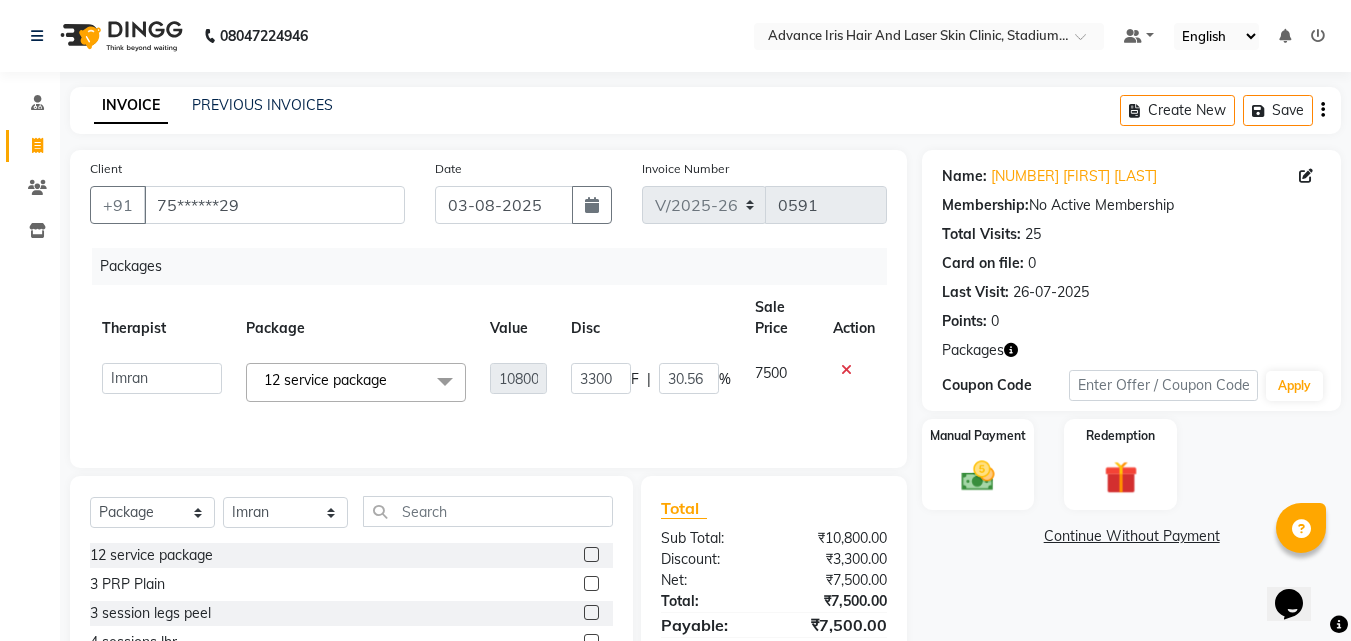 click on "10800" 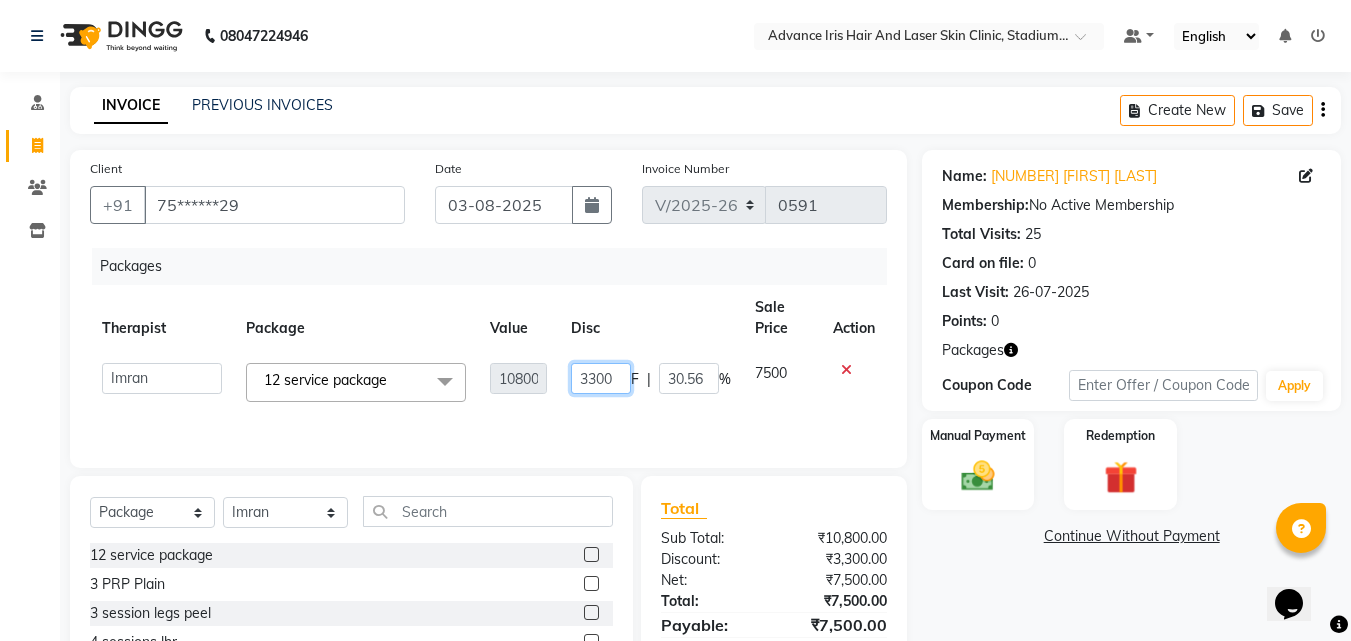 click on "3300" 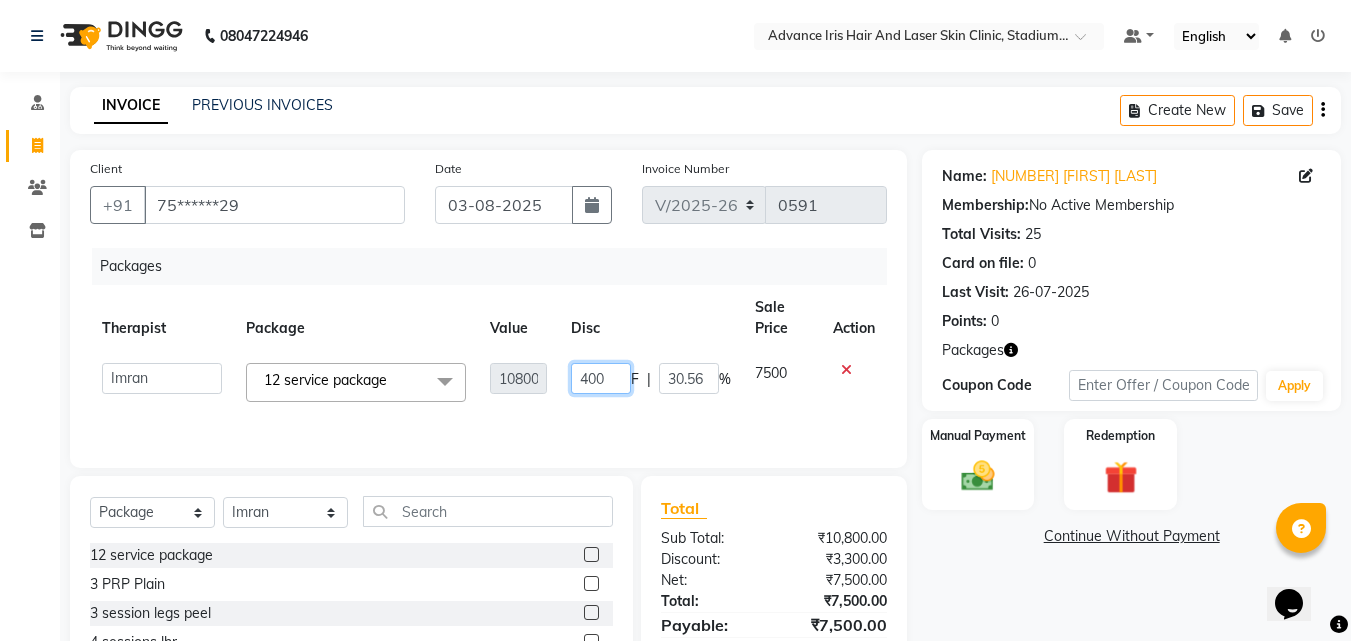 type on "4800" 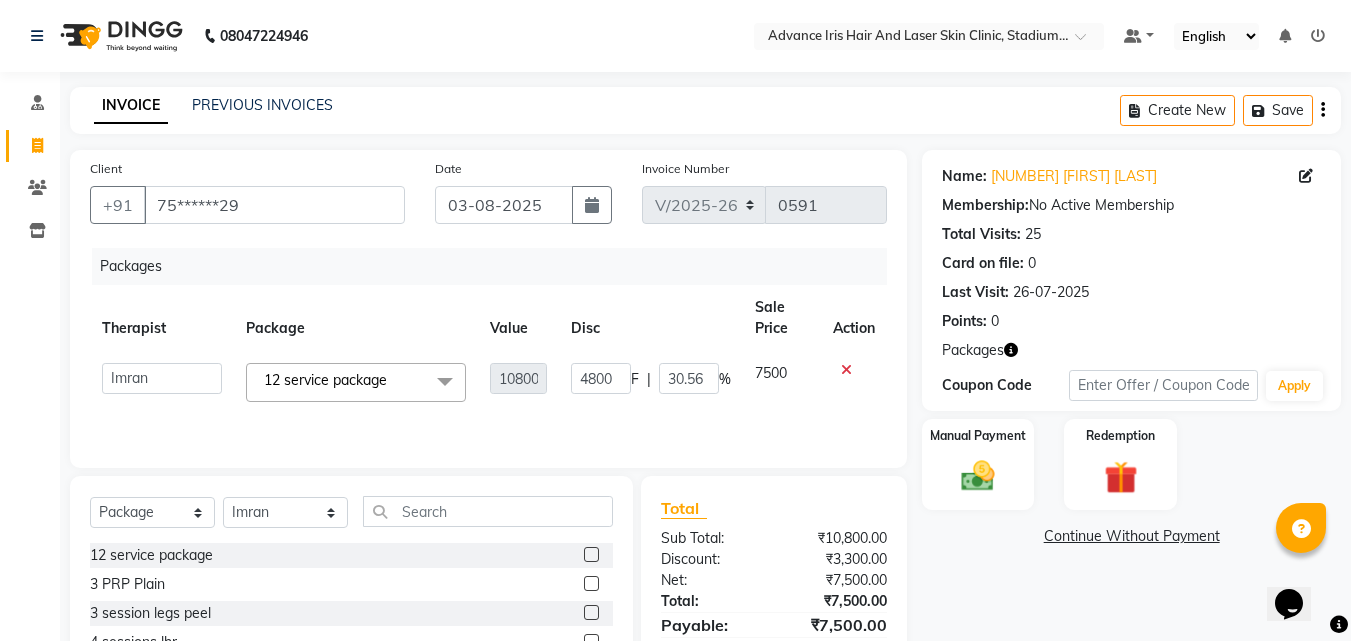 click on "Packages Therapist Package Value Disc Sale Price Action Advance Iris Reception [FIRST] [LAST] Dr [FIRST] [LAST](Cosmetologist) [FIRST] [LAST] [FIRST] [LAST] 12 service package x 12 service package 3 PRP Plain 3 session legs peel 4 sessions lhr 4 sessions pigmentation/frekles package 5 PRP GFC 6 session bikini+ua lhr @15000 6 sessions Chest LHR 6 sessions gfc 6 Sessions LHR Face 7 sessions package 8 Sessions LHR face Pigmentation 6 sessions package PRP 5 session plain 10800 4800 F | 30.56 % 7500" 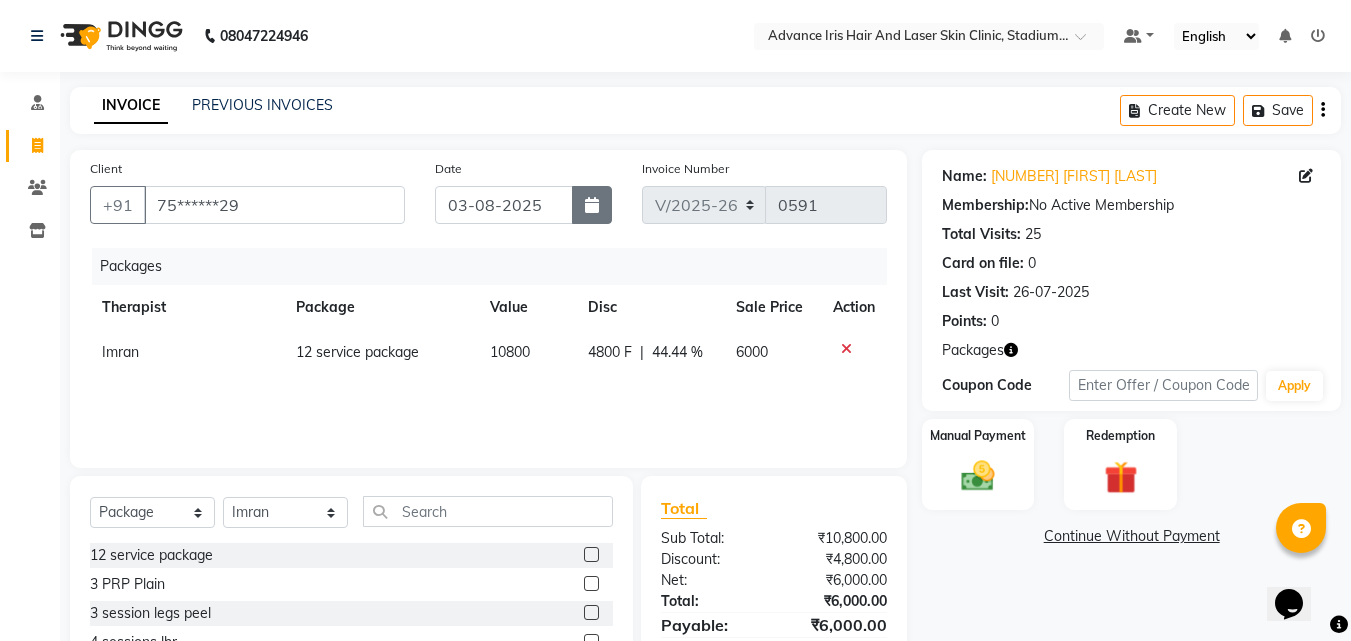 click 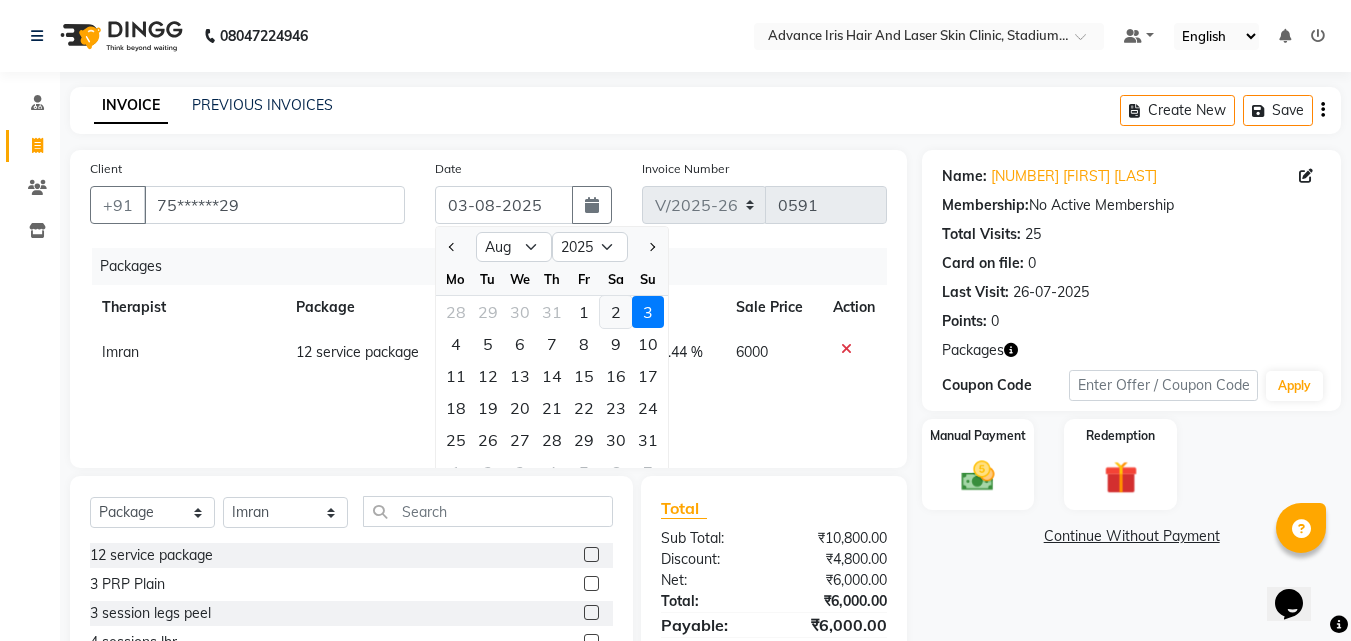 click on "2" 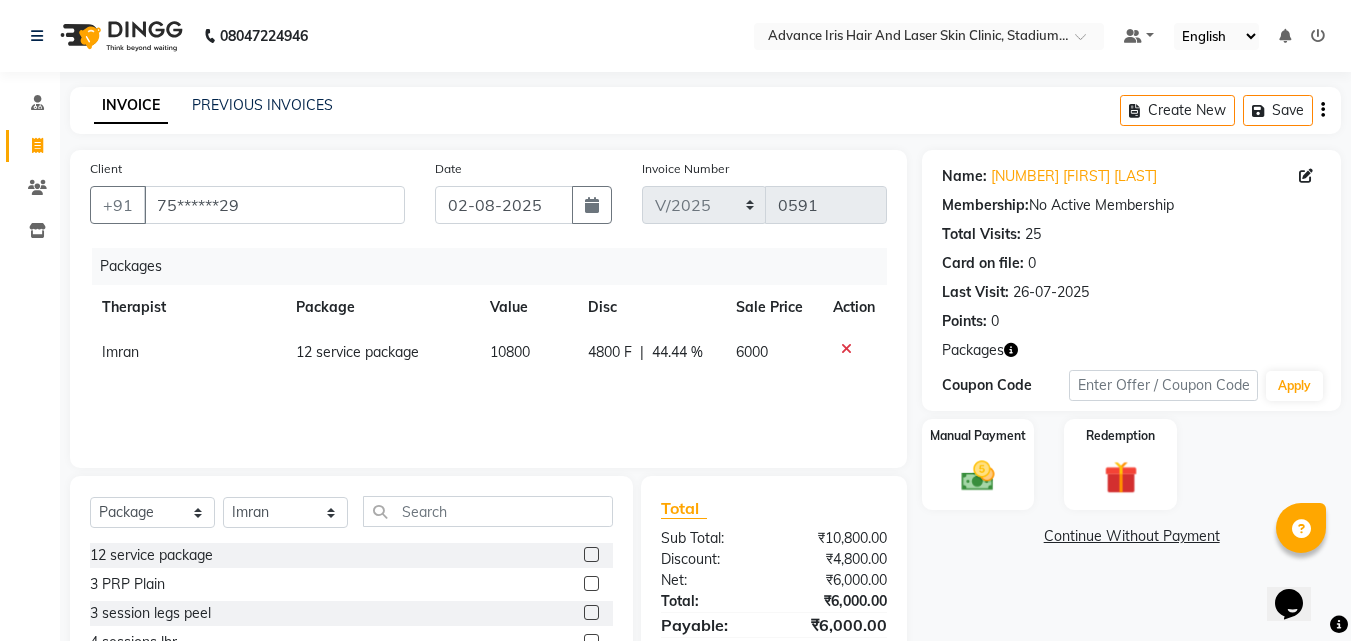 click on "Packages Therapist Package Value Disc Sale Price Action Imran 12 service package 10800 4800 F | 44.44 % 6000" 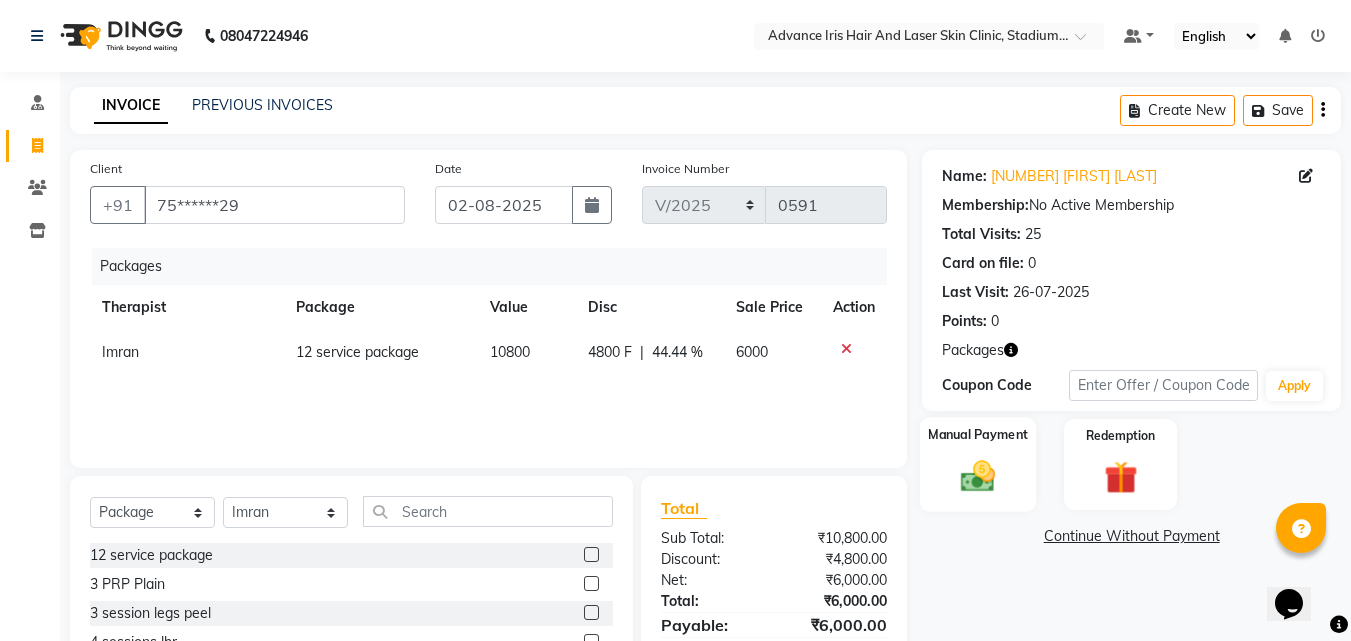 click 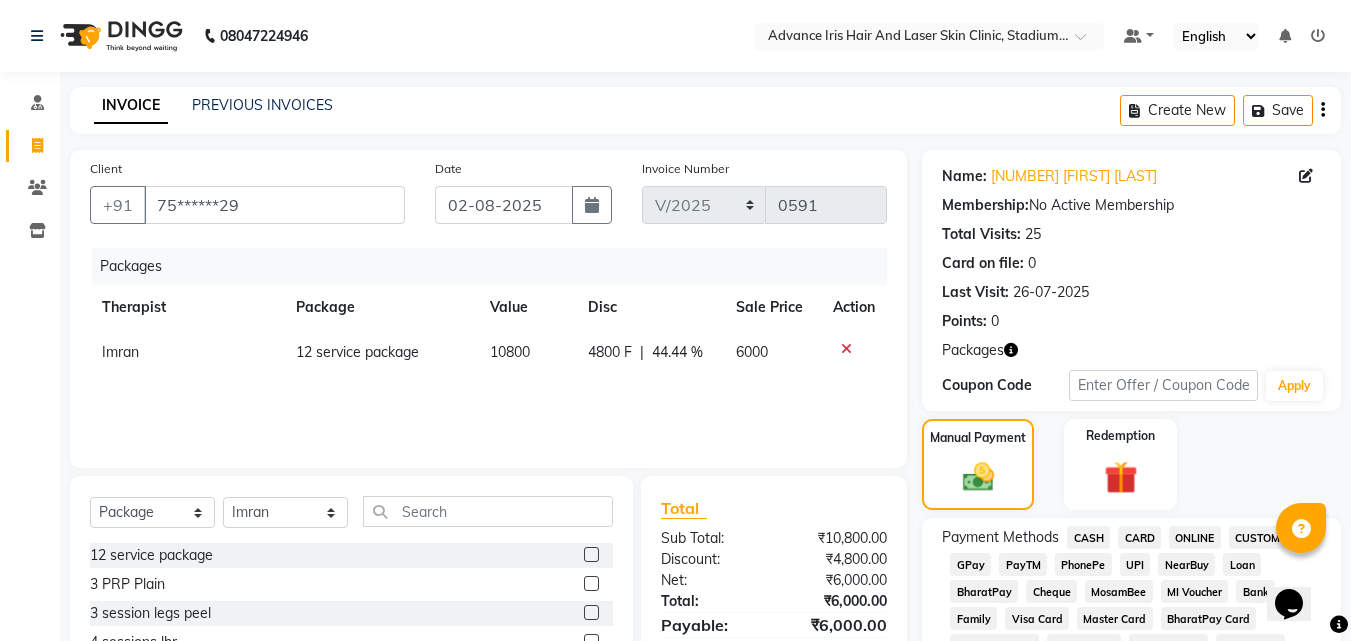 click on "CASH" 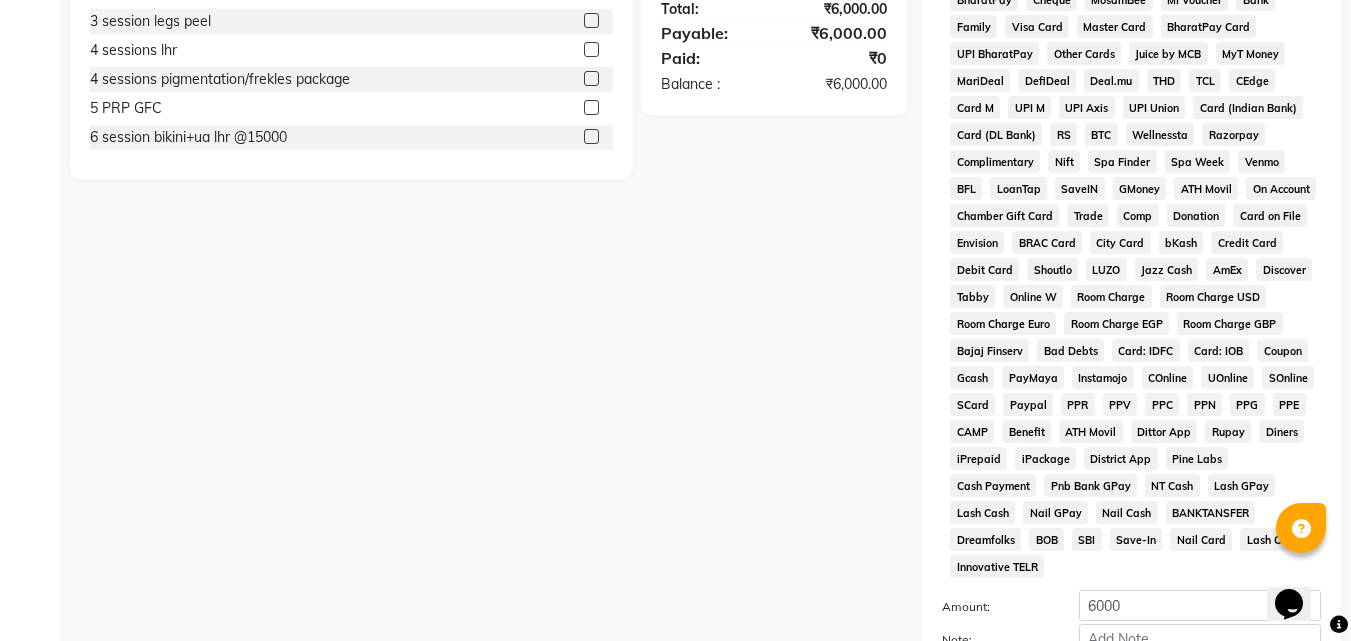 scroll, scrollTop: 691, scrollLeft: 0, axis: vertical 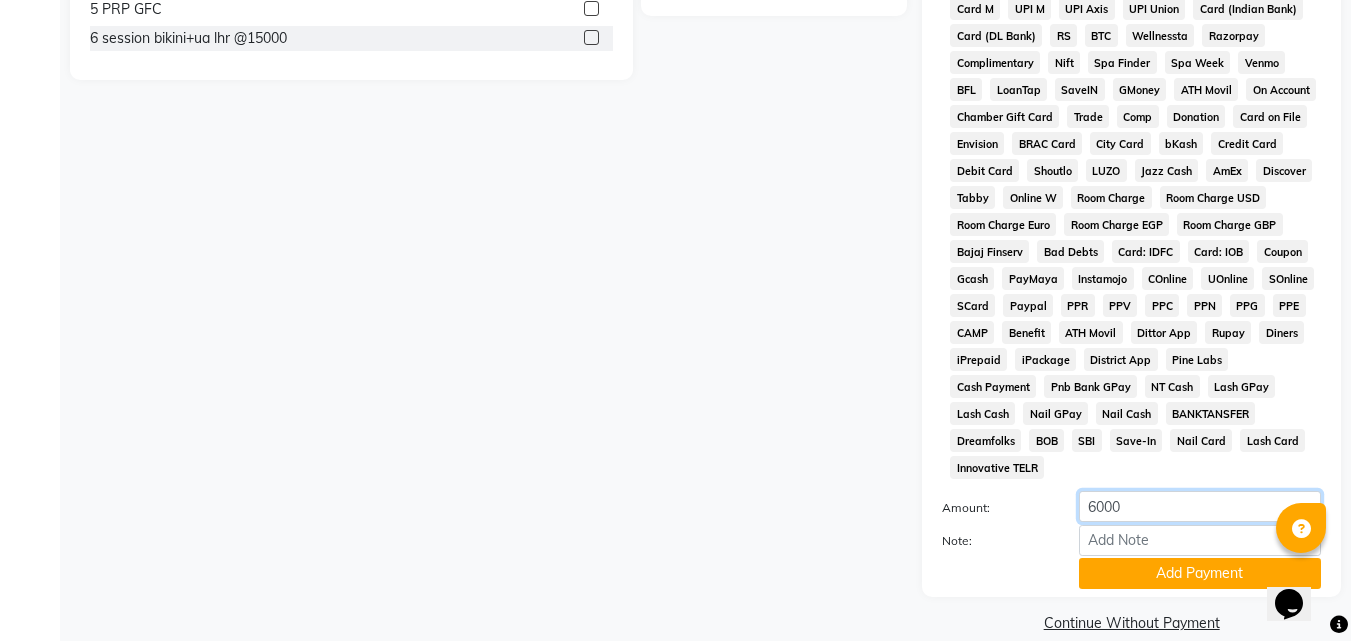click on "6000" 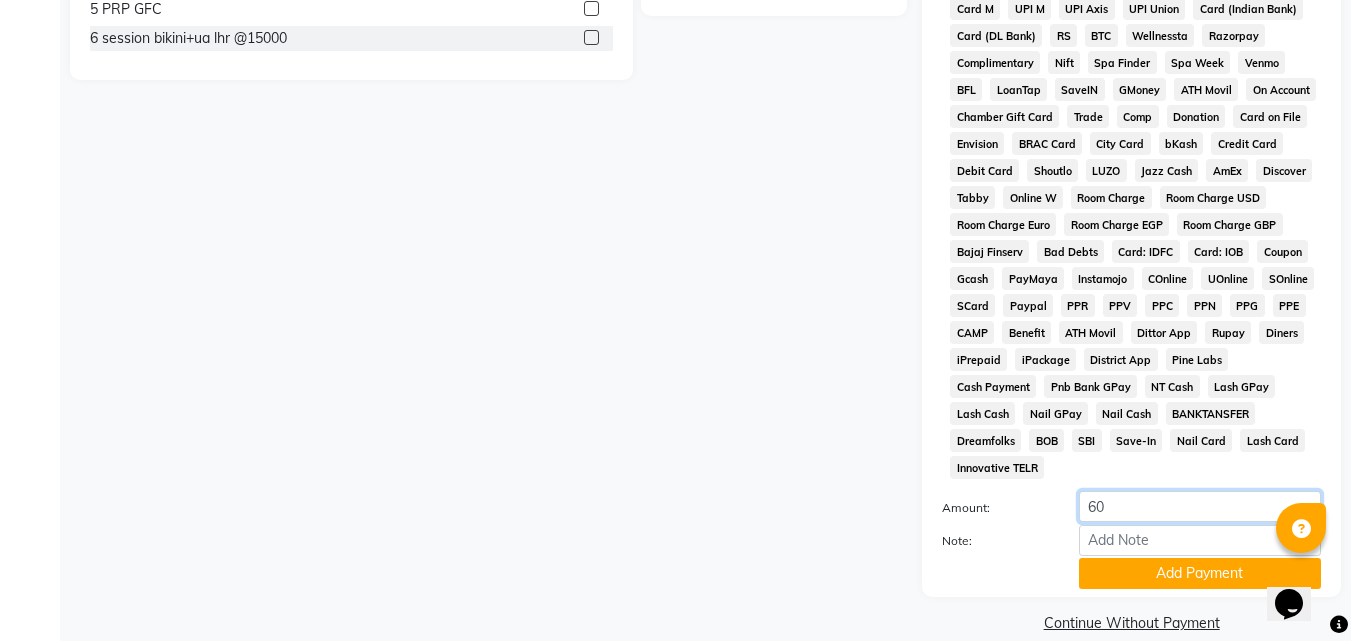 type on "6" 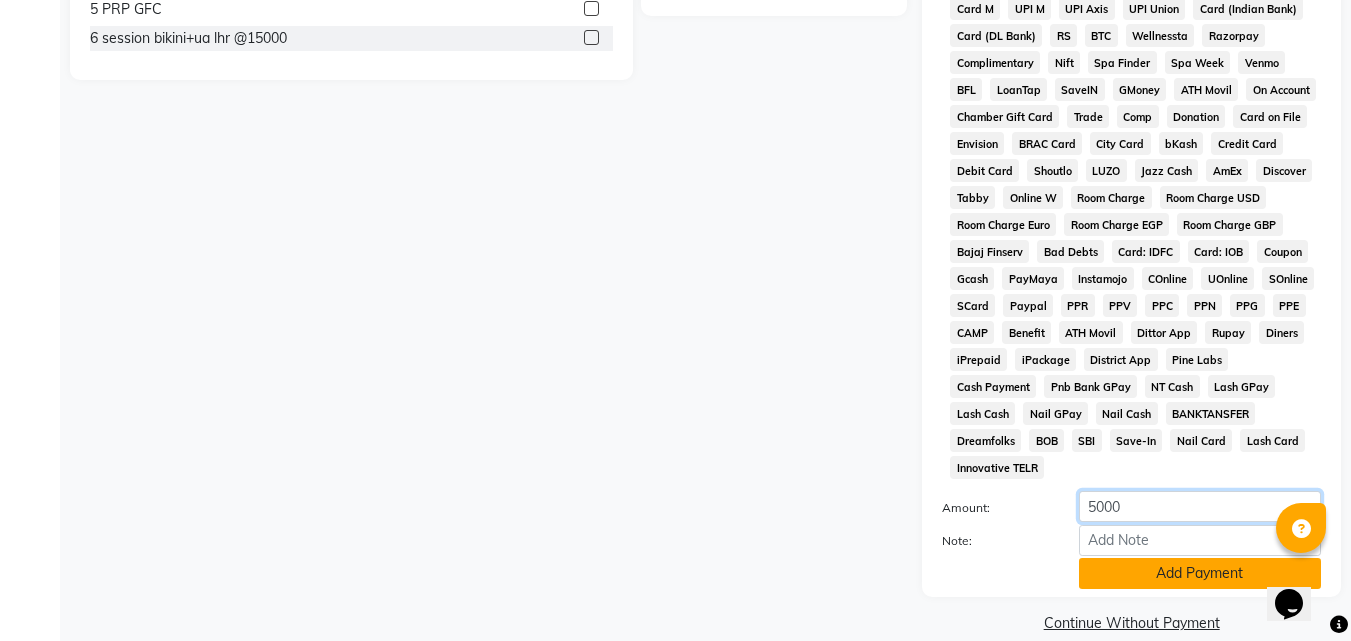 type on "5000" 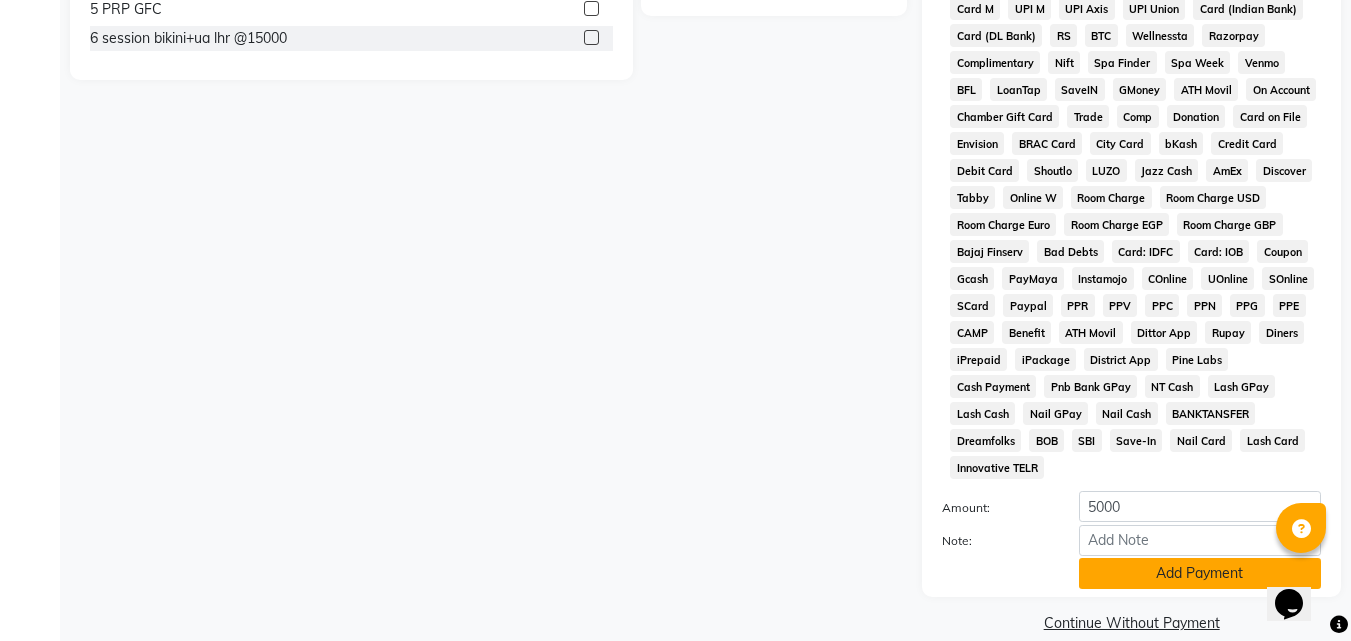 click on "Add Payment" 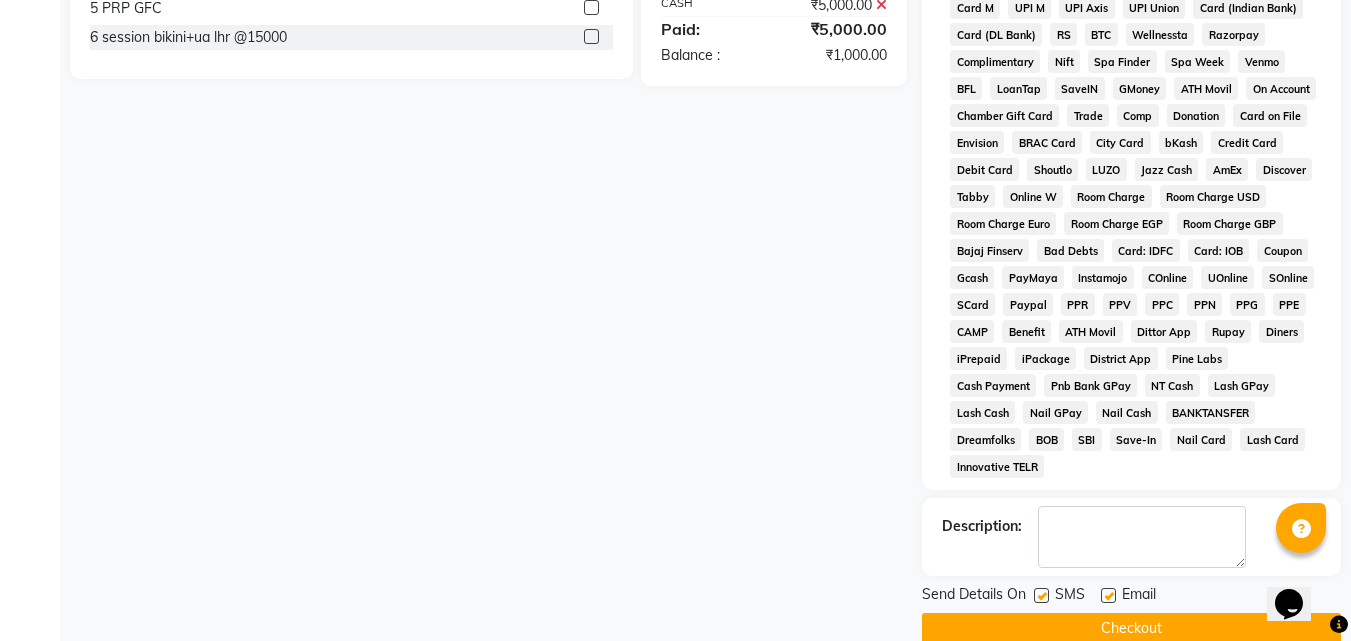 scroll, scrollTop: 698, scrollLeft: 0, axis: vertical 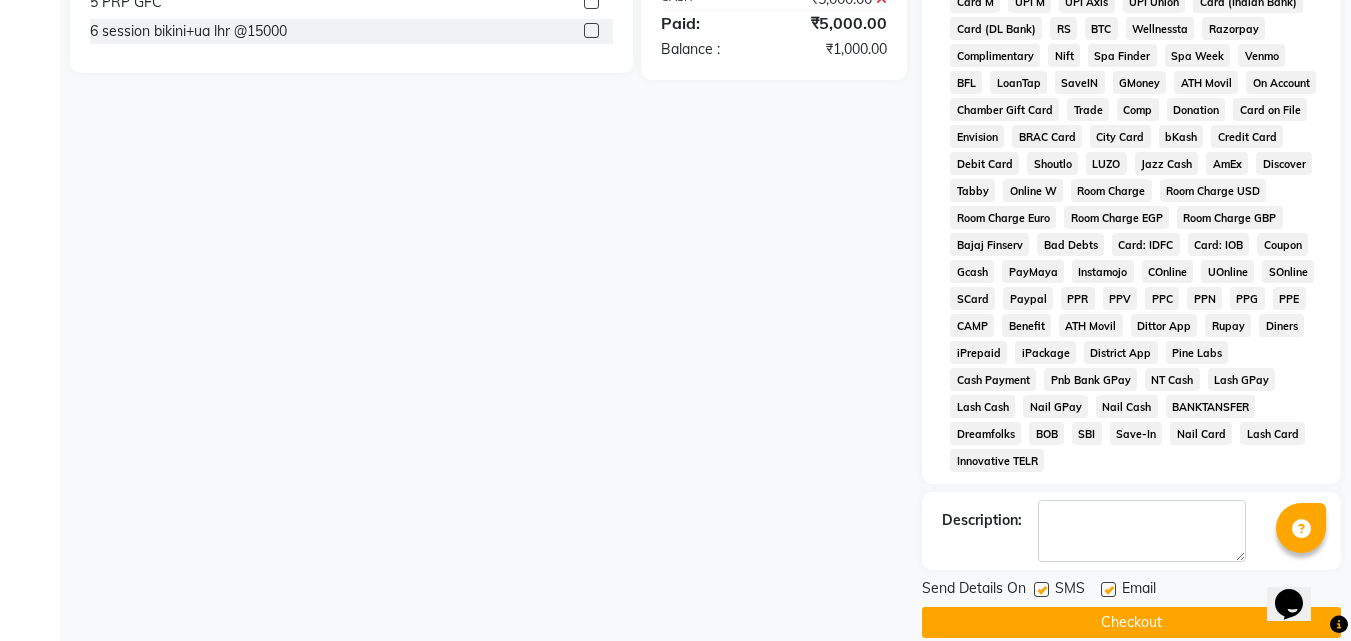click on "Checkout" 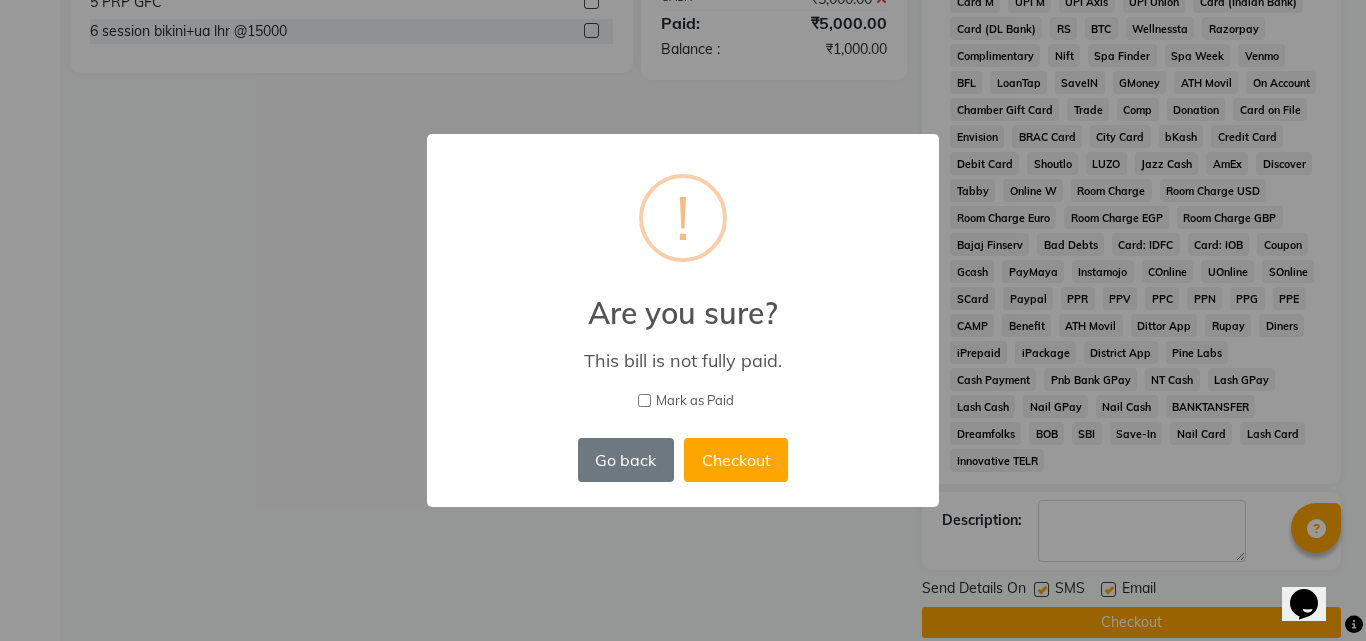 drag, startPoint x: 753, startPoint y: 449, endPoint x: 754, endPoint y: 437, distance: 12.0415945 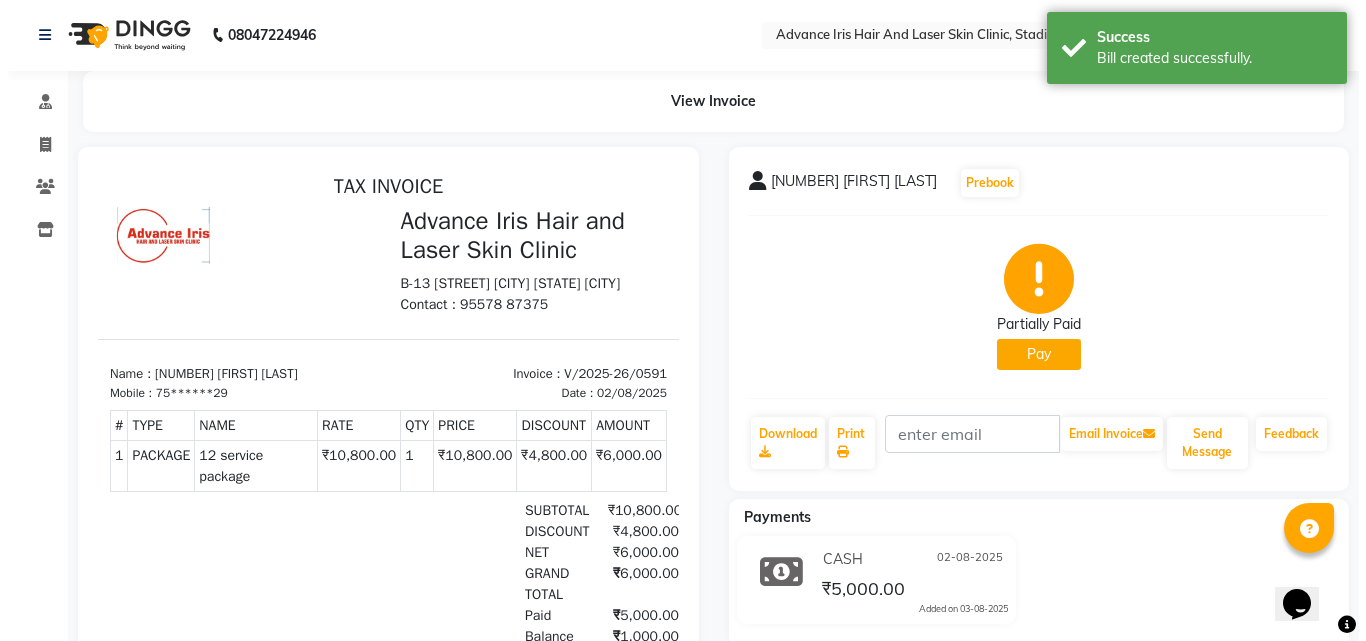 scroll, scrollTop: 0, scrollLeft: 0, axis: both 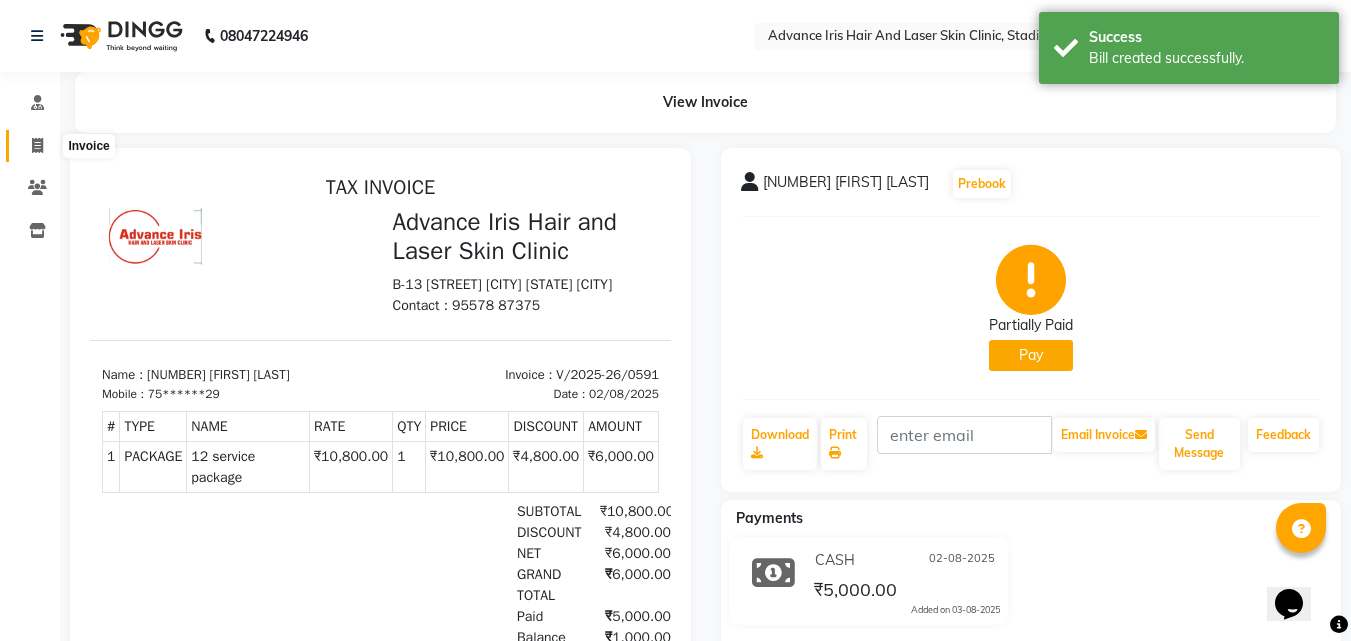 click 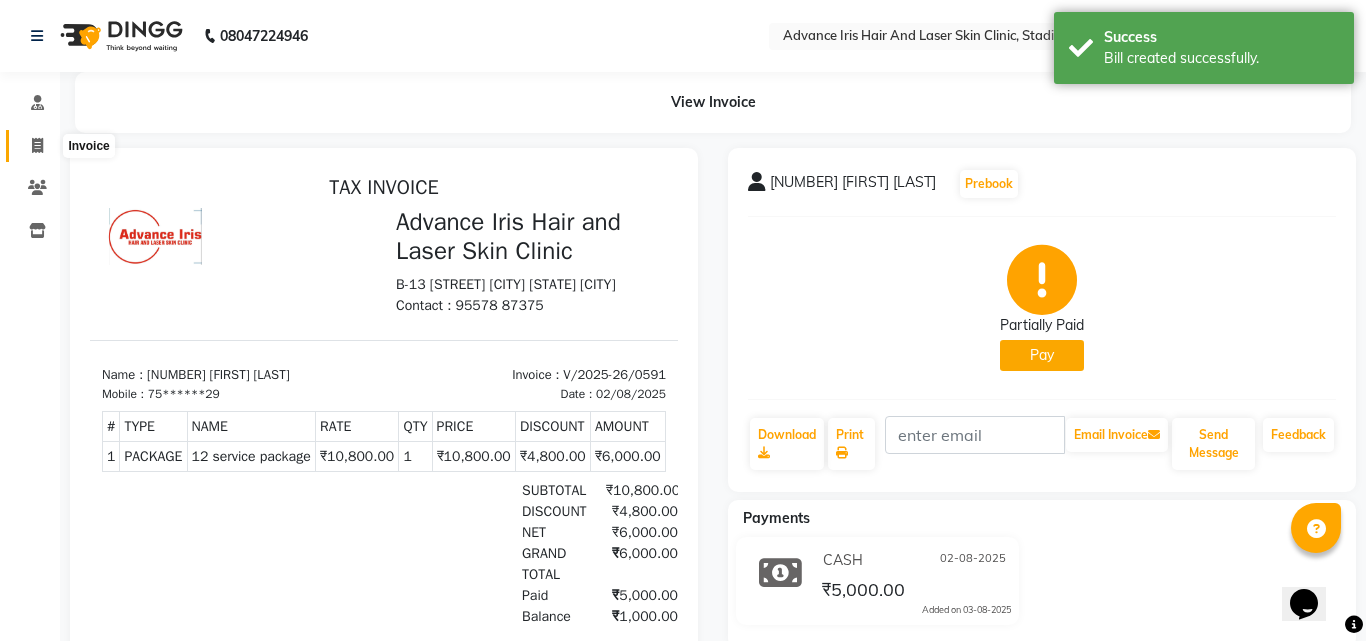select on "service" 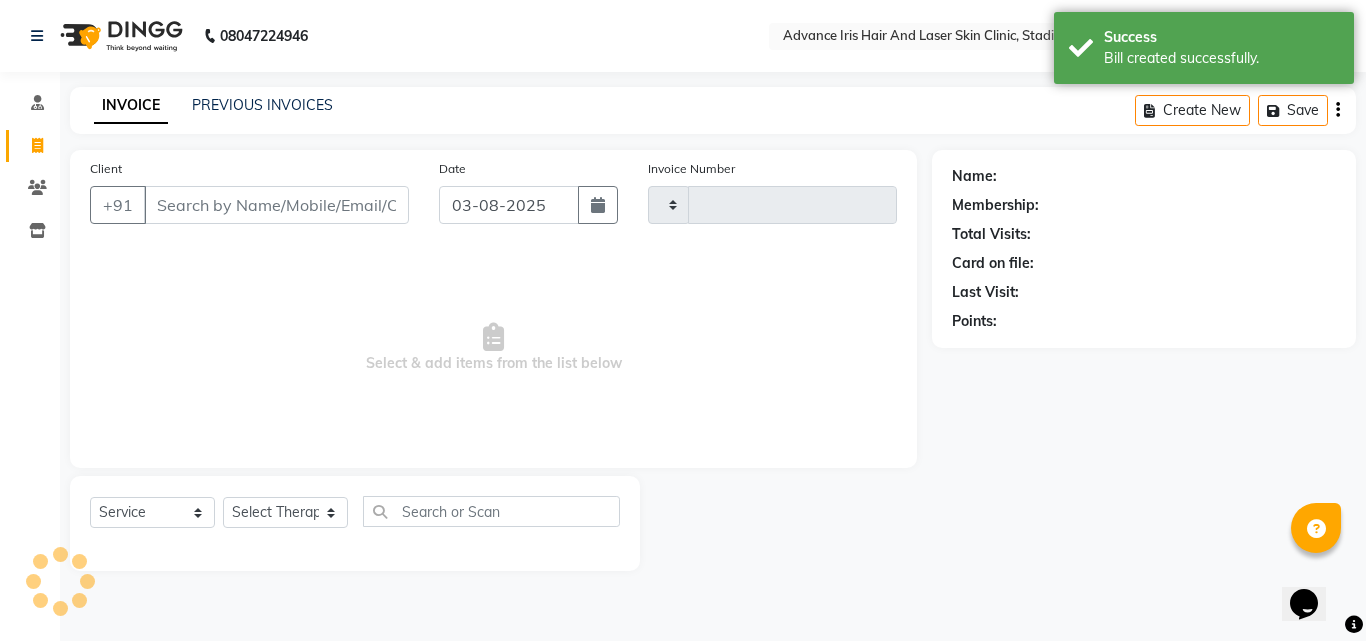 type on "0592" 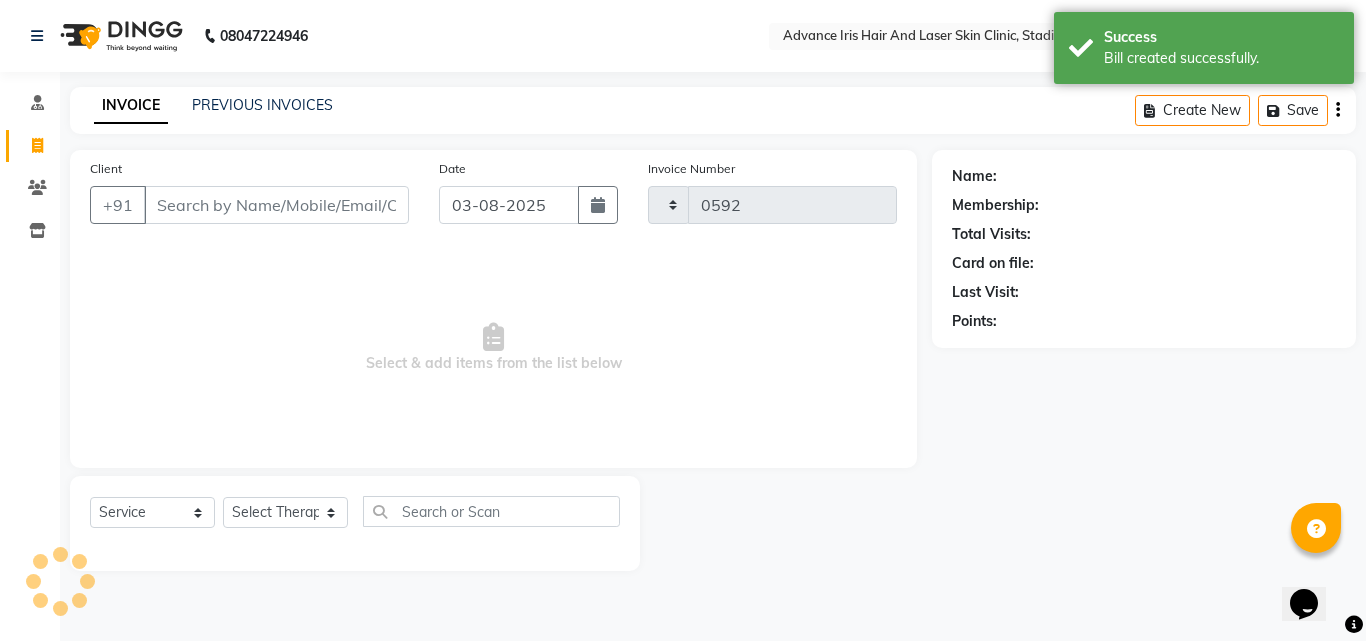 select on "5825" 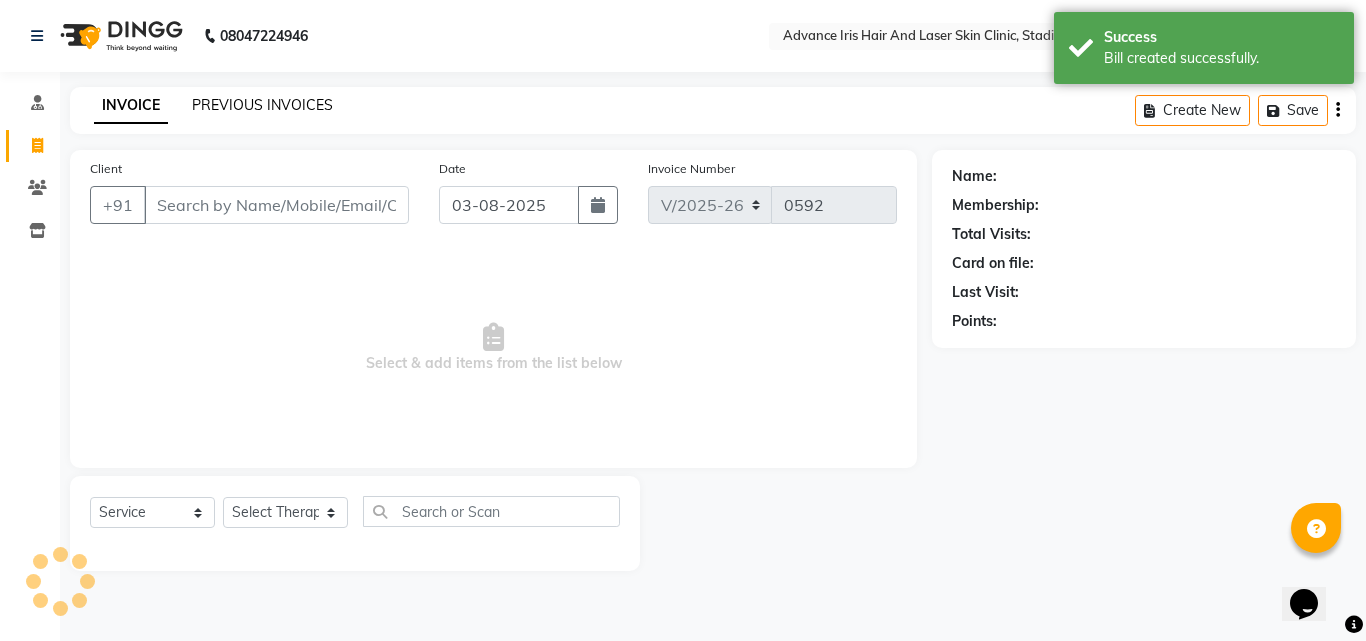 click on "PREVIOUS INVOICES" 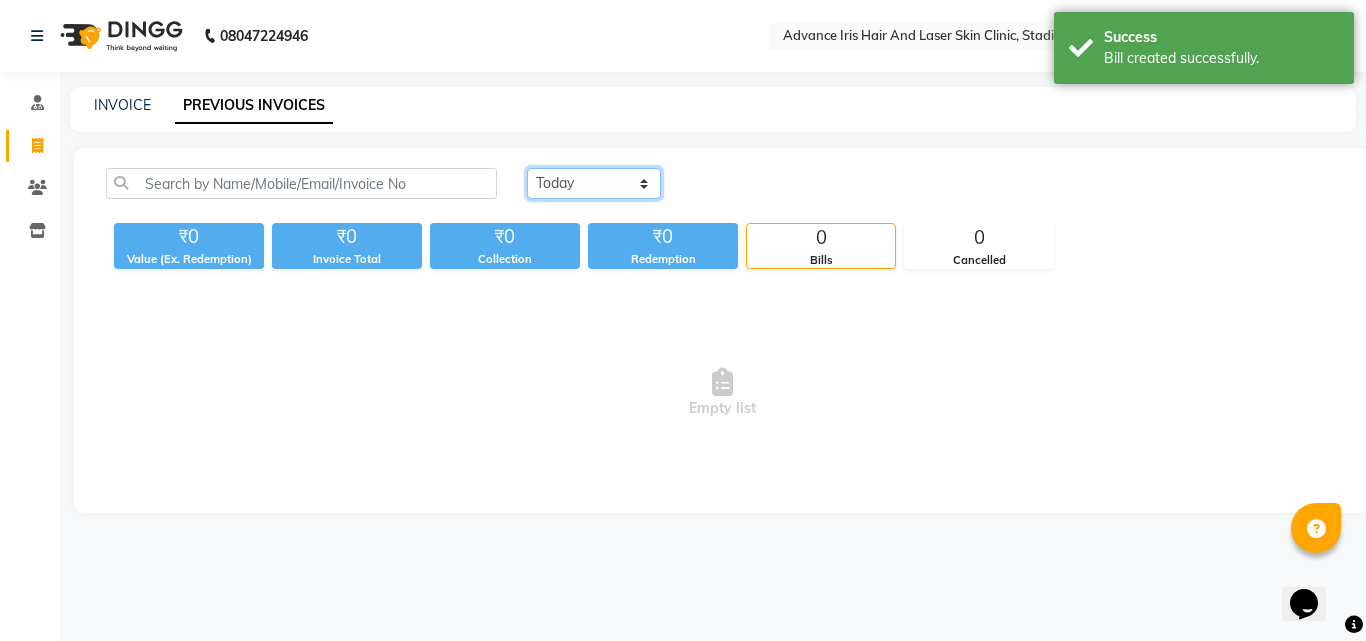 click on "Today Yesterday Custom Range" 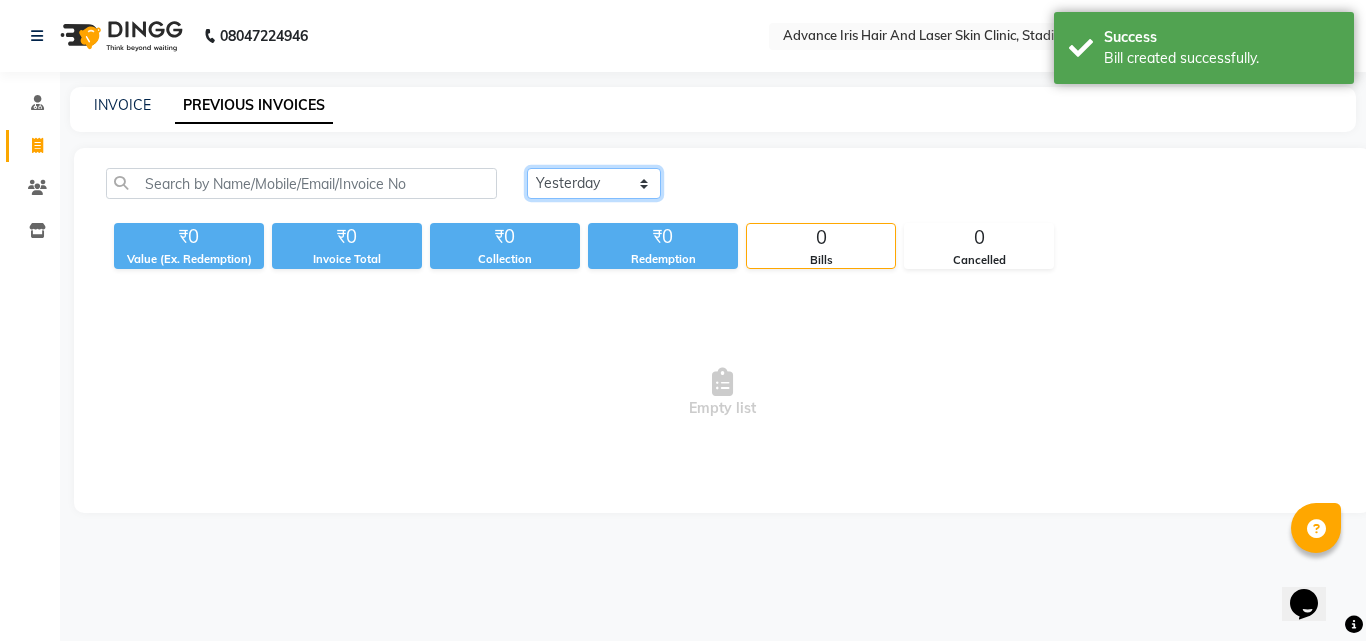 click on "Today Yesterday Custom Range" 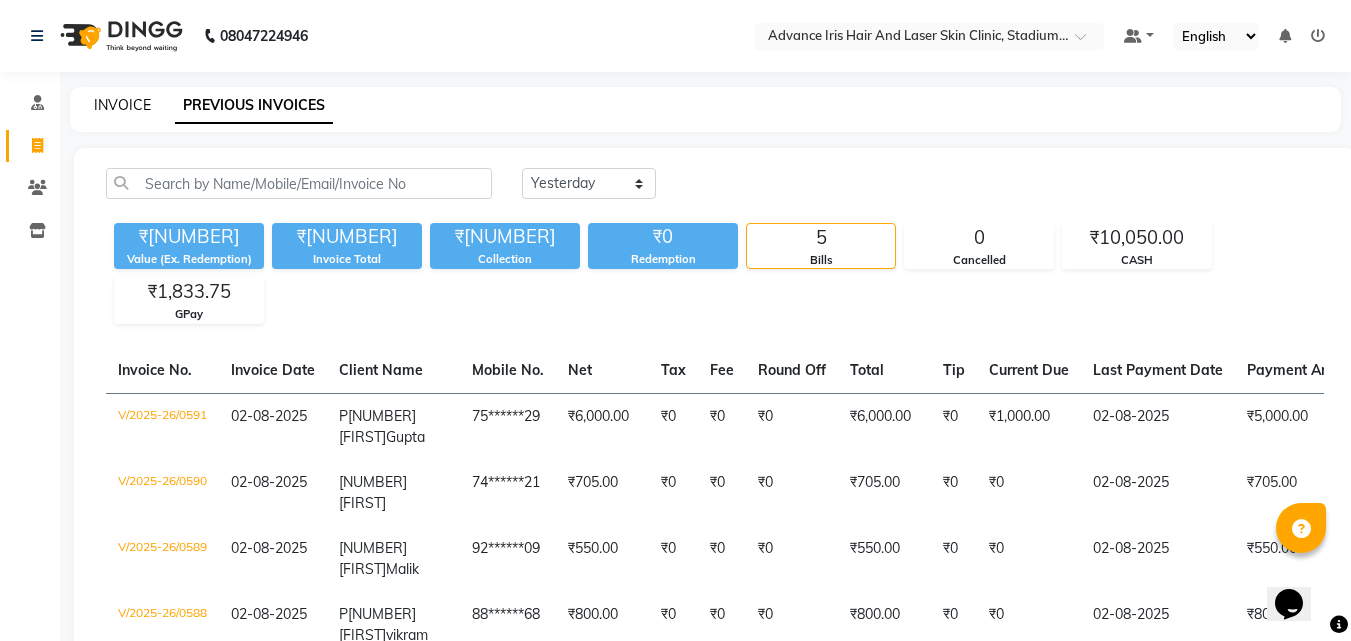 click on "INVOICE" 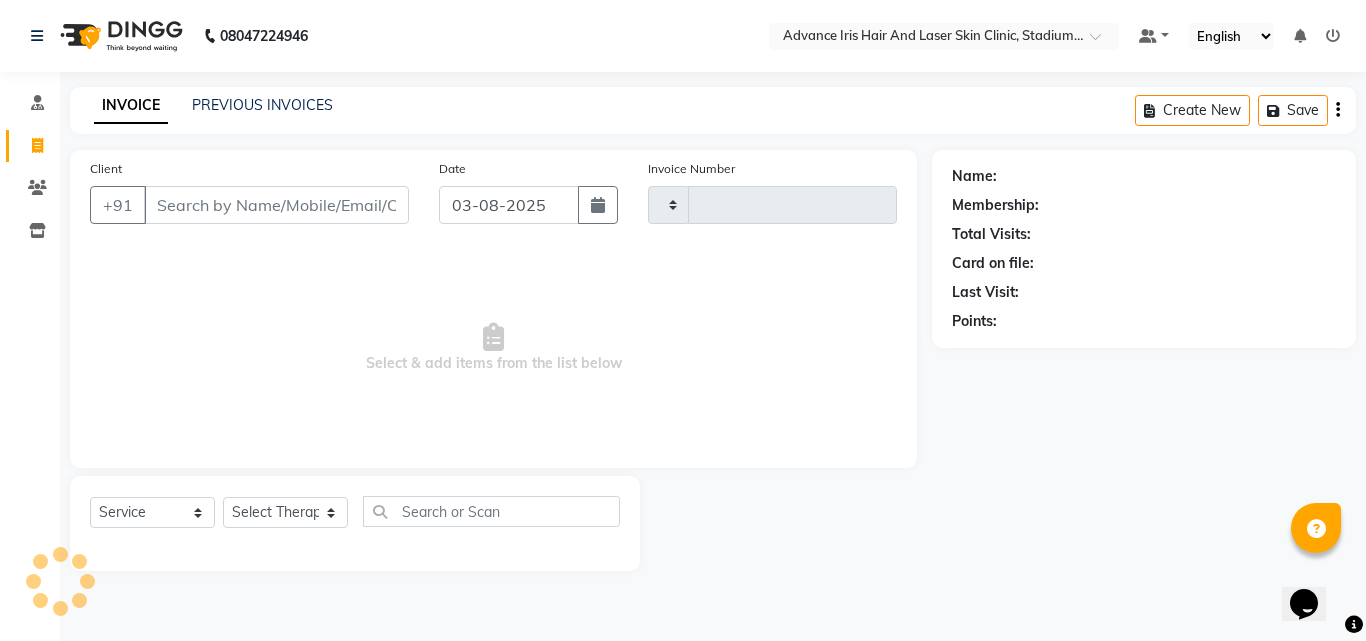 type on "0592" 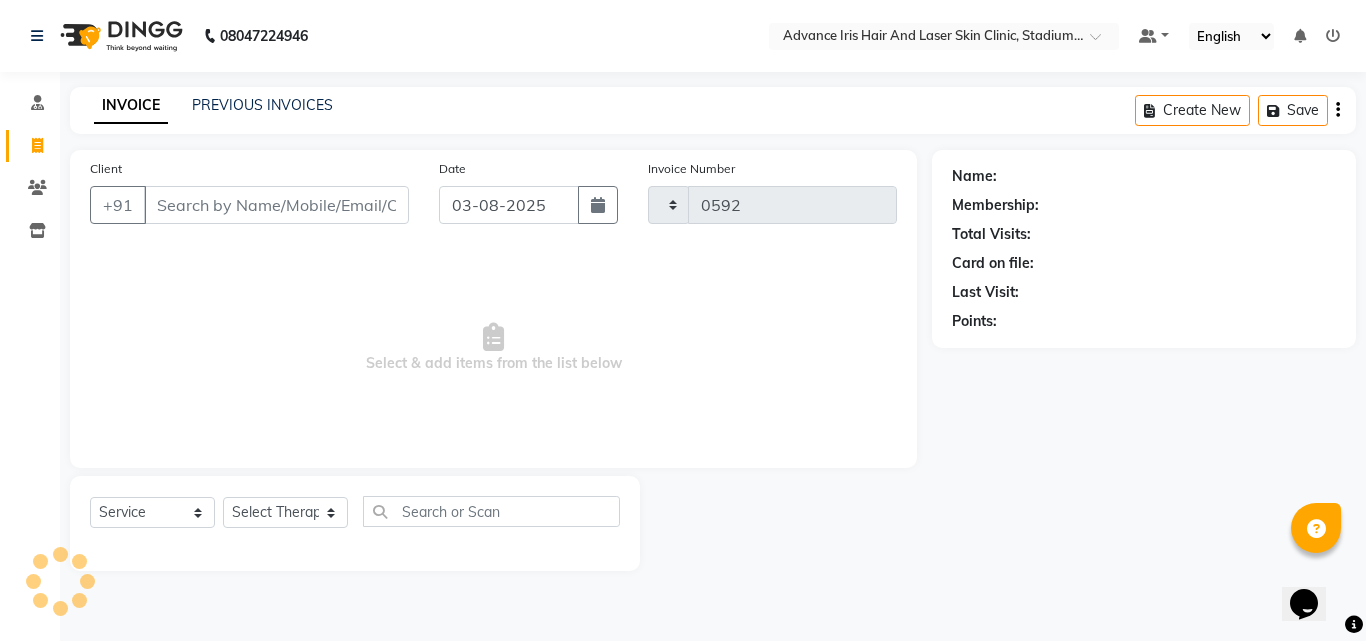select on "5825" 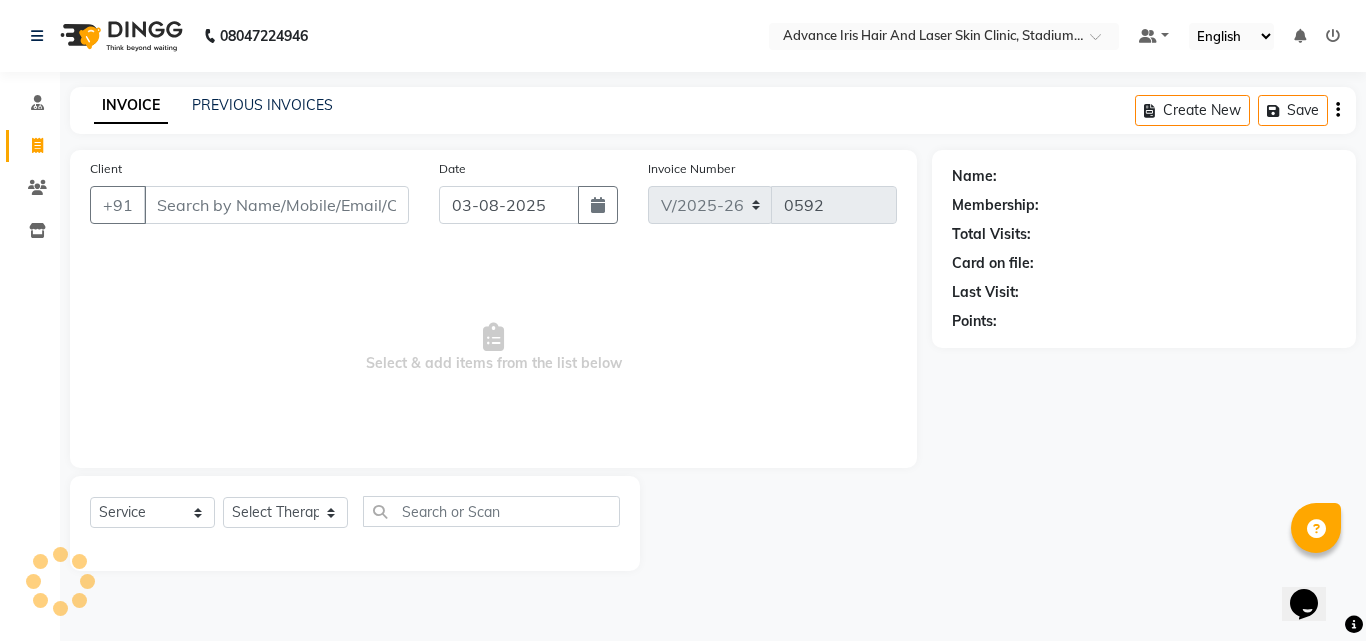 click on "Client" at bounding box center (276, 205) 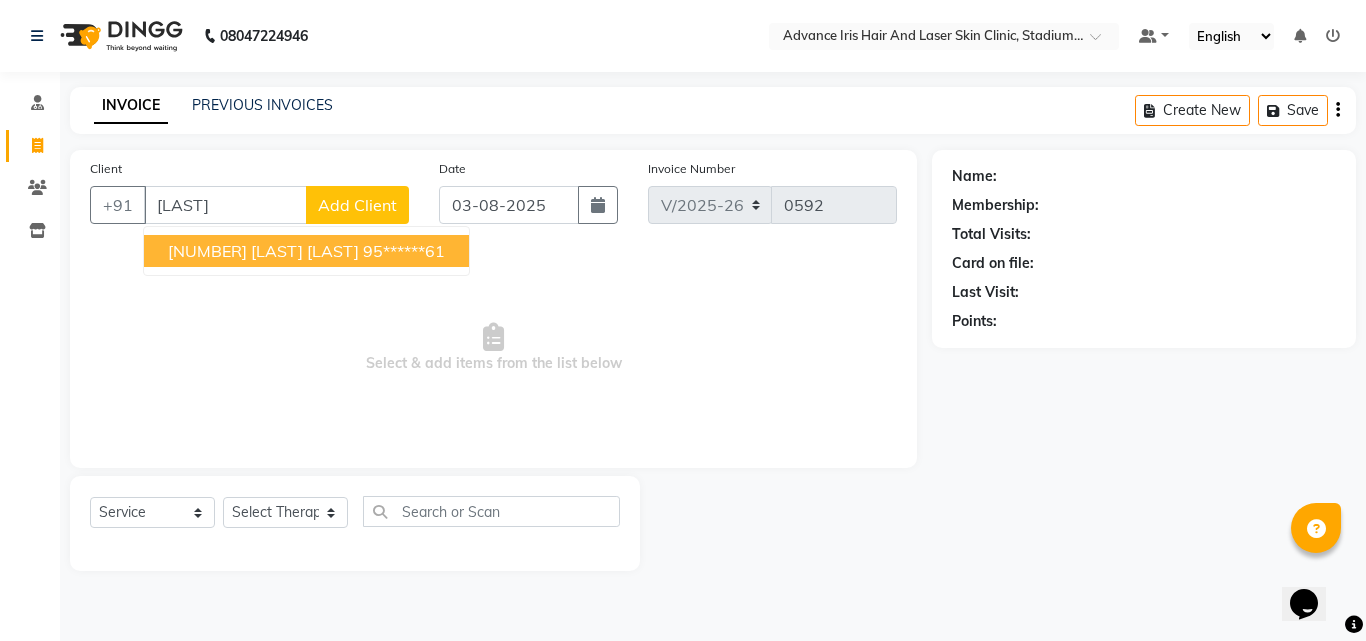 click on "[NUMBER] [LAST] [LAST]" at bounding box center (263, 251) 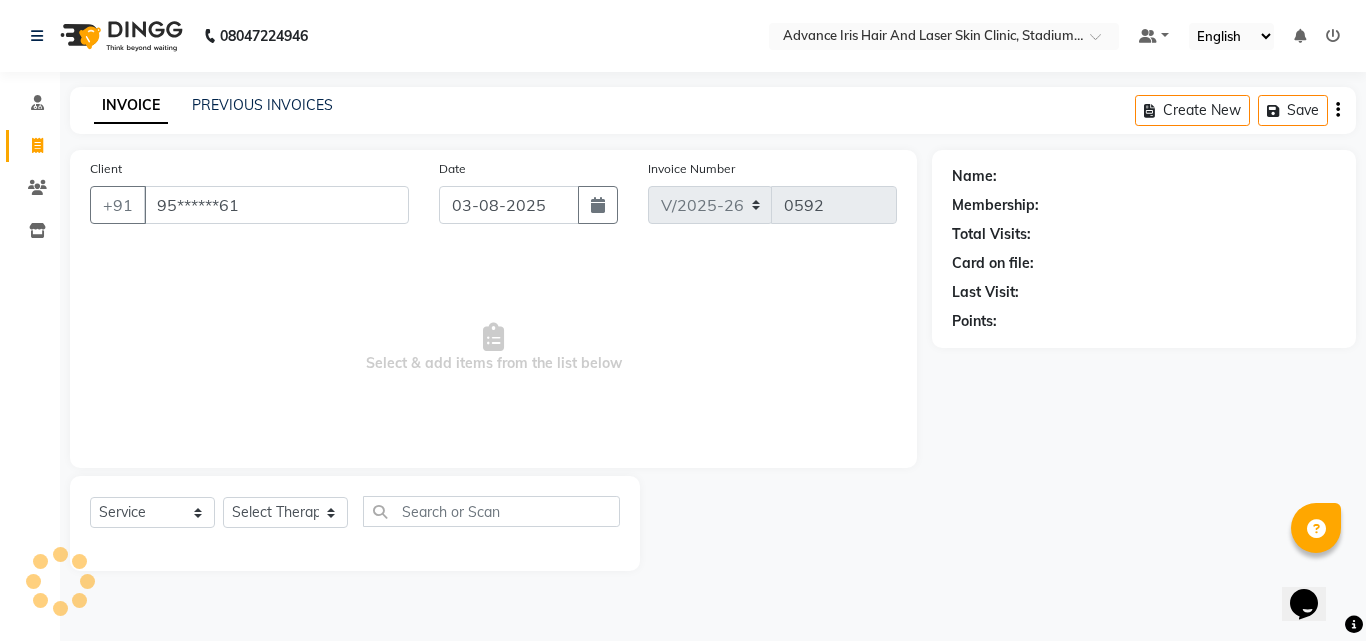 type on "95******61" 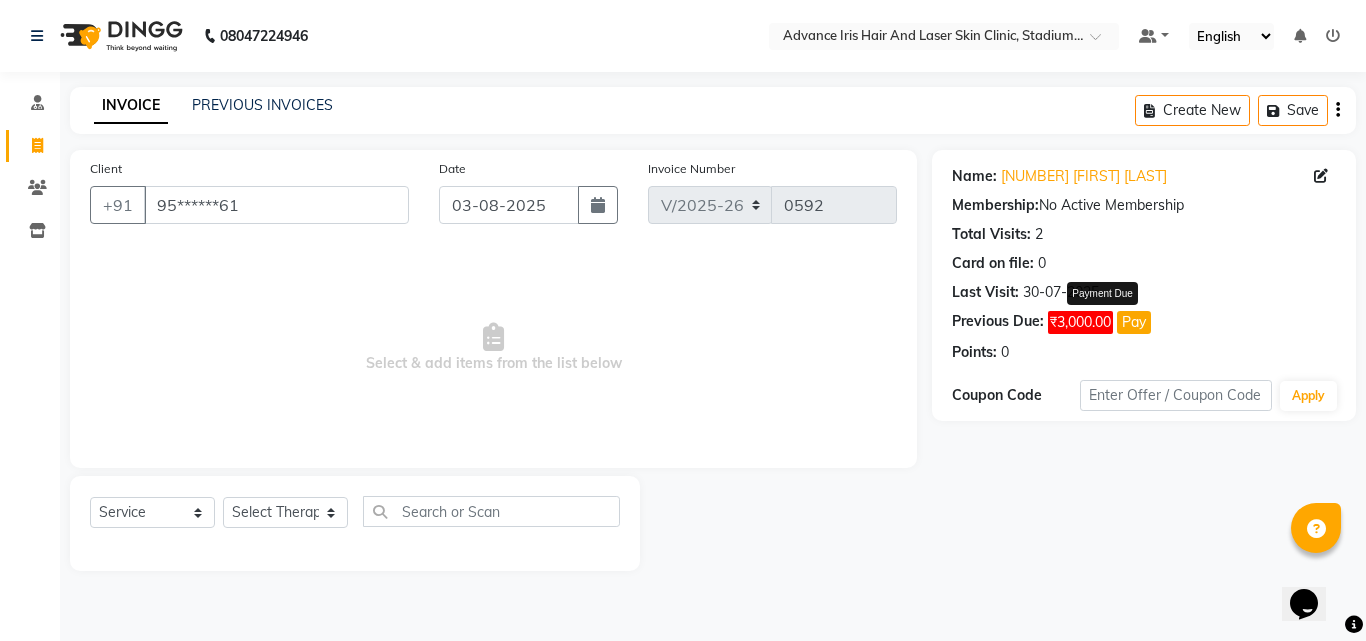 click on "Pay" 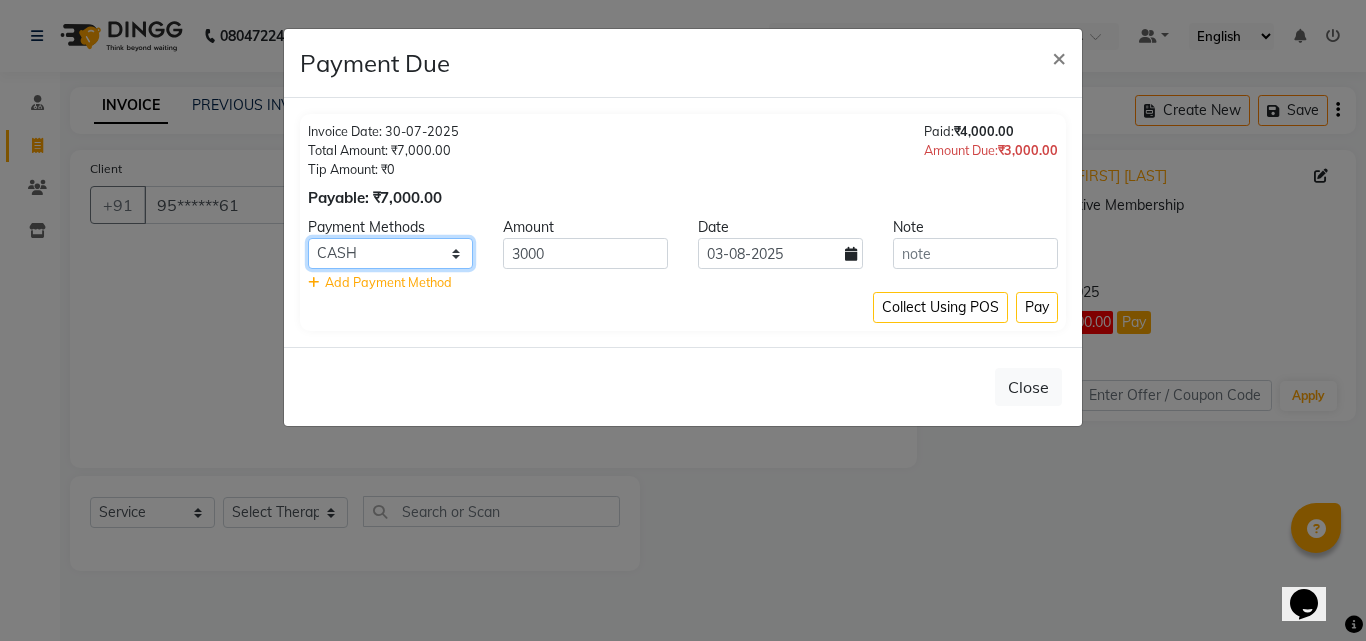 click on "CASH CARD ONLINE CUSTOM GPay PayTM PhonePe UPI NearBuy Loan BharatPay Cheque MosamBee MI Voucher Bank Family Visa Card Master Card BharatPay Card UPI BharatPay Other Cards Juice by MCB MyT Money MariDeal DefiDeal Deal.mu THD TCL CEdge Card M UPI M UPI Axis UPI Union Card (Indian Bank) Card (DL Bank) RS BTC Wellnessta Razorpay Complimentary Nift Spa Finder Spa Week Venmo BFL LoanTap SaveIN GMoney ATH Movil On Account Chamber Gift Card Trade Comp Donation Card on File Envision BRAC Card City Card bKash Credit Card Debit Card Shoutlo LUZO Jazz Cash AmEx Discover Tabby Online W Room Charge Room Charge USD Room Charge Euro Room Charge EGP Room Charge GBP Bajaj Finserv Bad Debts Card: IDFC Card: IOB Coupon Gcash PayMaya Instamojo COnline UOnline SOnline SCard Paypal PPR PPV PPC PPN PPG PPE CAMP Benefit ATH Movil Dittor App Rupay Diners iPrepaid iPackage District App Pine Labs Cash Payment Pnb Bank GPay NT Cash Lash GPay Lash Cash Nail GPay Nail Cash BANKTANSFER Dreamfolks BOB SBI Save-In Nail Card Lash Card" 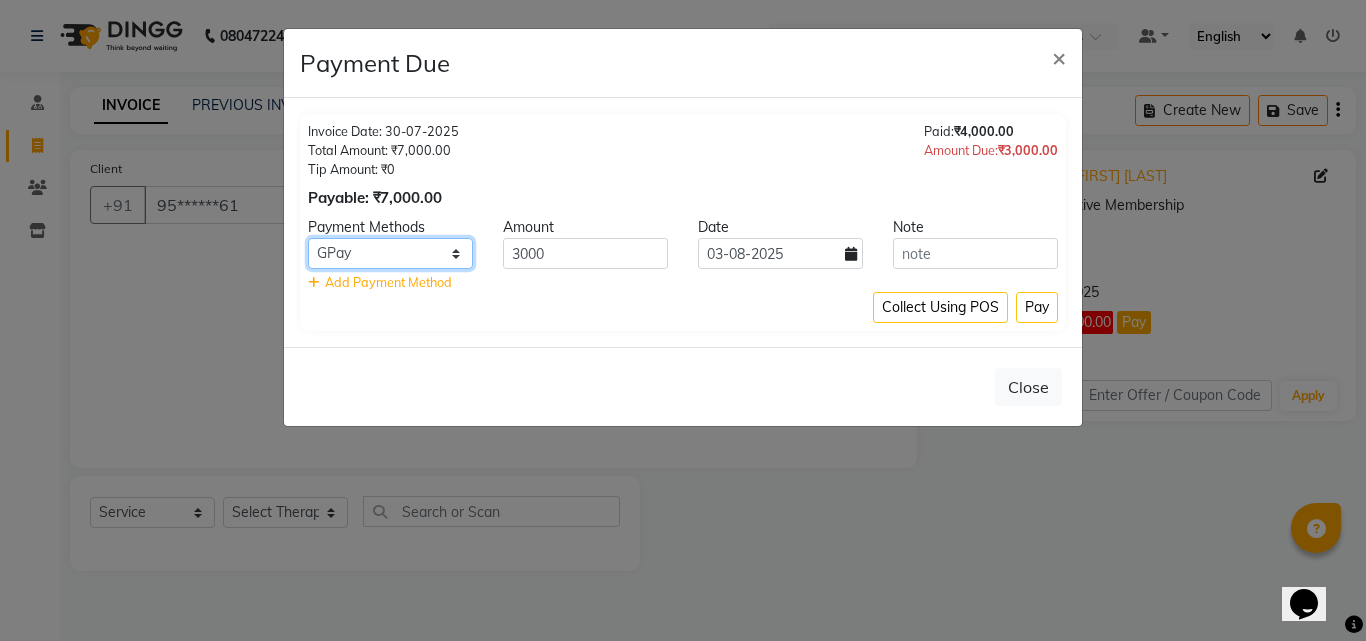 click on "CASH CARD ONLINE CUSTOM GPay PayTM PhonePe UPI NearBuy Loan BharatPay Cheque MosamBee MI Voucher Bank Family Visa Card Master Card BharatPay Card UPI BharatPay Other Cards Juice by MCB MyT Money MariDeal DefiDeal Deal.mu THD TCL CEdge Card M UPI M UPI Axis UPI Union Card (Indian Bank) Card (DL Bank) RS BTC Wellnessta Razorpay Complimentary Nift Spa Finder Spa Week Venmo BFL LoanTap SaveIN GMoney ATH Movil On Account Chamber Gift Card Trade Comp Donation Card on File Envision BRAC Card City Card bKash Credit Card Debit Card Shoutlo LUZO Jazz Cash AmEx Discover Tabby Online W Room Charge Room Charge USD Room Charge Euro Room Charge EGP Room Charge GBP Bajaj Finserv Bad Debts Card: IDFC Card: IOB Coupon Gcash PayMaya Instamojo COnline UOnline SOnline SCard Paypal PPR PPV PPC PPN PPG PPE CAMP Benefit ATH Movil Dittor App Rupay Diners iPrepaid iPackage District App Pine Labs Cash Payment Pnb Bank GPay NT Cash Lash GPay Lash Cash Nail GPay Nail Cash BANKTANSFER Dreamfolks BOB SBI Save-In Nail Card Lash Card" 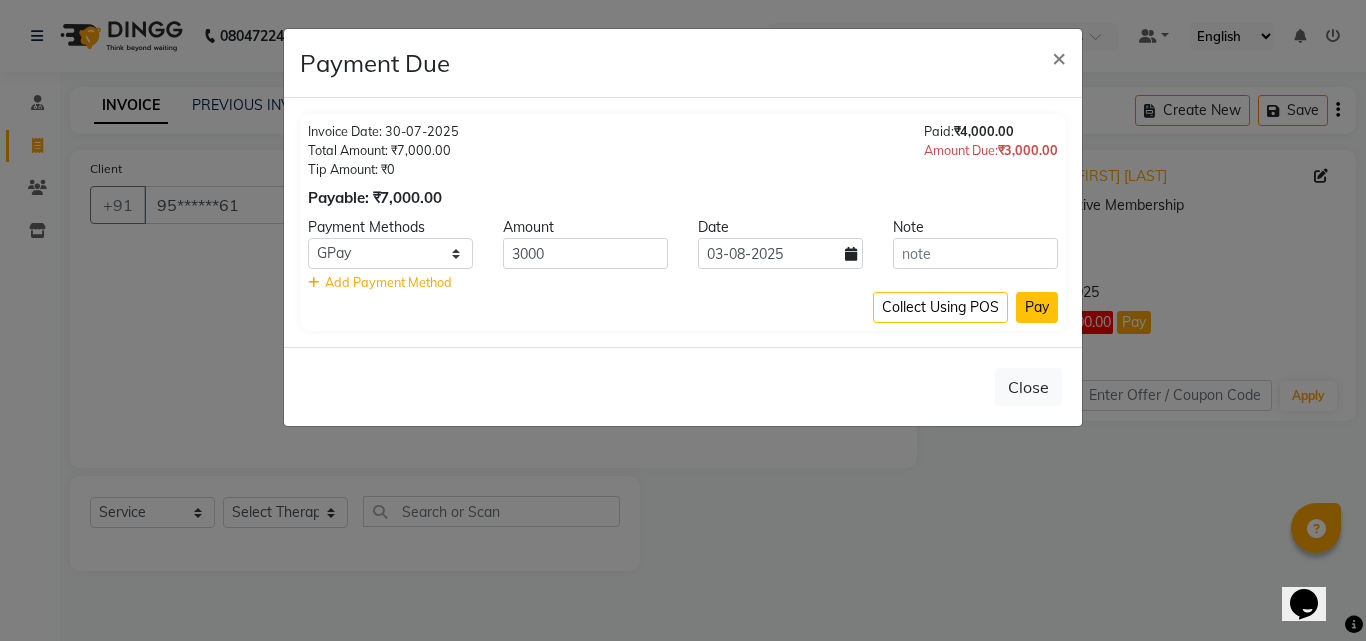 click on "Pay" 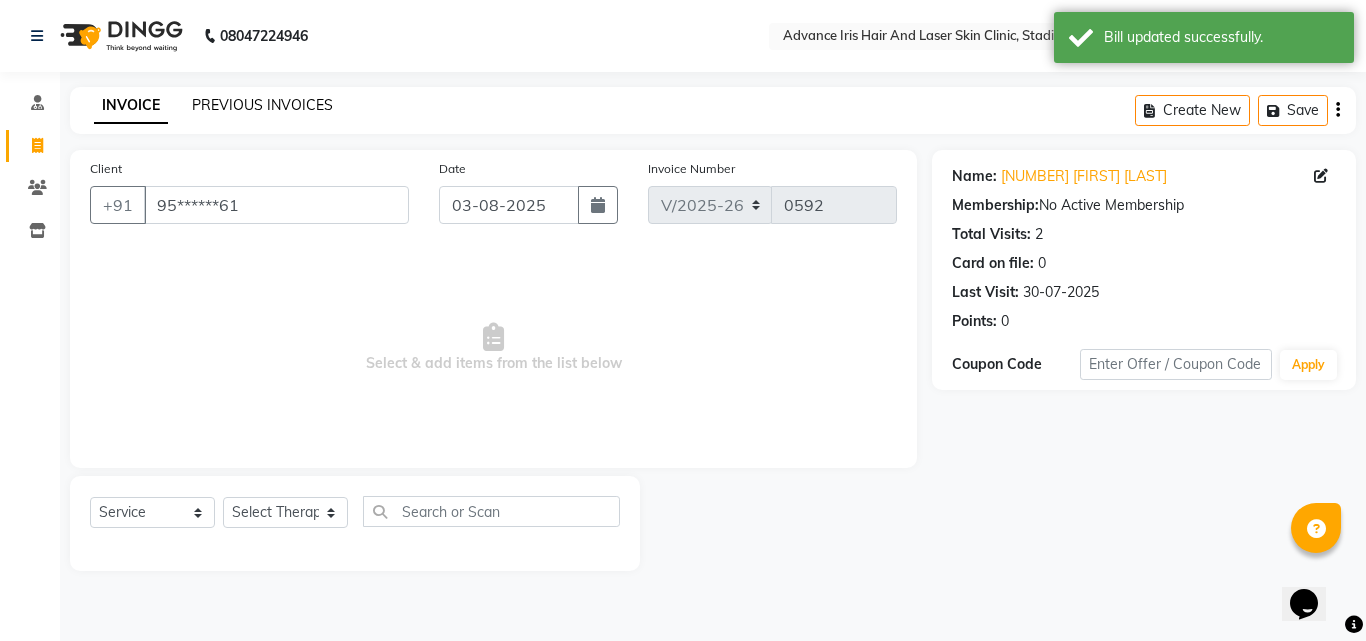 click on "PREVIOUS INVOICES" 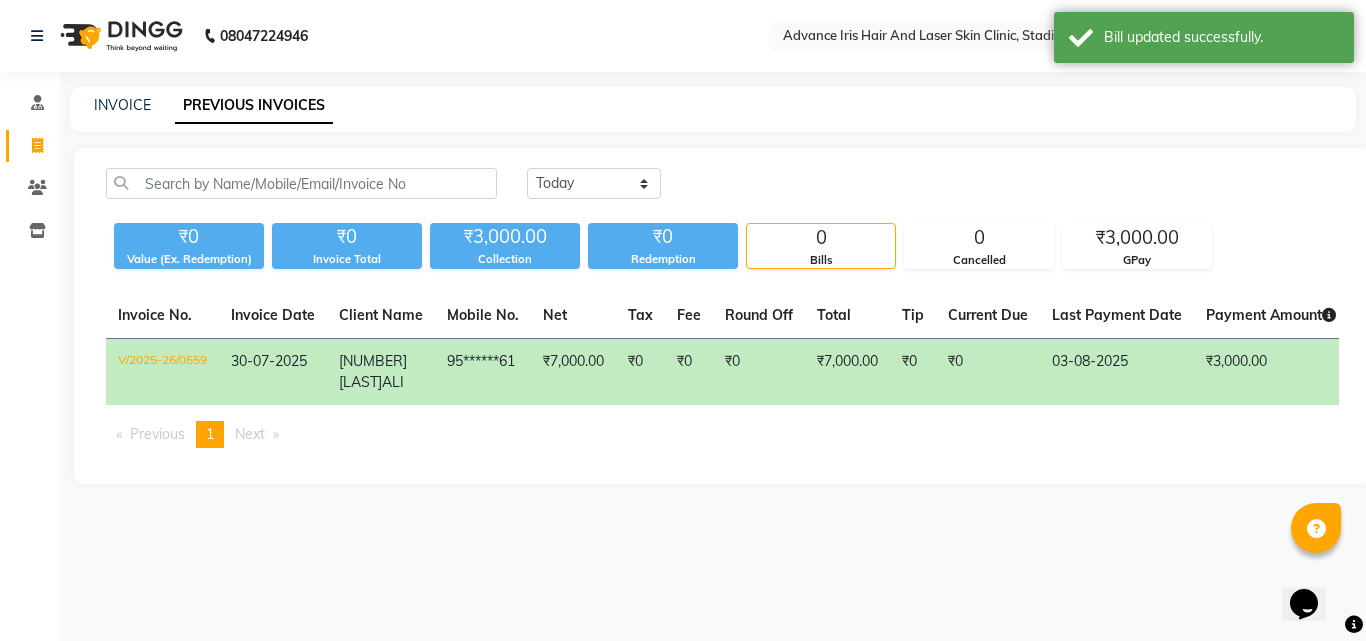 click on "INVOICE PREVIOUS INVOICES" 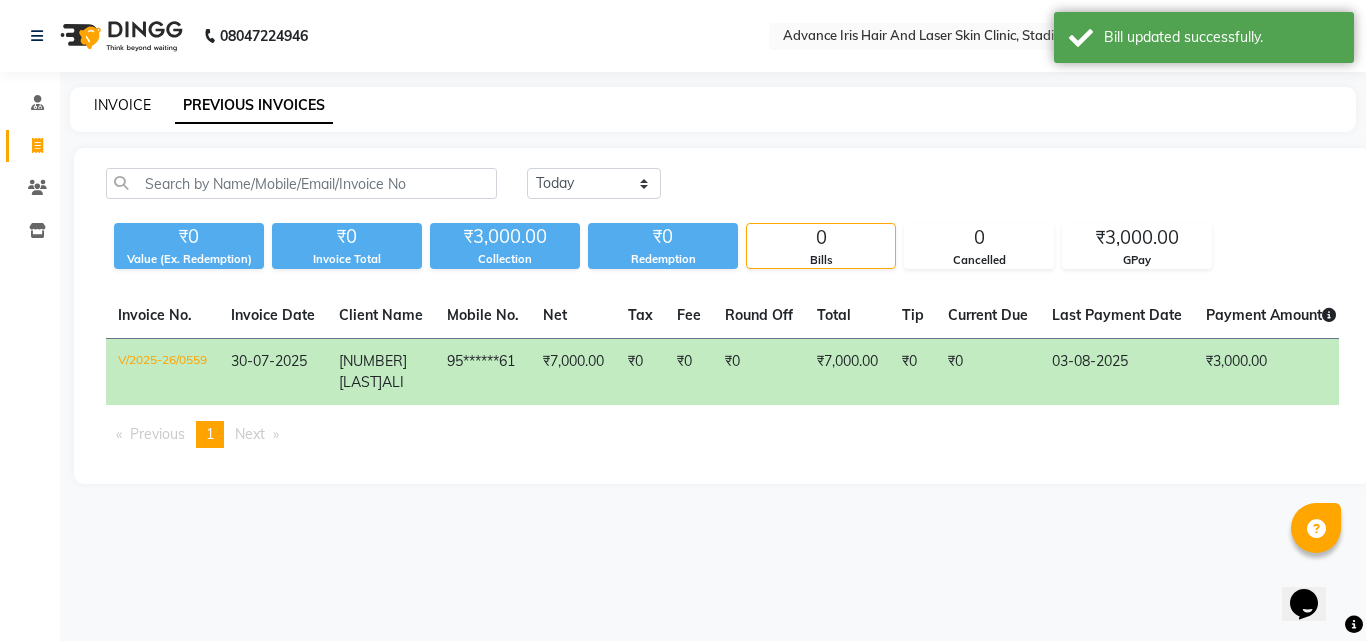 click on "INVOICE" 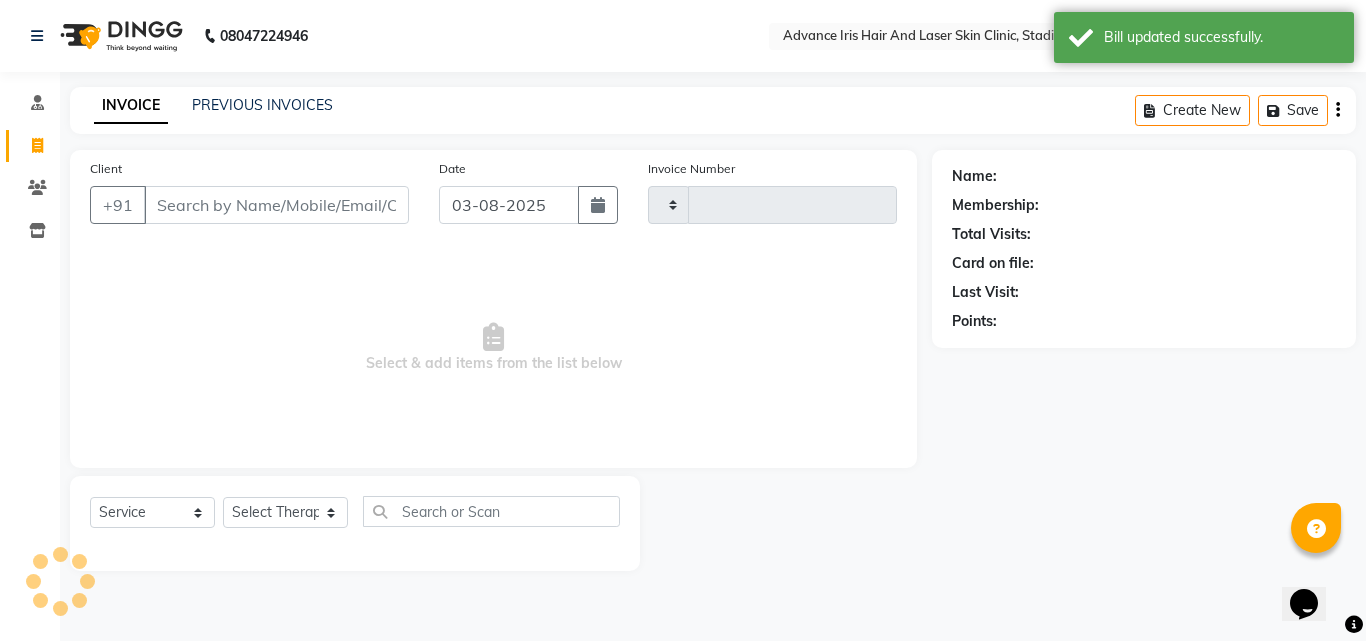 type on "0592" 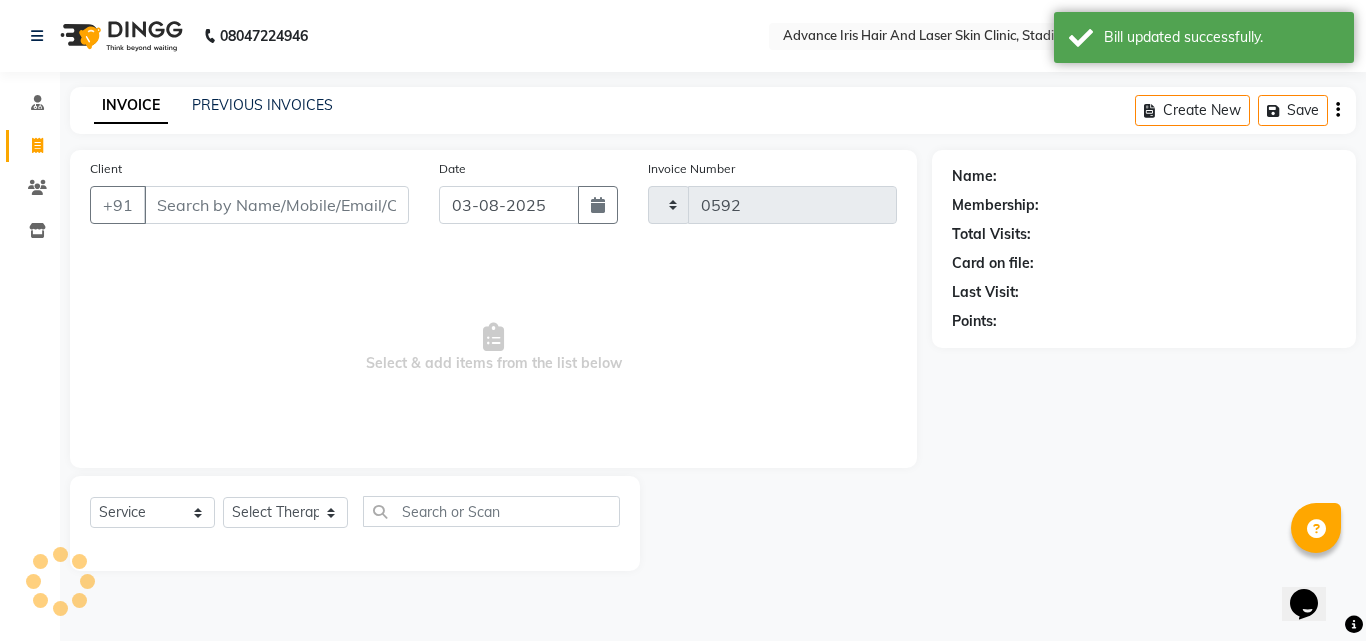 select on "5825" 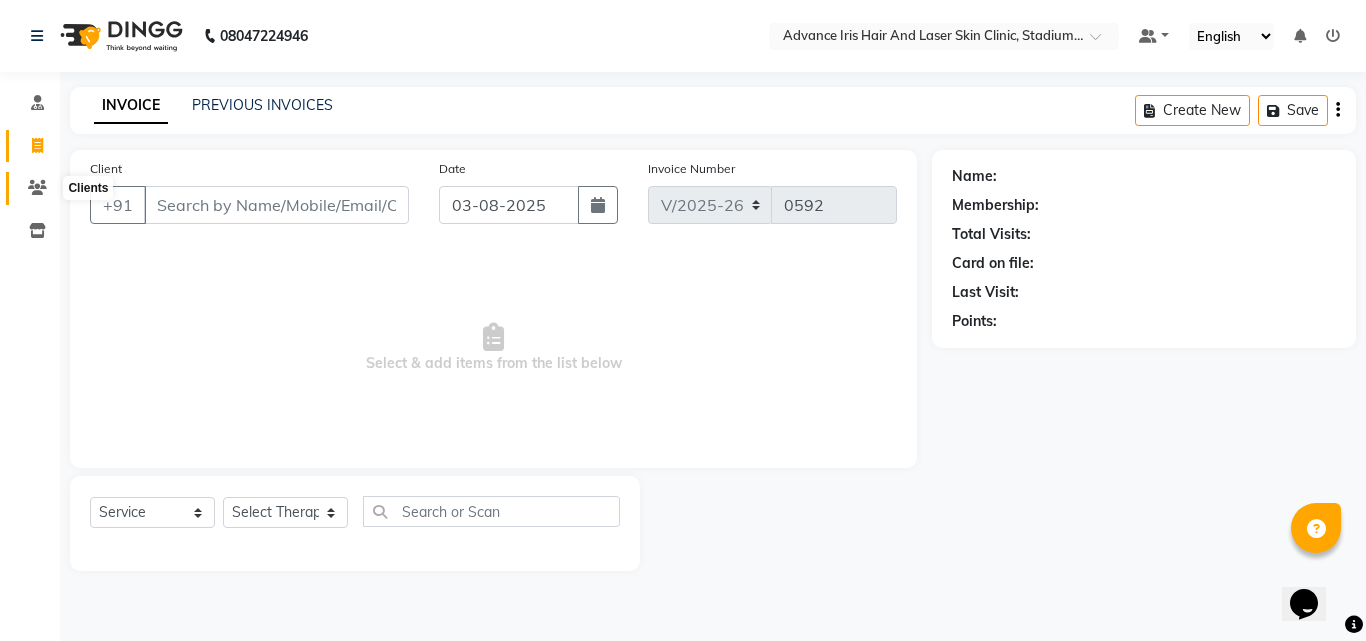 click 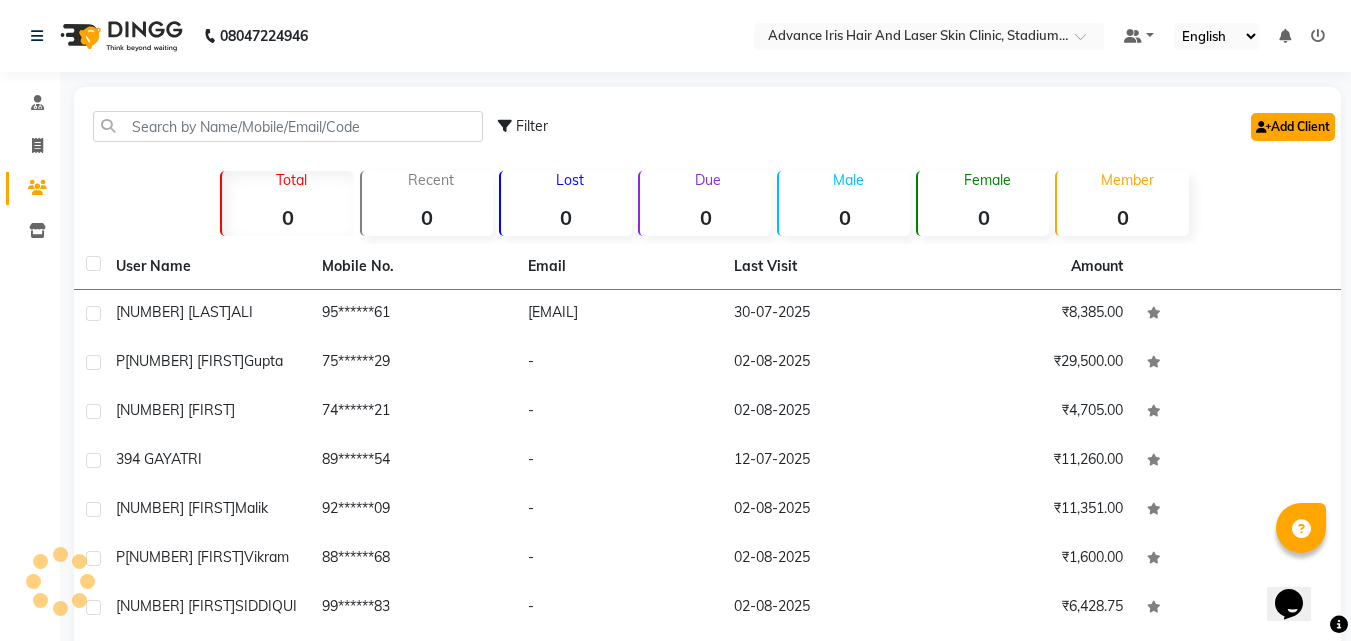 click on "Add Client" 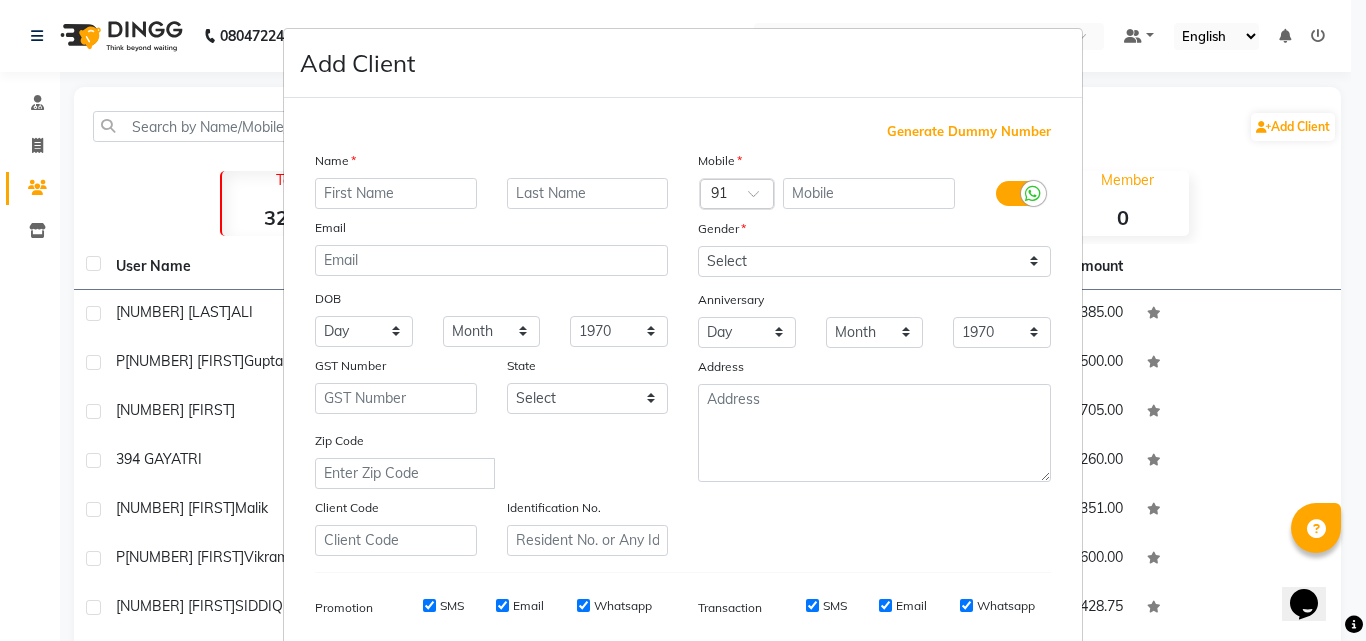 click at bounding box center [396, 193] 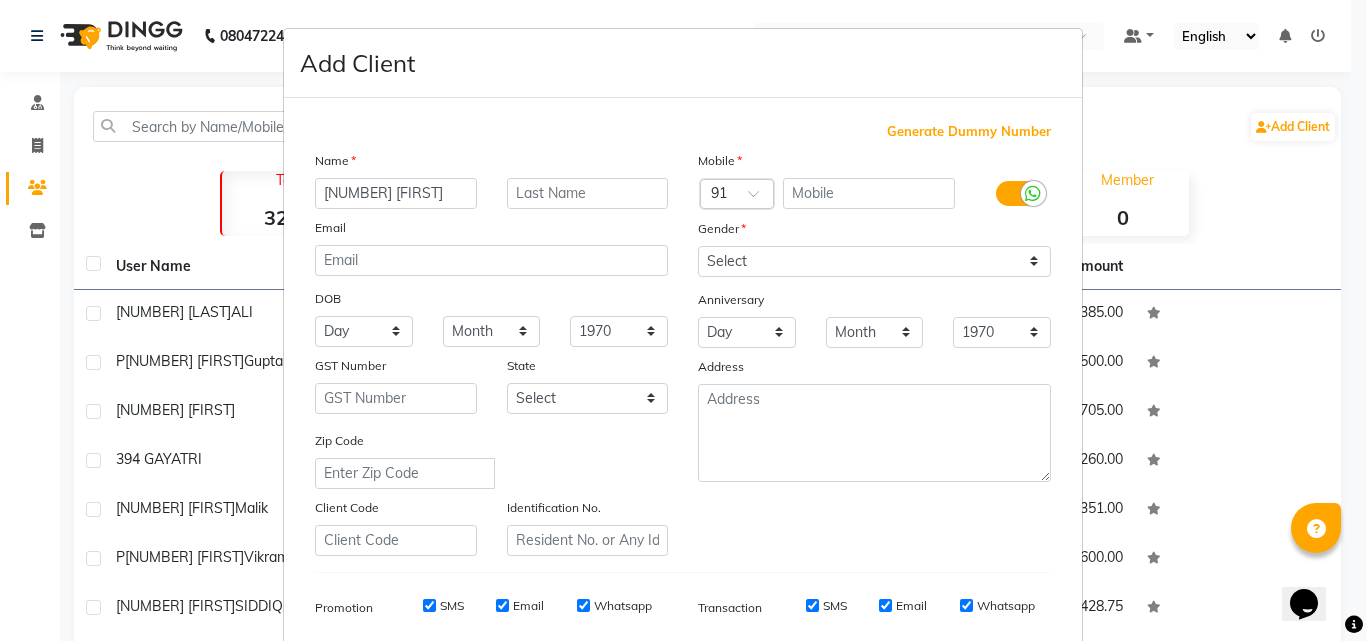 type on "[NUMBER] [FIRST]" 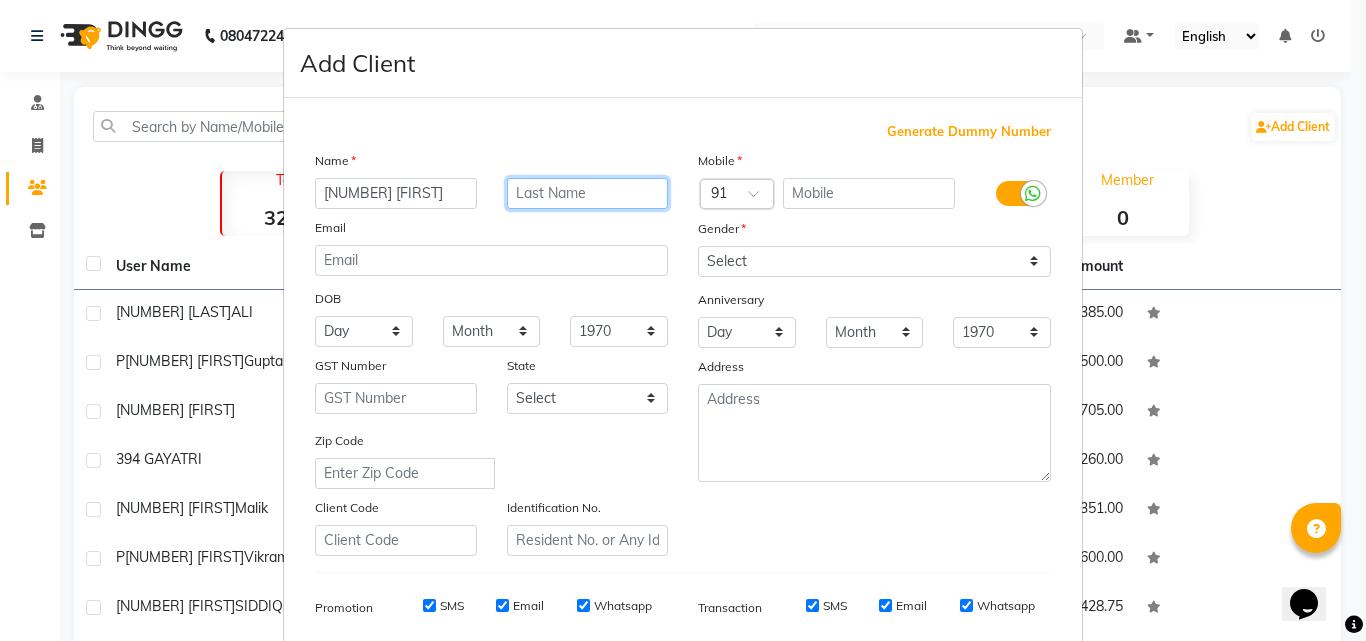 click at bounding box center [588, 193] 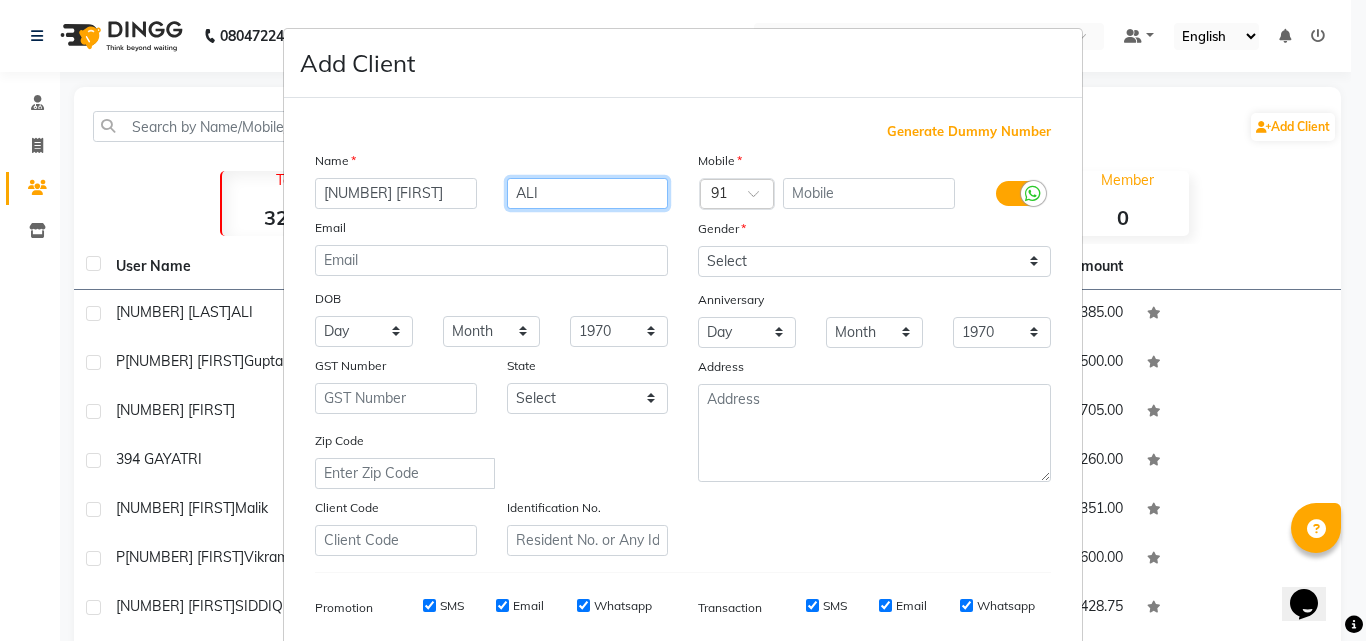 type on "ALI" 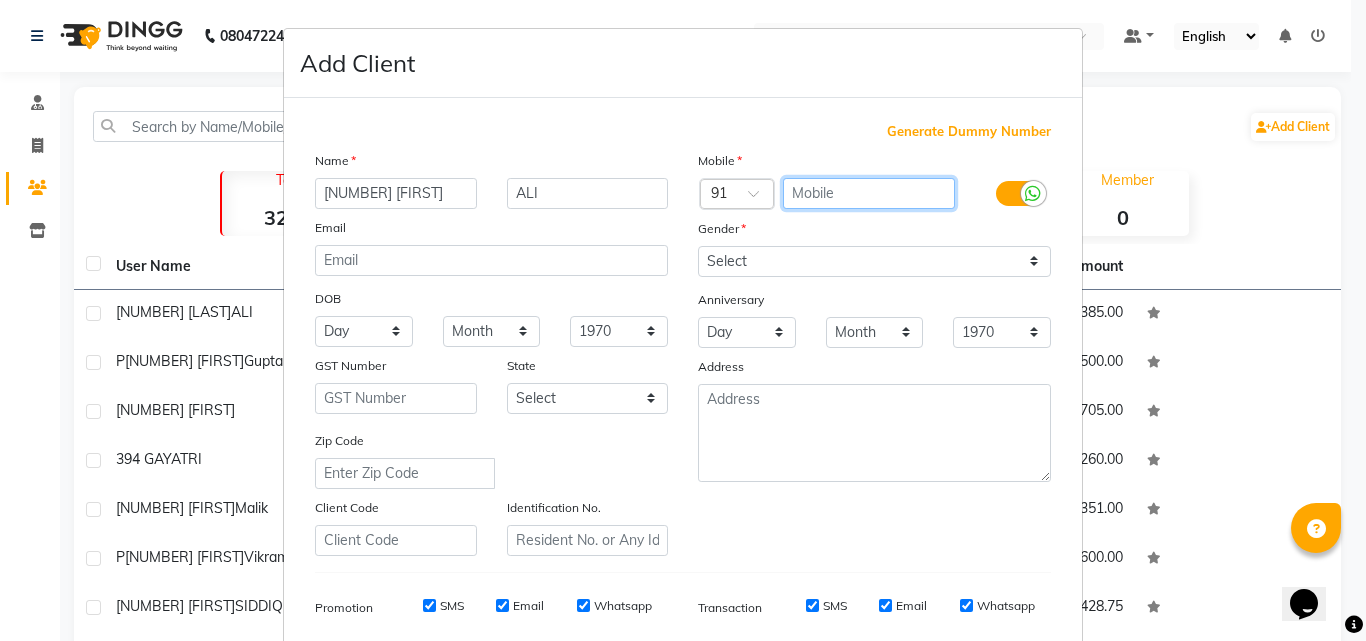 click at bounding box center (869, 193) 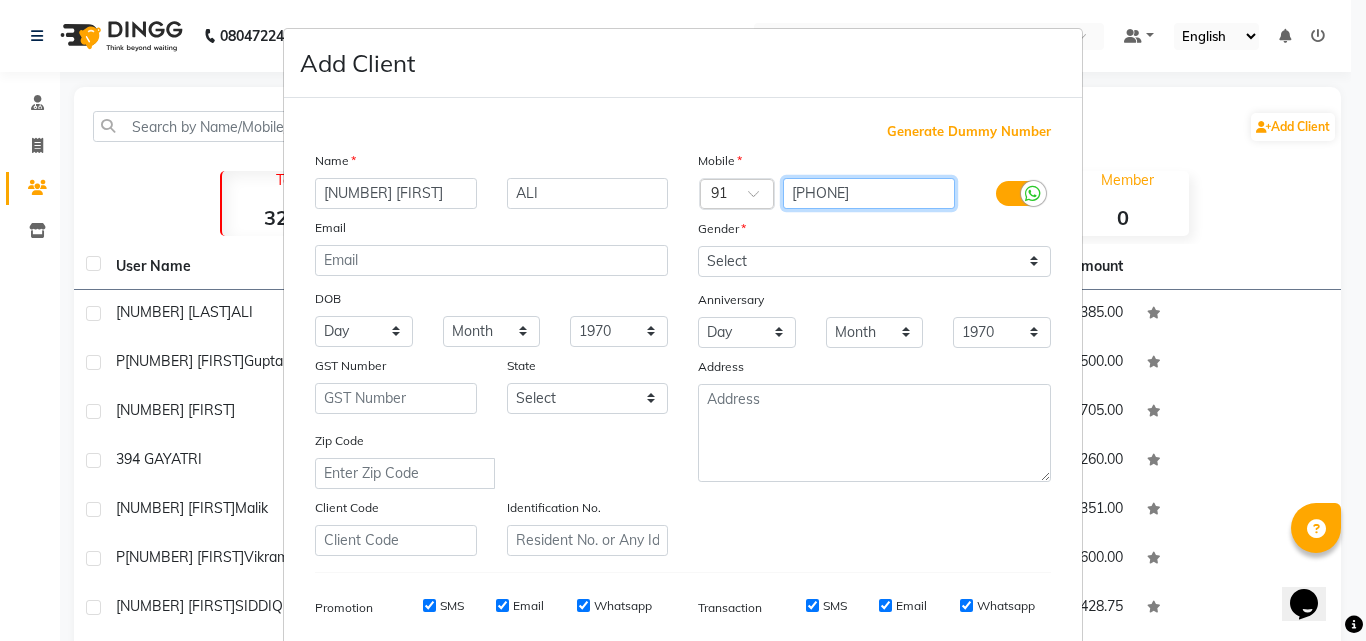 type on "[PHONE]" 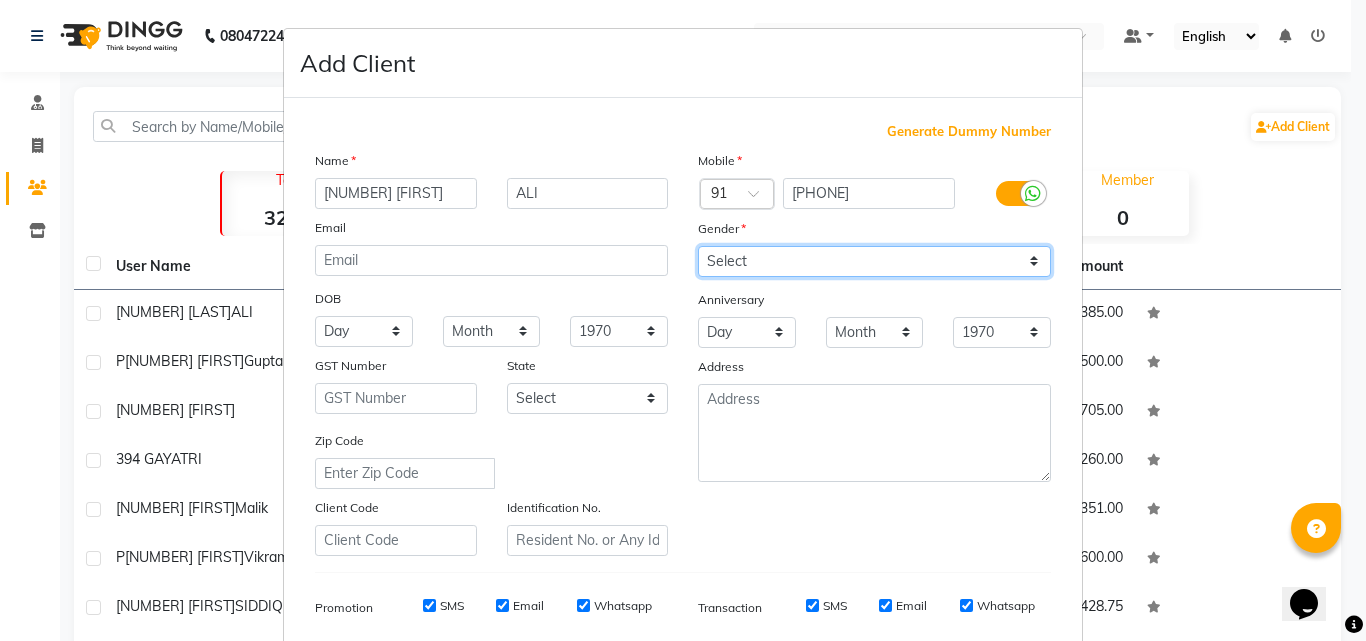 click on "Select Male Female Other Prefer Not To Say" at bounding box center (874, 261) 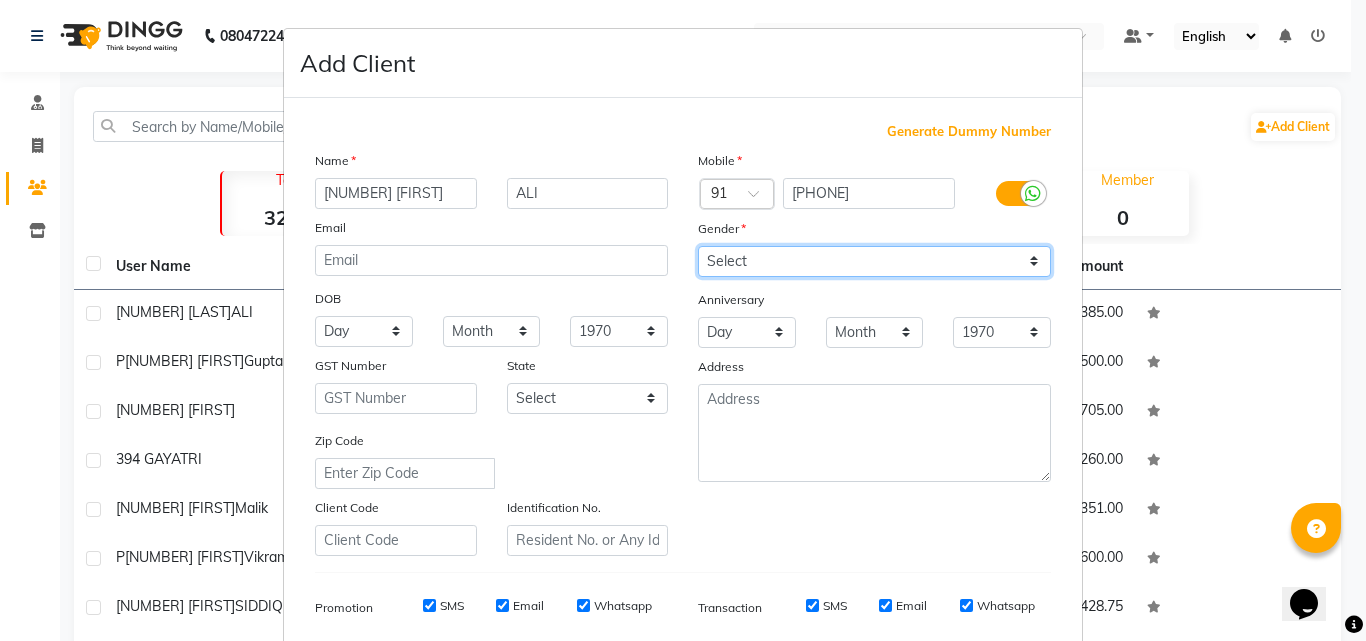 select on "male" 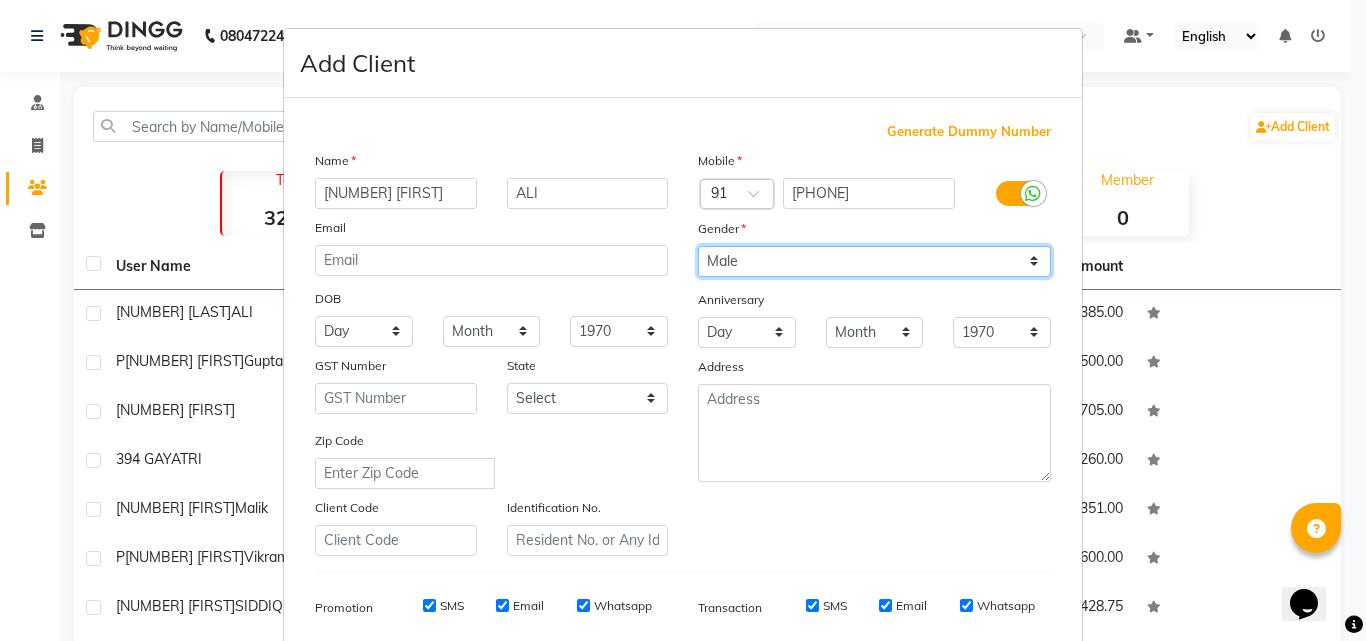 click on "Select Male Female Other Prefer Not To Say" at bounding box center [874, 261] 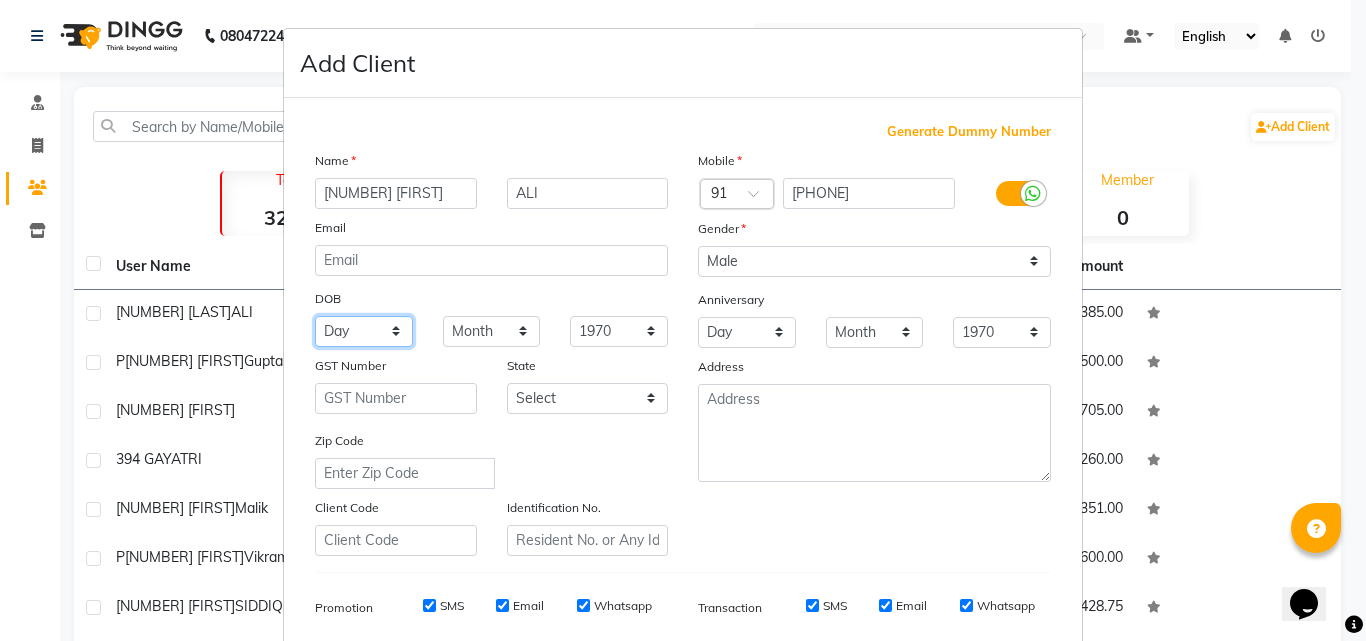 click on "Day 01 02 03 04 05 06 07 08 09 10 11 12 13 14 15 16 17 18 19 20 21 22 23 24 25 26 27 28 29 30 31" at bounding box center (364, 331) 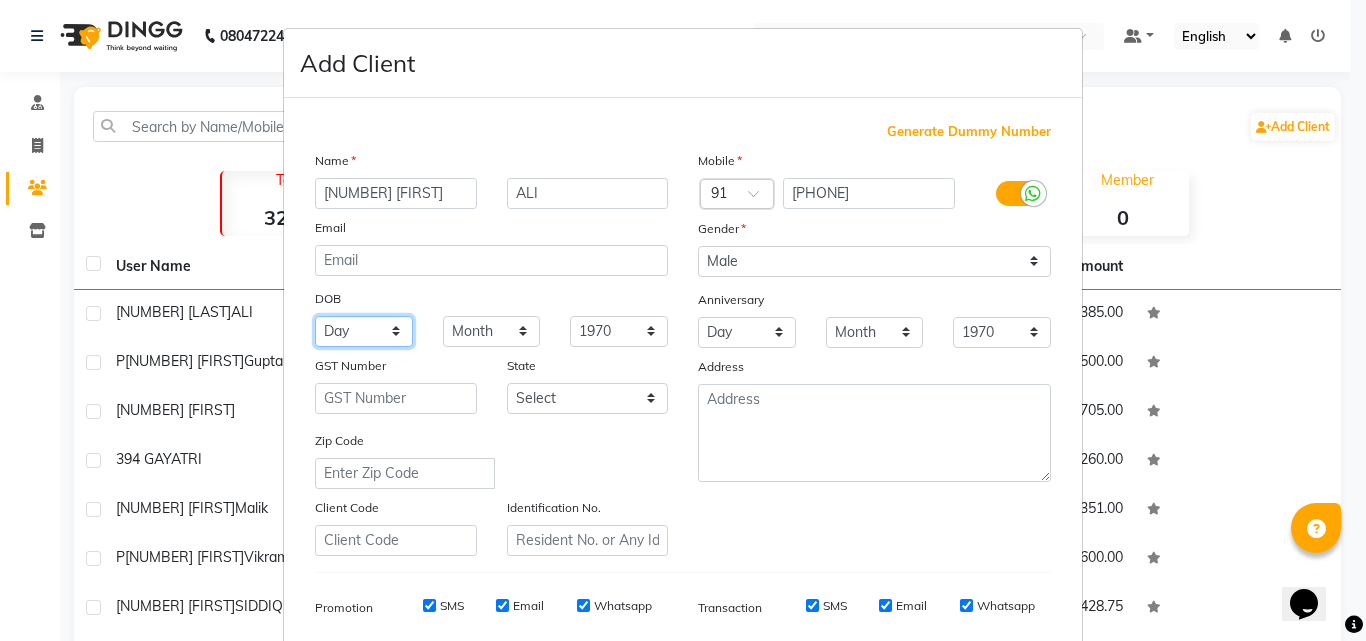 select on "20" 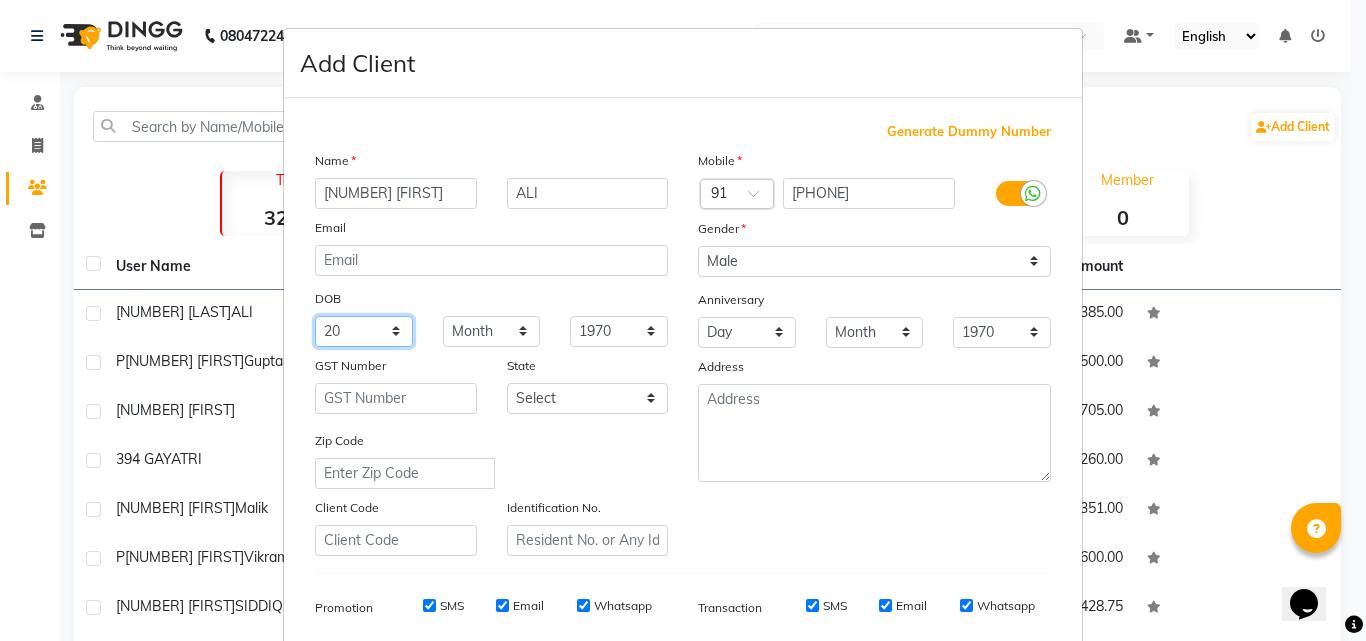 click on "Day 01 02 03 04 05 06 07 08 09 10 11 12 13 14 15 16 17 18 19 20 21 22 23 24 25 26 27 28 29 30 31" at bounding box center (364, 331) 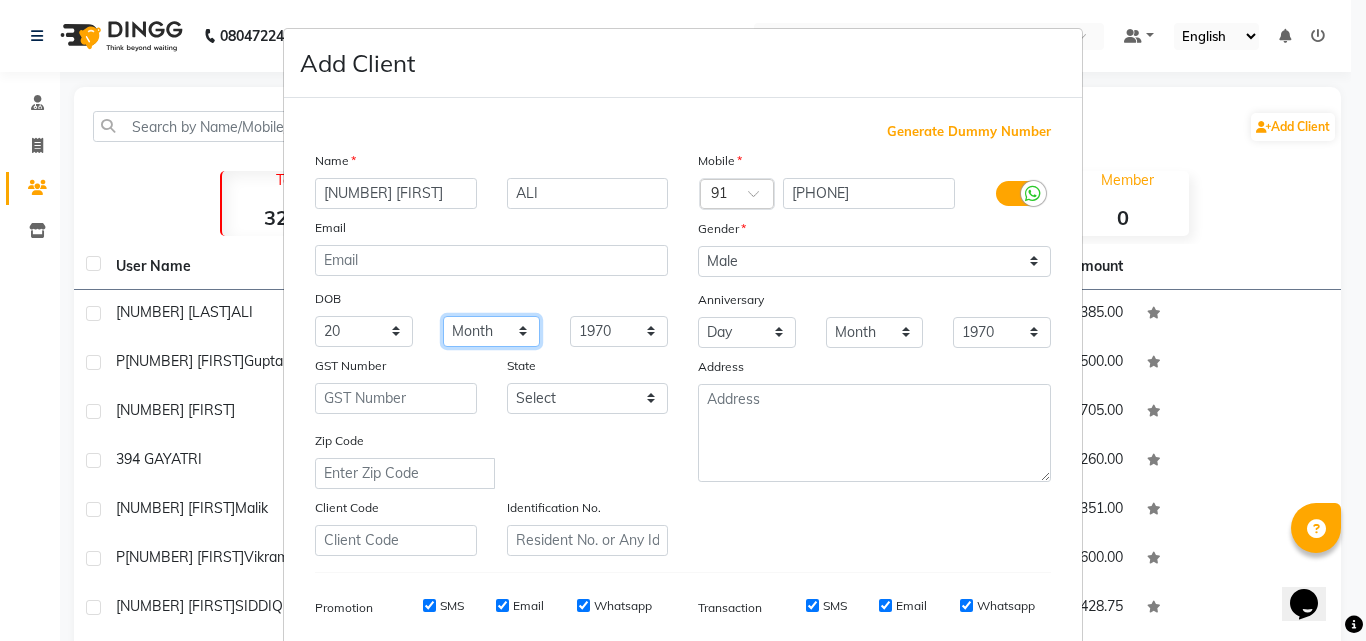 click on "Month January February March April May June July August September October November December" at bounding box center [492, 331] 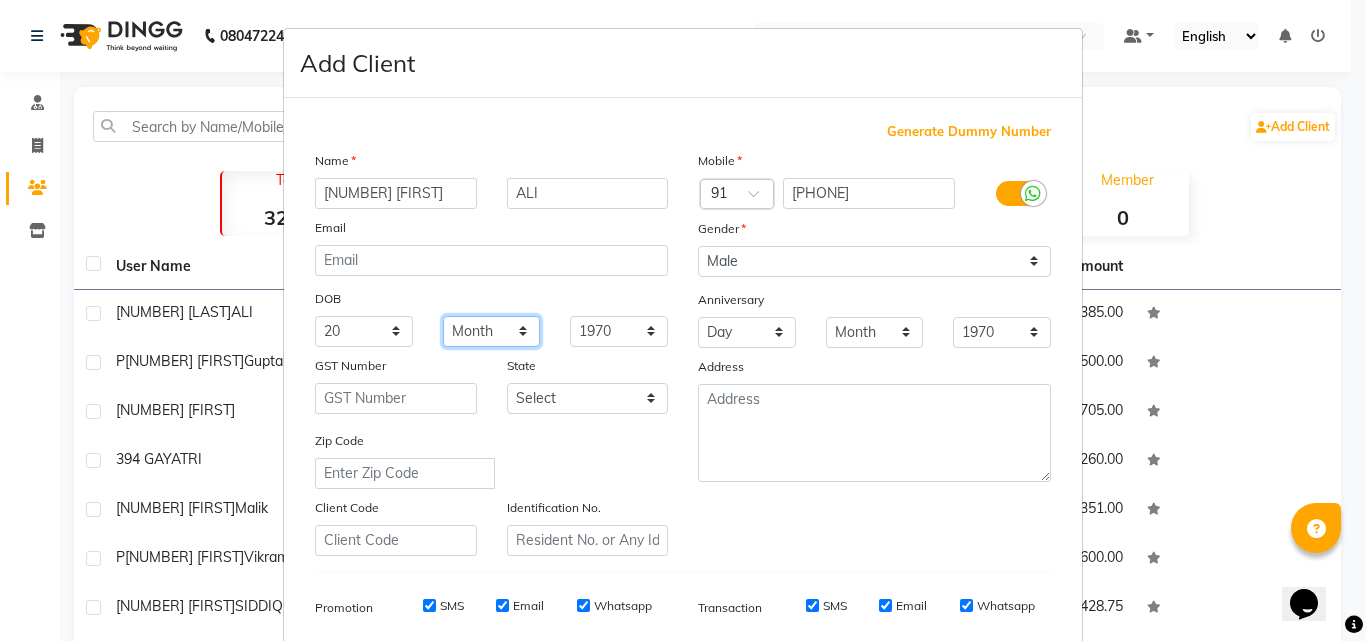 select on "08" 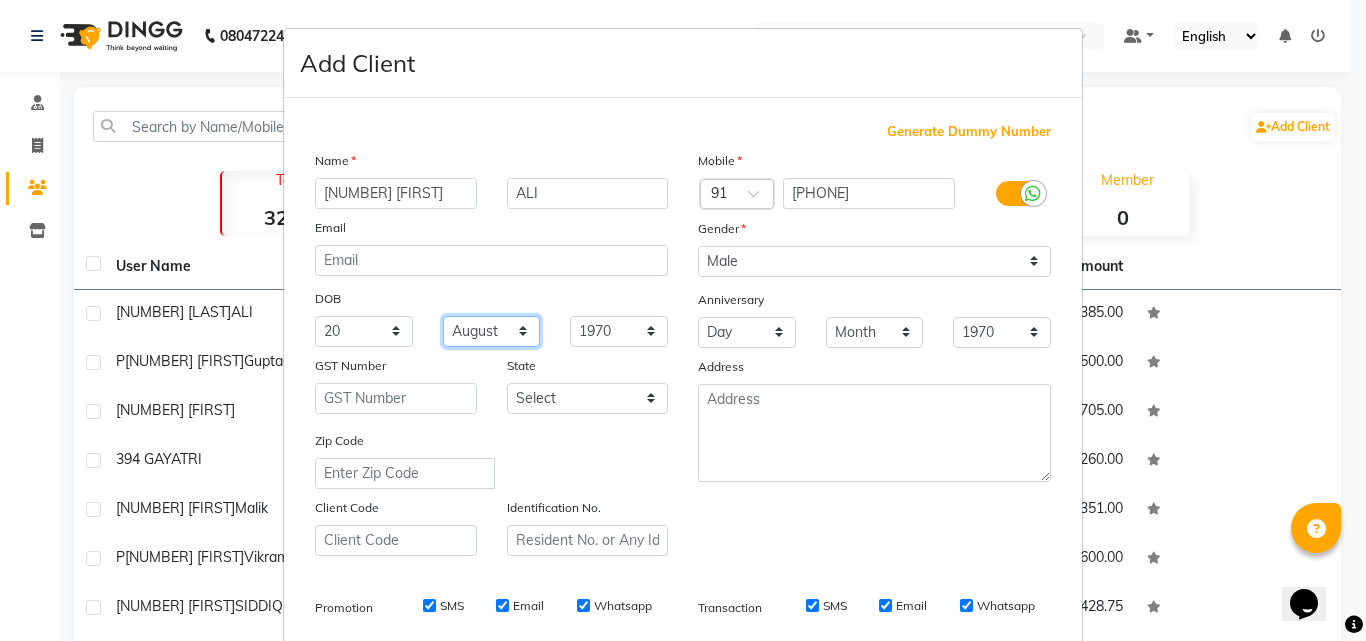 click on "Month January February March April May June July August September October November December" at bounding box center [492, 331] 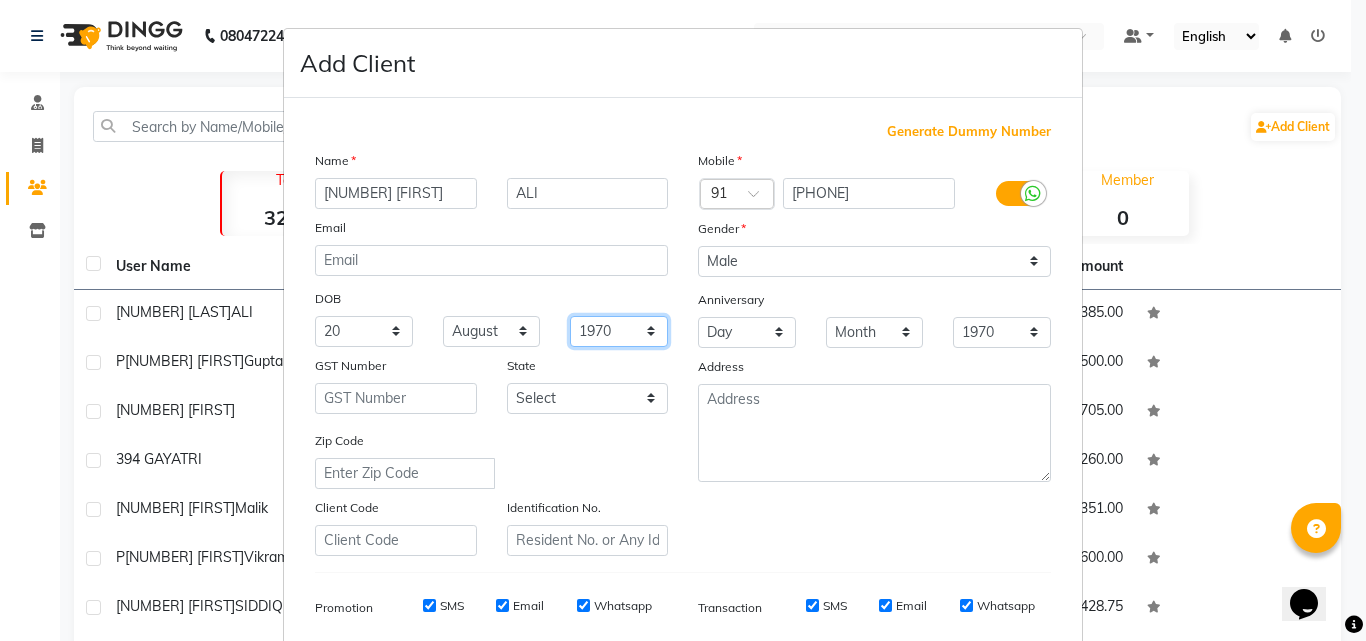 click on "1940 1941 1942 1943 1944 1945 1946 1947 1948 1949 1950 1951 1952 1953 1954 1955 1956 1957 1958 1959 1960 1961 1962 1963 1964 1965 1966 1967 1968 1969 1970 1971 1972 1973 1974 1975 1976 1977 1978 1979 1980 1981 1982 1983 1984 1985 1986 1987 1988 1989 1990 1991 1992 1993 1994 1995 1996 1997 1998 1999 2000 2001 2002 2003 2004 2005 2006 2007 2008 2009 2010 2011 2012 2013 2014 2015 2016 2017 2018 2019 2020 2021 2022 2023 2024" at bounding box center [619, 331] 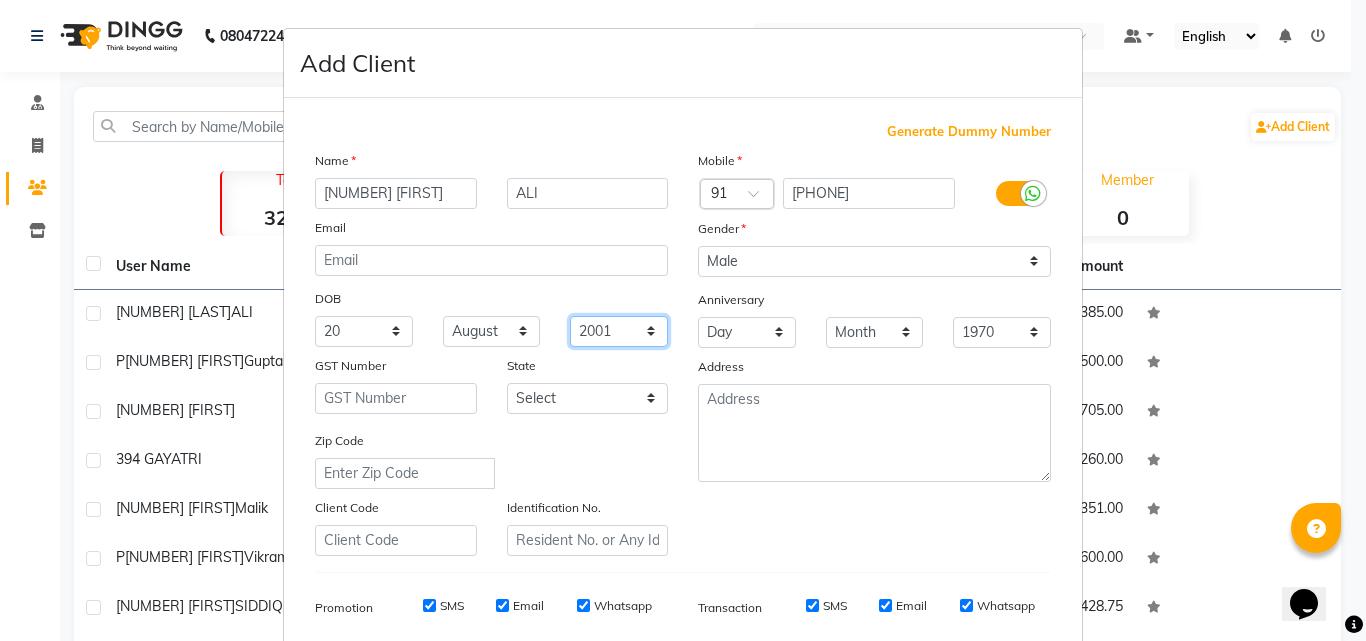 click on "1940 1941 1942 1943 1944 1945 1946 1947 1948 1949 1950 1951 1952 1953 1954 1955 1956 1957 1958 1959 1960 1961 1962 1963 1964 1965 1966 1967 1968 1969 1970 1971 1972 1973 1974 1975 1976 1977 1978 1979 1980 1981 1982 1983 1984 1985 1986 1987 1988 1989 1990 1991 1992 1993 1994 1995 1996 1997 1998 1999 2000 2001 2002 2003 2004 2005 2006 2007 2008 2009 2010 2011 2012 2013 2014 2015 2016 2017 2018 2019 2020 2021 2022 2023 2024" at bounding box center (619, 331) 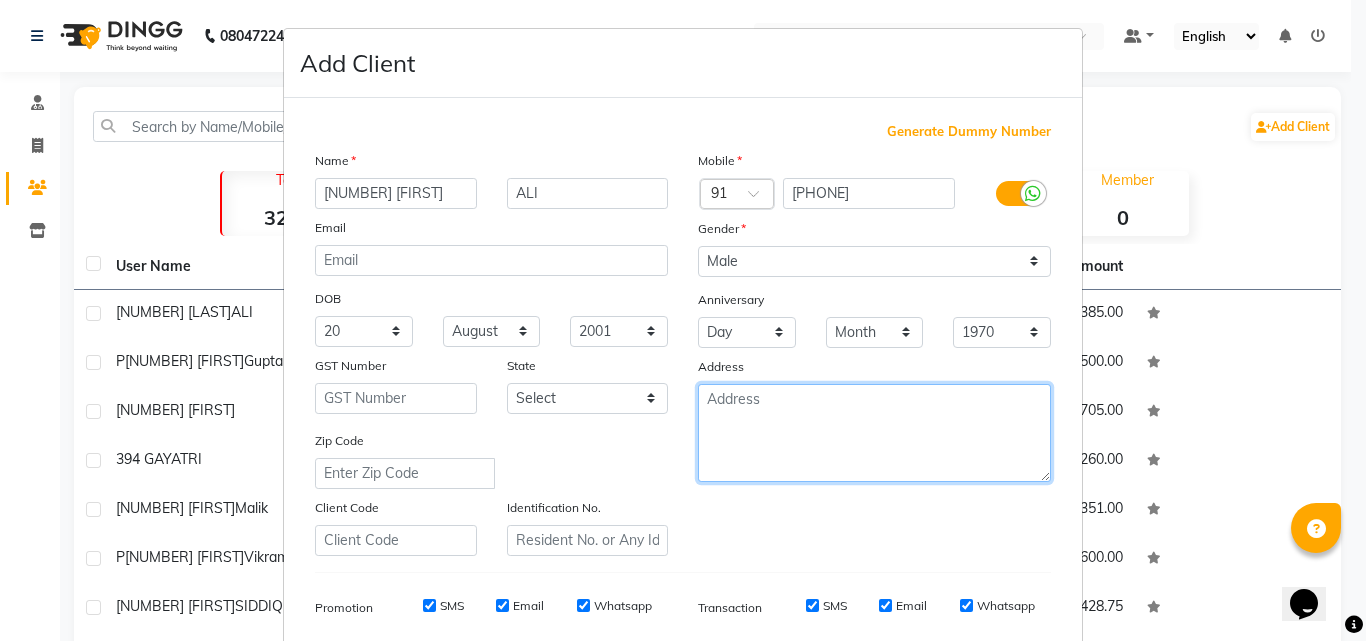 click at bounding box center [874, 433] 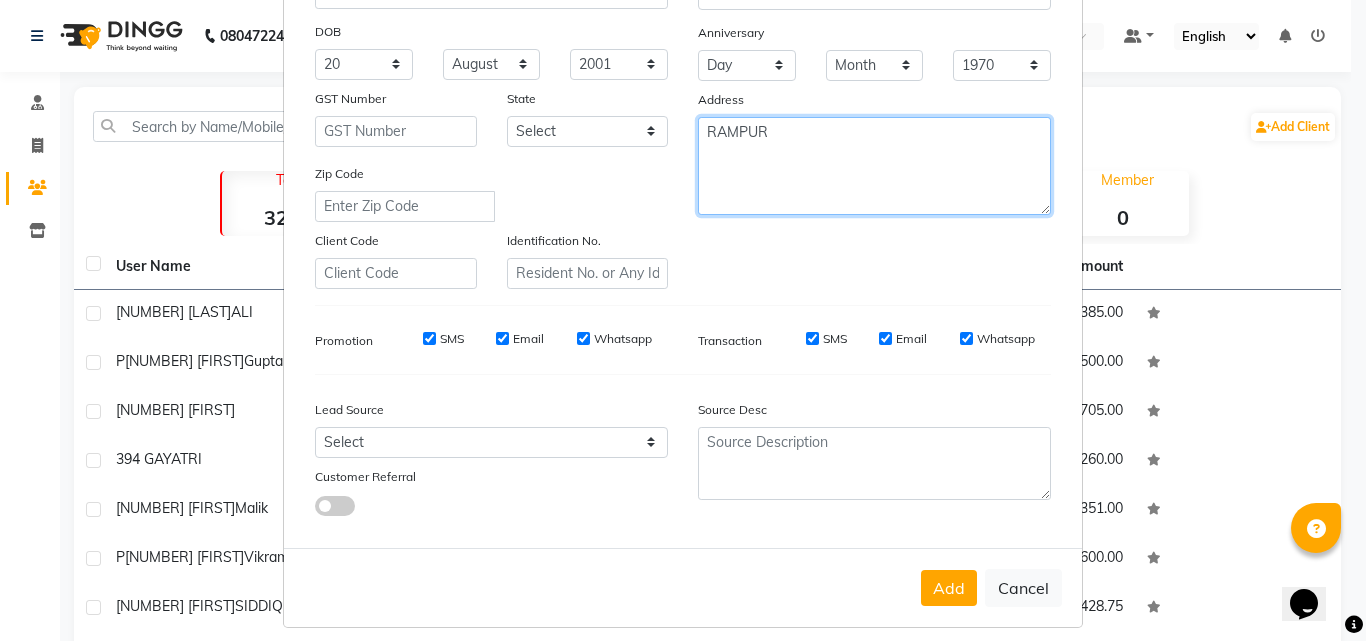 scroll, scrollTop: 282, scrollLeft: 0, axis: vertical 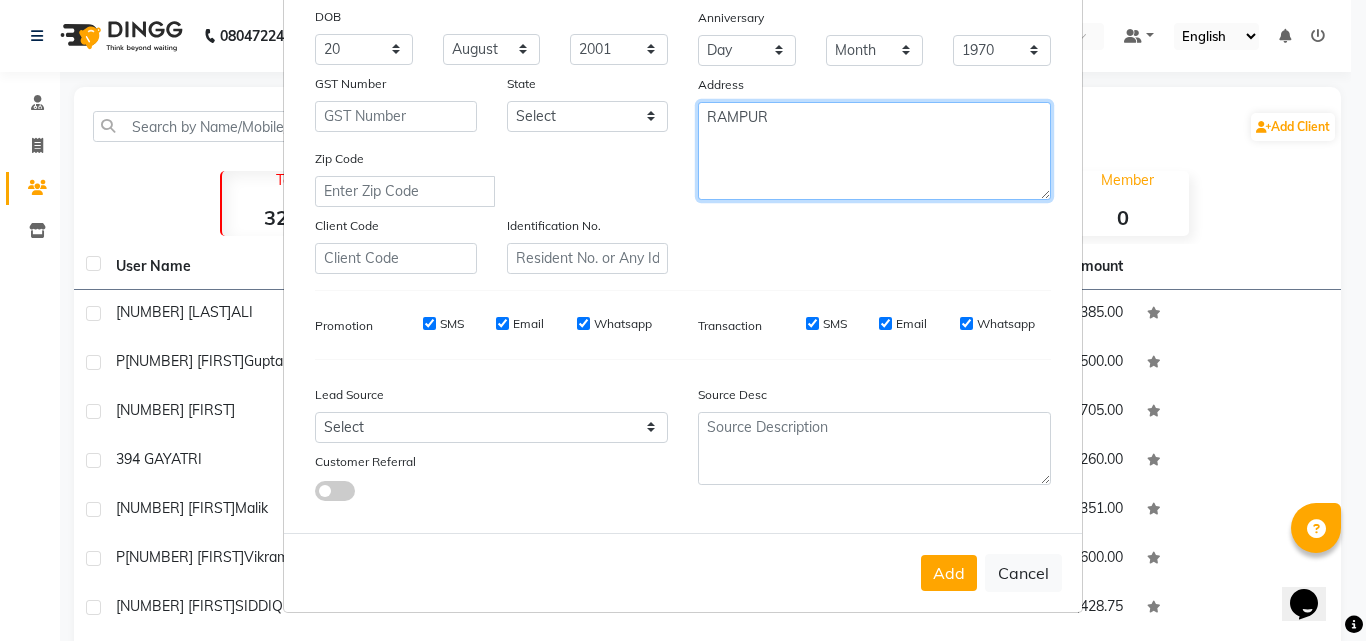type on "RAMPUR" 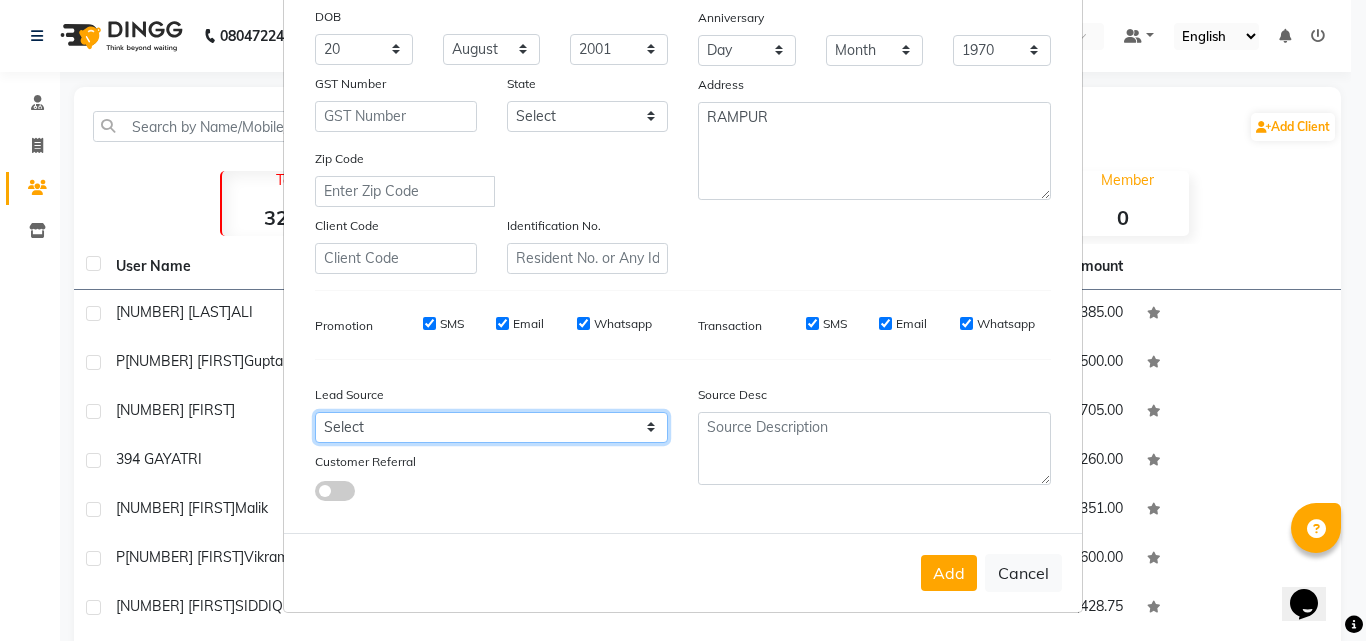click on "Select" at bounding box center (491, 427) 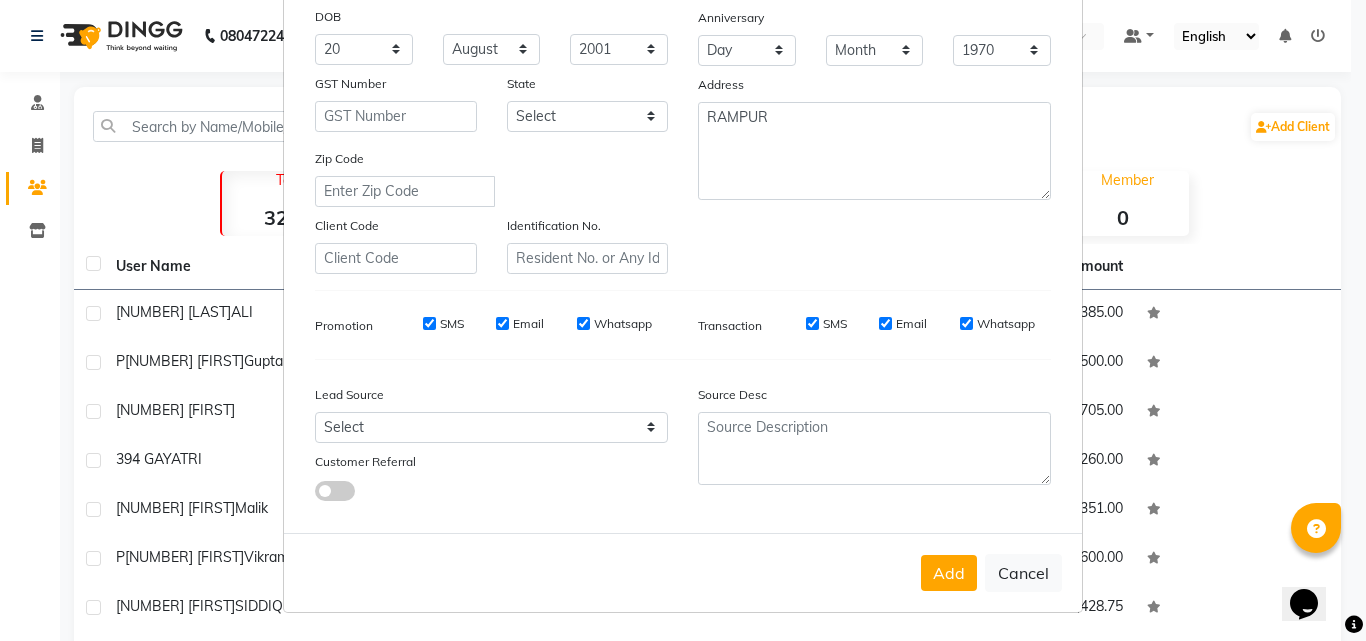click on "Lead Source Select Customer Referral" at bounding box center [491, 438] 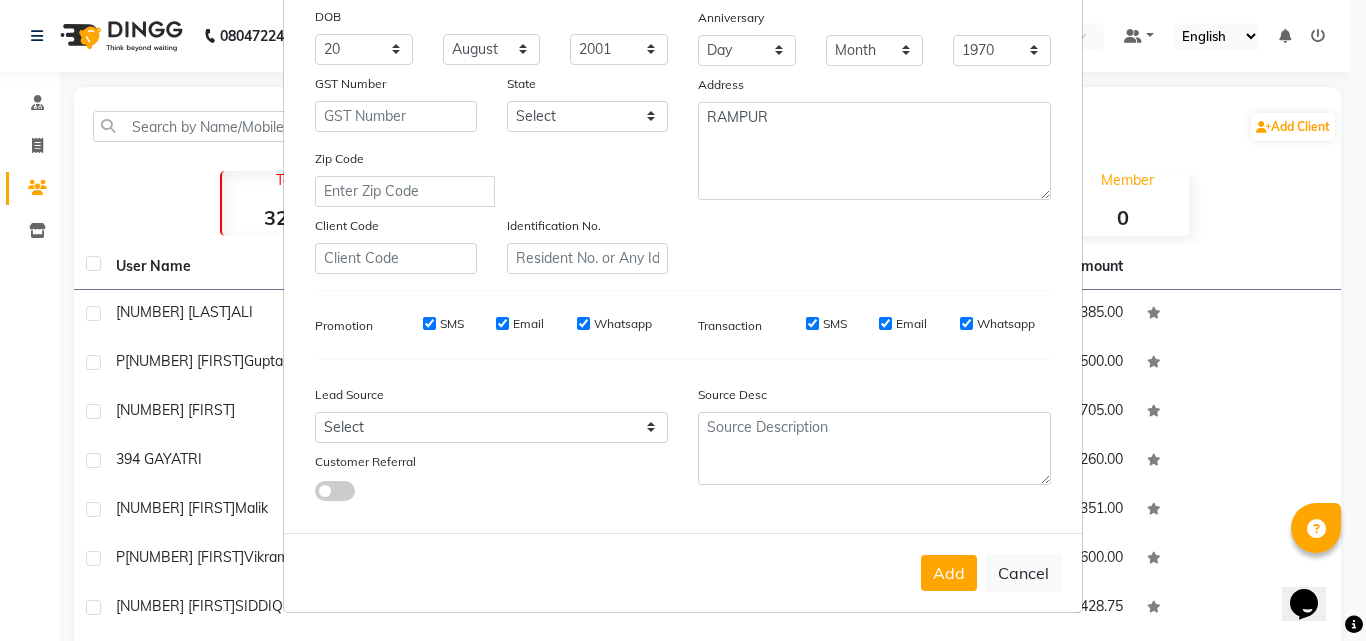 click on "Customer Referral" at bounding box center [365, 462] 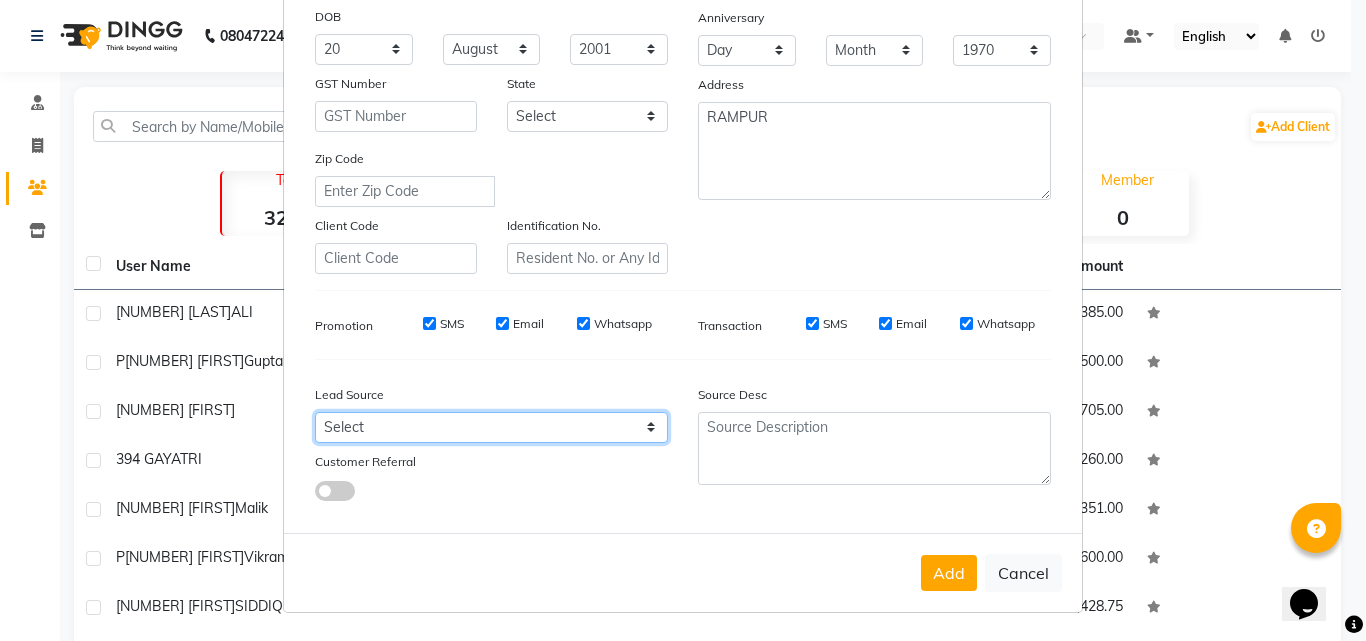 click on "Select" at bounding box center [491, 427] 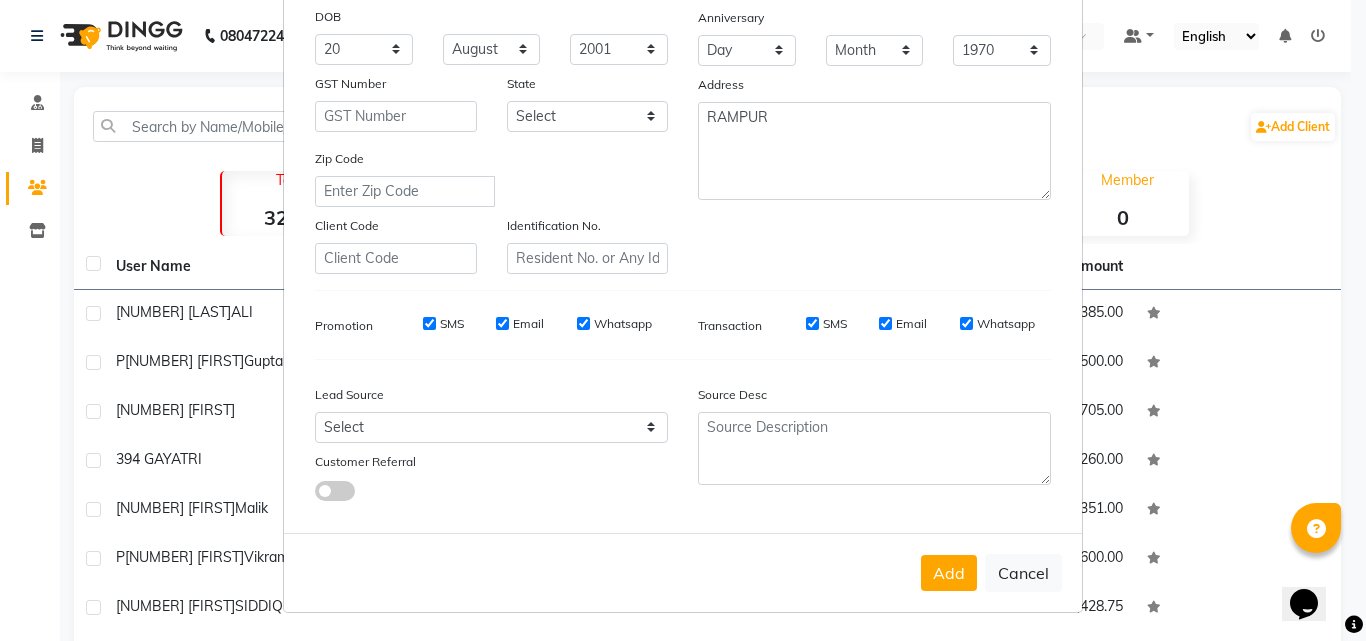 click at bounding box center (335, 491) 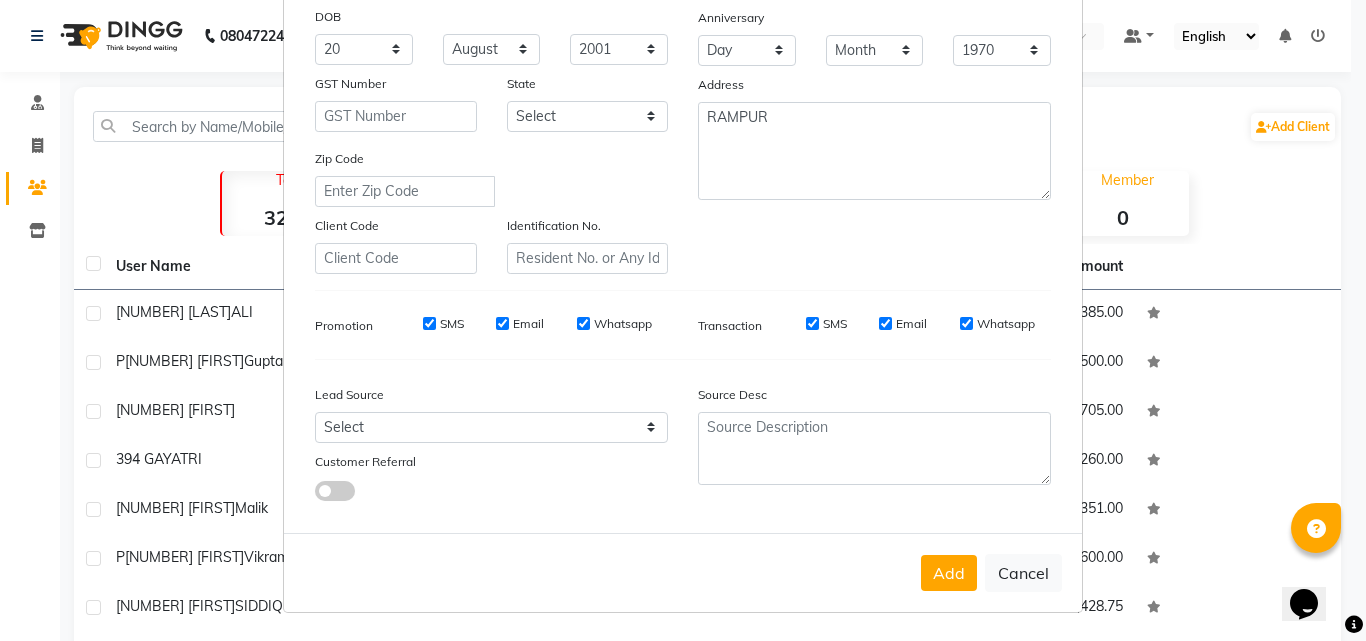 click at bounding box center (315, 494) 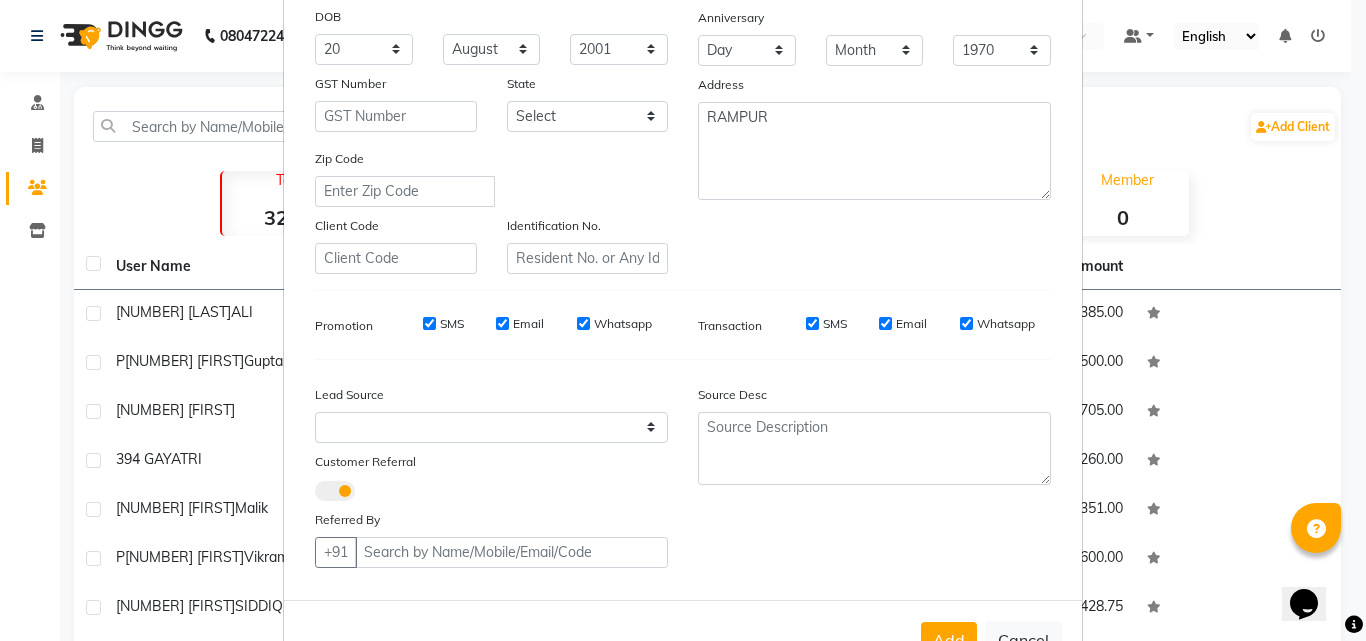 click at bounding box center [335, 491] 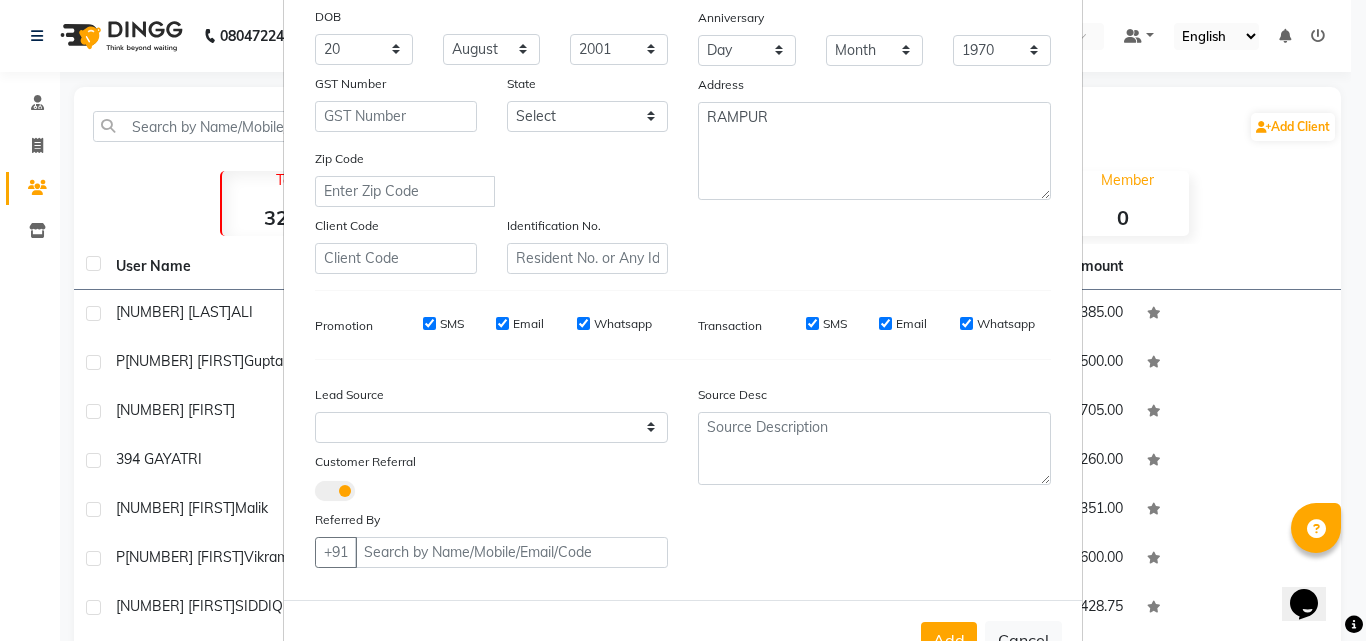 click at bounding box center (315, 494) 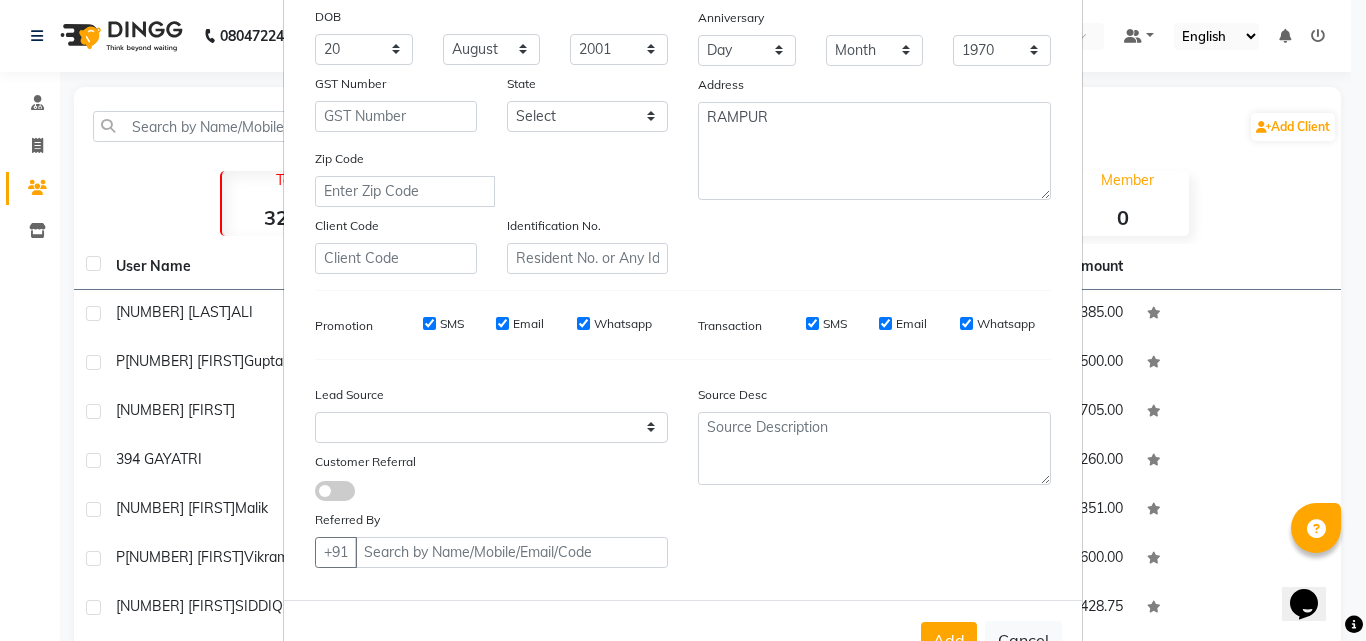 select on "null" 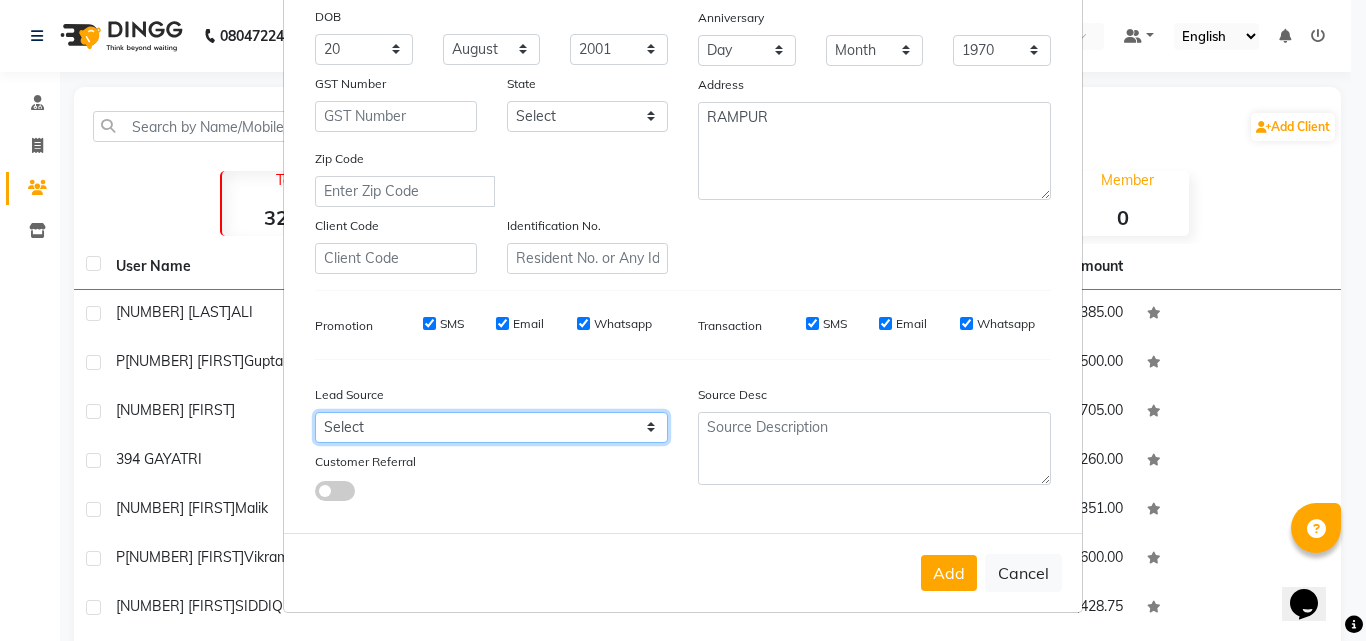 click on "Select" at bounding box center (491, 427) 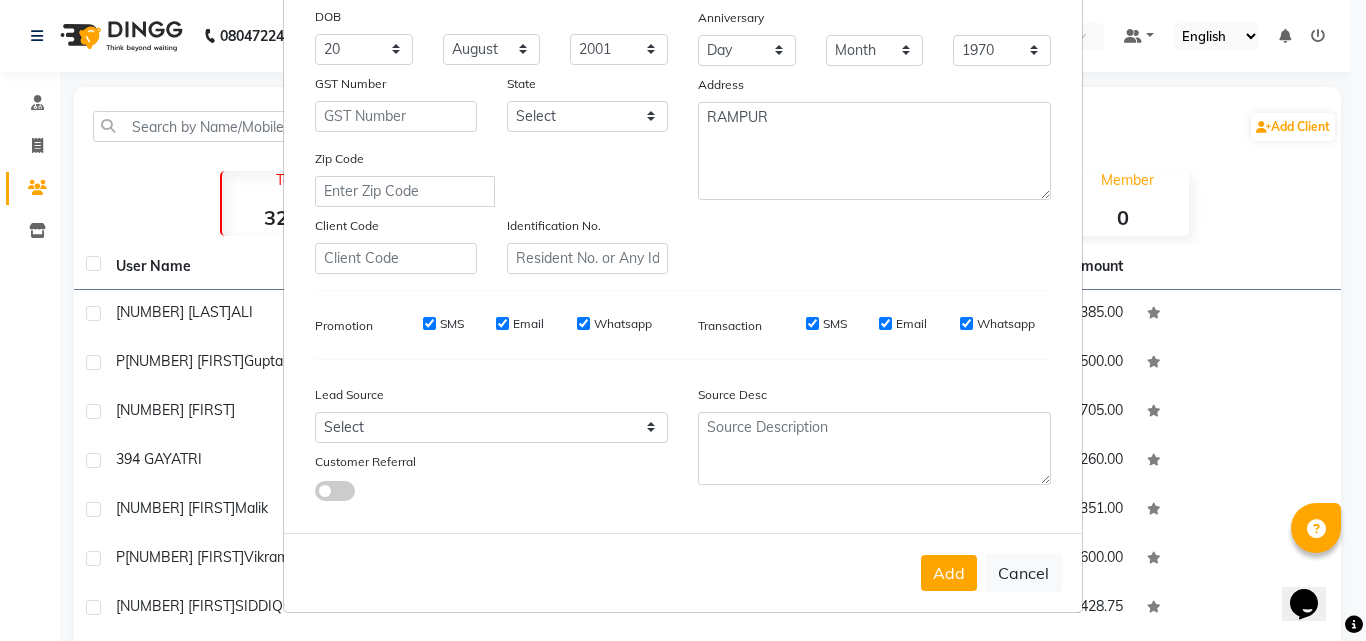 click on "Generate Dummy Number Name [NUMBER] [FIRST] [LAST] Email DOB Day [DAY] [MONTH] [YEAR] GST Number State Select Andaman and Nicobar Islands Andhra Pradesh Arunachal Pradesh Assam Bihar Chandigarh Chhattisgarh Dadra and Nagar Haveli Daman and Diu Delhi Goa Gujarat Haryana Himachal Pradesh Jammu and Kashmir Jharkhand Karnataka Kerala Lakshadweep Madhya Pradesh Maharashtra Manipur Meghalaya Mizoram Nagaland Odisha Pondicherry Punjab Rajasthan ×" at bounding box center (683, 178) 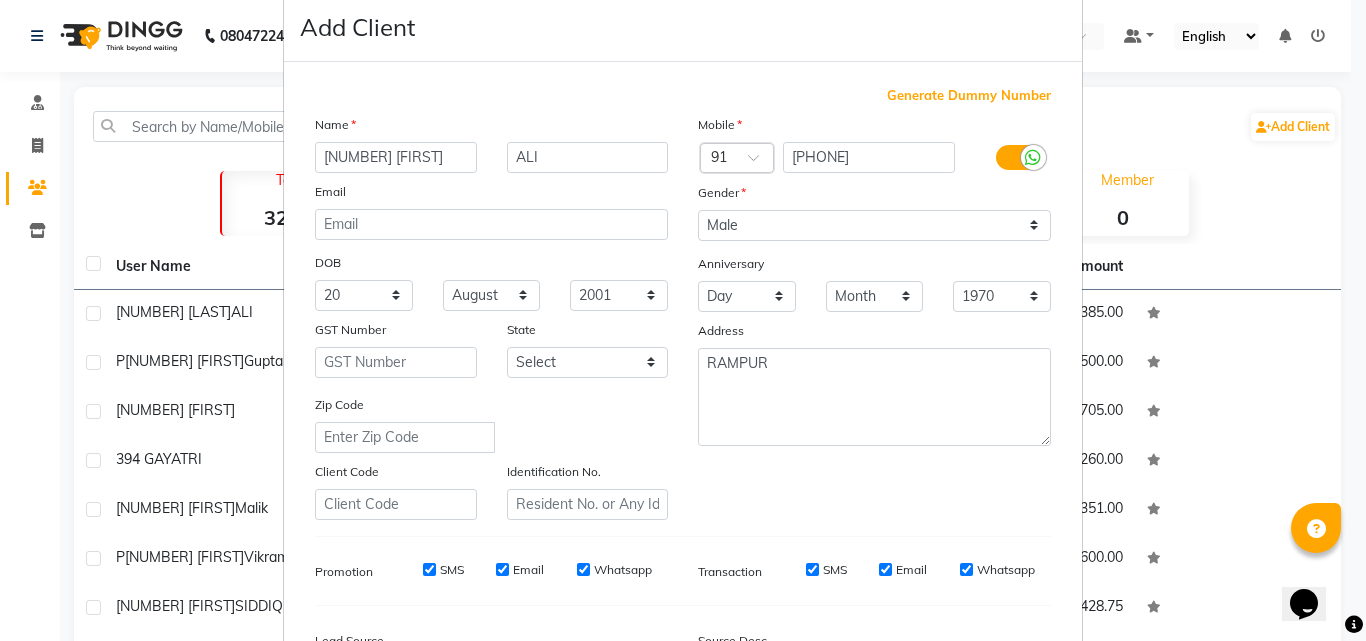 scroll, scrollTop: 0, scrollLeft: 0, axis: both 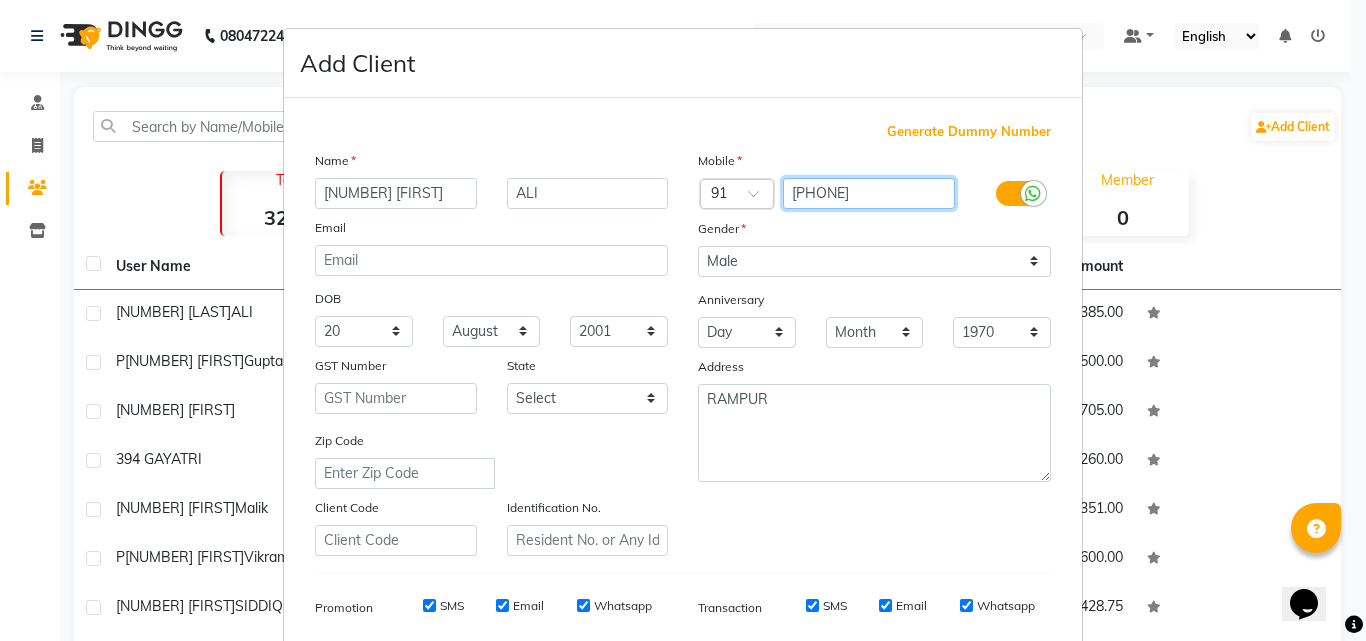 click on "[PHONE]" at bounding box center (869, 193) 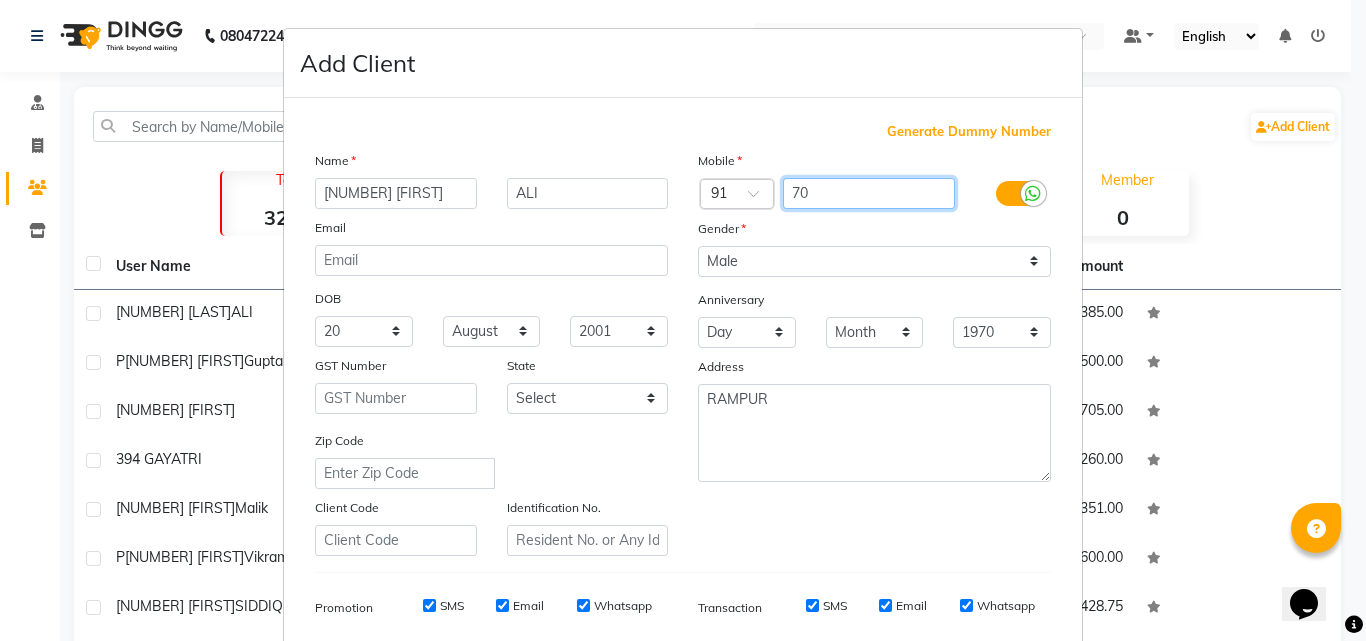 type on "7" 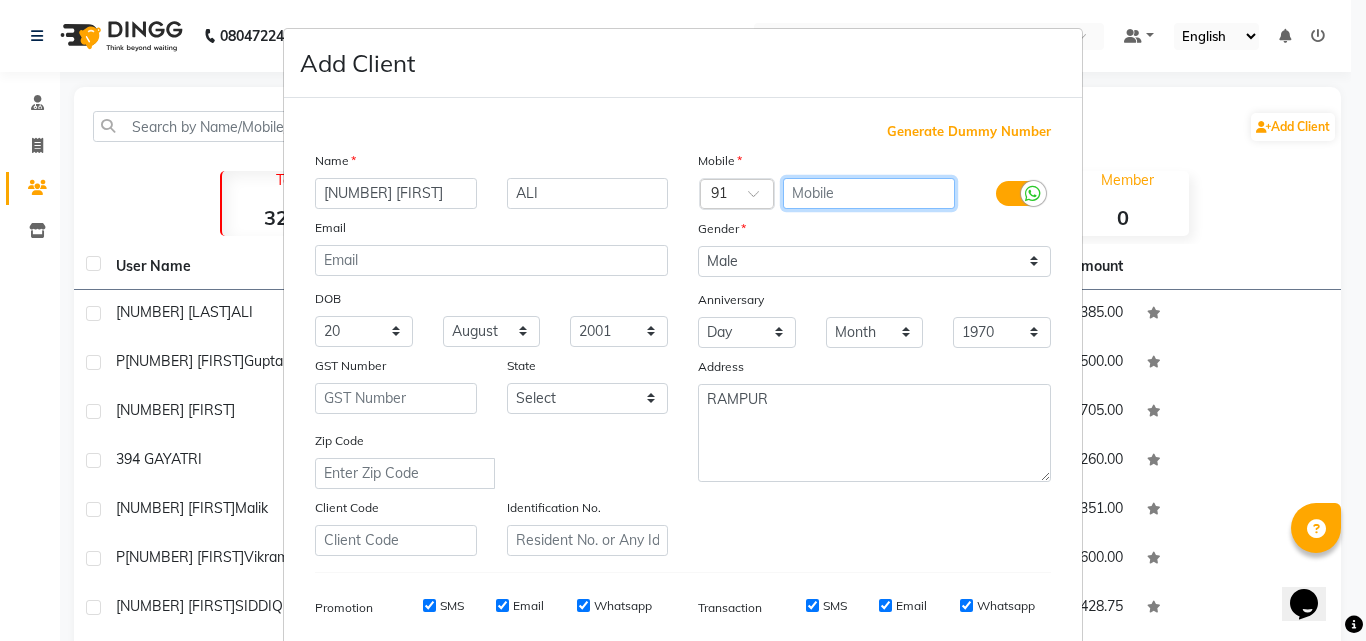 scroll, scrollTop: 282, scrollLeft: 0, axis: vertical 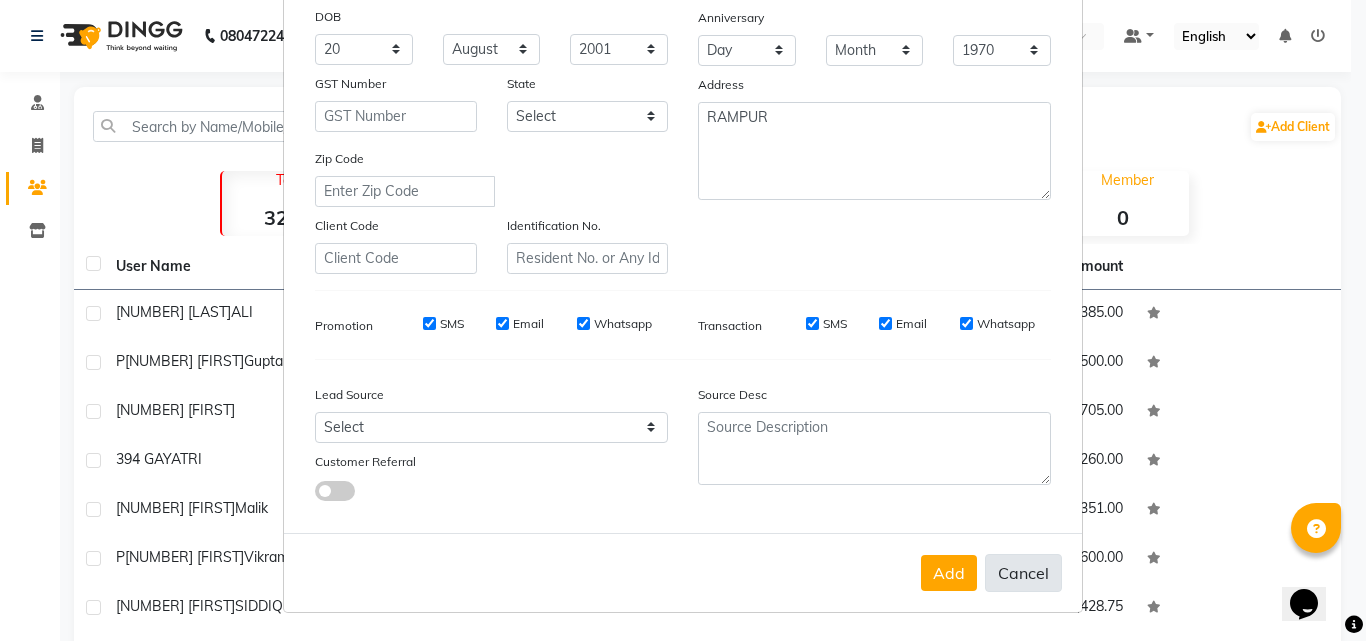 type 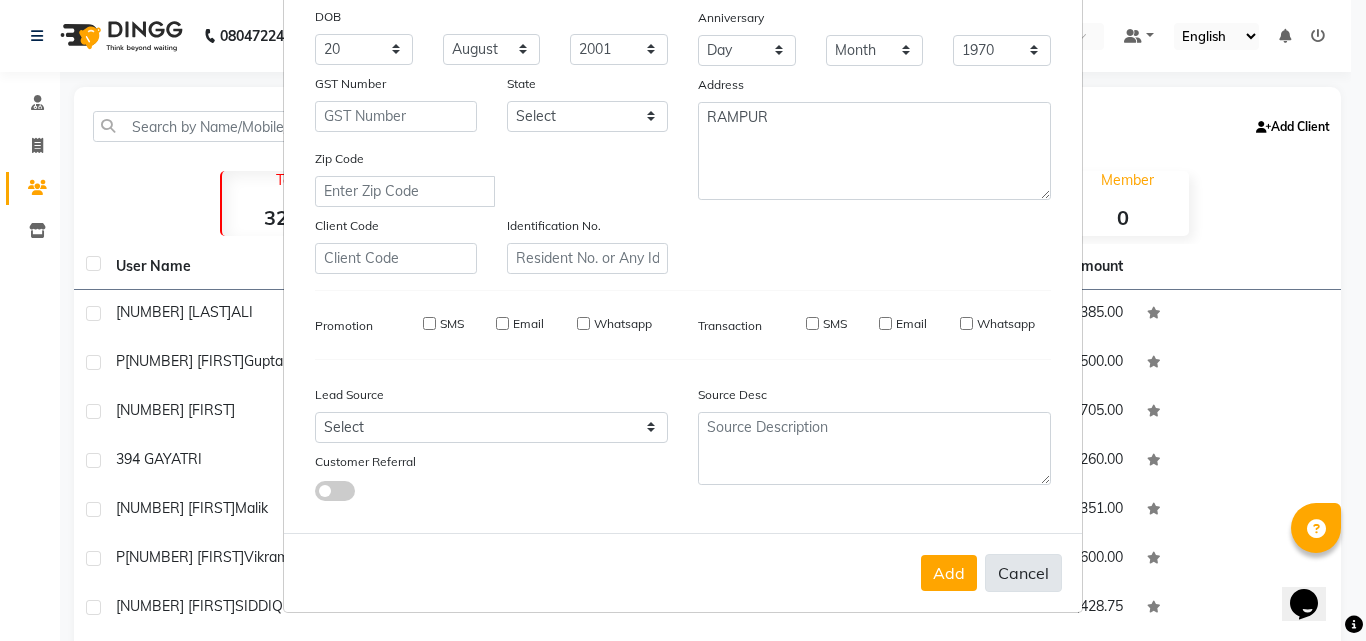 type 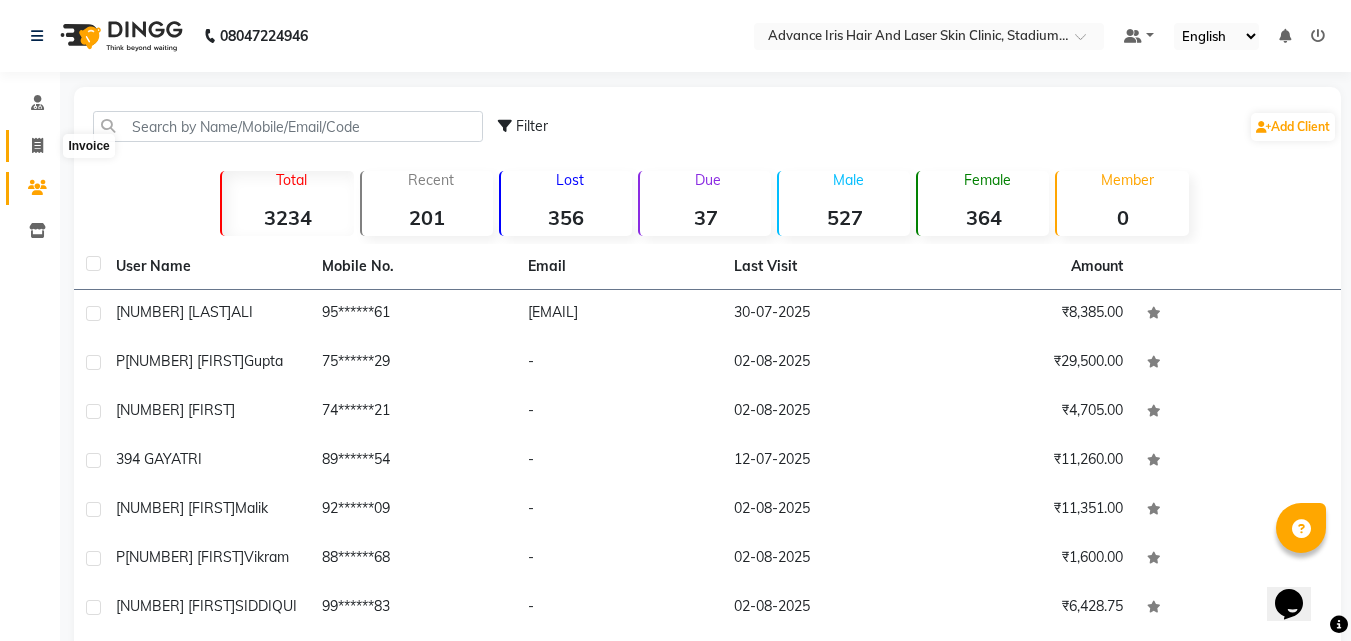 click 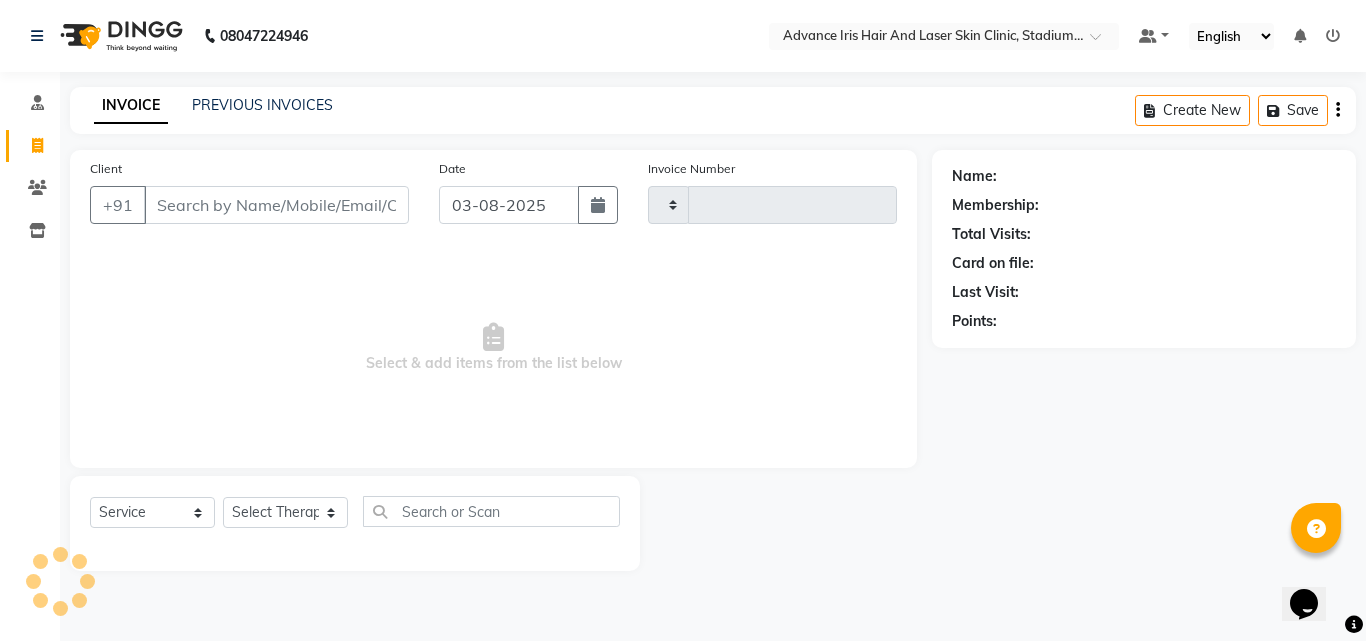 type on "0592" 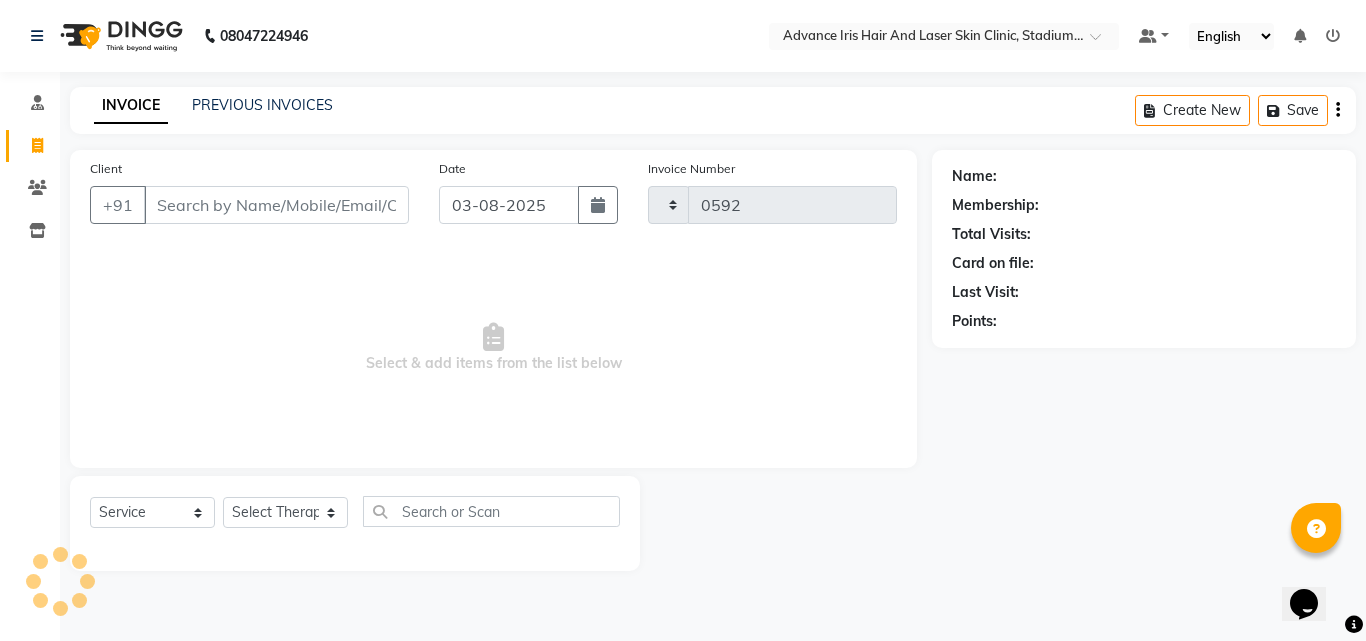 select on "5825" 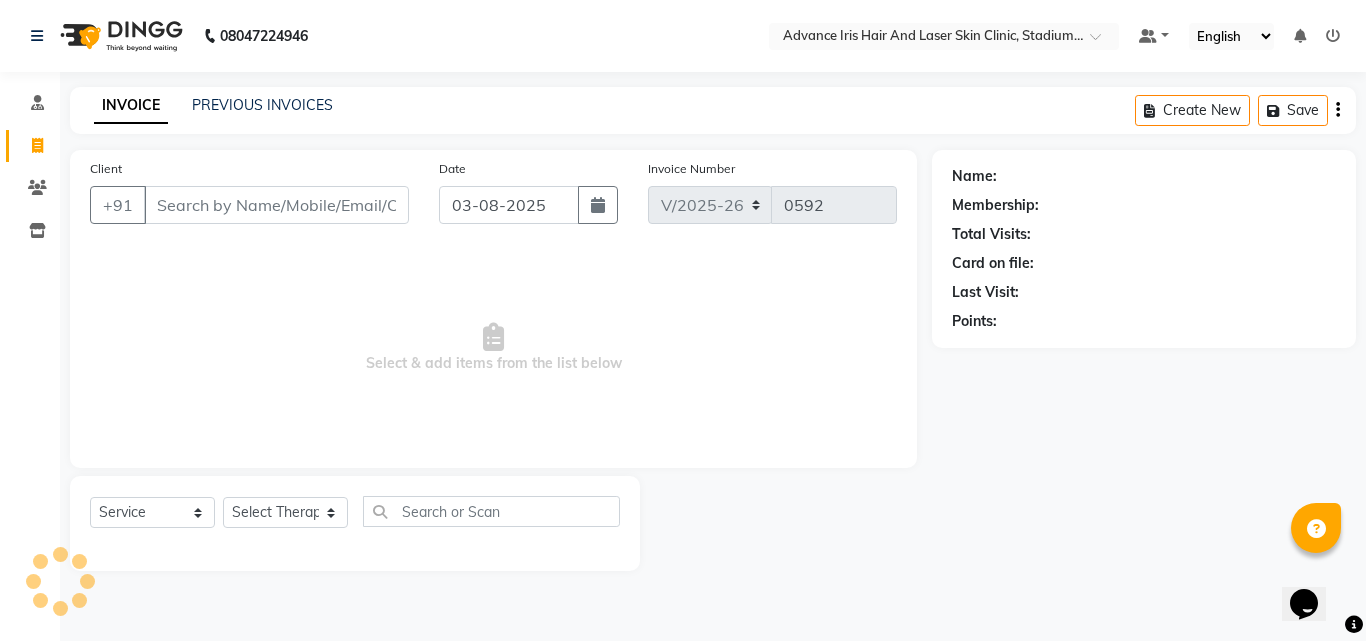 click on "Client" at bounding box center [276, 205] 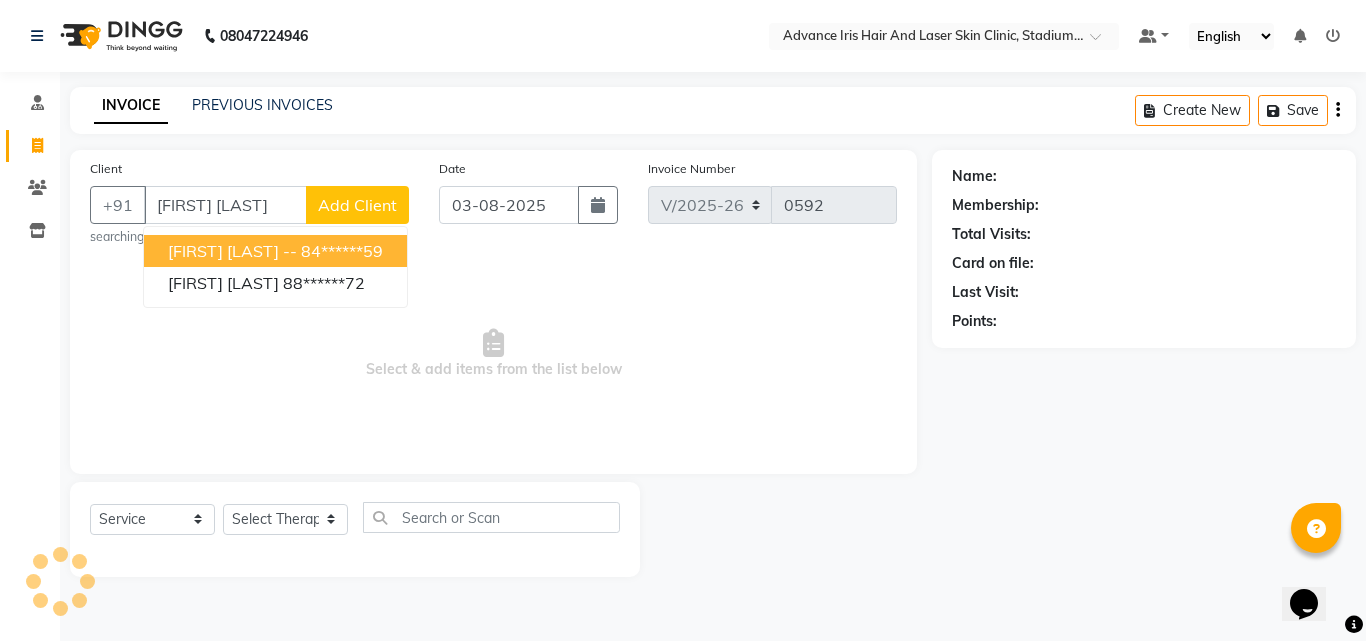 click on "[FIRST] [LAST]" at bounding box center [225, 205] 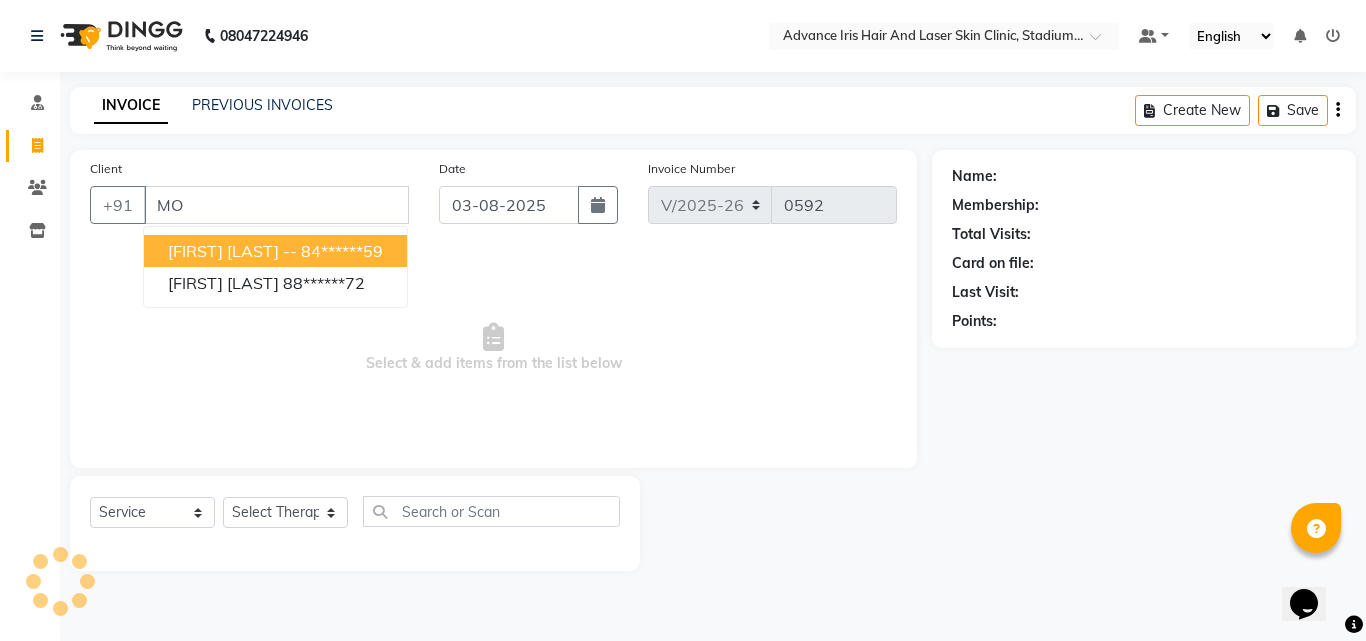 type on "M" 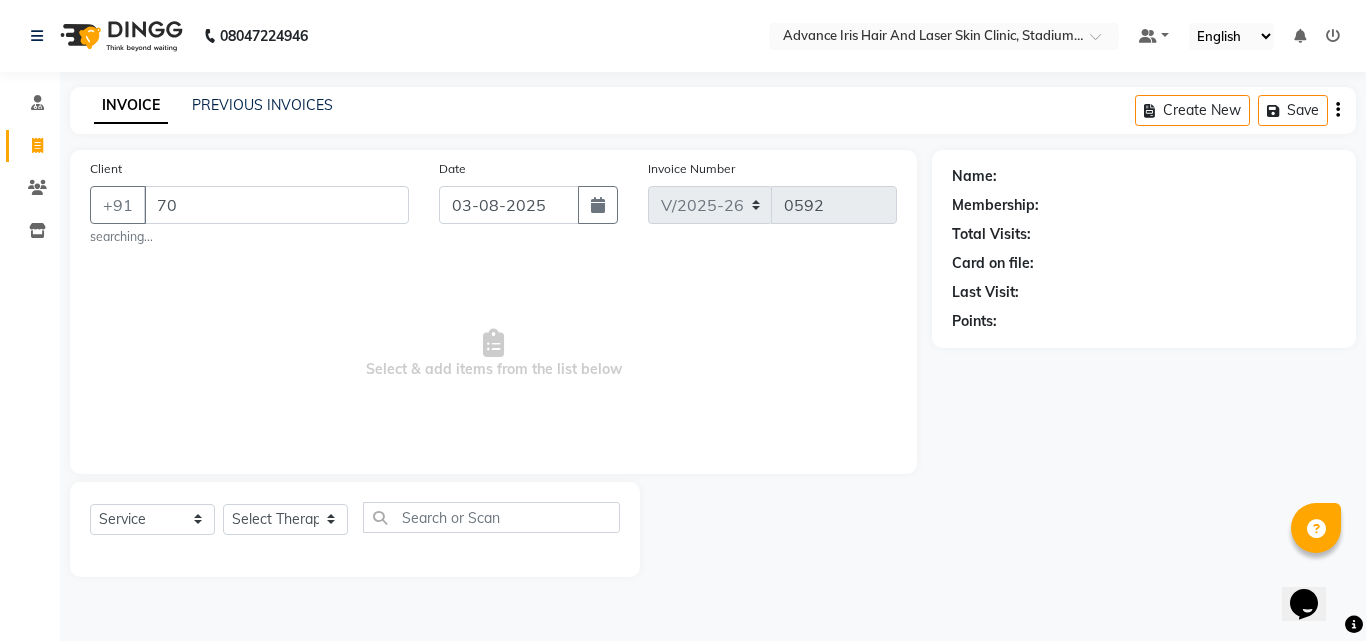 type on "7" 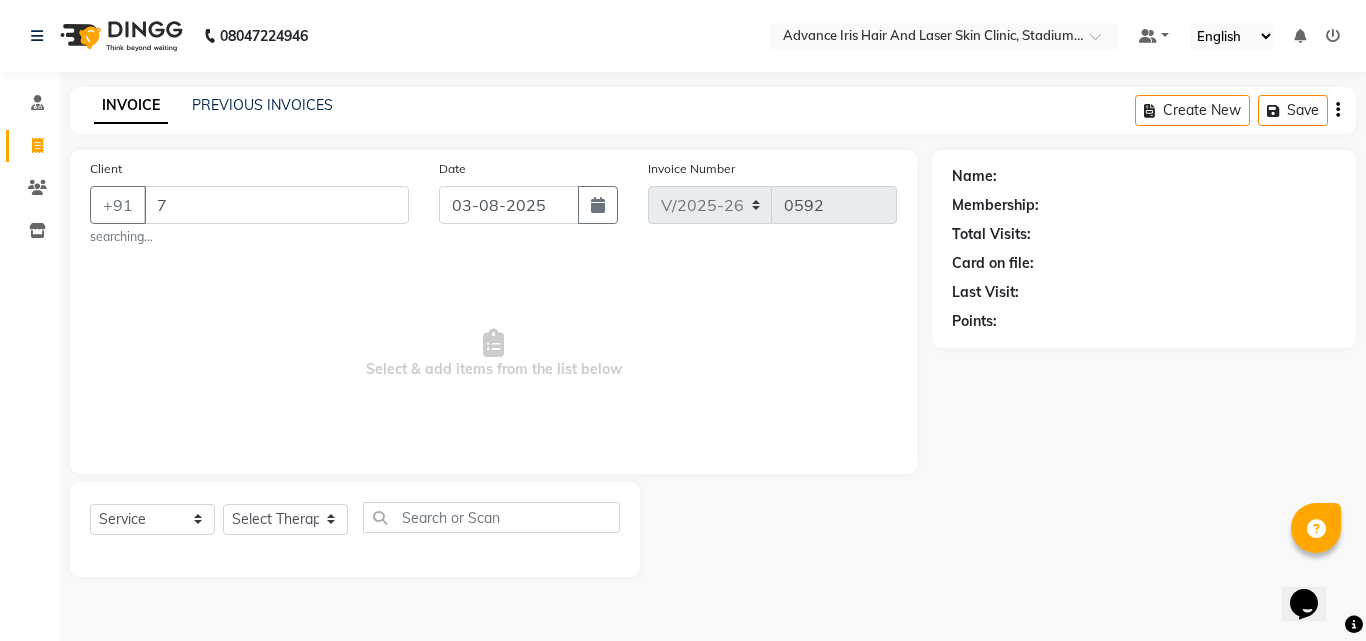 type 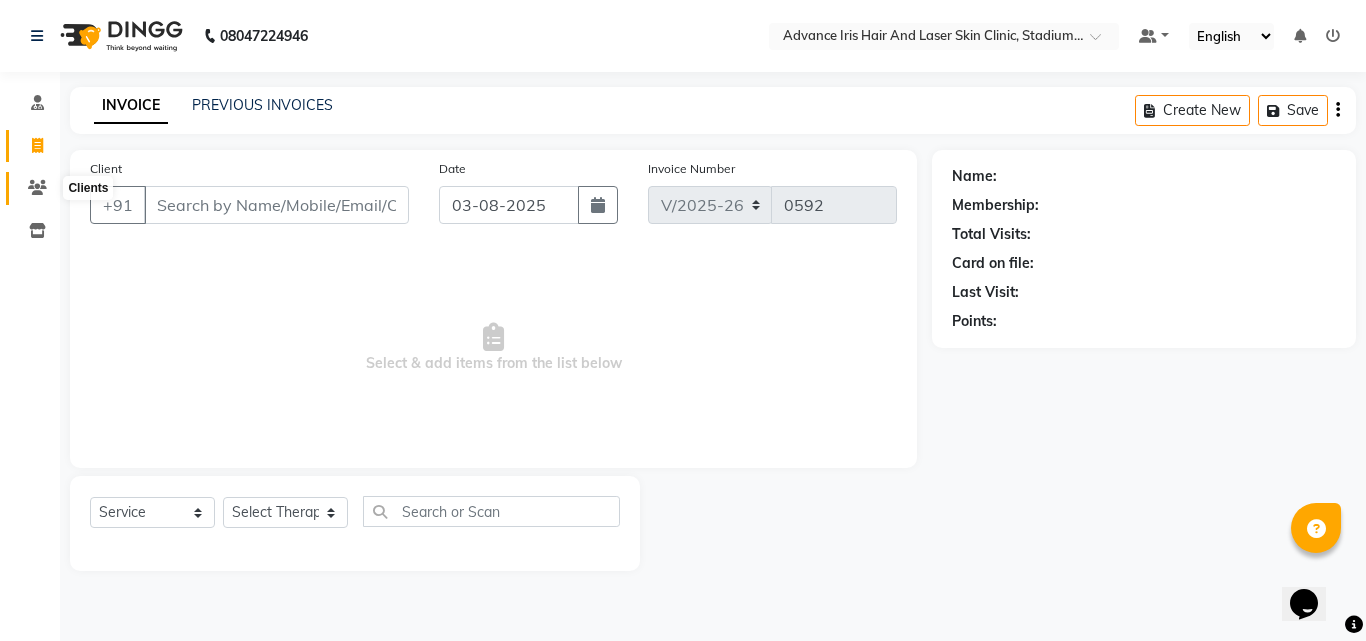 click 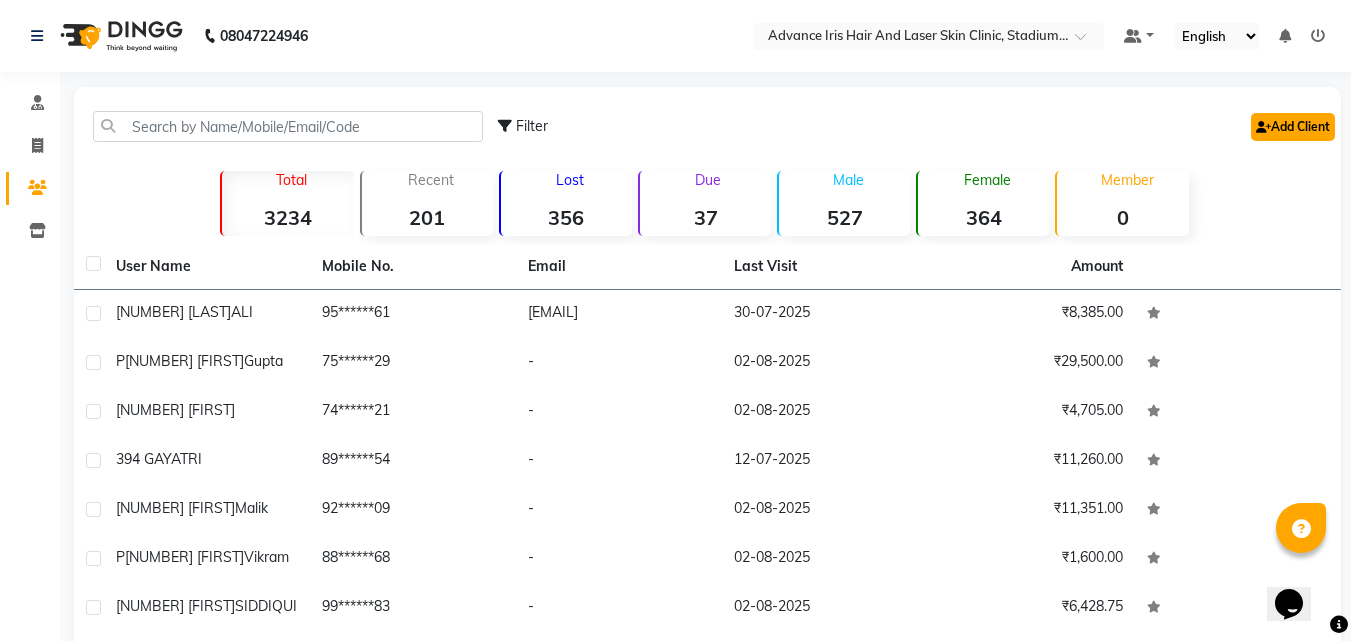click on "Add Client" 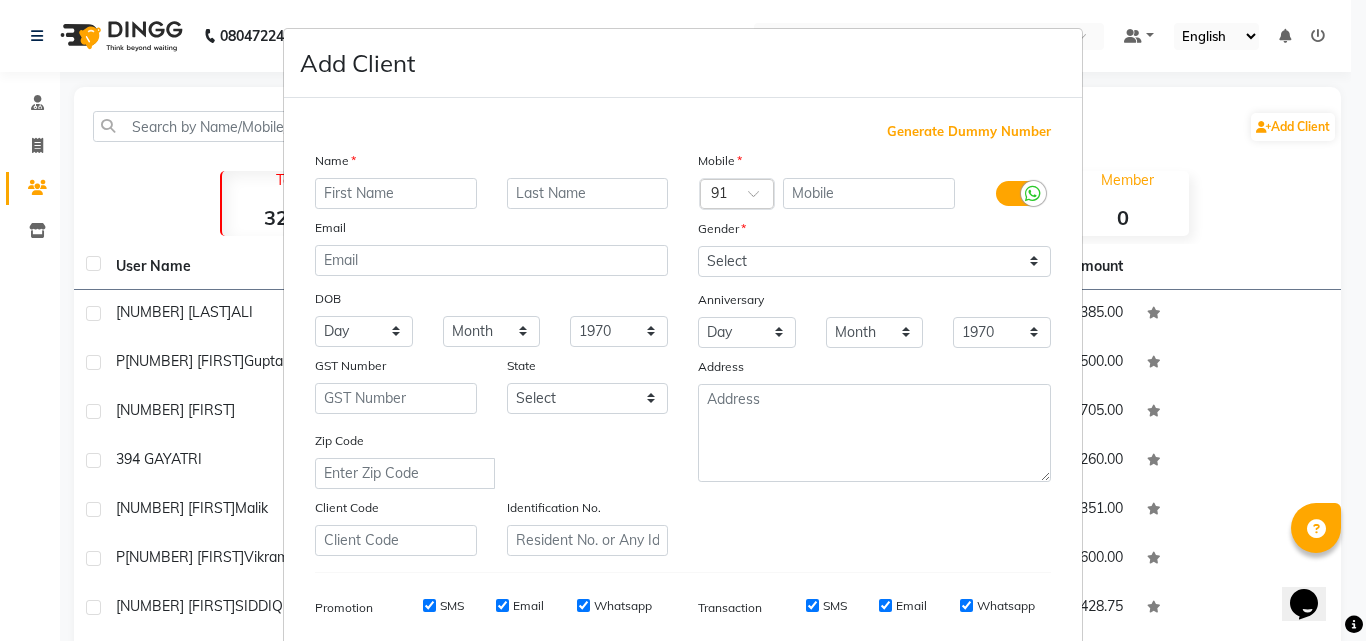 click at bounding box center [396, 193] 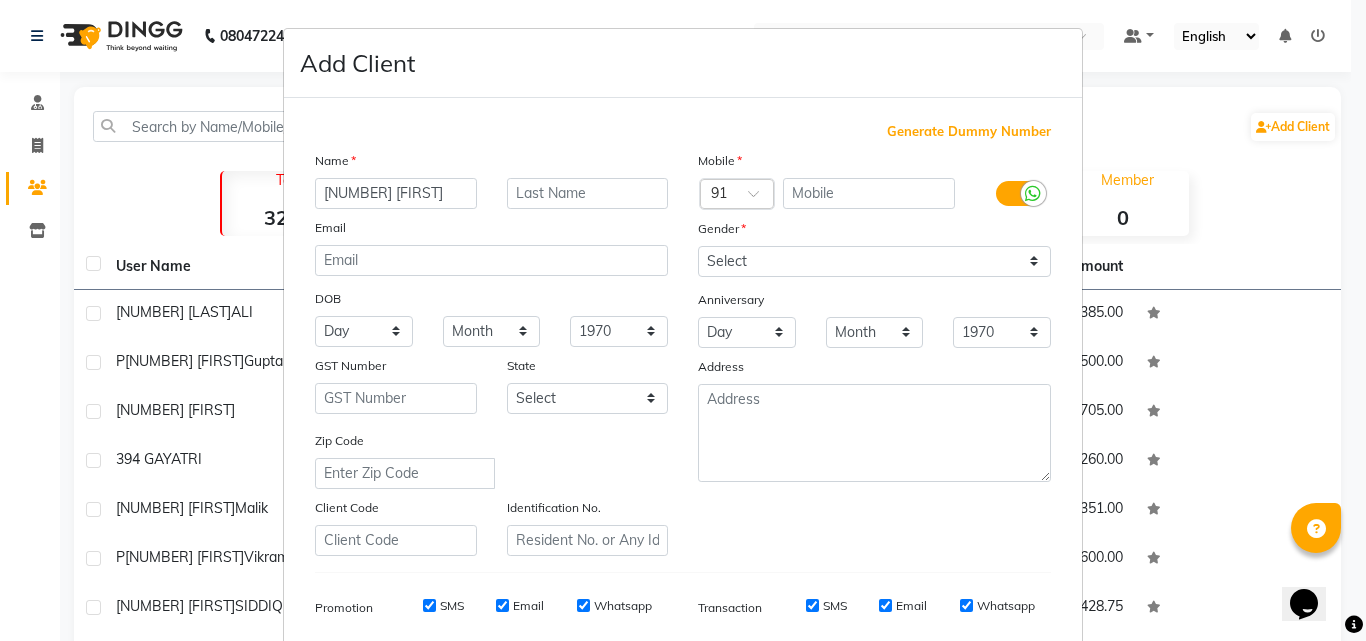 type on "[NUMBER] [FIRST]" 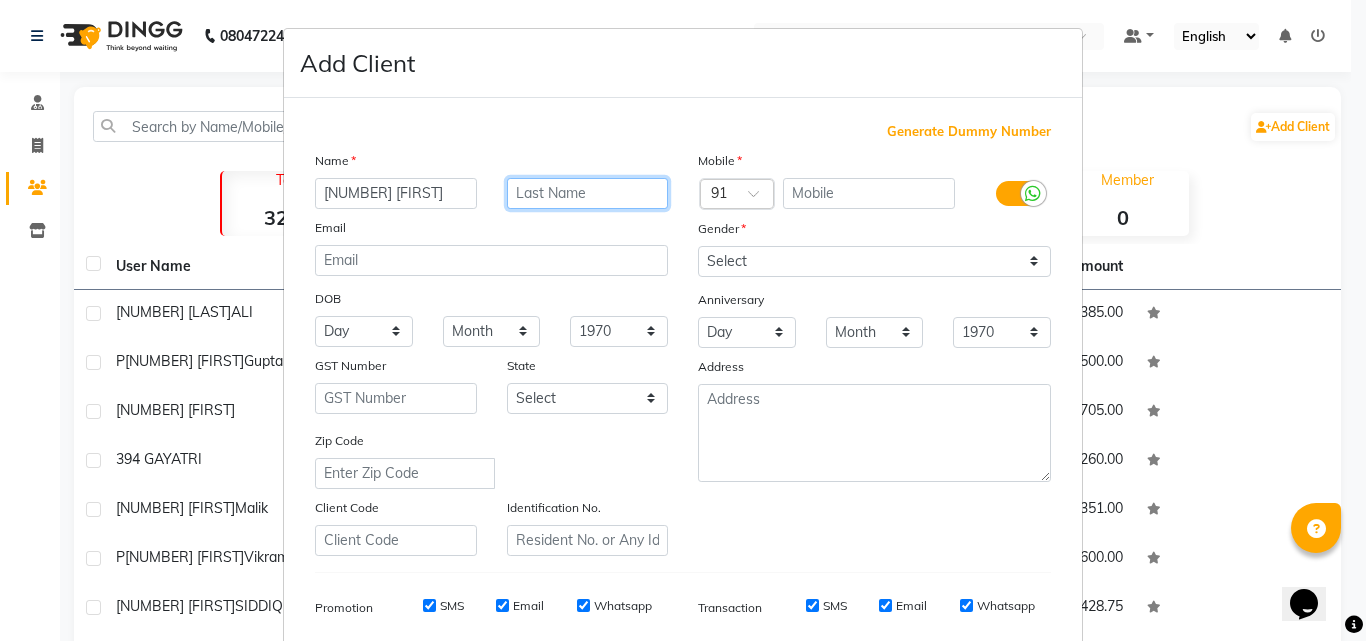 click at bounding box center (588, 193) 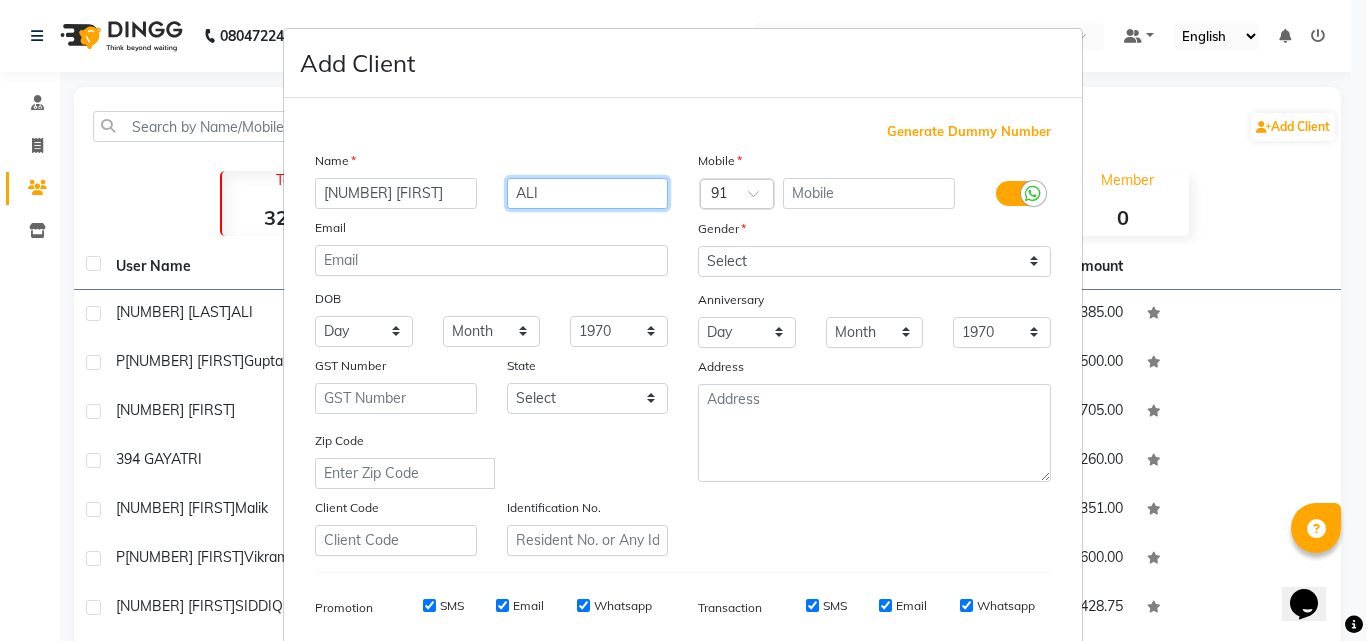 type on "ALI" 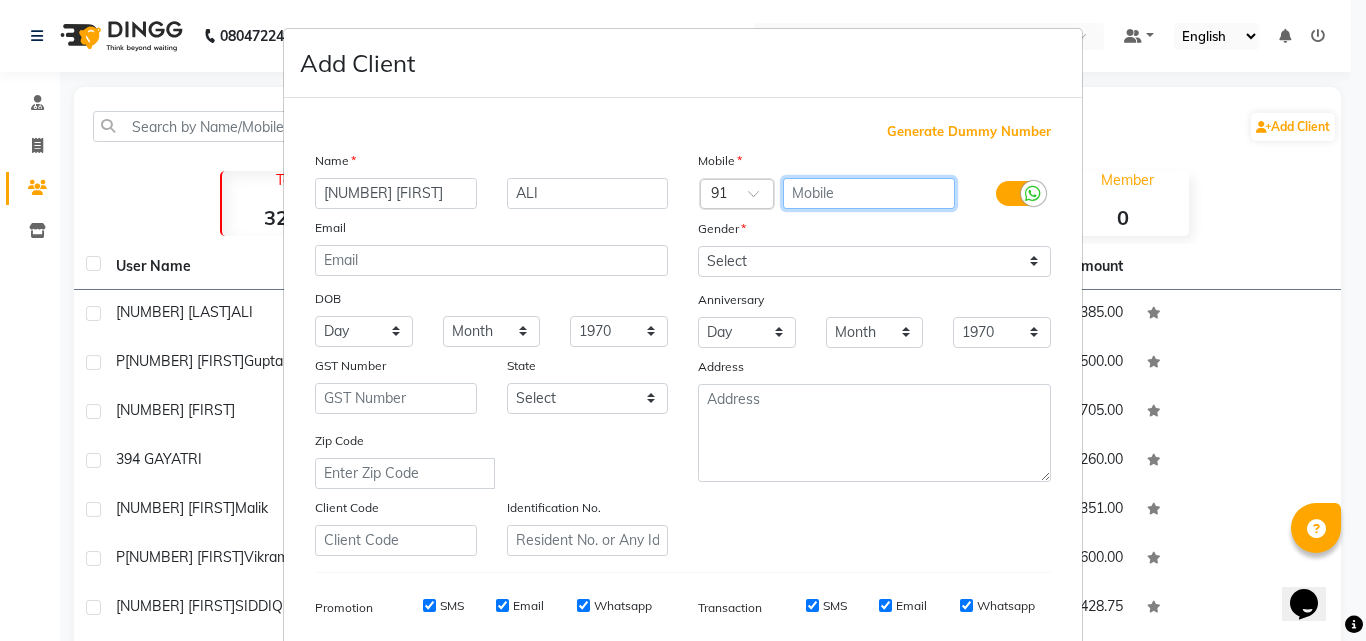 click at bounding box center [869, 193] 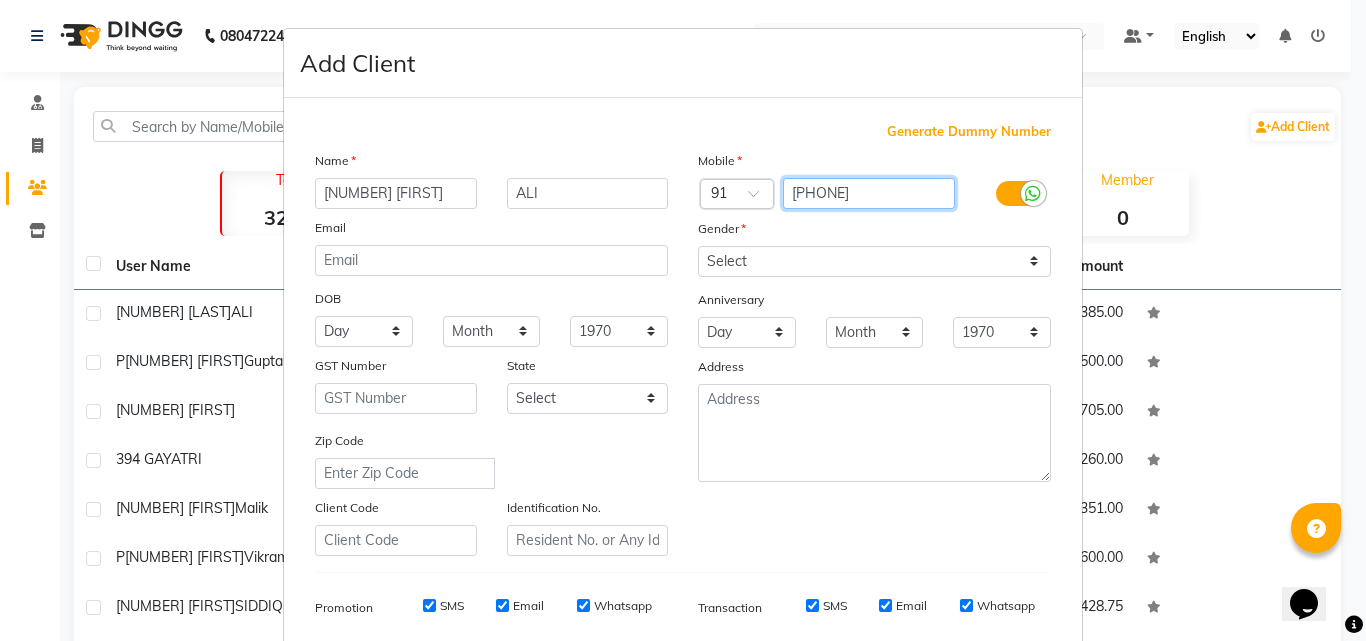 type on "[PHONE]" 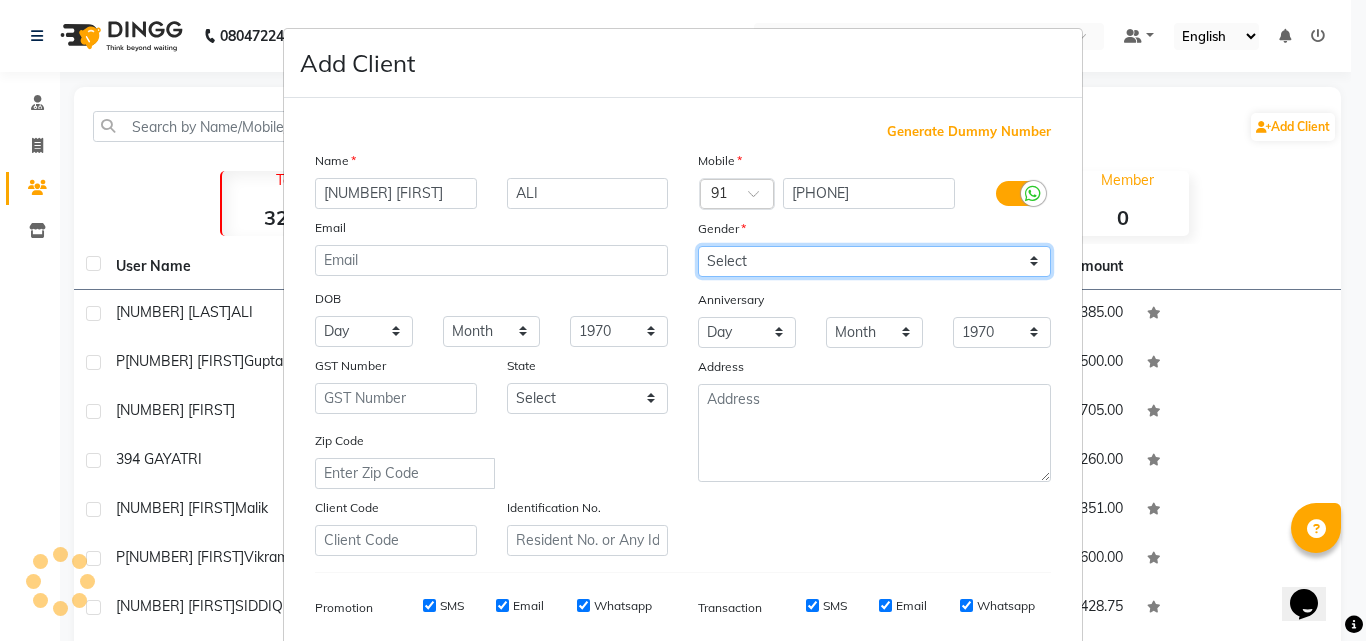 drag, startPoint x: 1027, startPoint y: 260, endPoint x: 1011, endPoint y: 261, distance: 16.03122 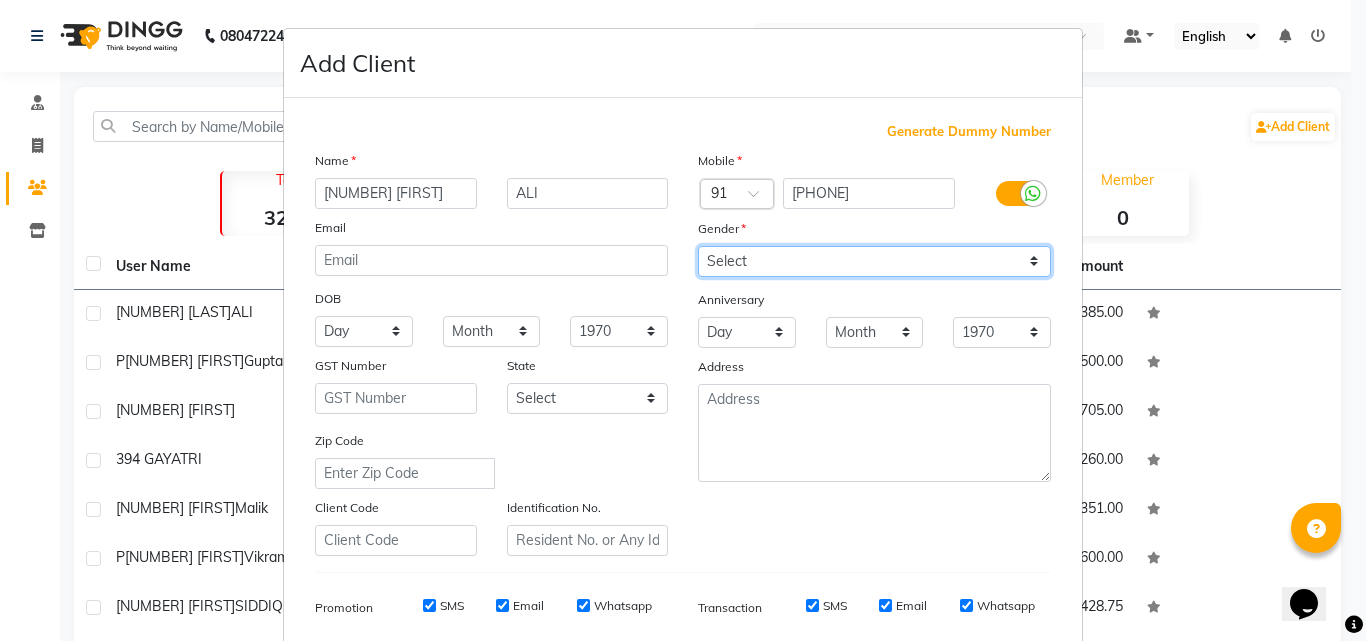 select on "male" 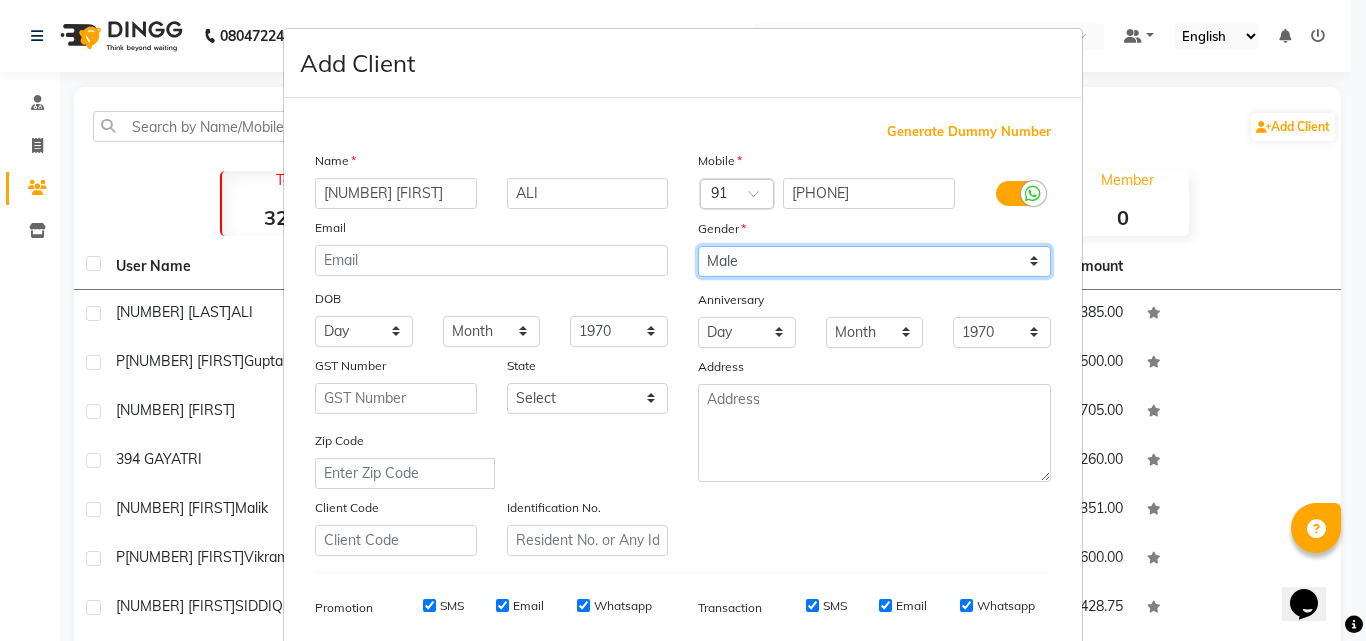 click on "Select Male Female Other Prefer Not To Say" at bounding box center [874, 261] 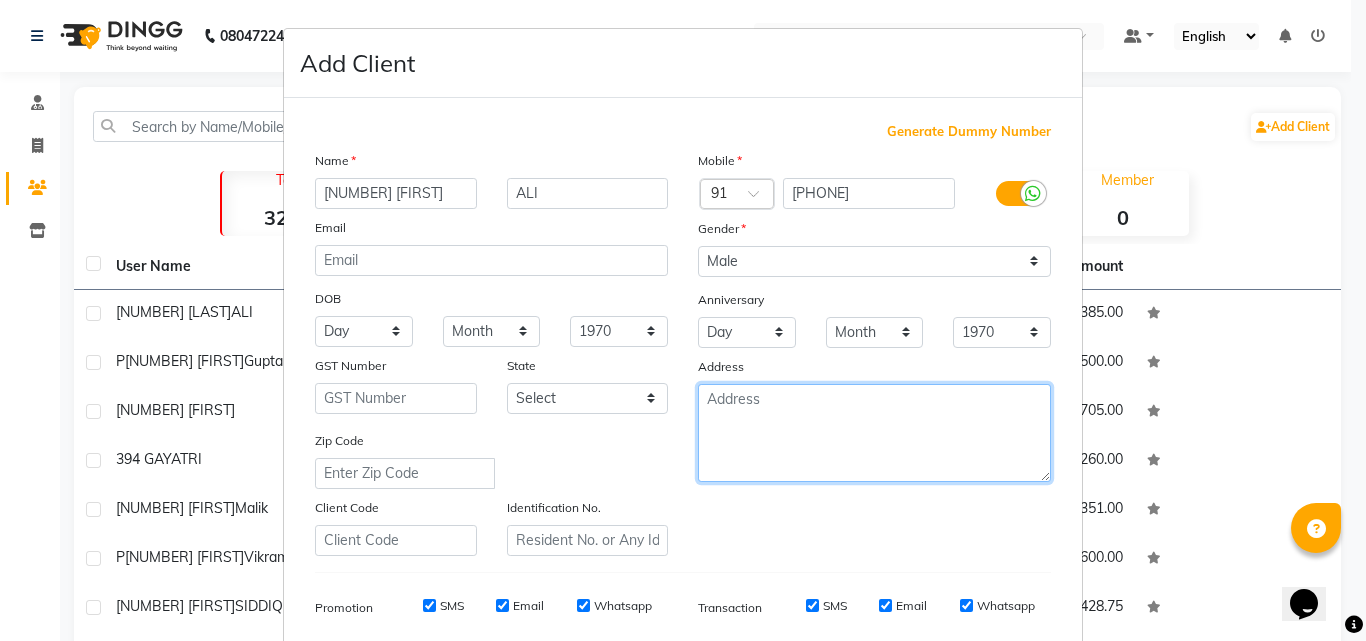 drag, startPoint x: 757, startPoint y: 398, endPoint x: 729, endPoint y: 416, distance: 33.286633 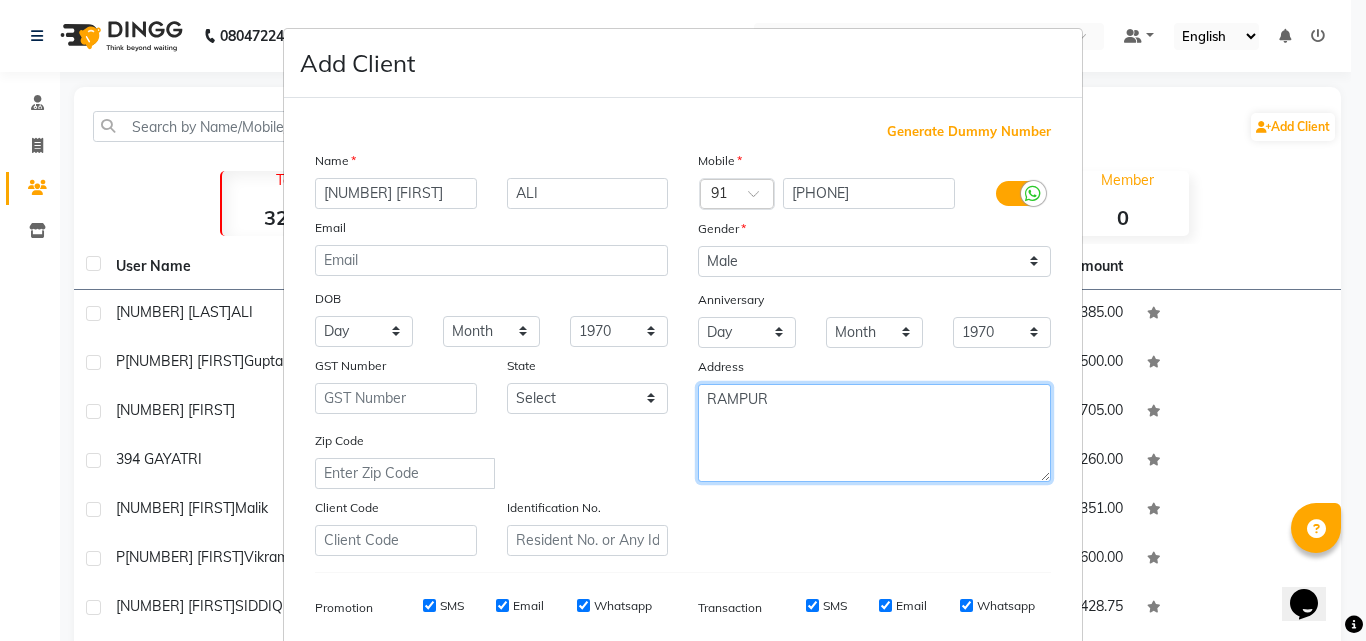 type on "RAMPUR" 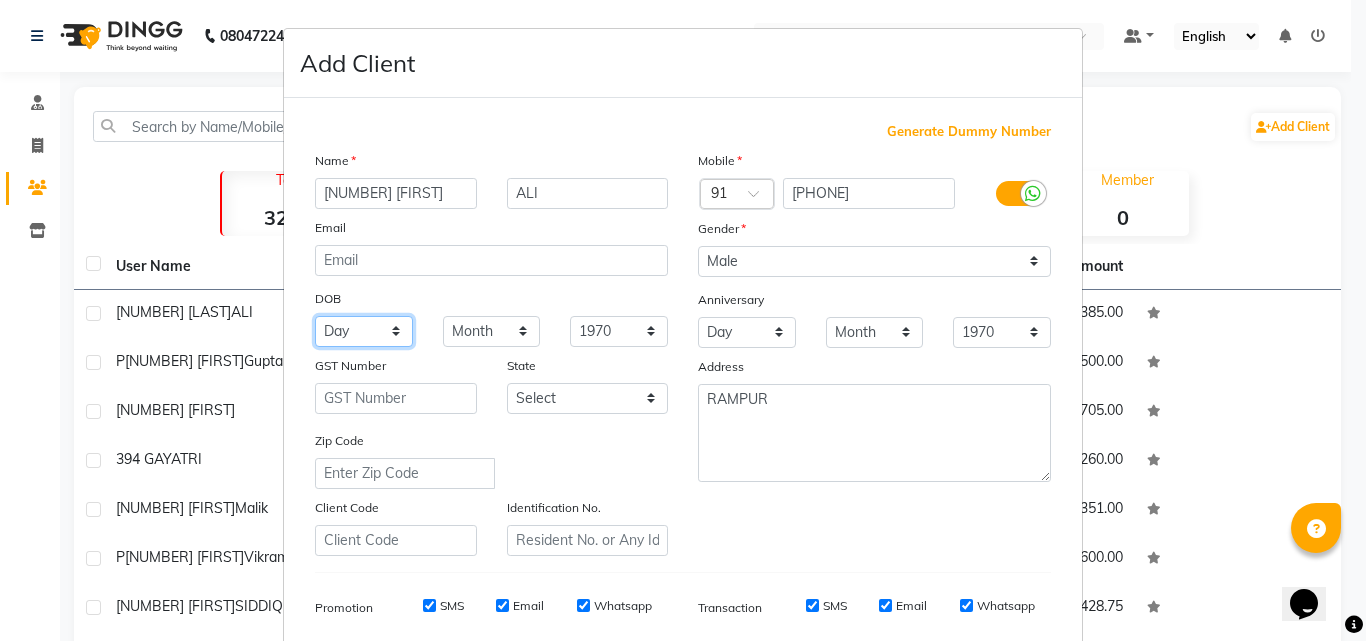click on "Day 01 02 03 04 05 06 07 08 09 10 11 12 13 14 15 16 17 18 19 20 21 22 23 24 25 26 27 28 29 30 31" at bounding box center (364, 331) 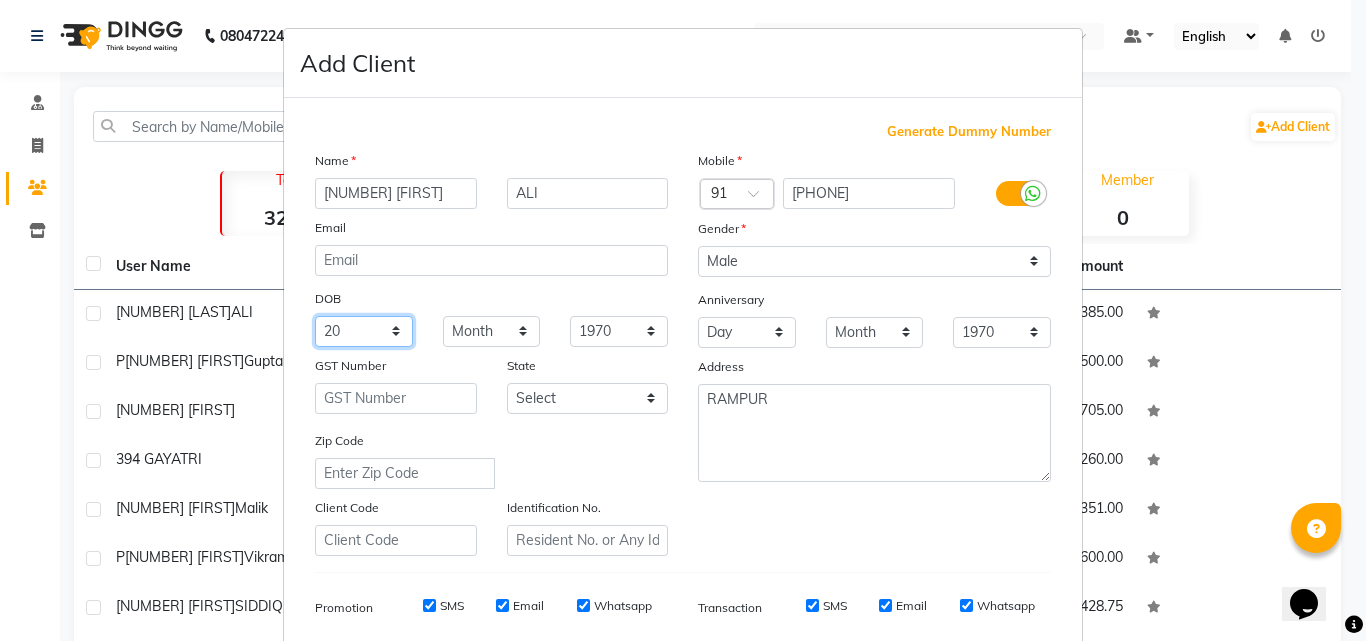 click on "Day 01 02 03 04 05 06 07 08 09 10 11 12 13 14 15 16 17 18 19 20 21 22 23 24 25 26 27 28 29 30 31" at bounding box center [364, 331] 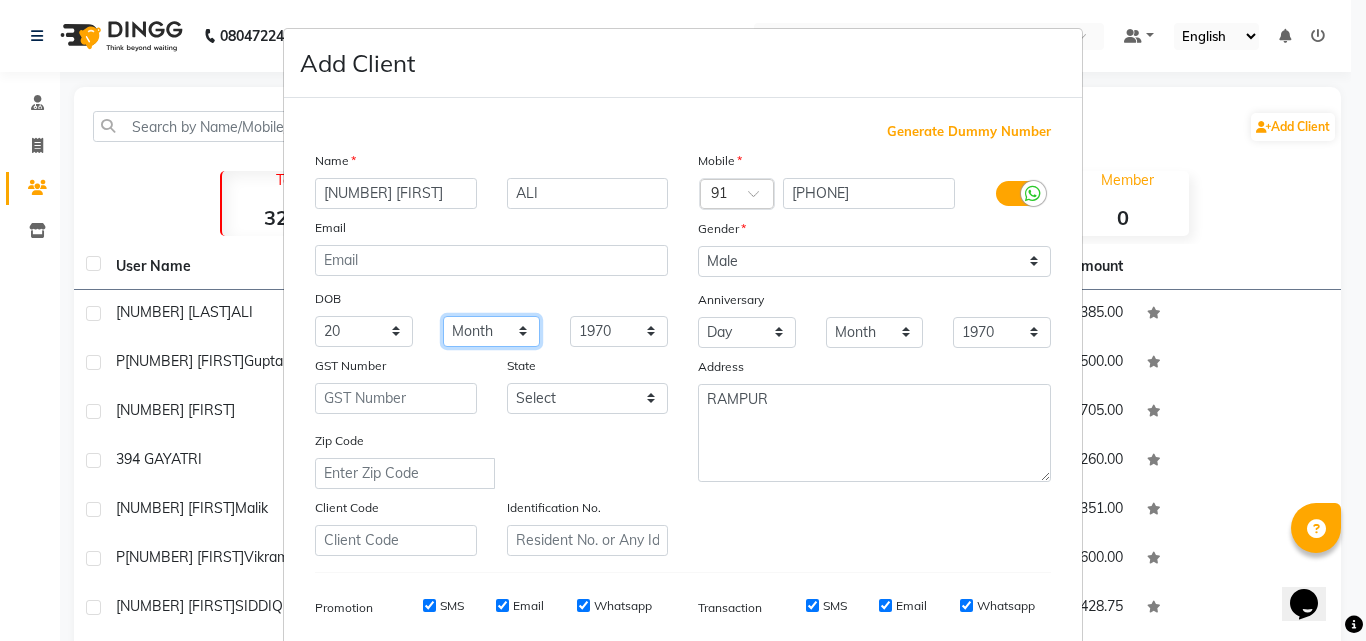 click on "Month January February March April May June July August September October November December" at bounding box center [492, 331] 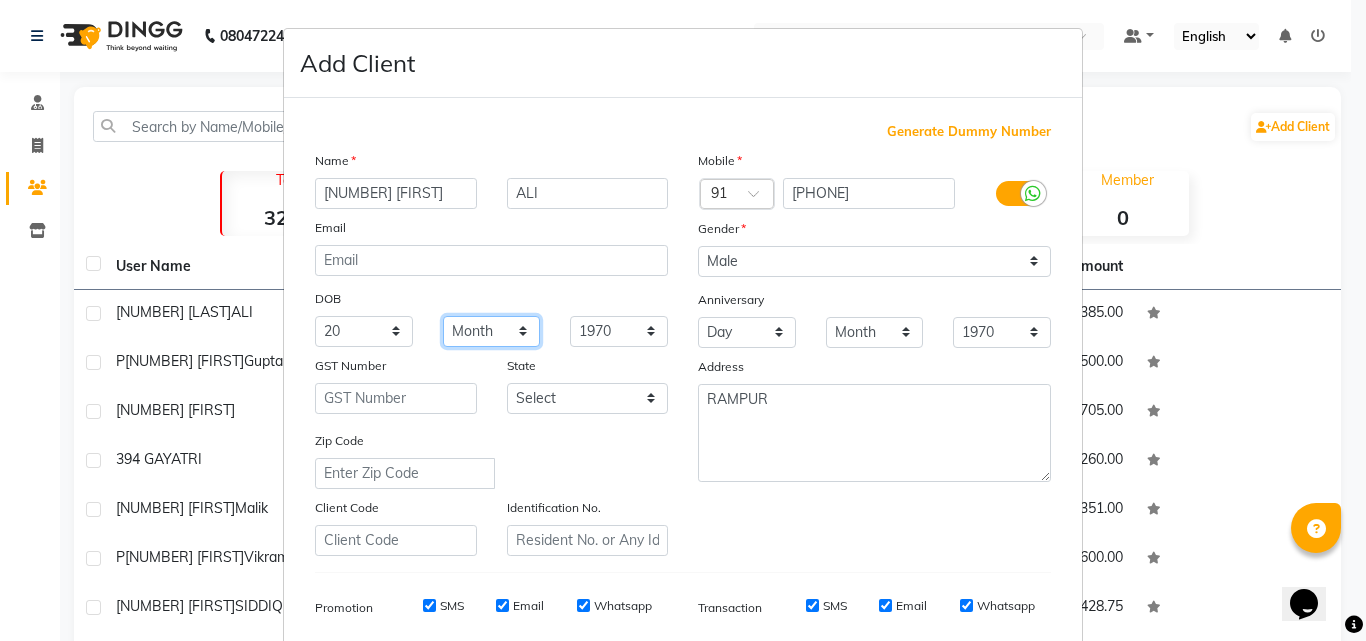 select on "08" 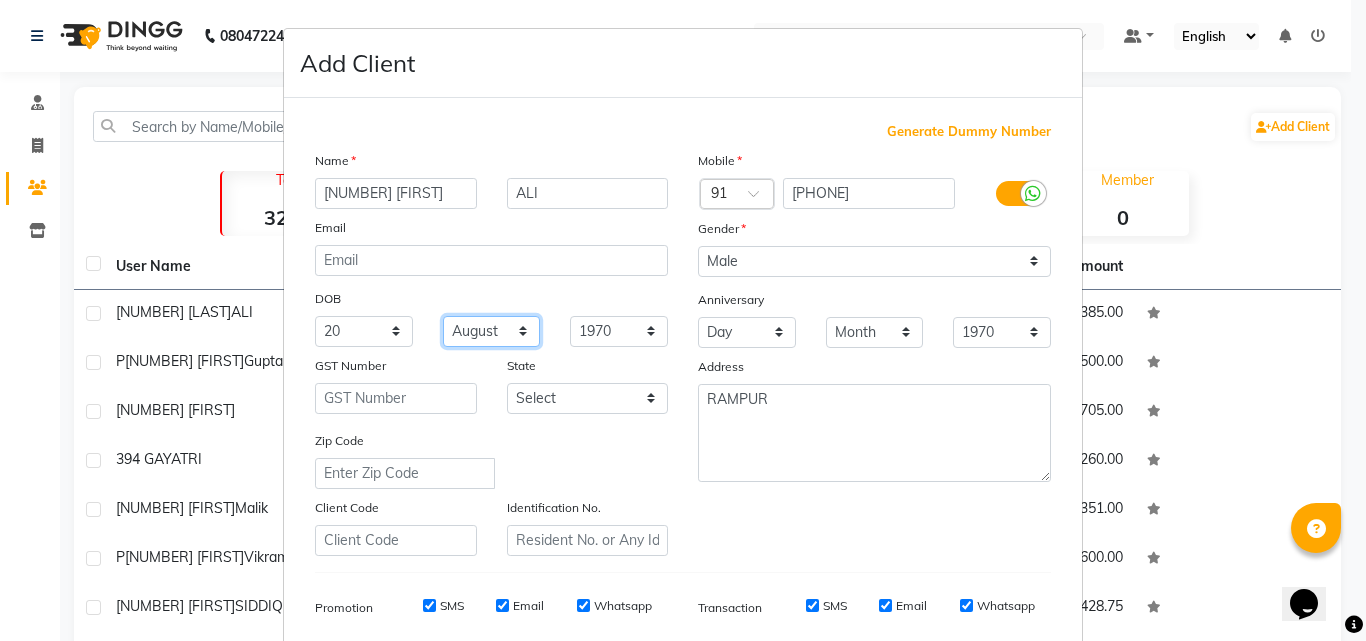 click on "Month January February March April May June July August September October November December" at bounding box center [492, 331] 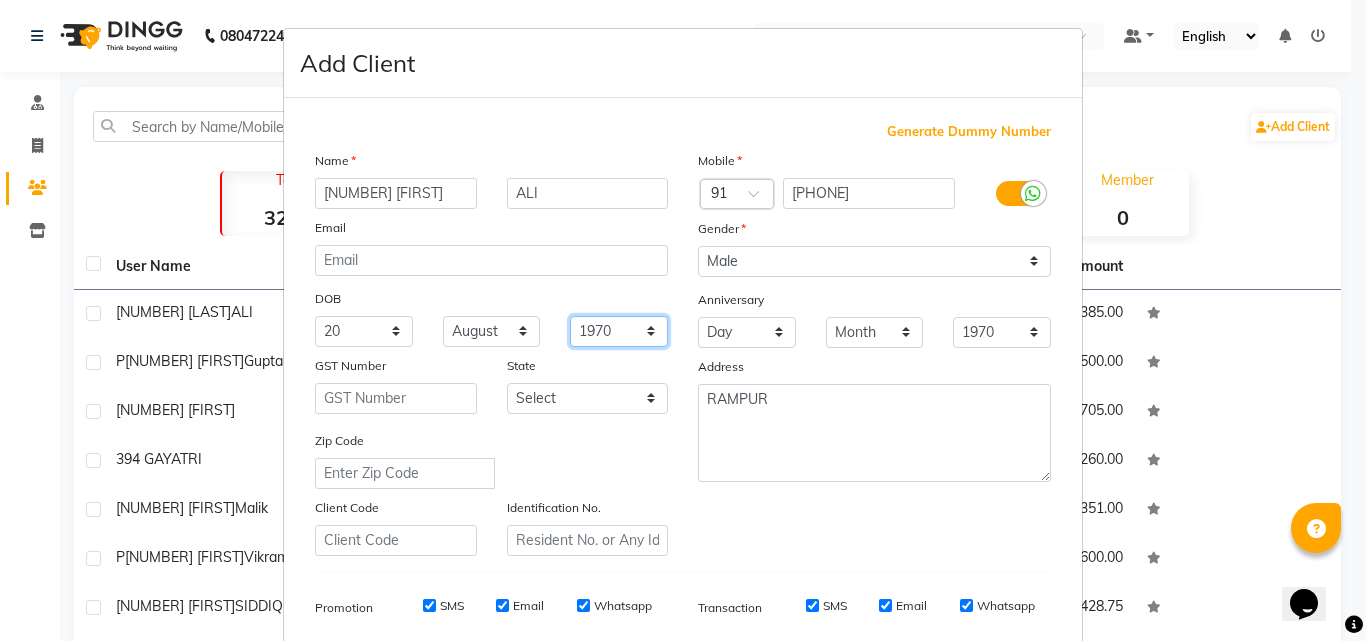 click on "1940 1941 1942 1943 1944 1945 1946 1947 1948 1949 1950 1951 1952 1953 1954 1955 1956 1957 1958 1959 1960 1961 1962 1963 1964 1965 1966 1967 1968 1969 1970 1971 1972 1973 1974 1975 1976 1977 1978 1979 1980 1981 1982 1983 1984 1985 1986 1987 1988 1989 1990 1991 1992 1993 1994 1995 1996 1997 1998 1999 2000 2001 2002 2003 2004 2005 2006 2007 2008 2009 2010 2011 2012 2013 2014 2015 2016 2017 2018 2019 2020 2021 2022 2023 2024" at bounding box center (619, 331) 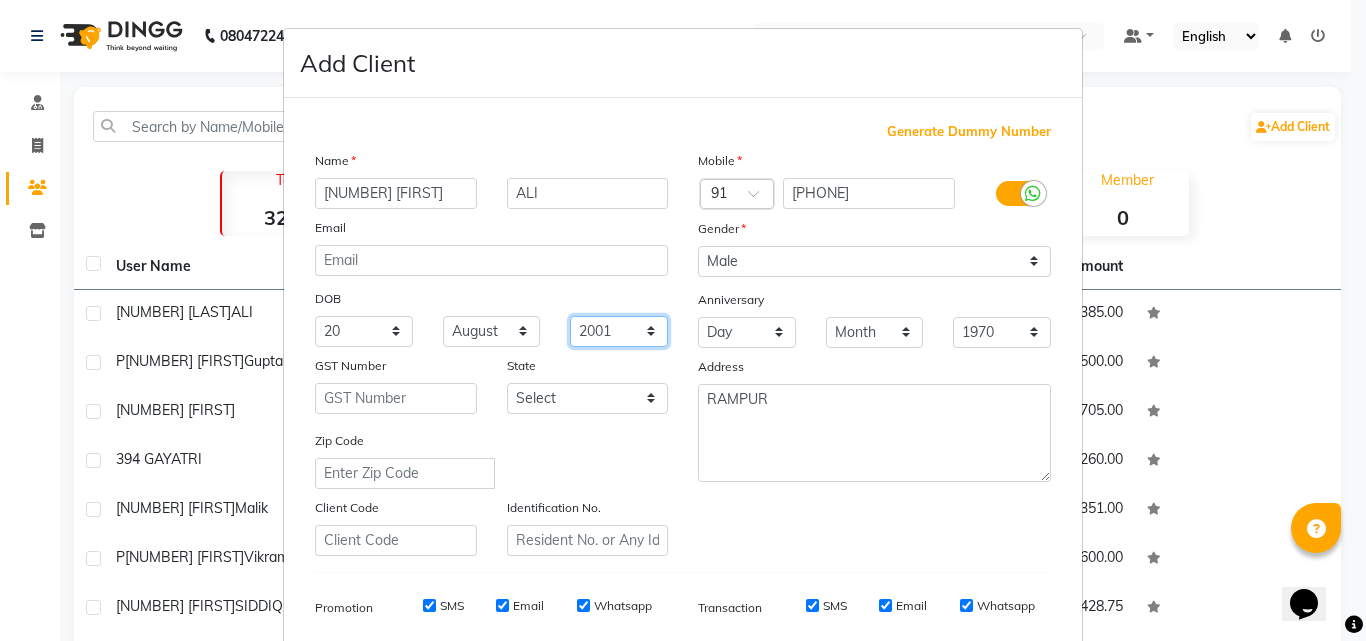 click on "1940 1941 1942 1943 1944 1945 1946 1947 1948 1949 1950 1951 1952 1953 1954 1955 1956 1957 1958 1959 1960 1961 1962 1963 1964 1965 1966 1967 1968 1969 1970 1971 1972 1973 1974 1975 1976 1977 1978 1979 1980 1981 1982 1983 1984 1985 1986 1987 1988 1989 1990 1991 1992 1993 1994 1995 1996 1997 1998 1999 2000 2001 2002 2003 2004 2005 2006 2007 2008 2009 2010 2011 2012 2013 2014 2015 2016 2017 2018 2019 2020 2021 2022 2023 2024" at bounding box center [619, 331] 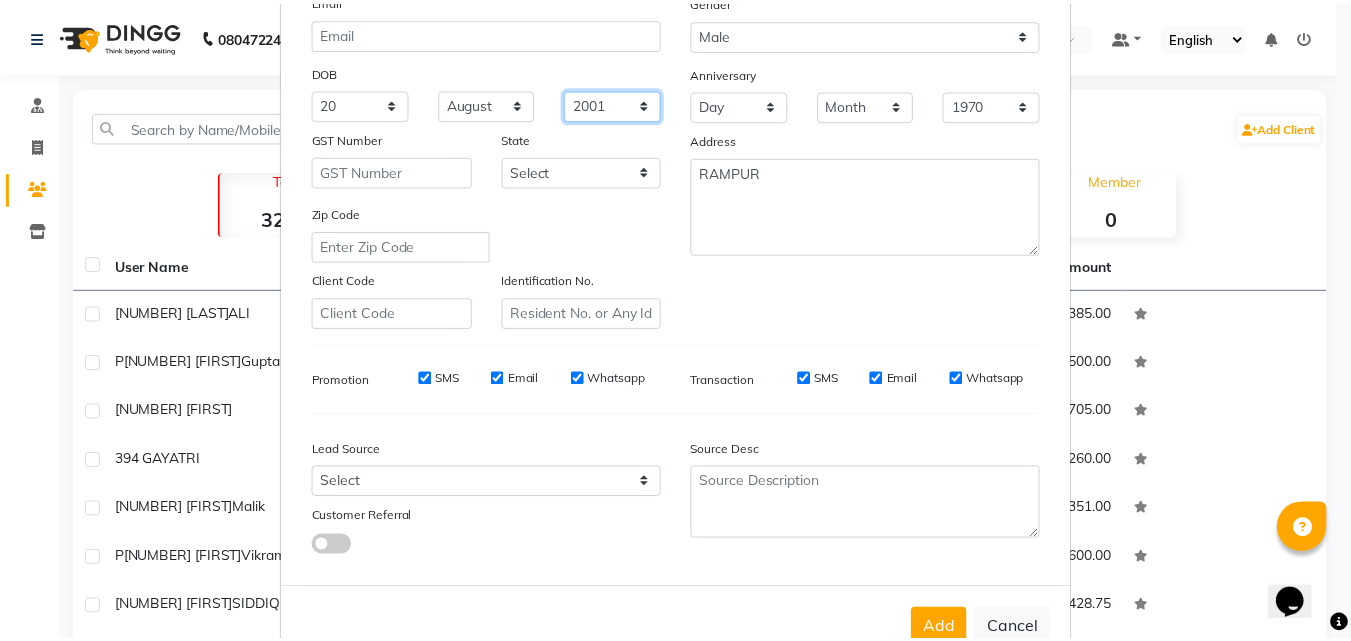 scroll, scrollTop: 282, scrollLeft: 0, axis: vertical 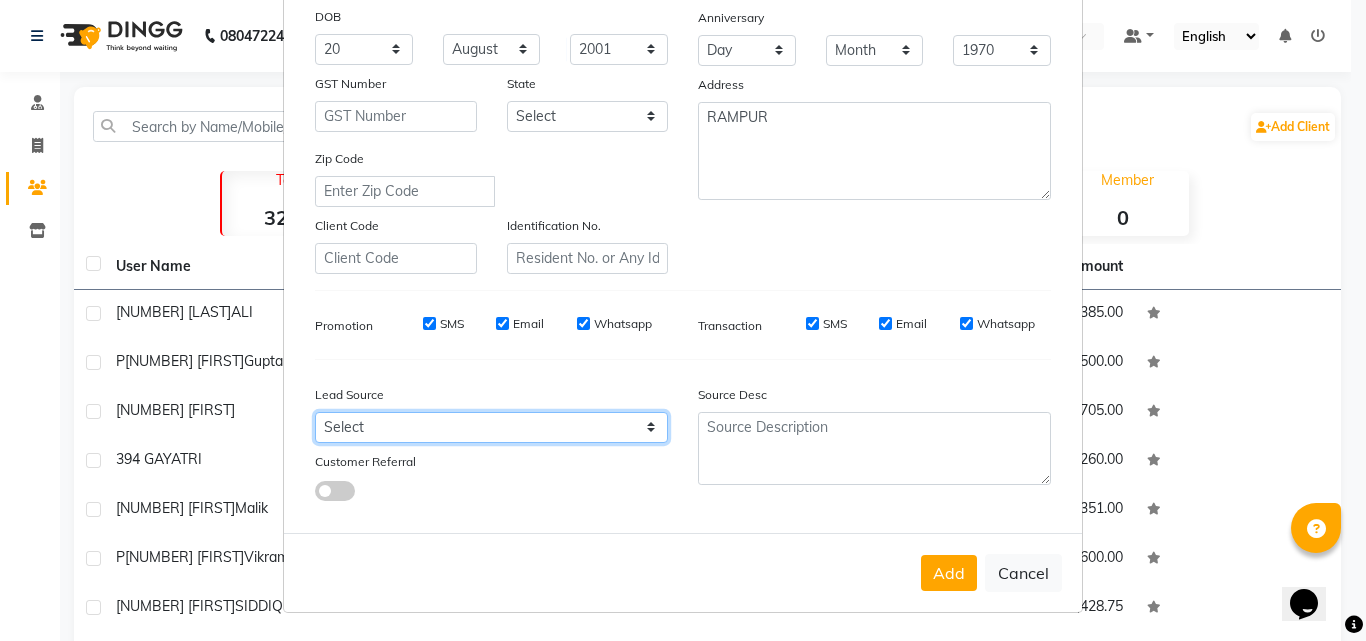 click on "Select Walk-in Referral Internet Friend Word of Mouth Advertisement Facebook JustDial Google Other Instagram  YouTube  WhatsApp" at bounding box center (491, 427) 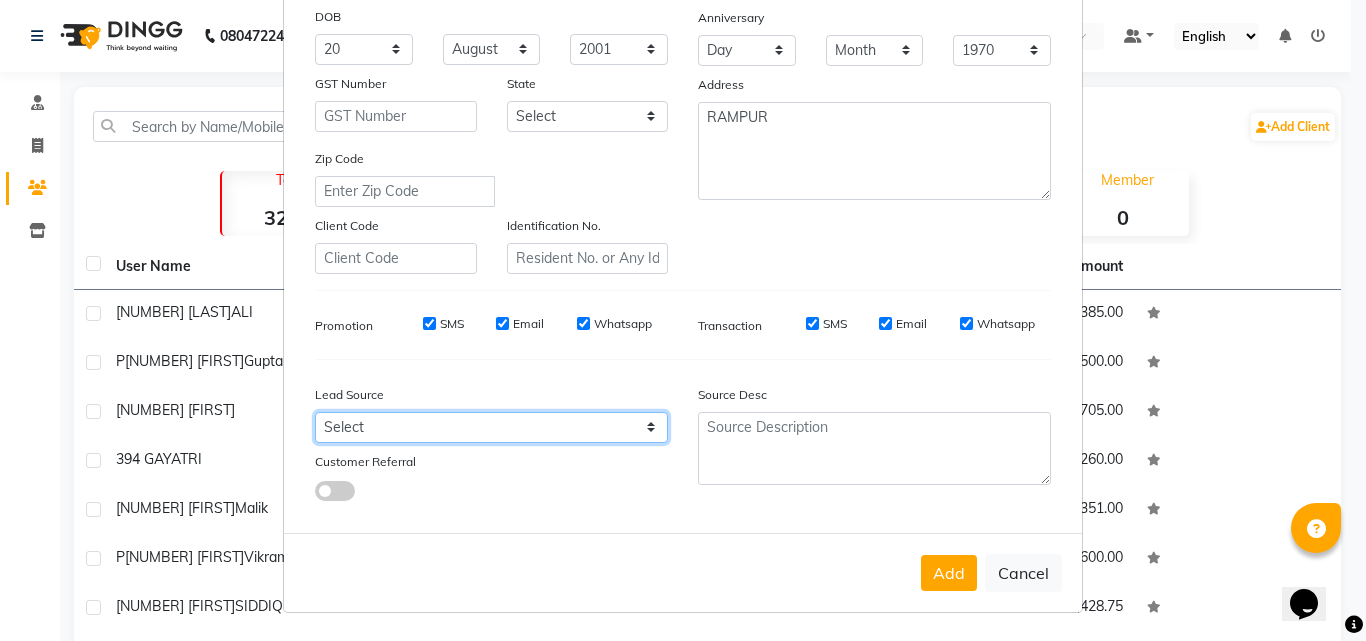 select on "[NUMBER]" 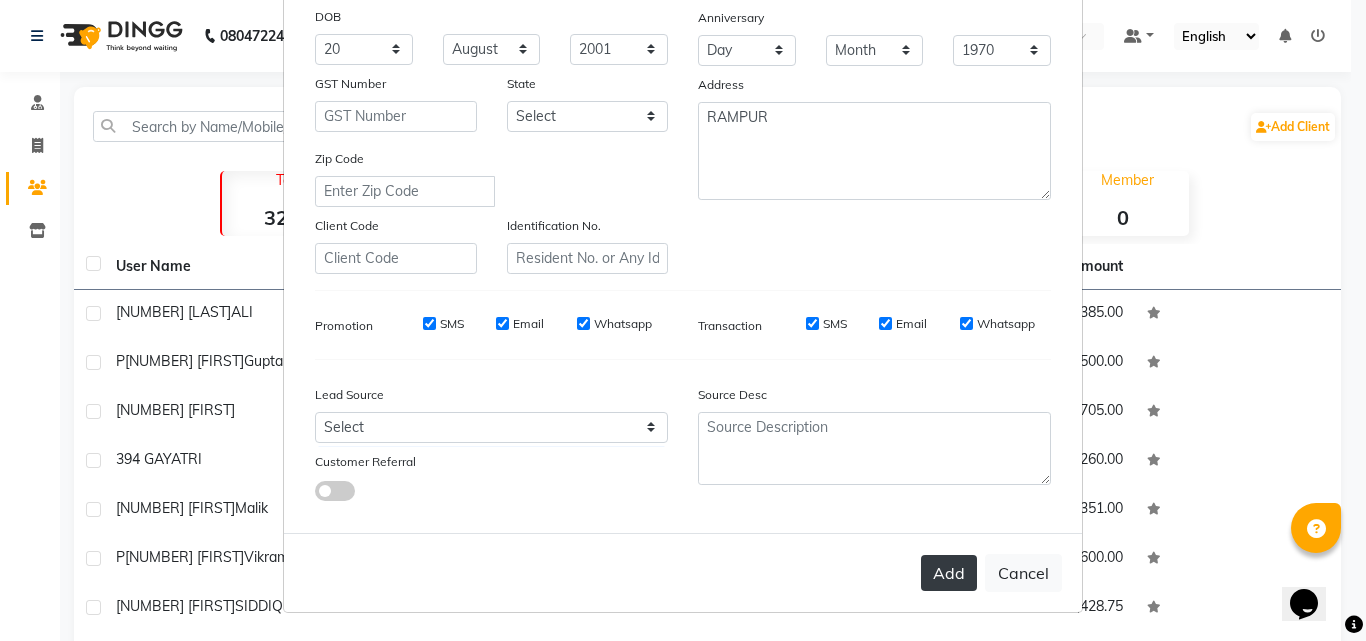click on "Add" at bounding box center [949, 573] 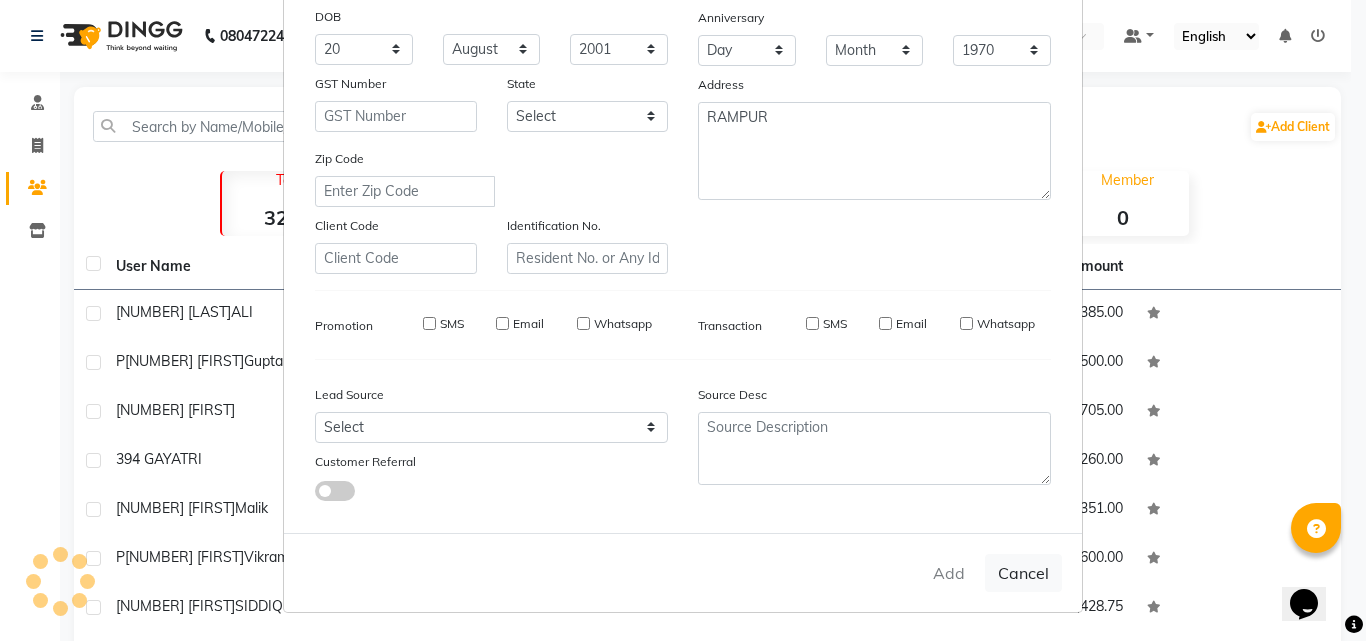 type 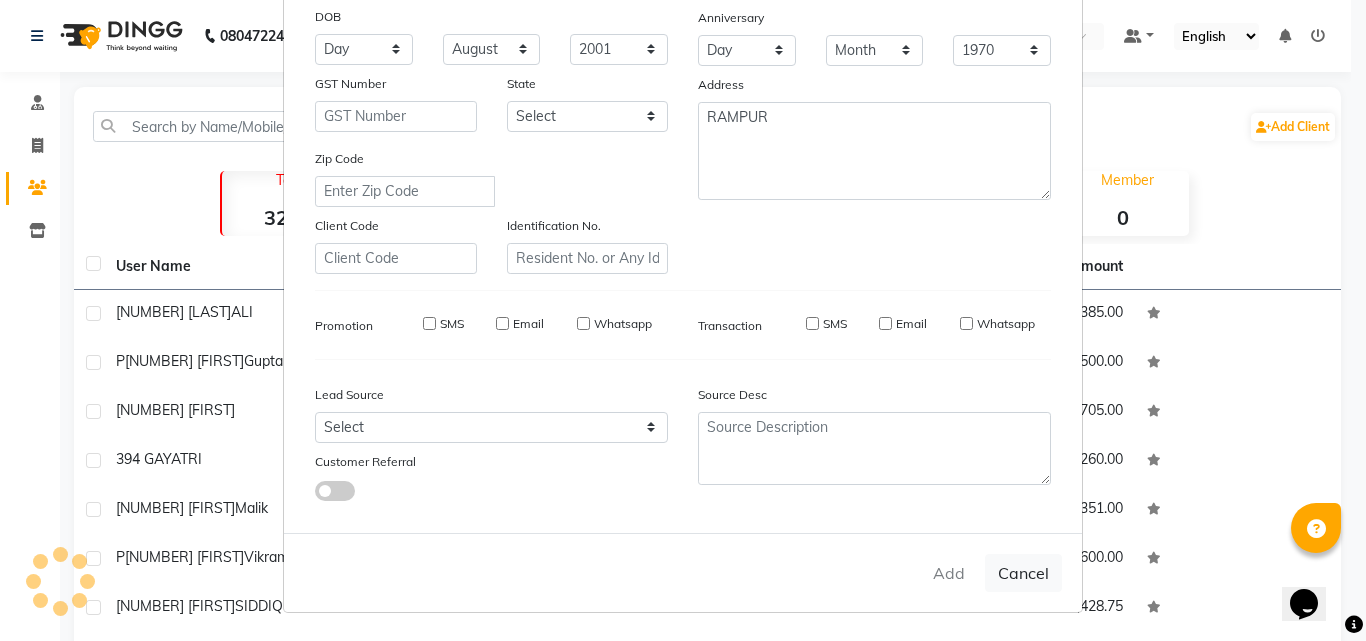 select 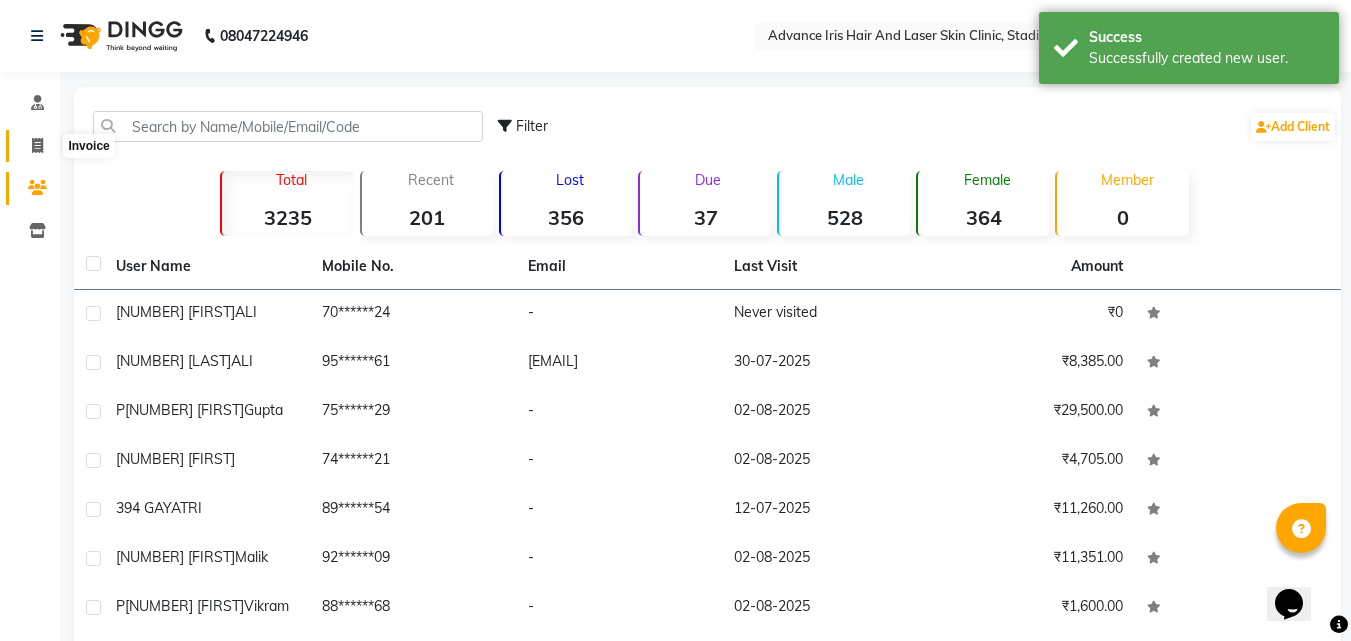 click 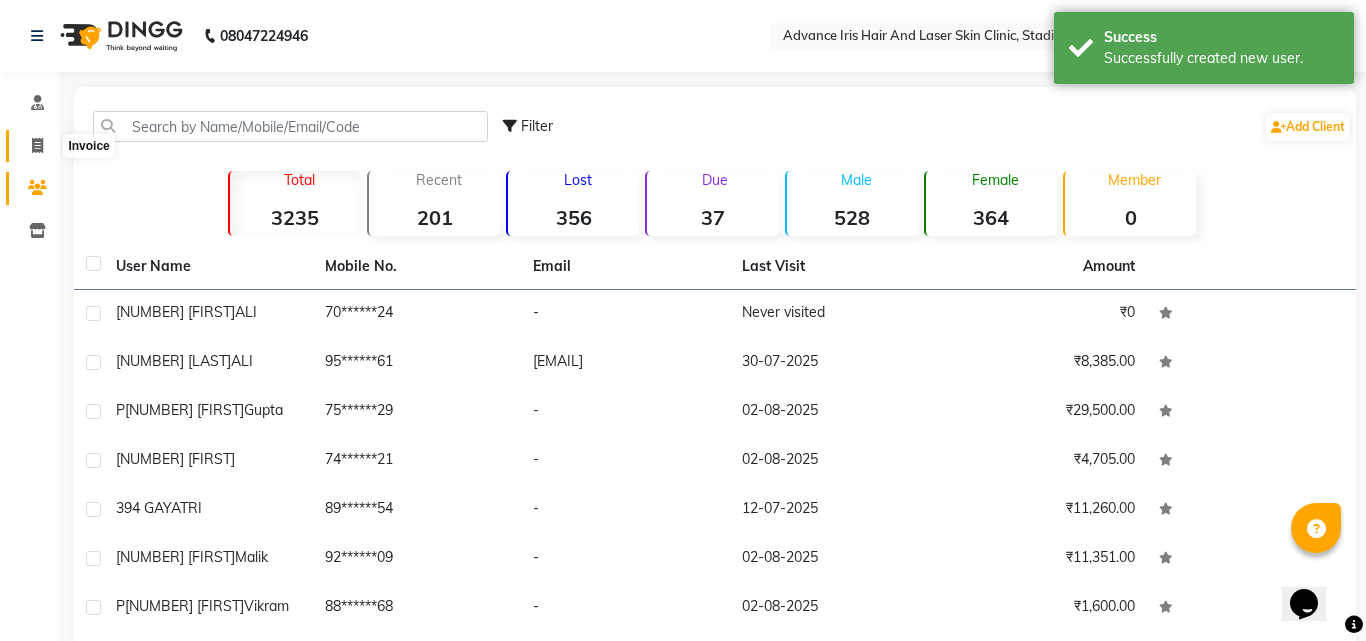 select on "5825" 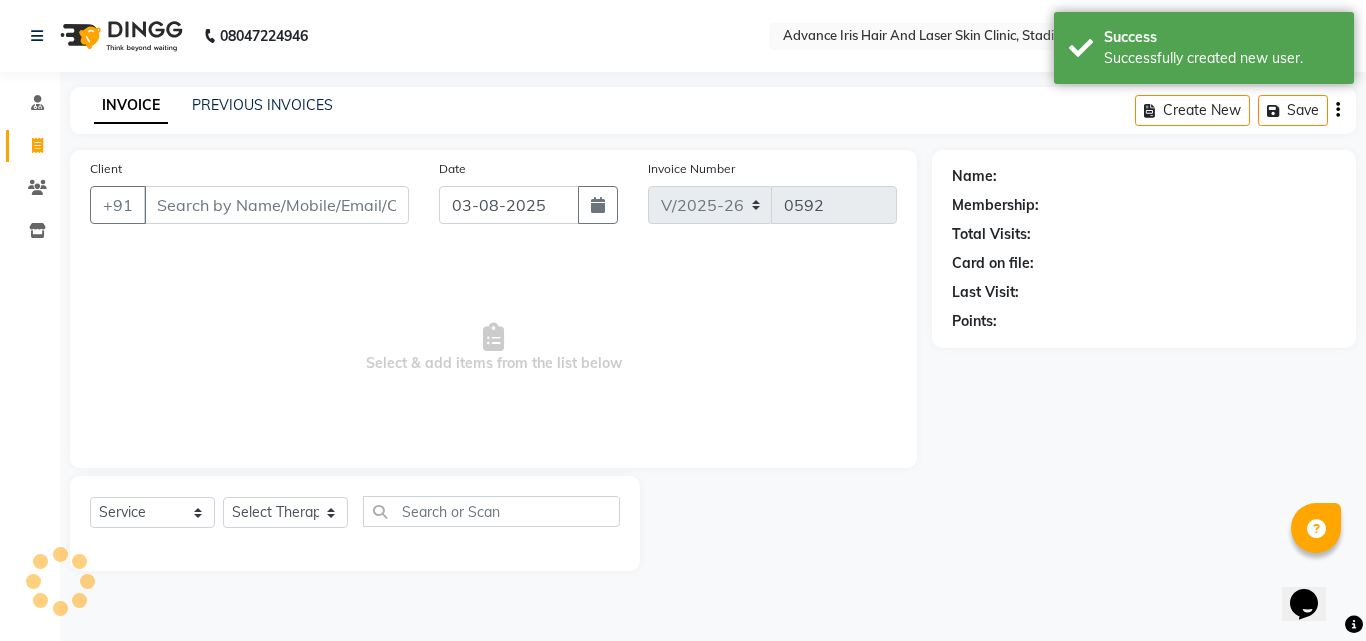 click on "Client" at bounding box center [276, 205] 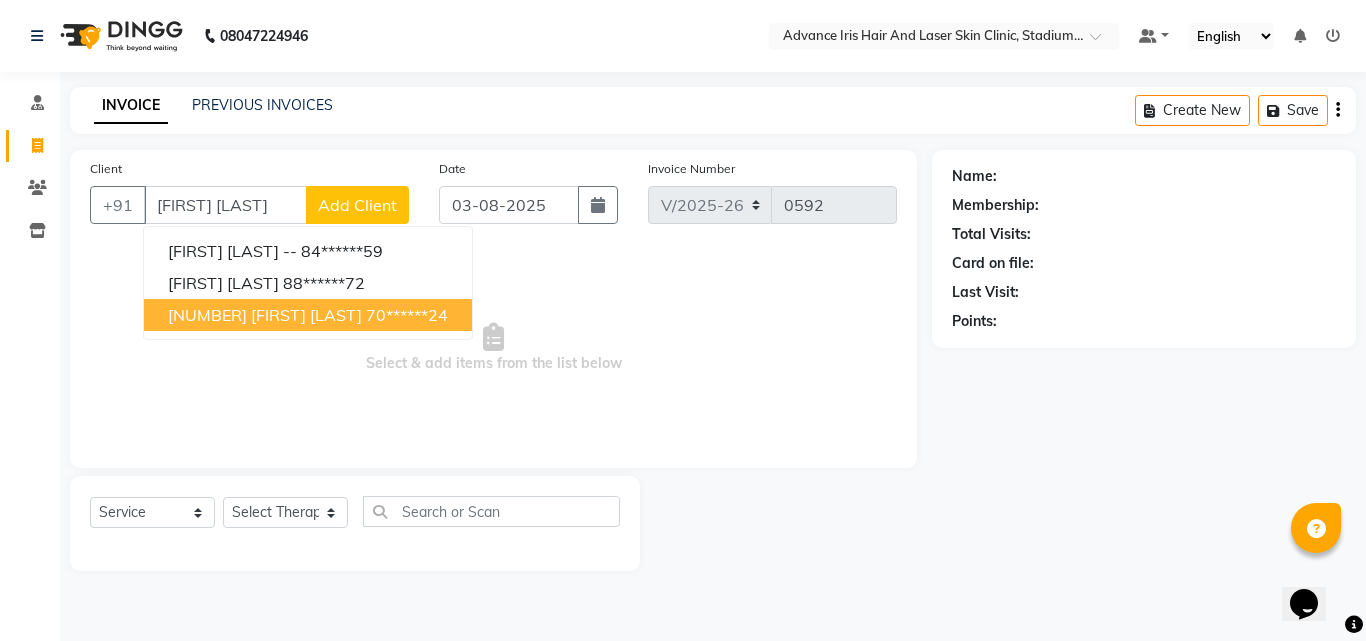 click on "[NUMBER] [FIRST] [LAST] [PHONE]" at bounding box center [308, 315] 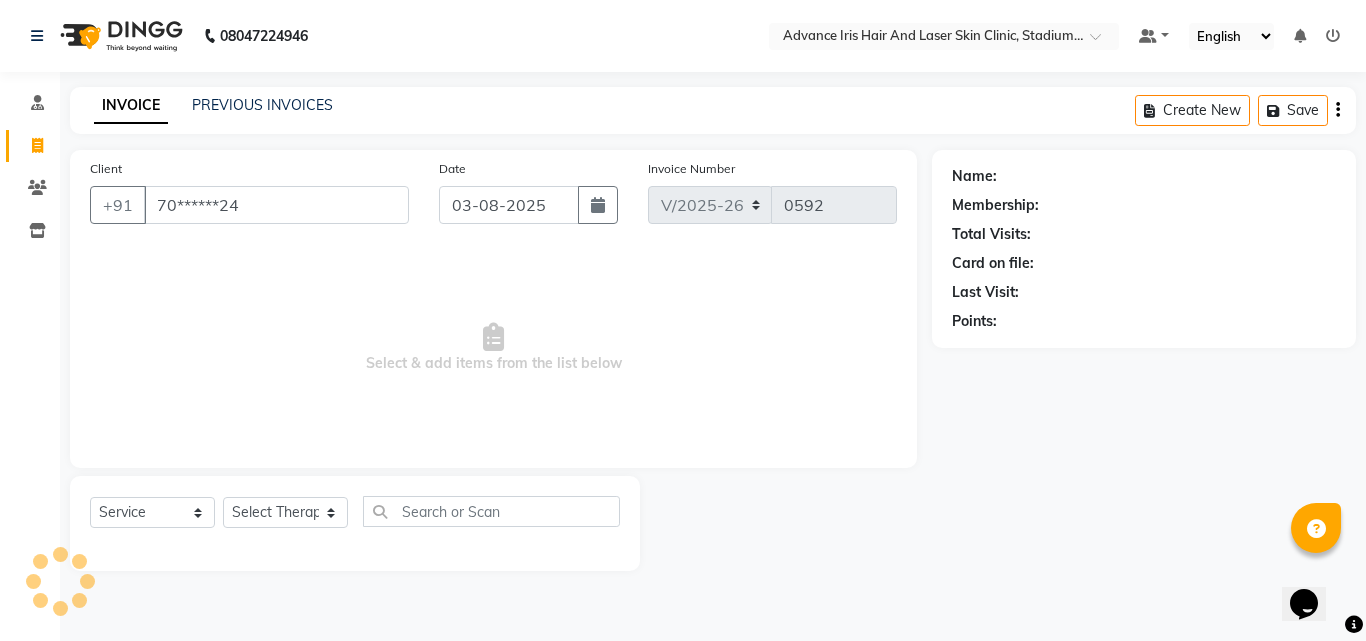 type on "70******24" 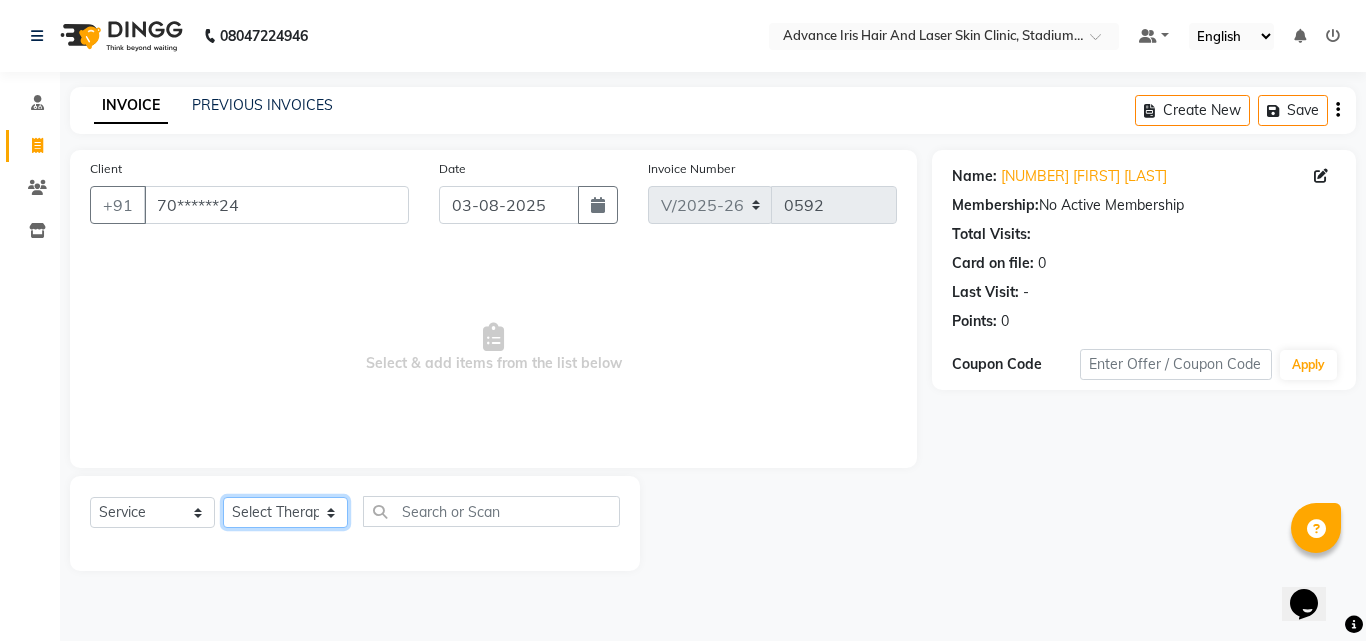 click on "Select Therapist Advance Iris Reception Anchal Chandani Dr Pratiksha Dwivedi(Cosmetologist) Imran Isra Somya Agarwal" 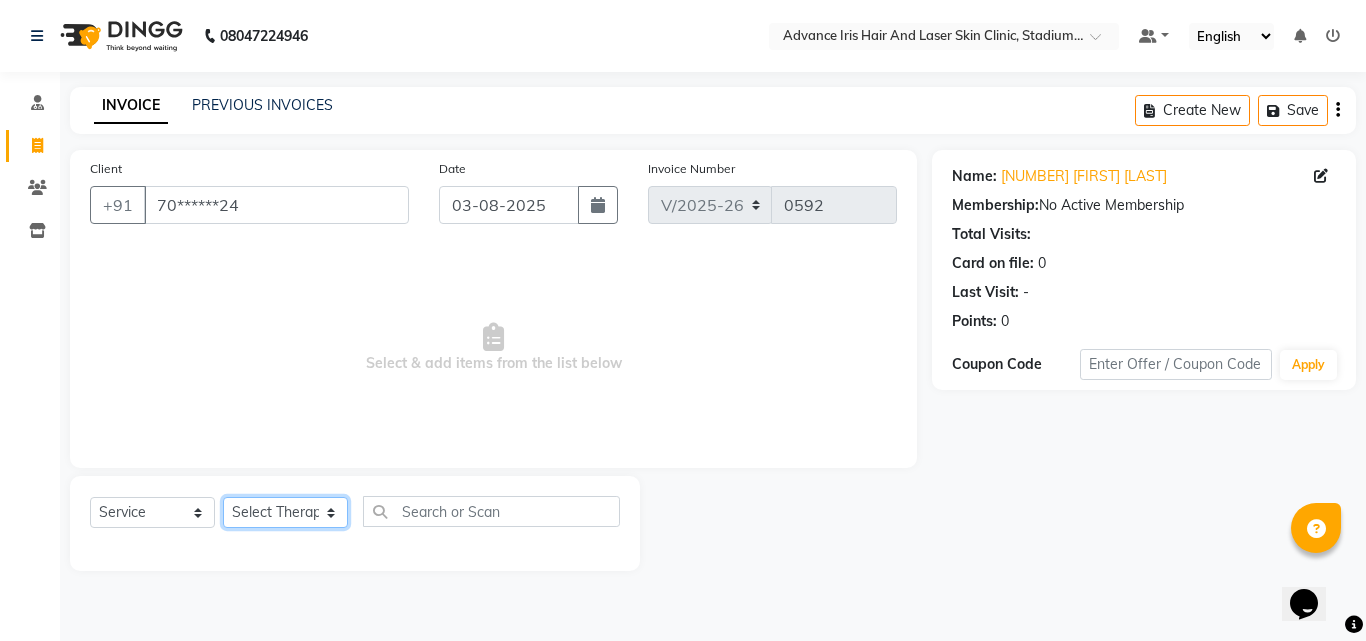 select on "40883" 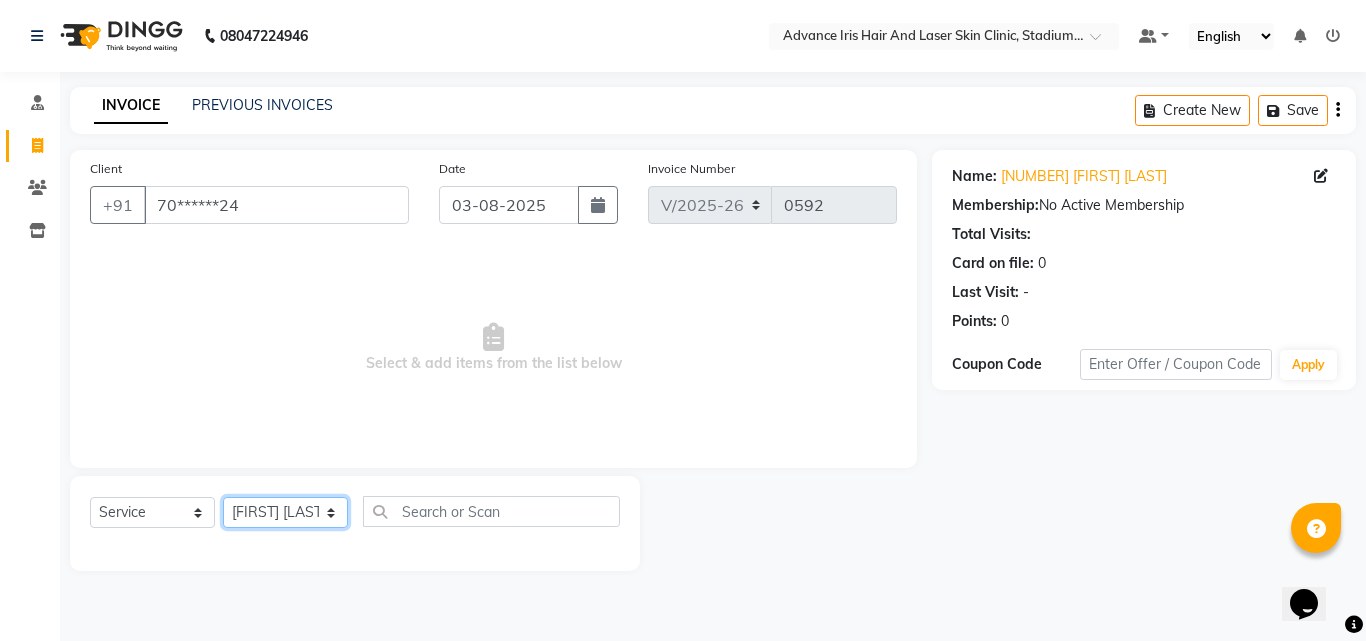 click on "Select Therapist Advance Iris Reception Anchal Chandani Dr Pratiksha Dwivedi(Cosmetologist) Imran Isra Somya Agarwal" 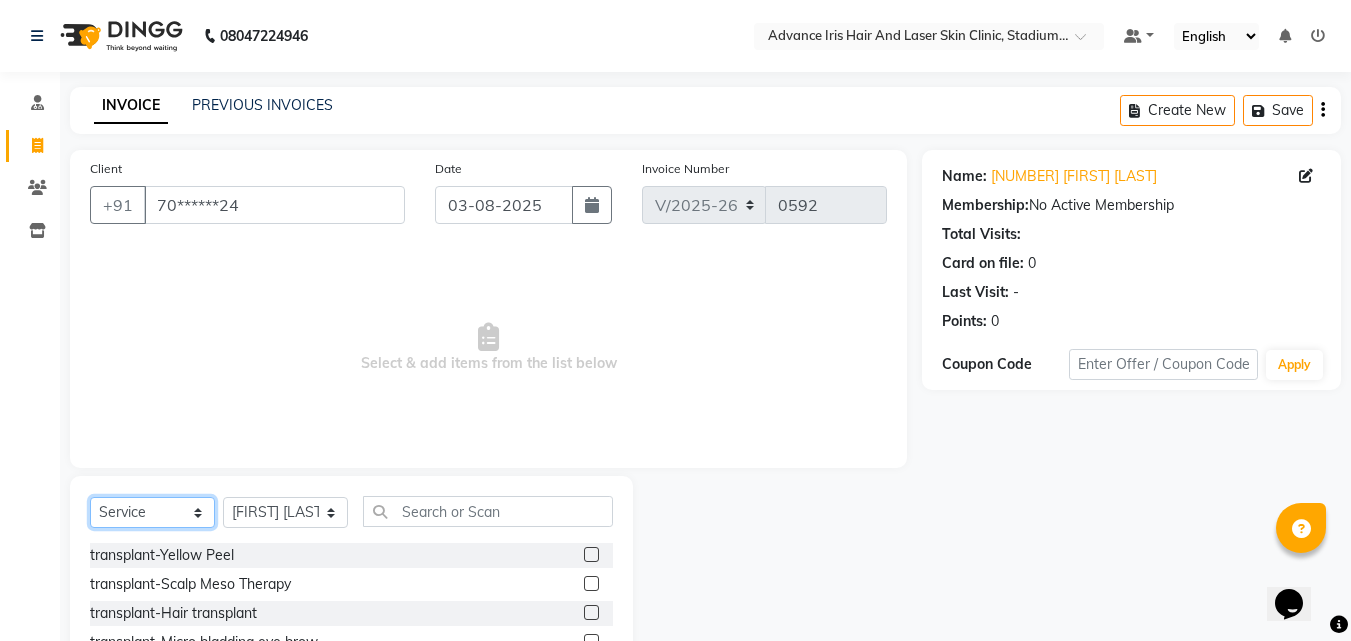 click on "Select  Service  Product  Membership  Package Voucher Prepaid Gift Card" 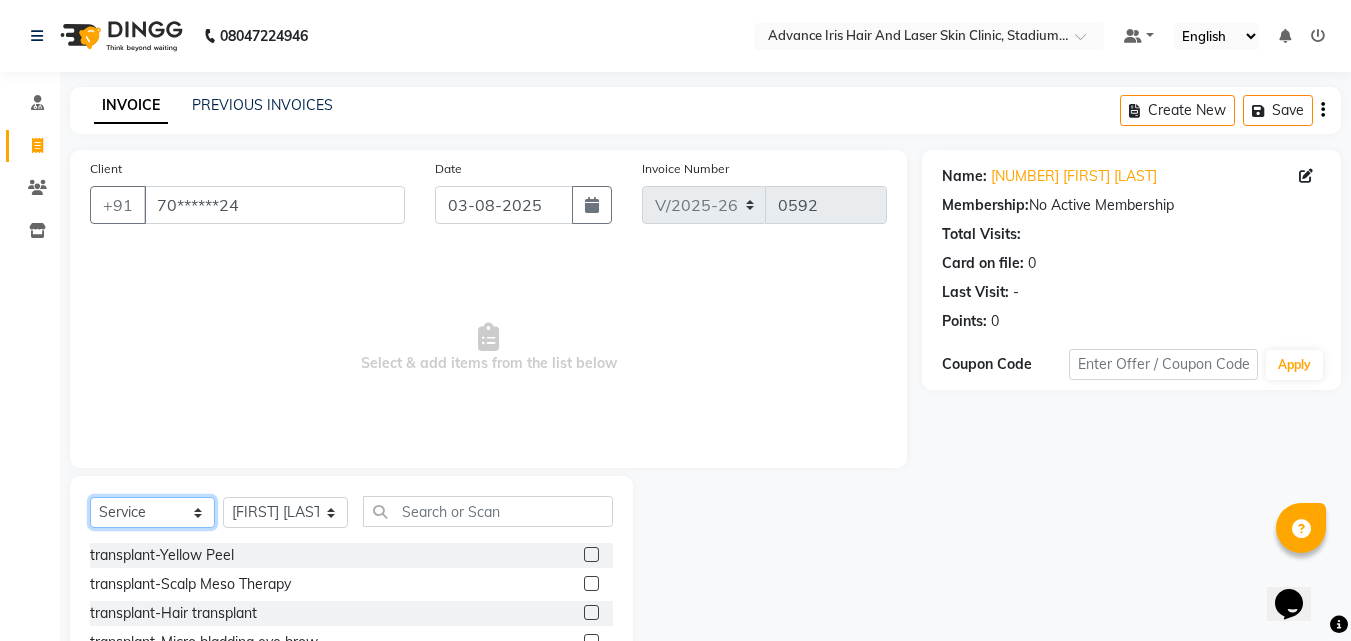 click on "Select  Service  Product  Membership  Package Voucher Prepaid Gift Card" 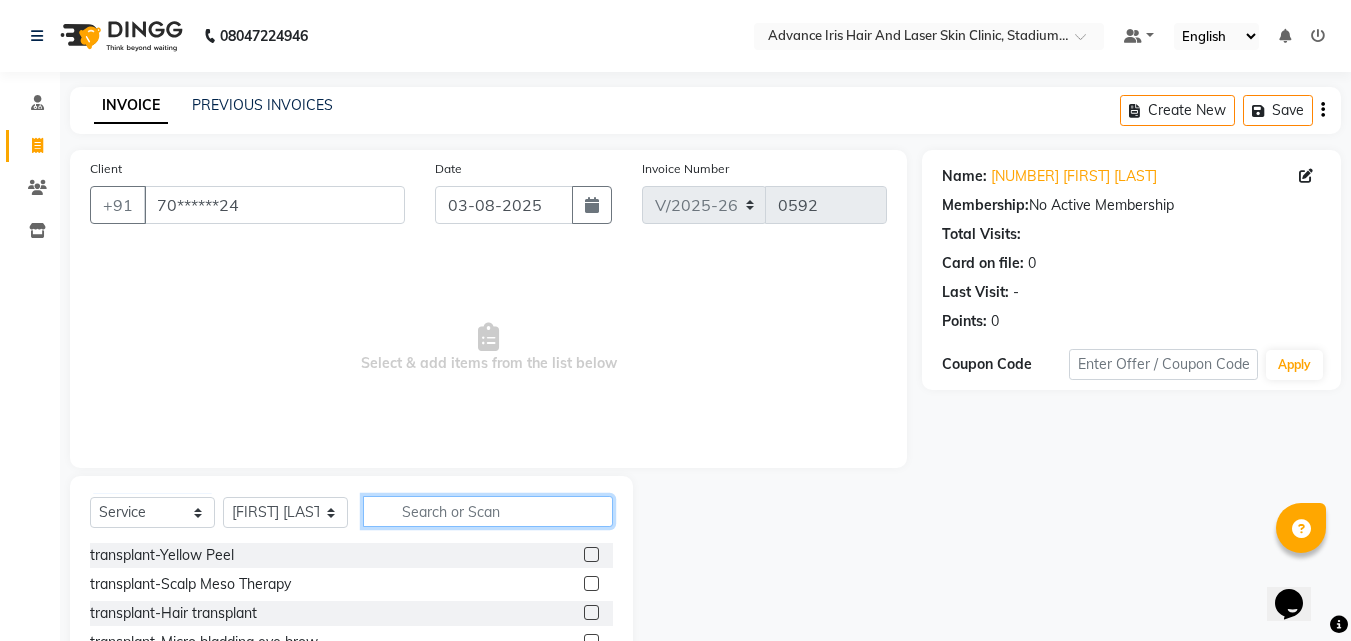 click 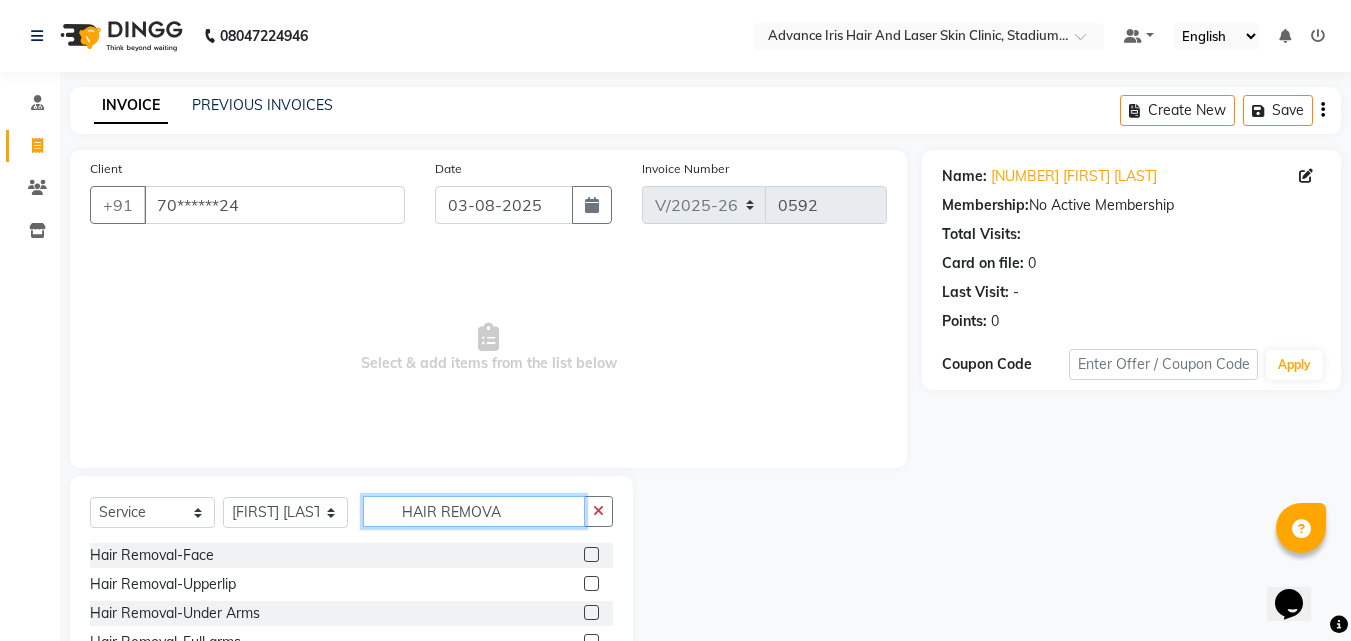 type on "HAIR REMOVA" 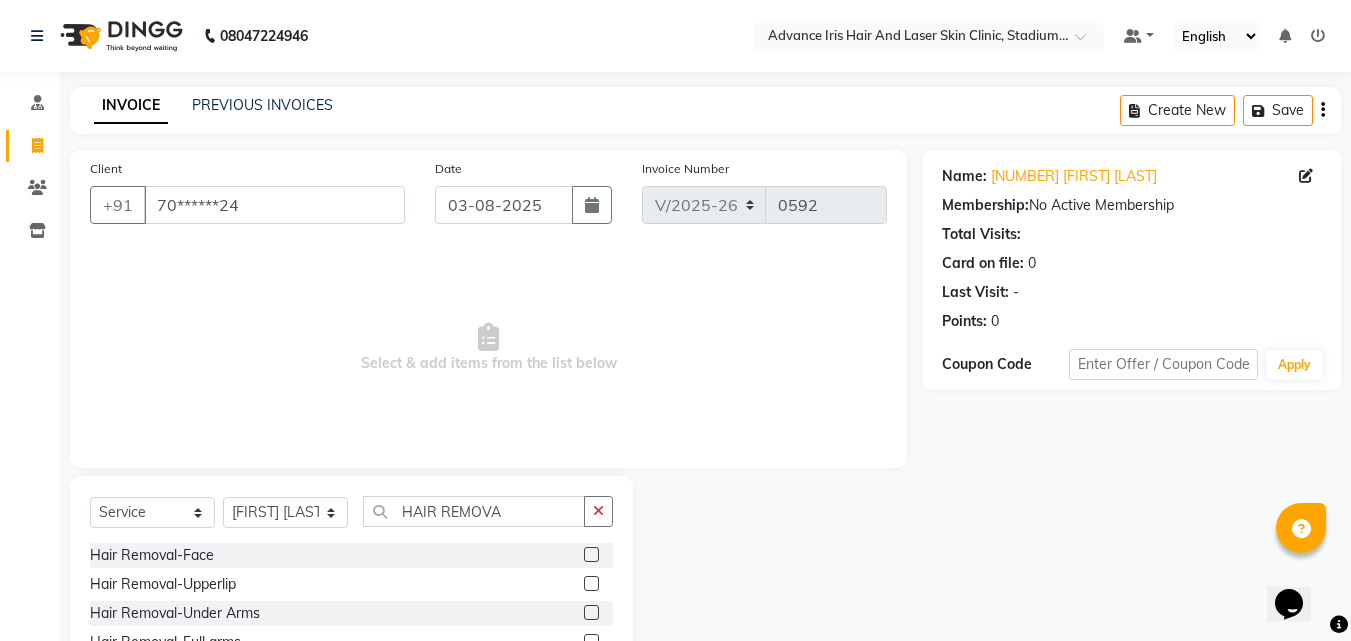 click 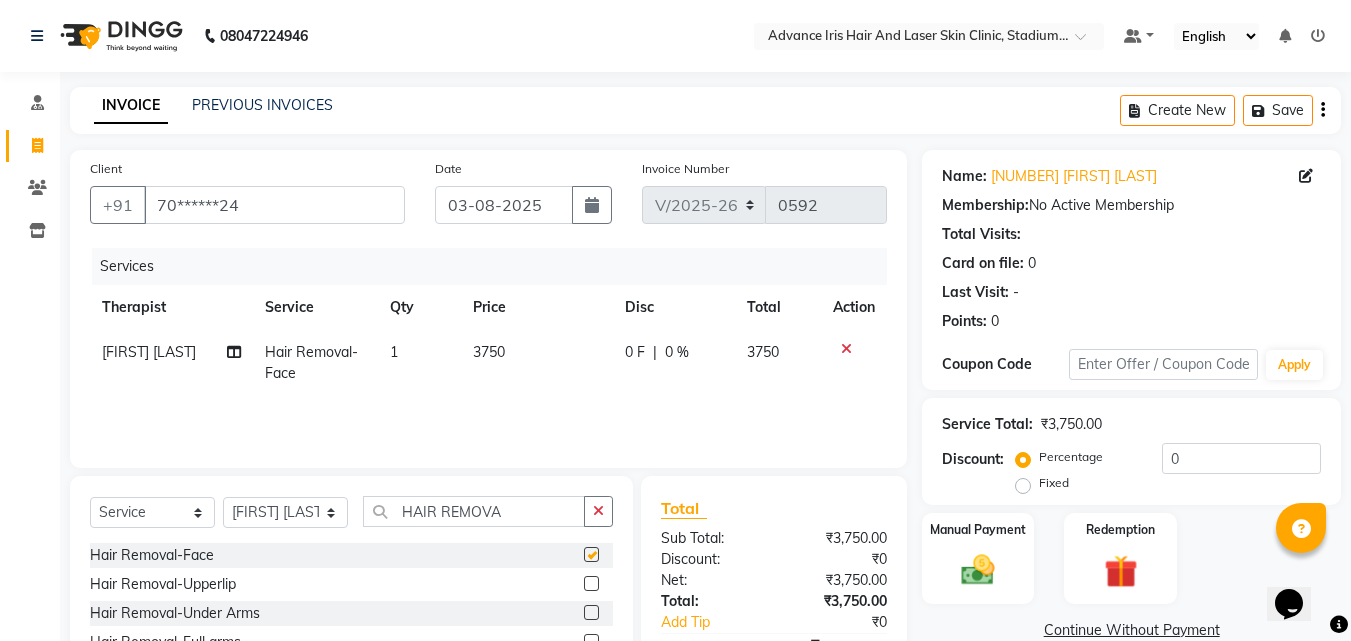 checkbox on "false" 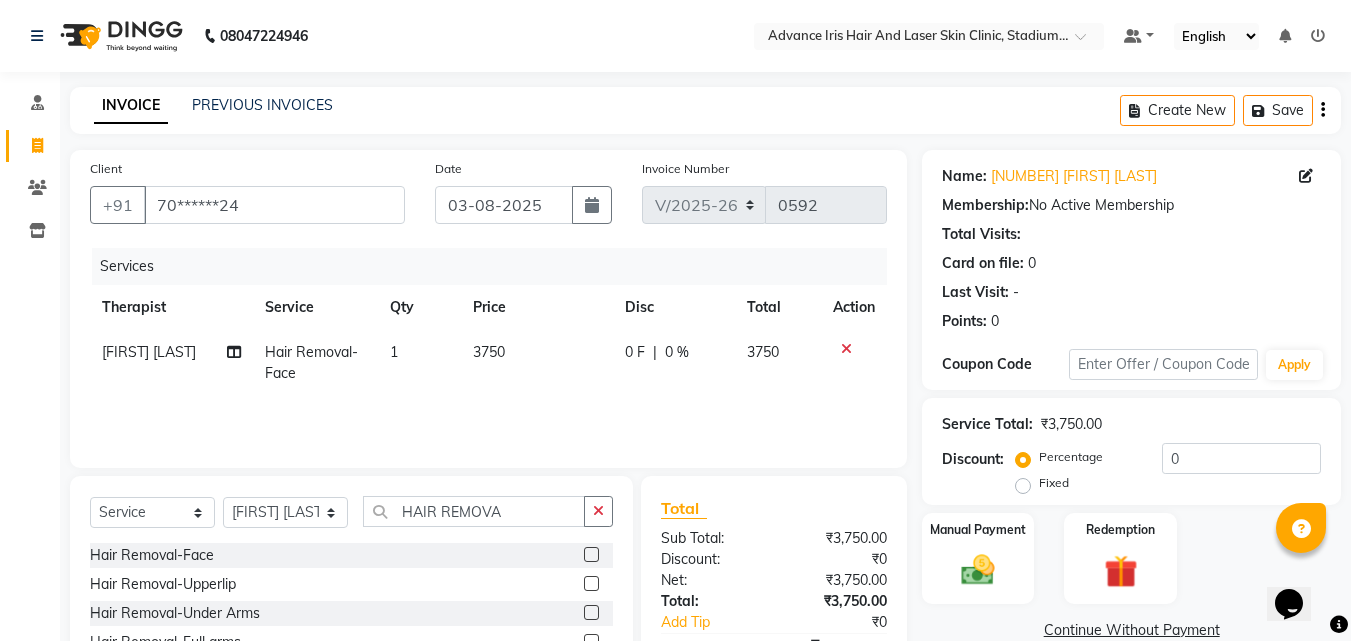 click on "3750" 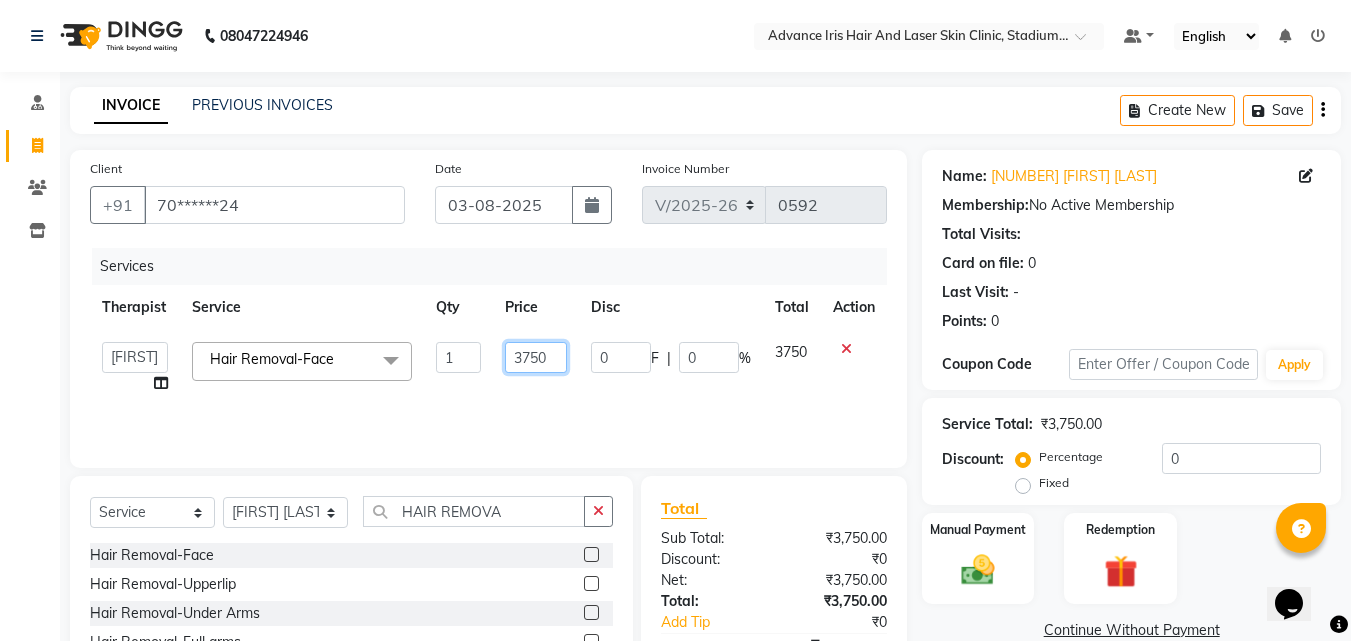 click on "3750" 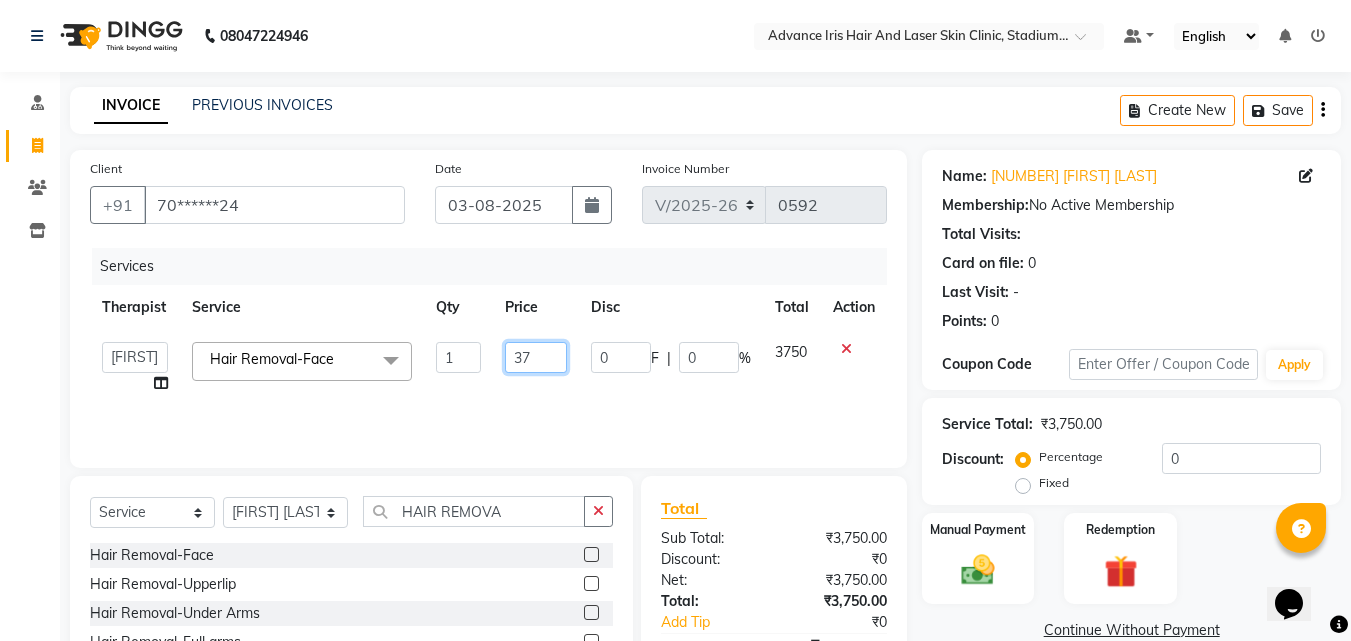 type on "3" 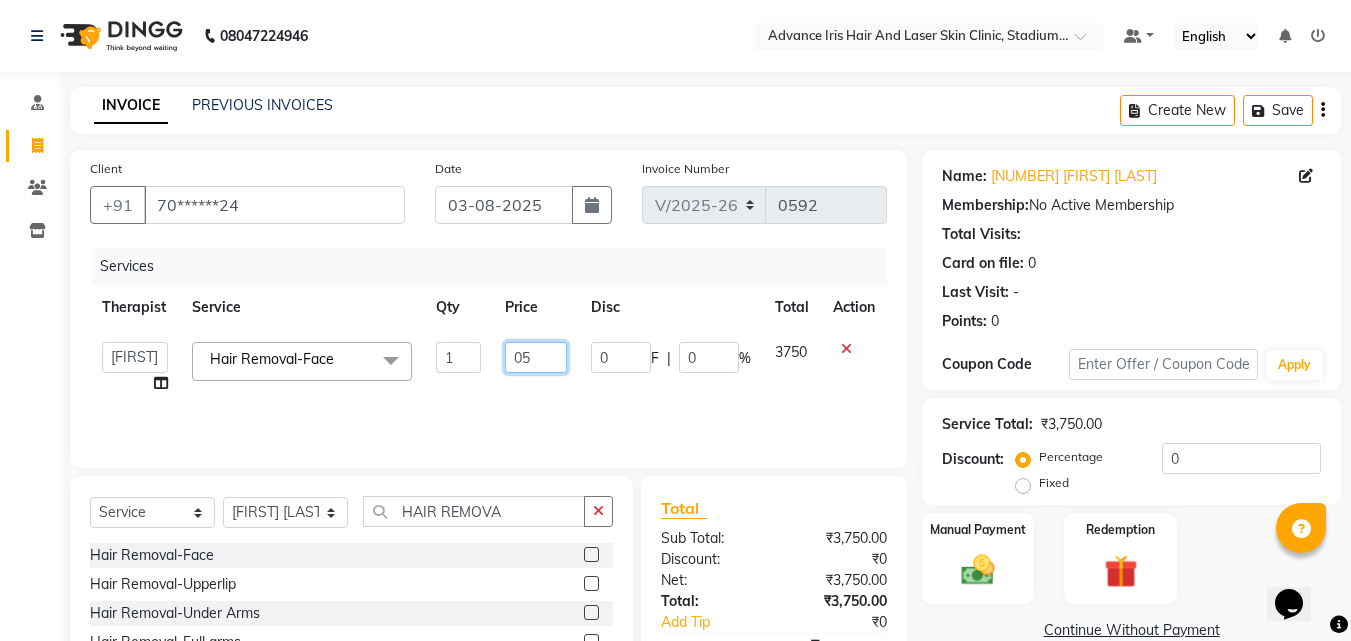 type on "0" 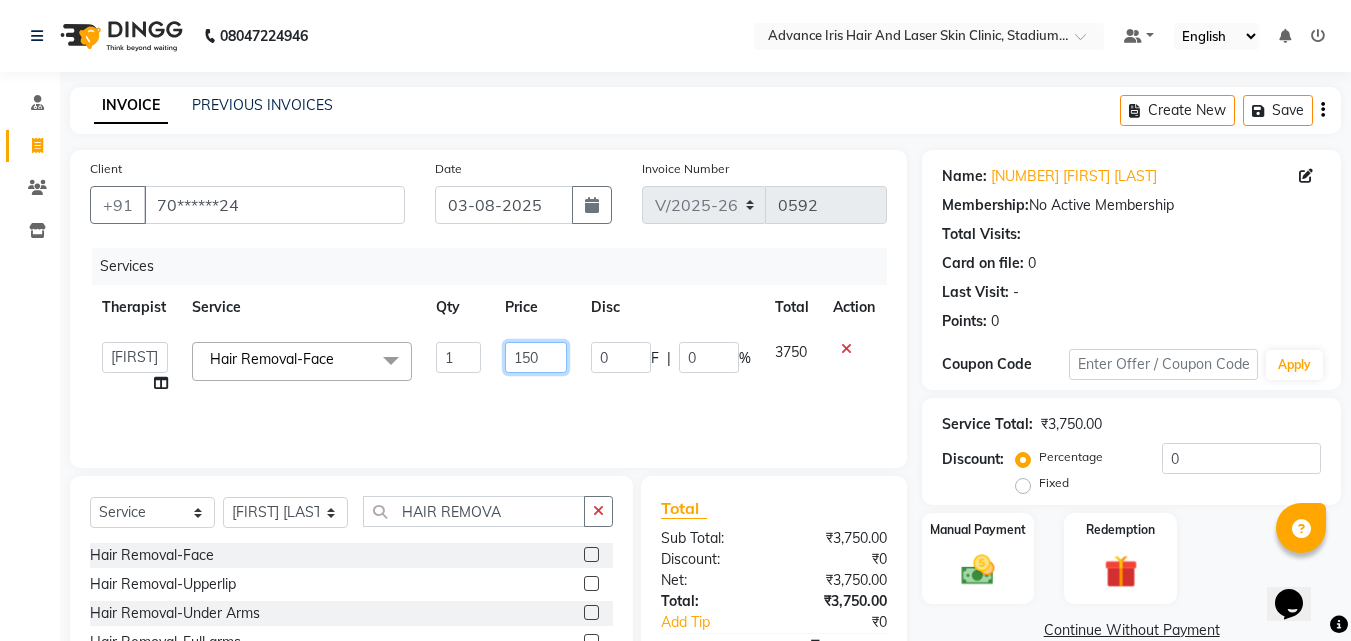 type on "1500" 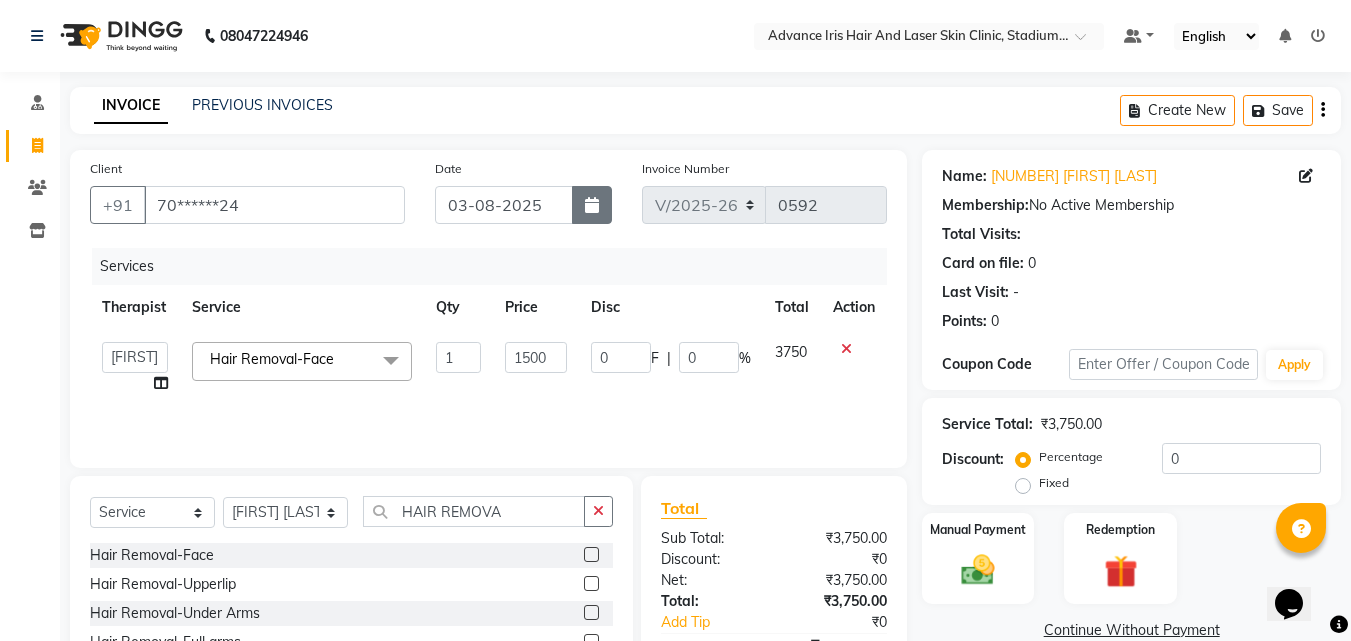 click 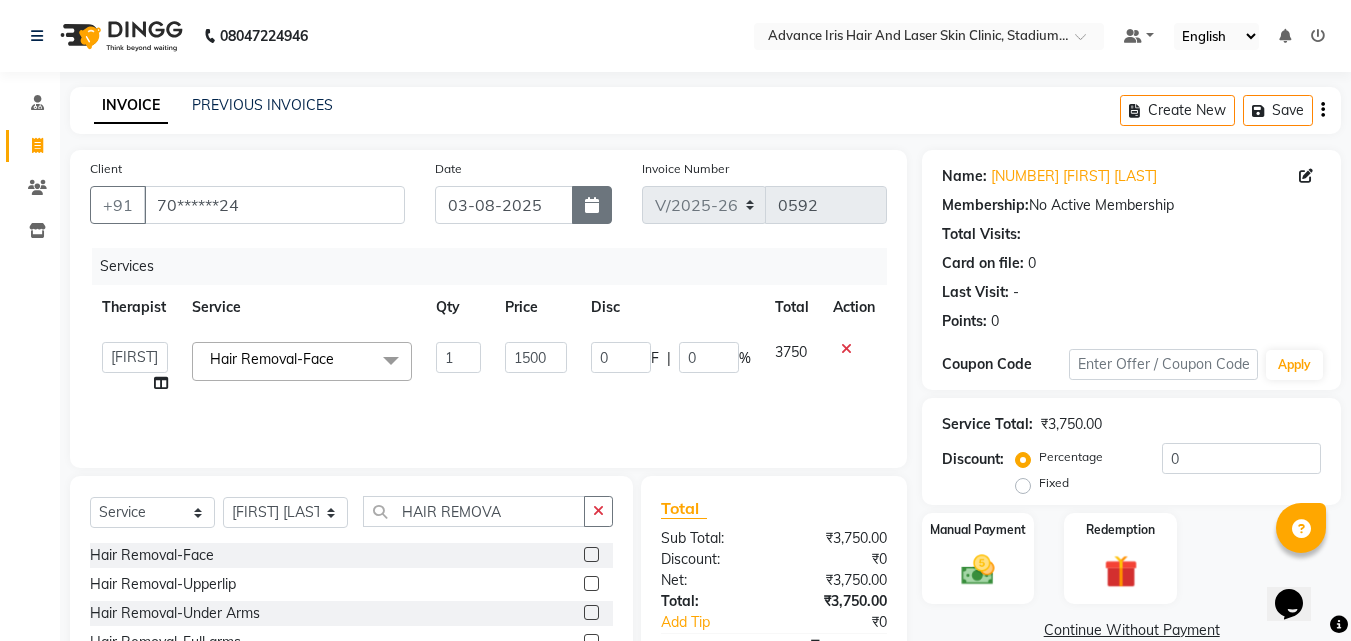 select on "8" 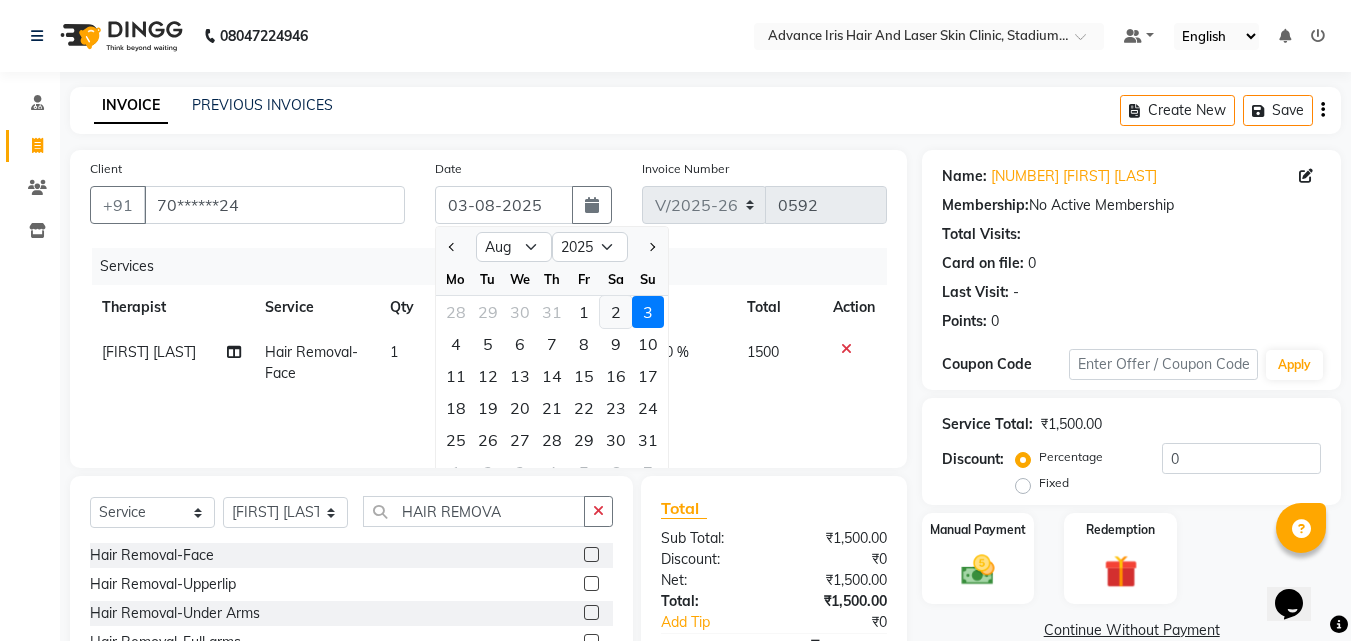 click on "2" 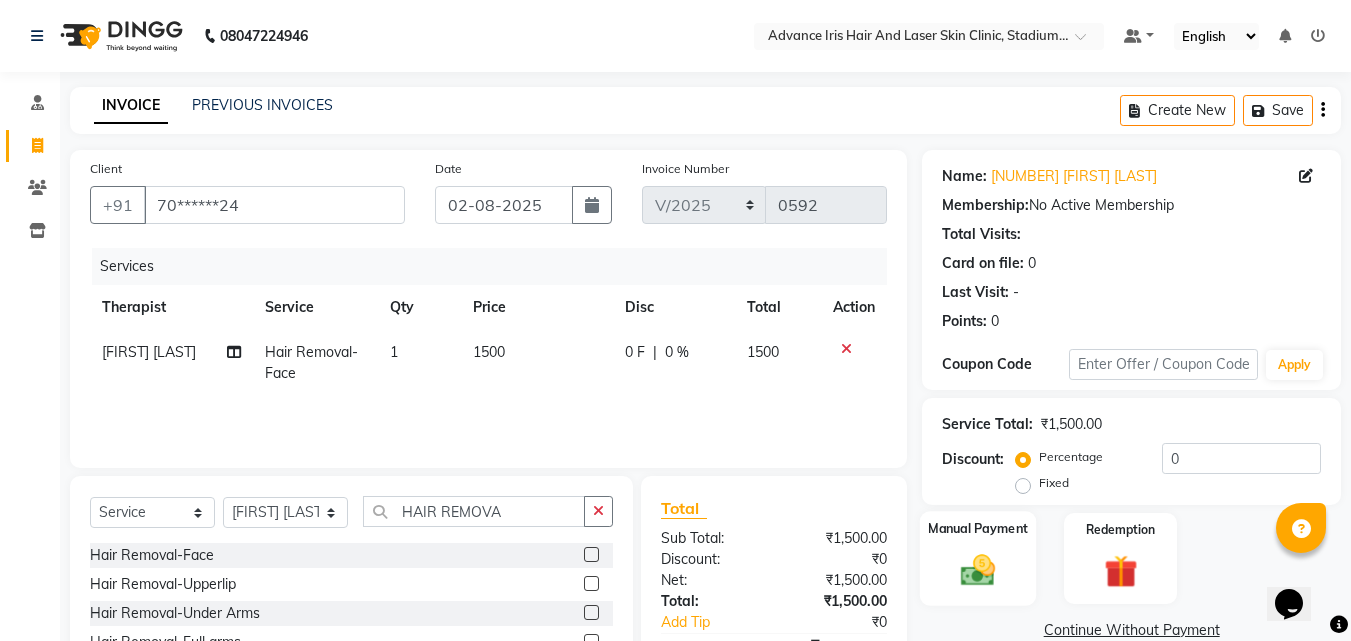 click 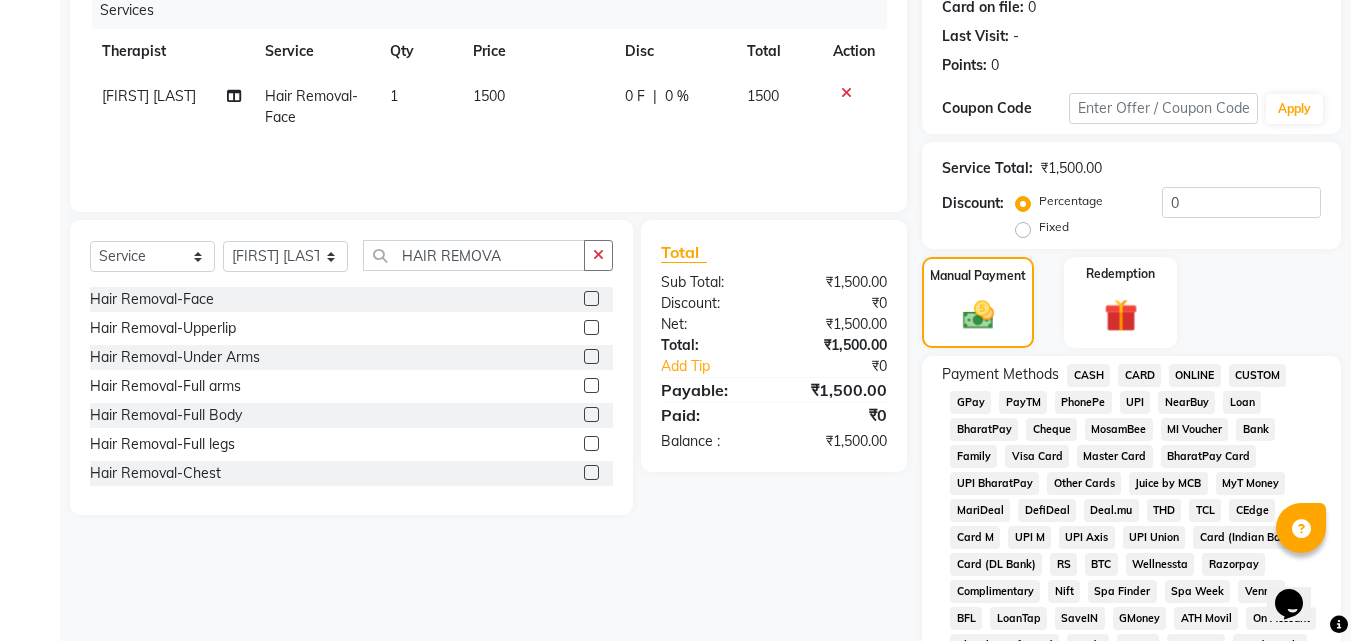 scroll, scrollTop: 300, scrollLeft: 0, axis: vertical 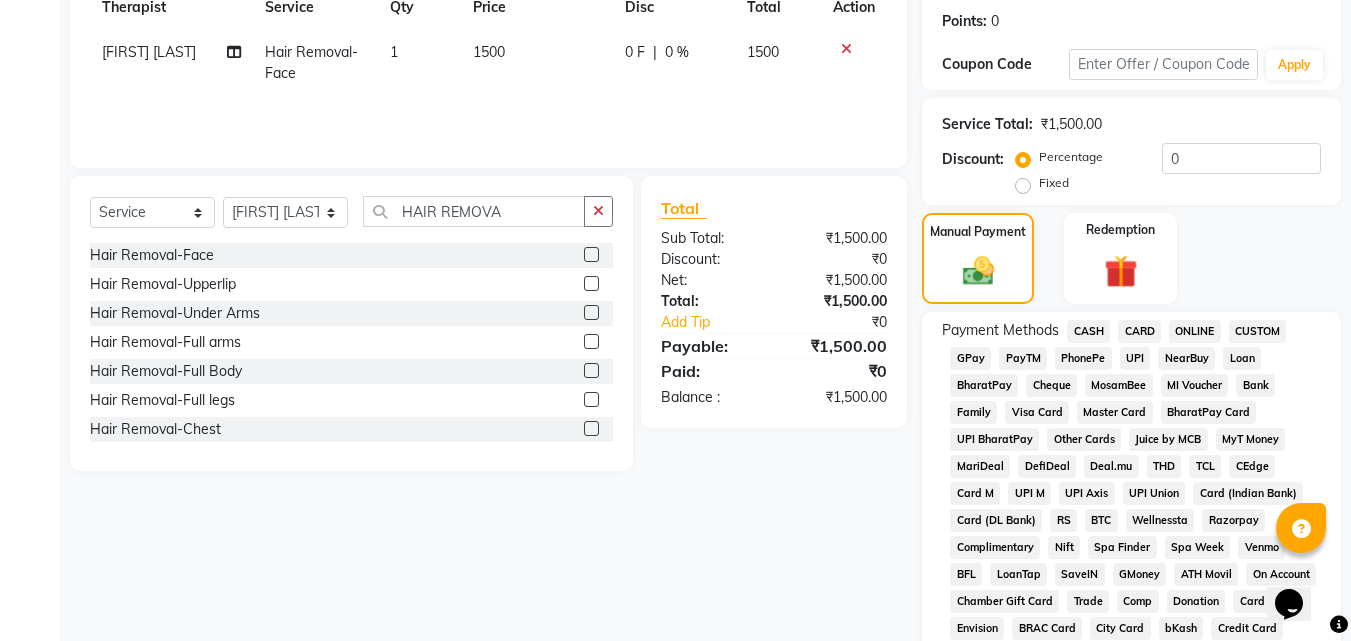 click on "GPay" 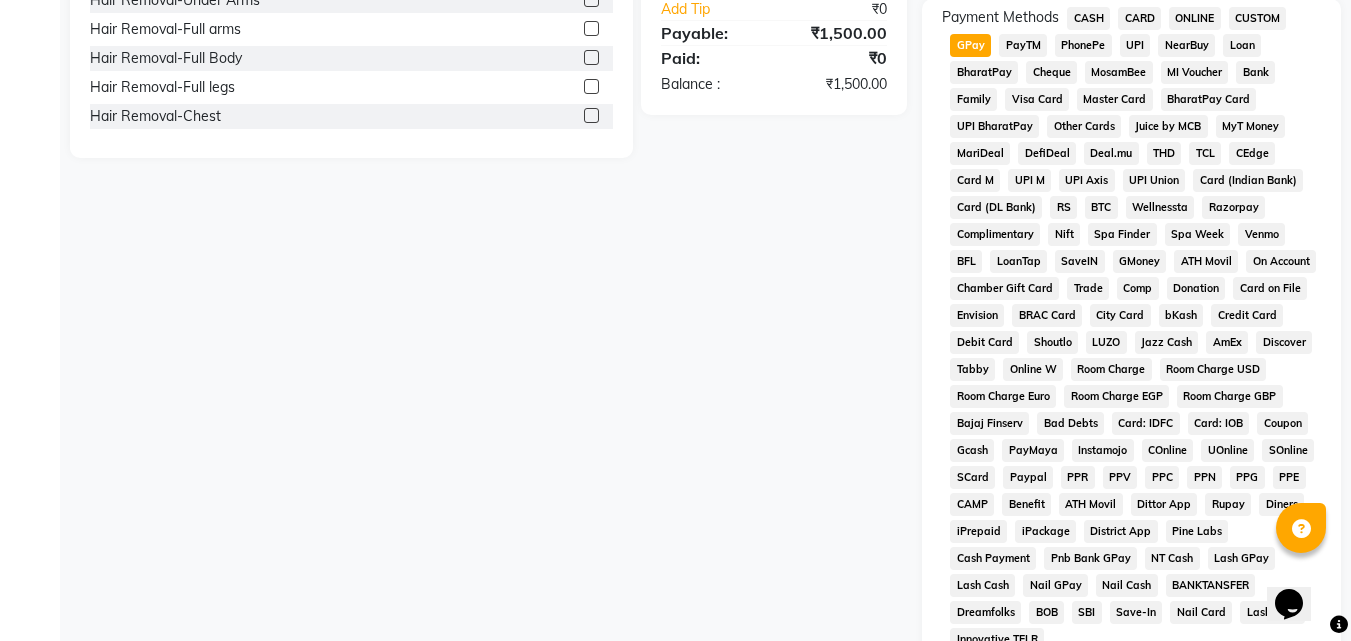 scroll, scrollTop: 785, scrollLeft: 0, axis: vertical 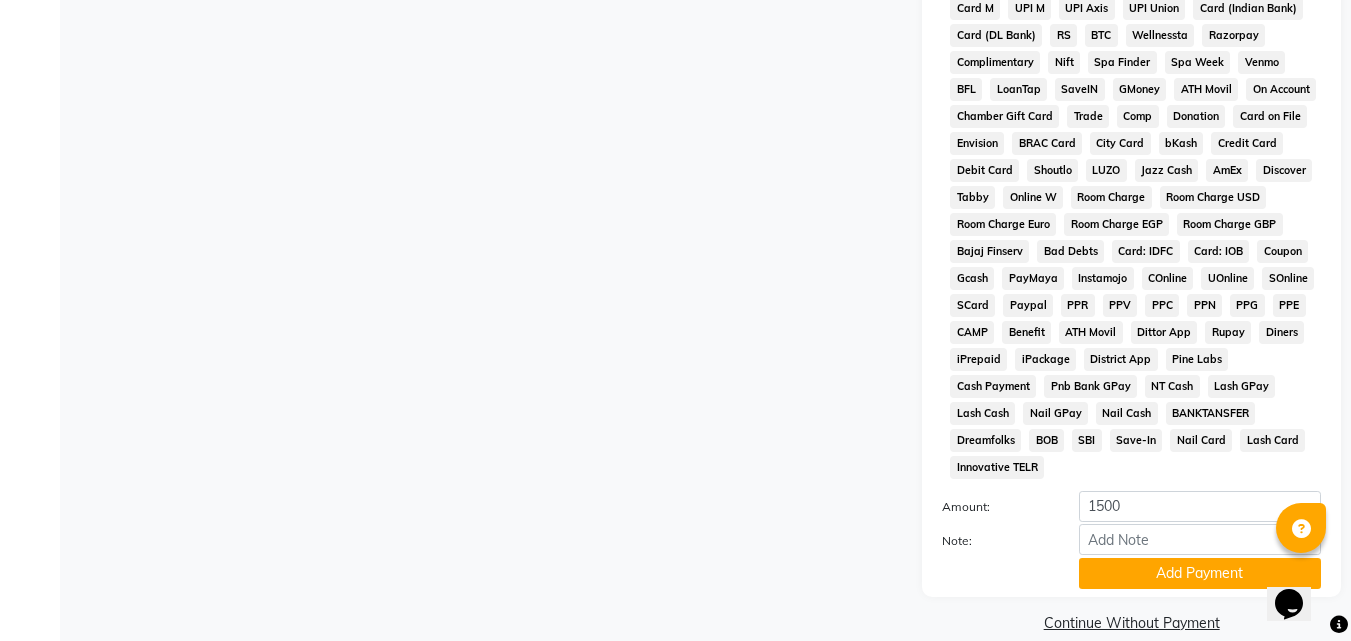 click on "Add Payment" 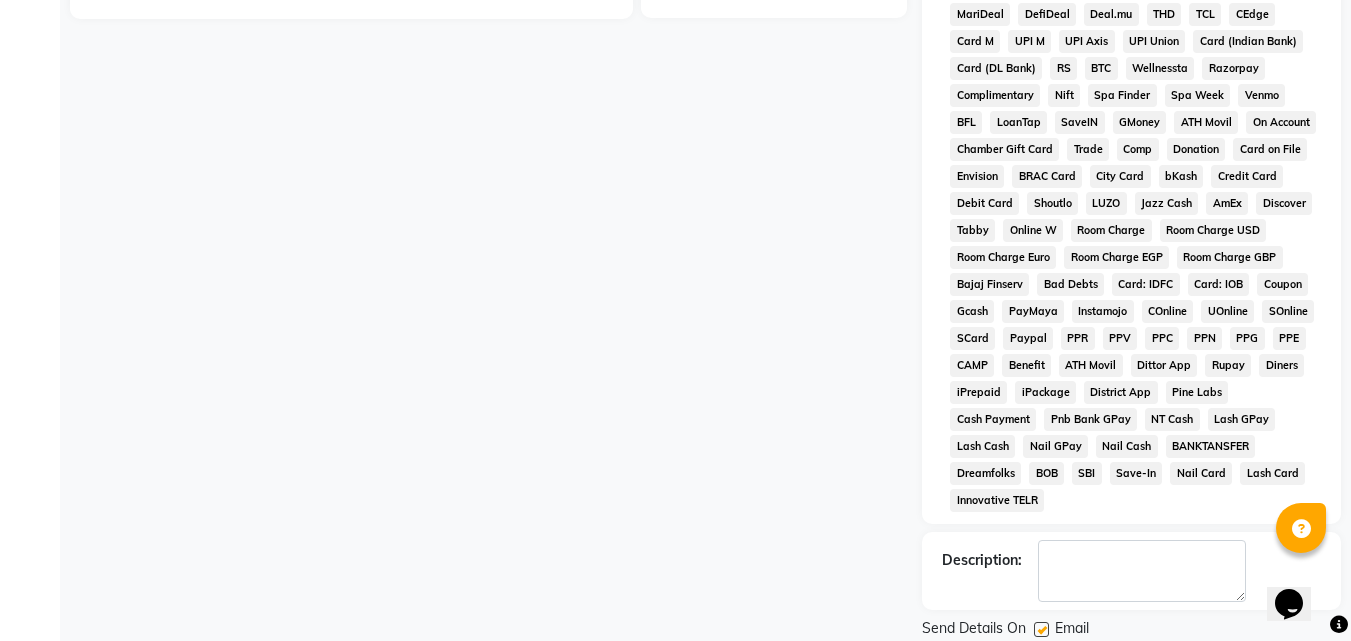 scroll, scrollTop: 792, scrollLeft: 0, axis: vertical 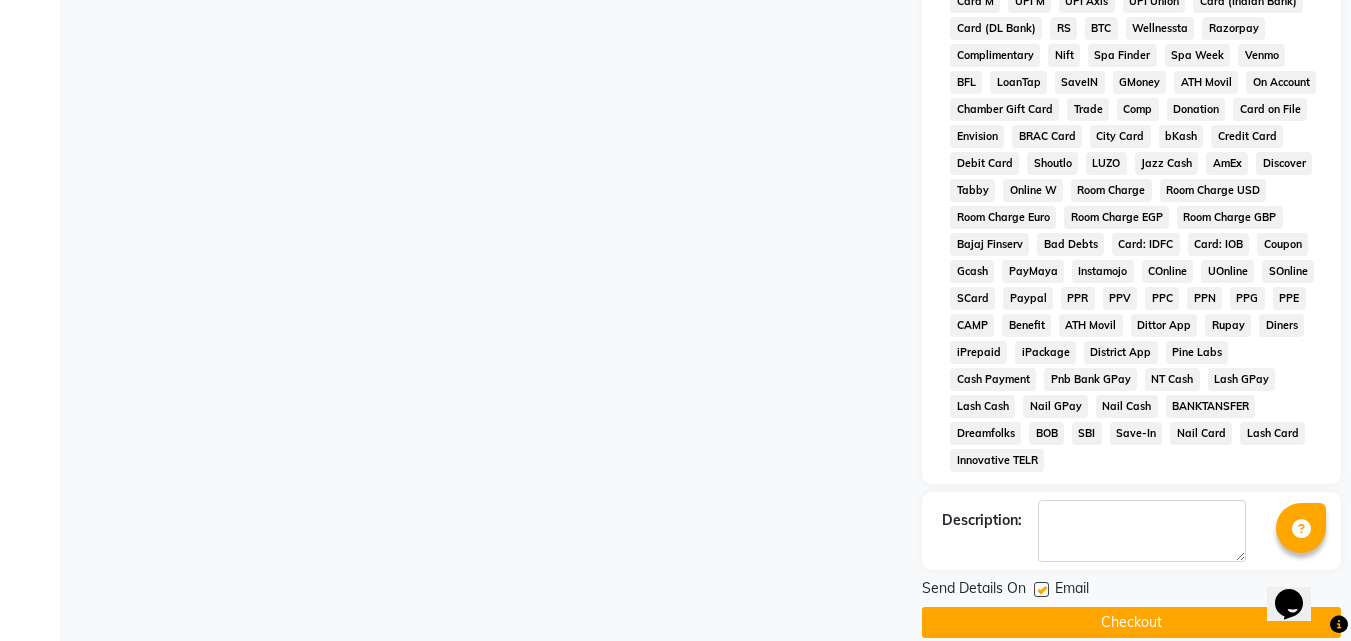 click on "Checkout" 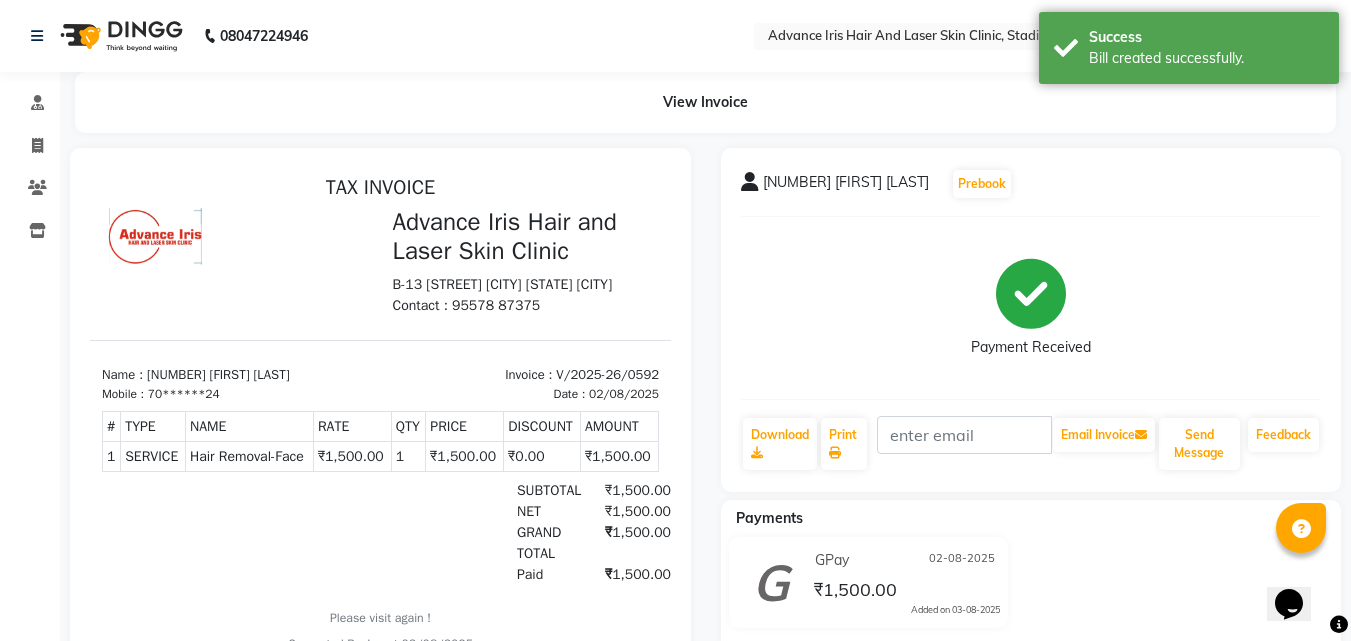 scroll, scrollTop: 0, scrollLeft: 0, axis: both 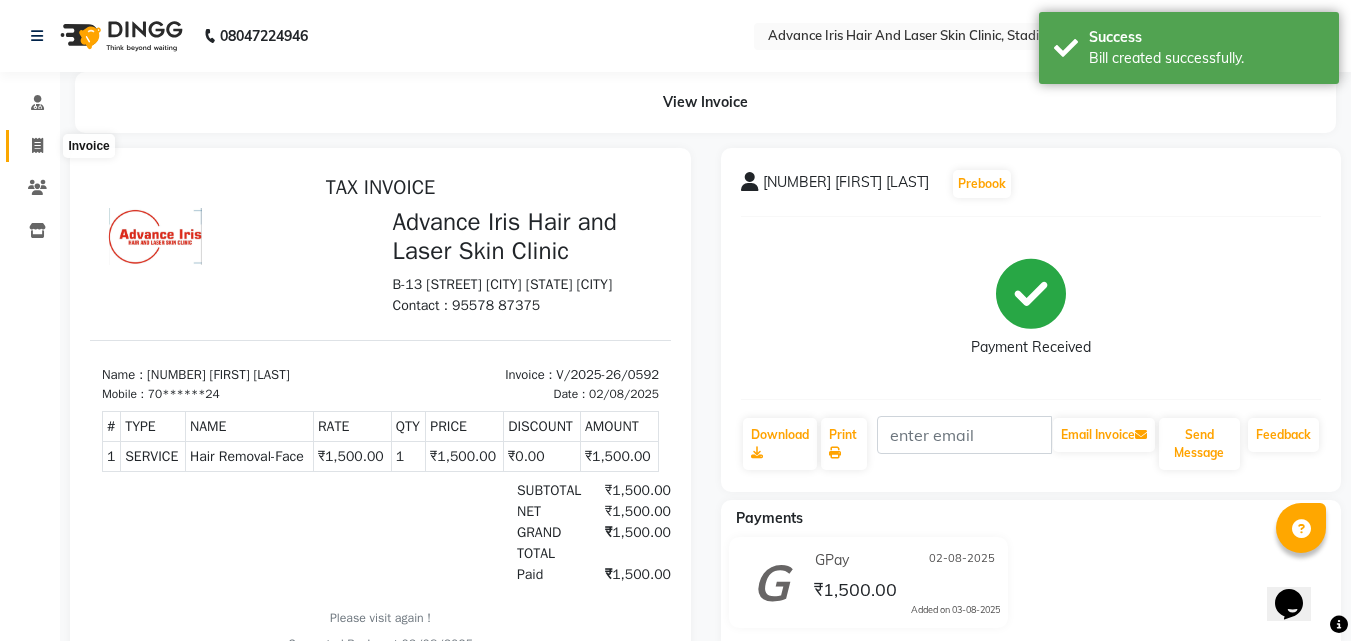 click 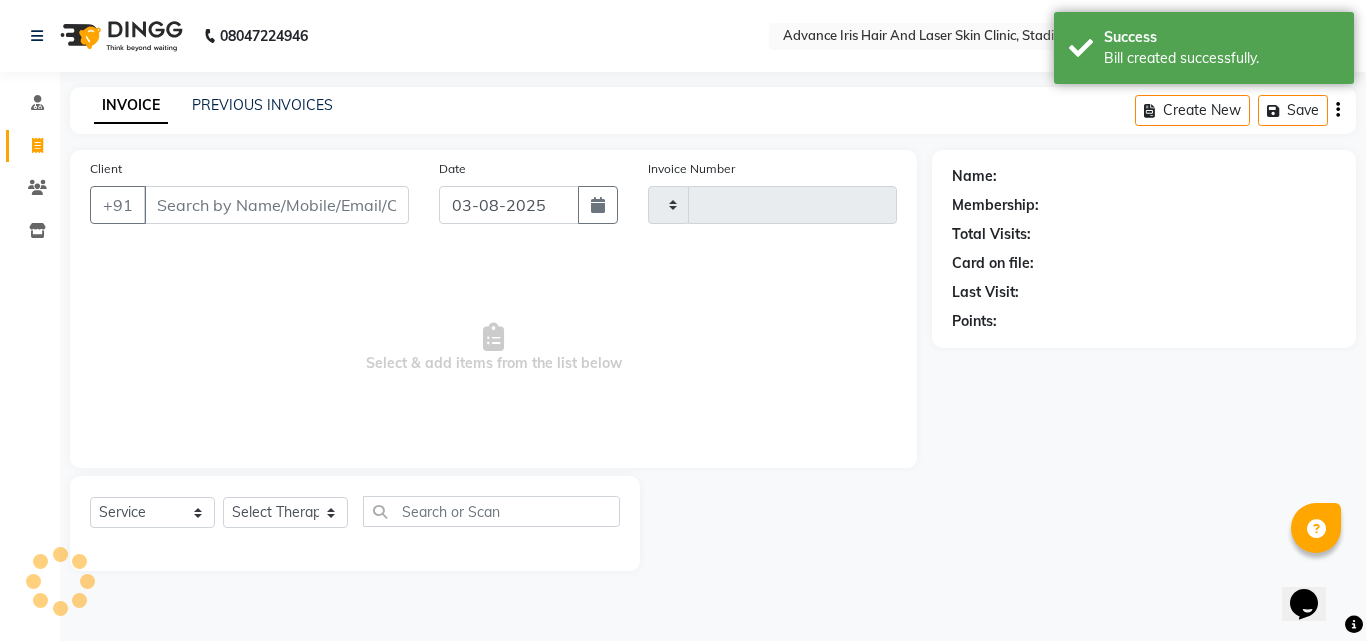 click on "Client" at bounding box center (276, 205) 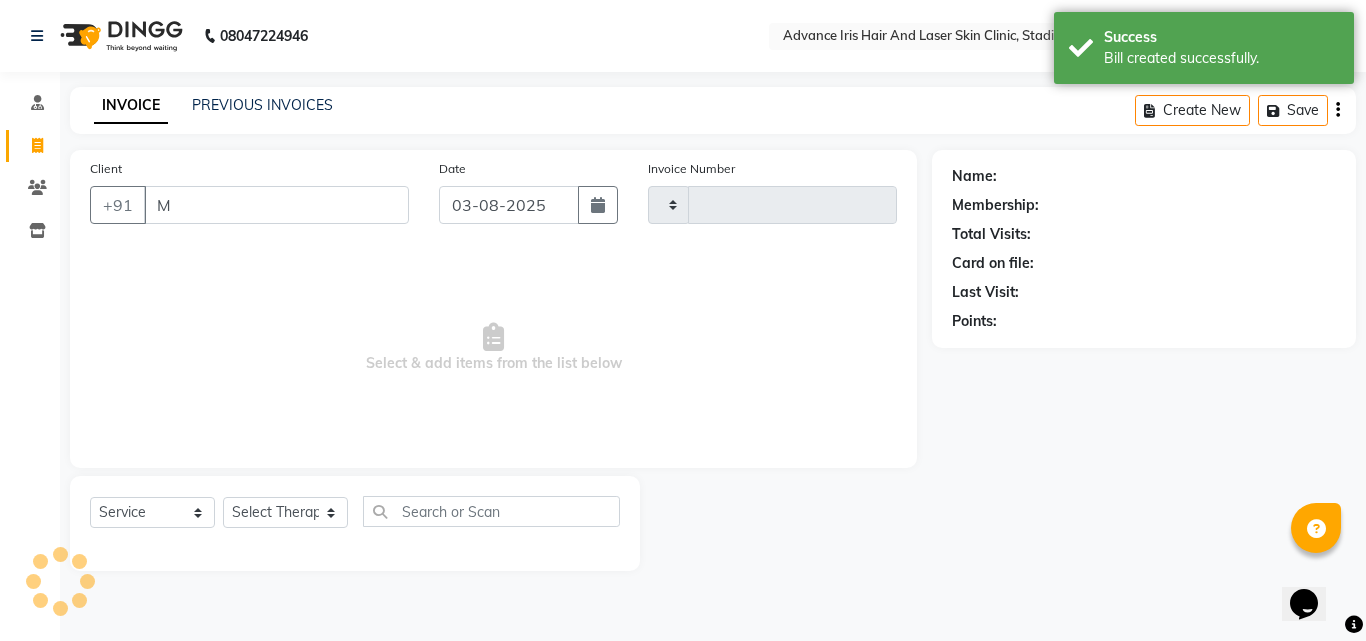 type on "MO" 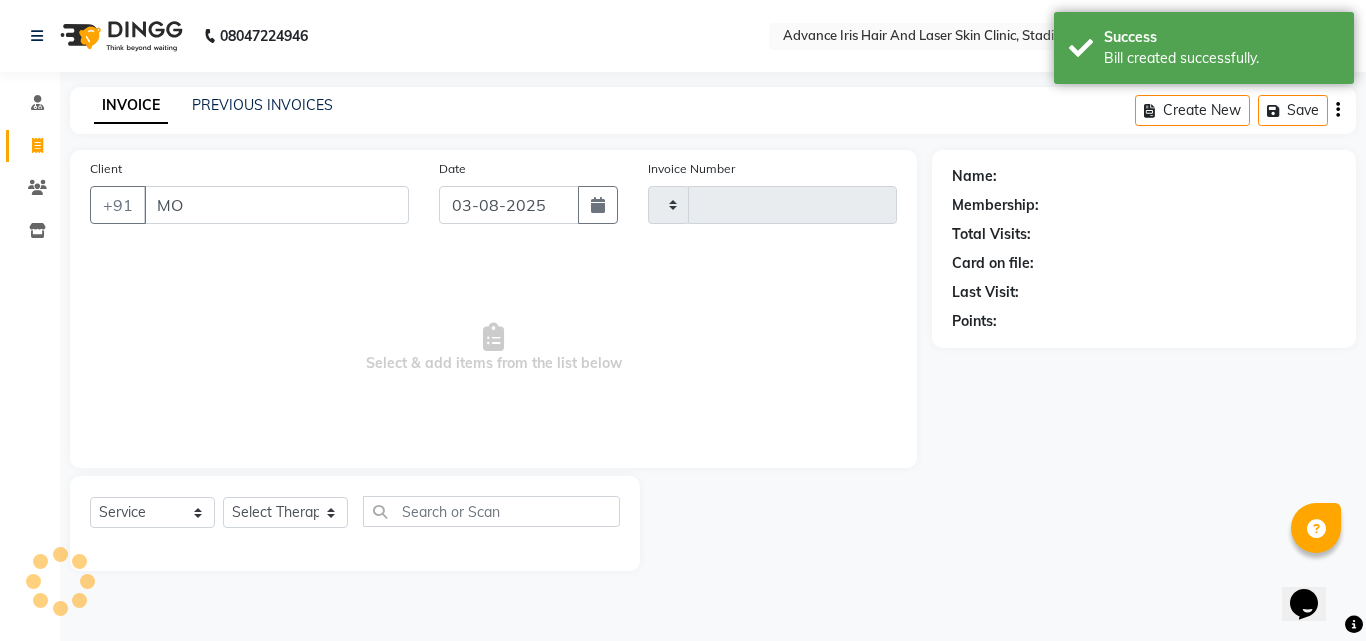 type on "0593" 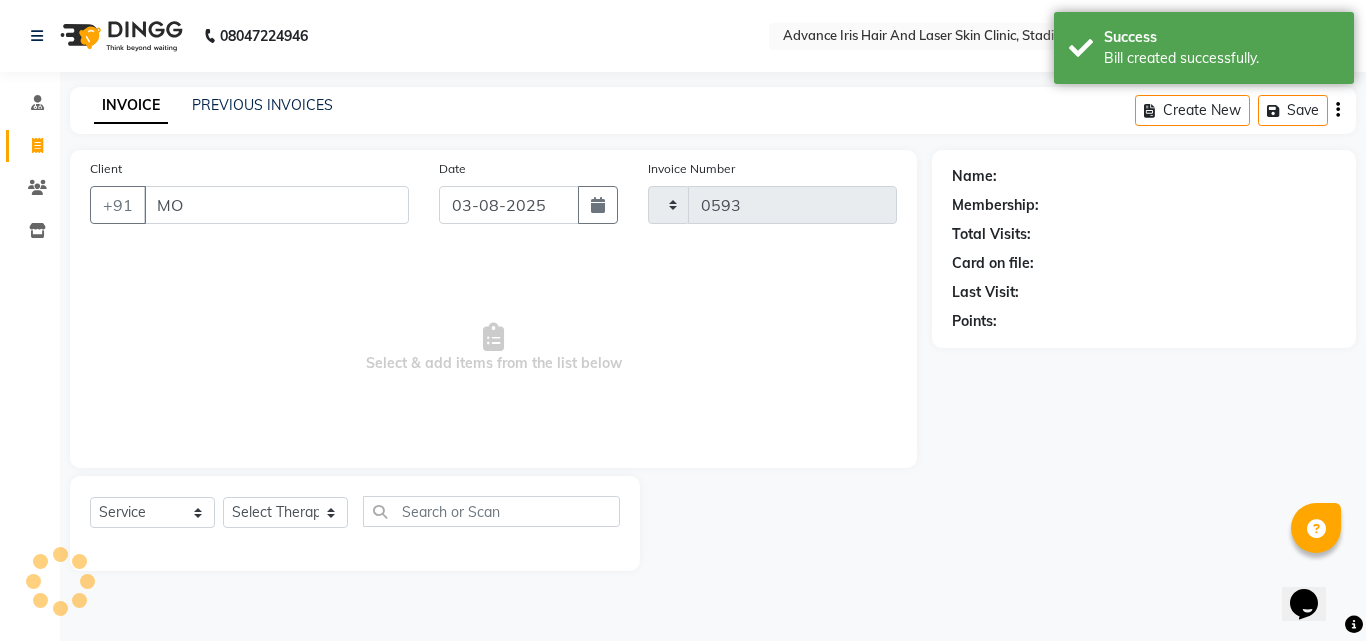 type on "MOH" 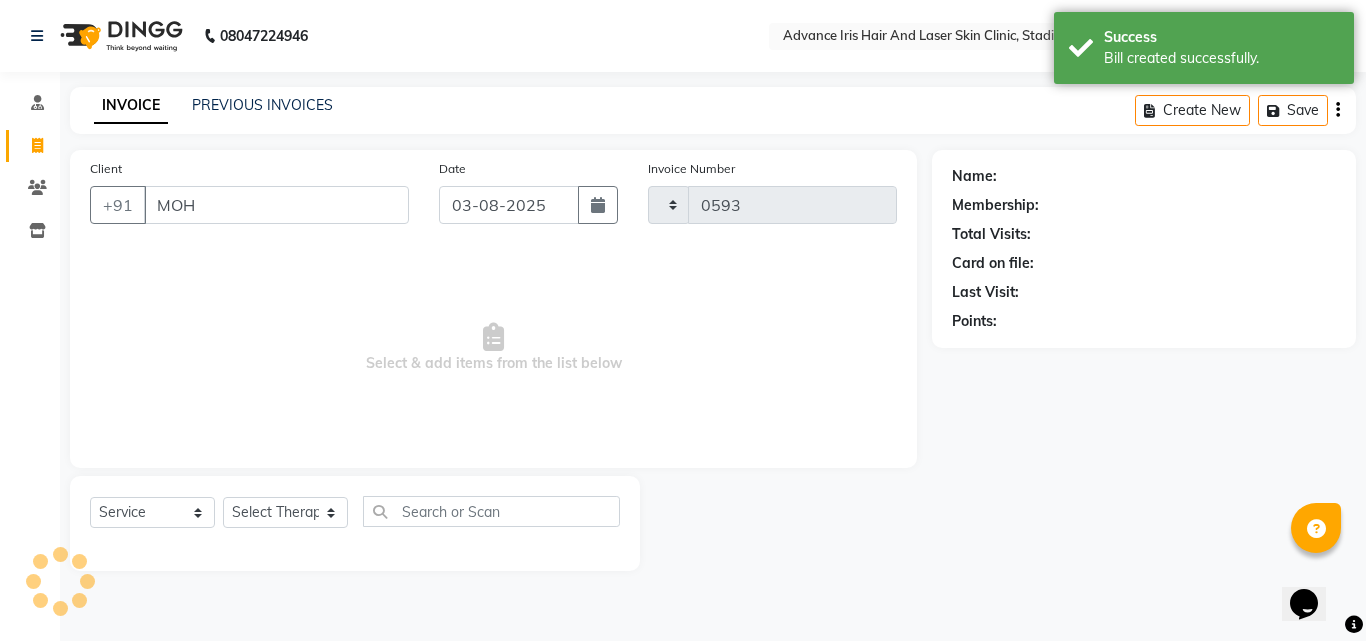 select on "5825" 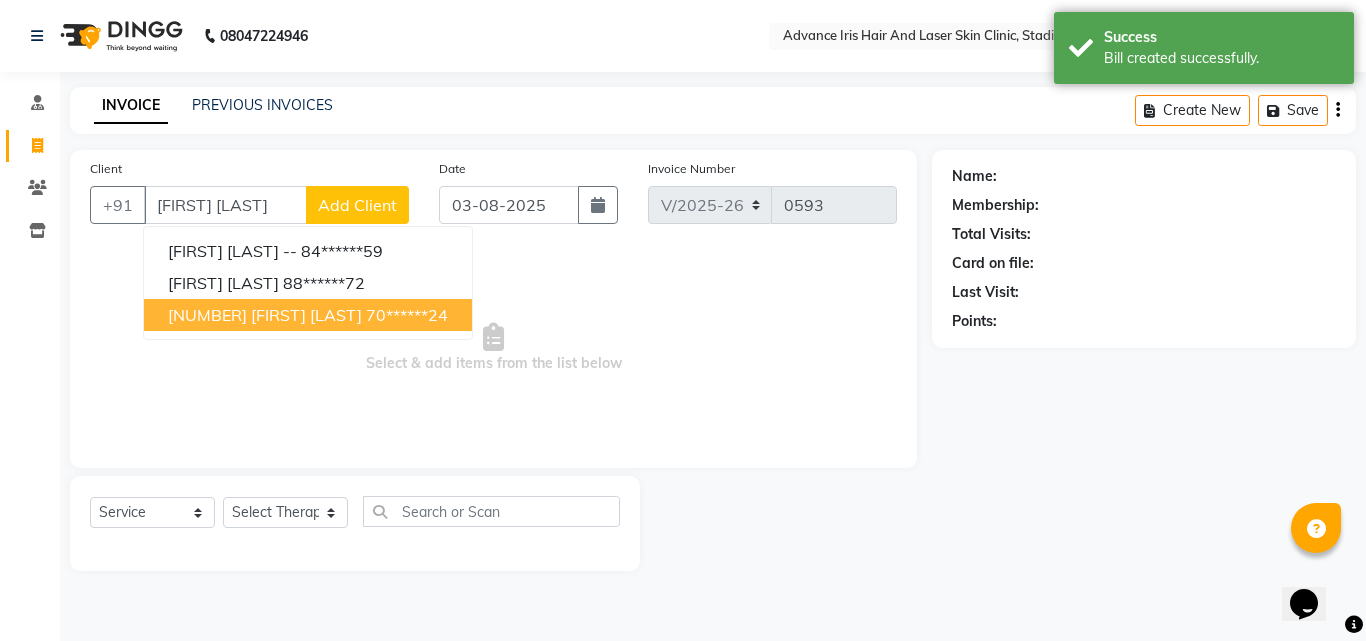 drag, startPoint x: 243, startPoint y: 312, endPoint x: 258, endPoint y: 364, distance: 54.120235 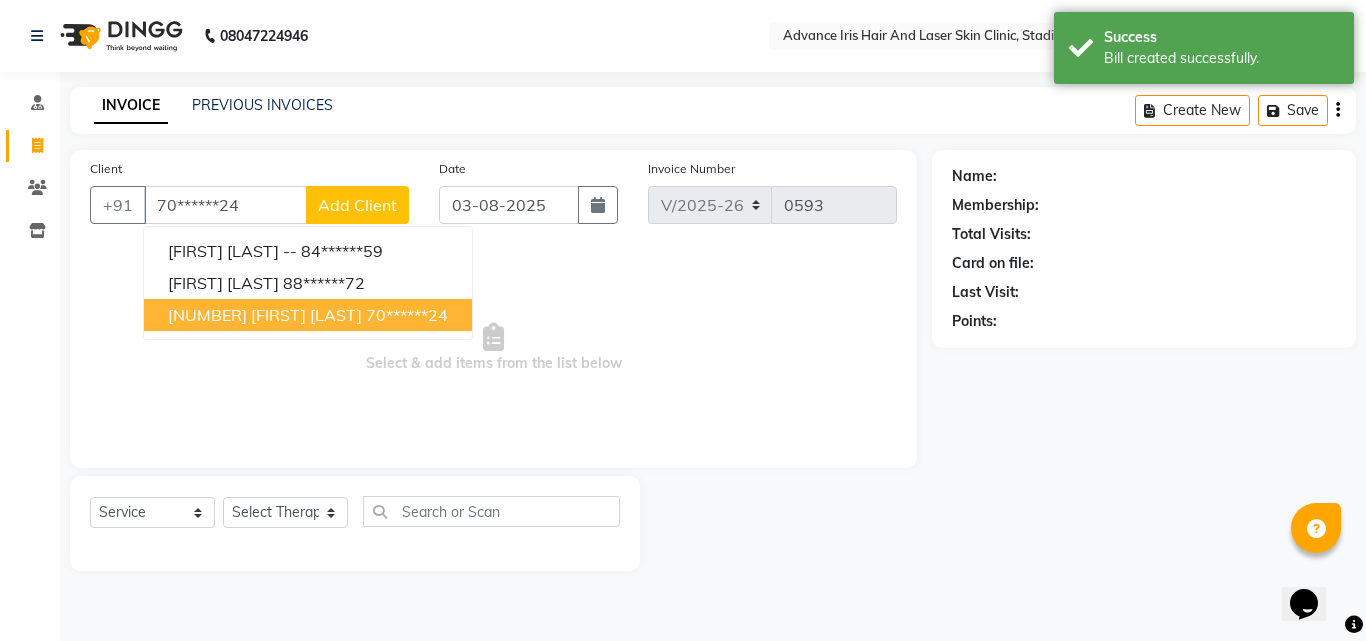 type on "70******24" 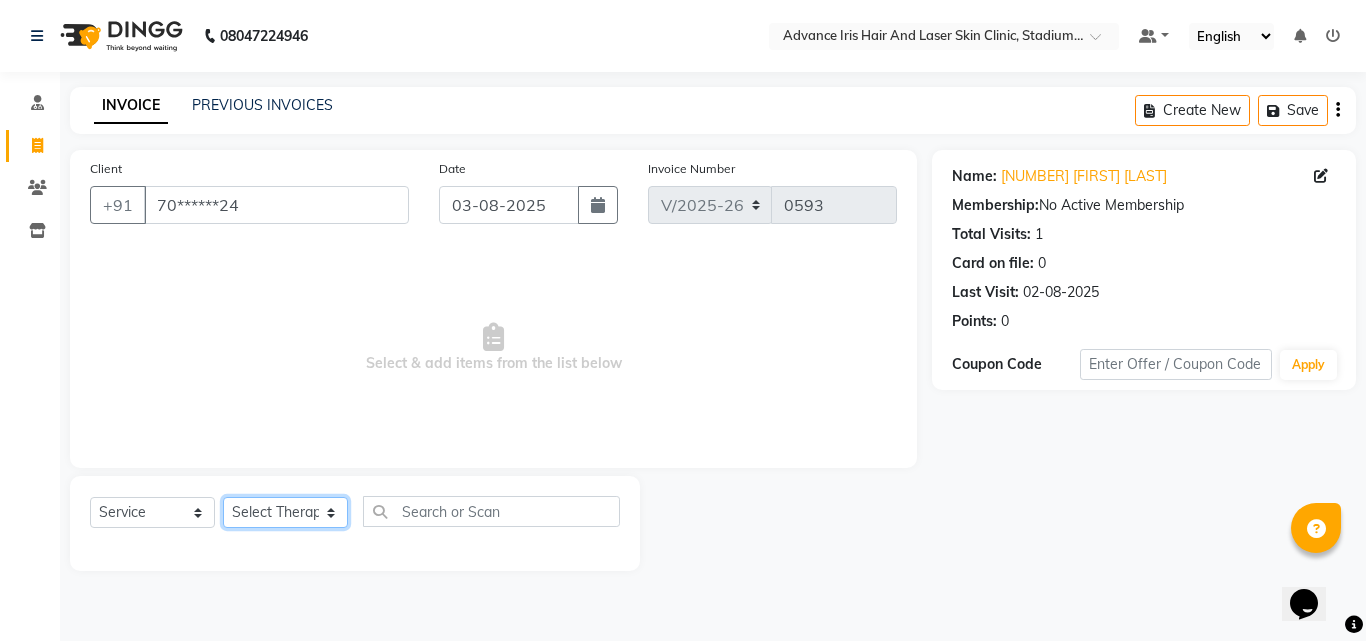 click on "Select Therapist Advance Iris Reception Anchal Chandani Dr Pratiksha Dwivedi(Cosmetologist) Imran Isra Somya Agarwal" 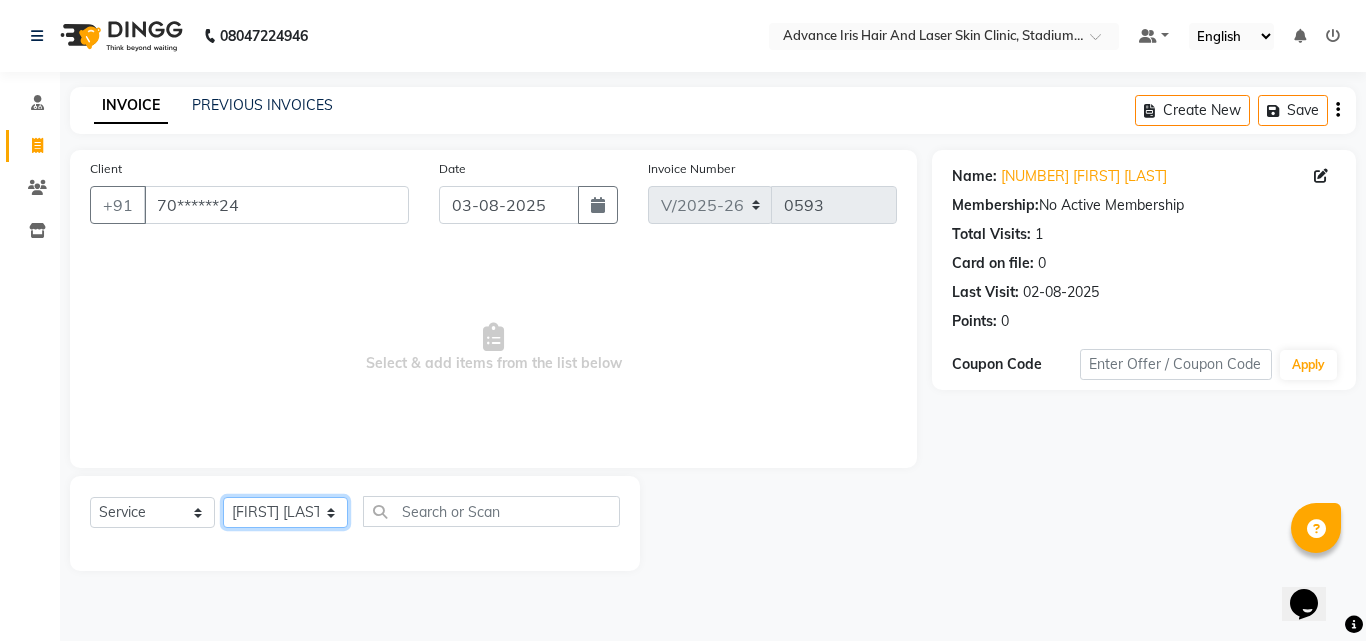 click on "Select Therapist Advance Iris Reception Anchal Chandani Dr Pratiksha Dwivedi(Cosmetologist) Imran Isra Somya Agarwal" 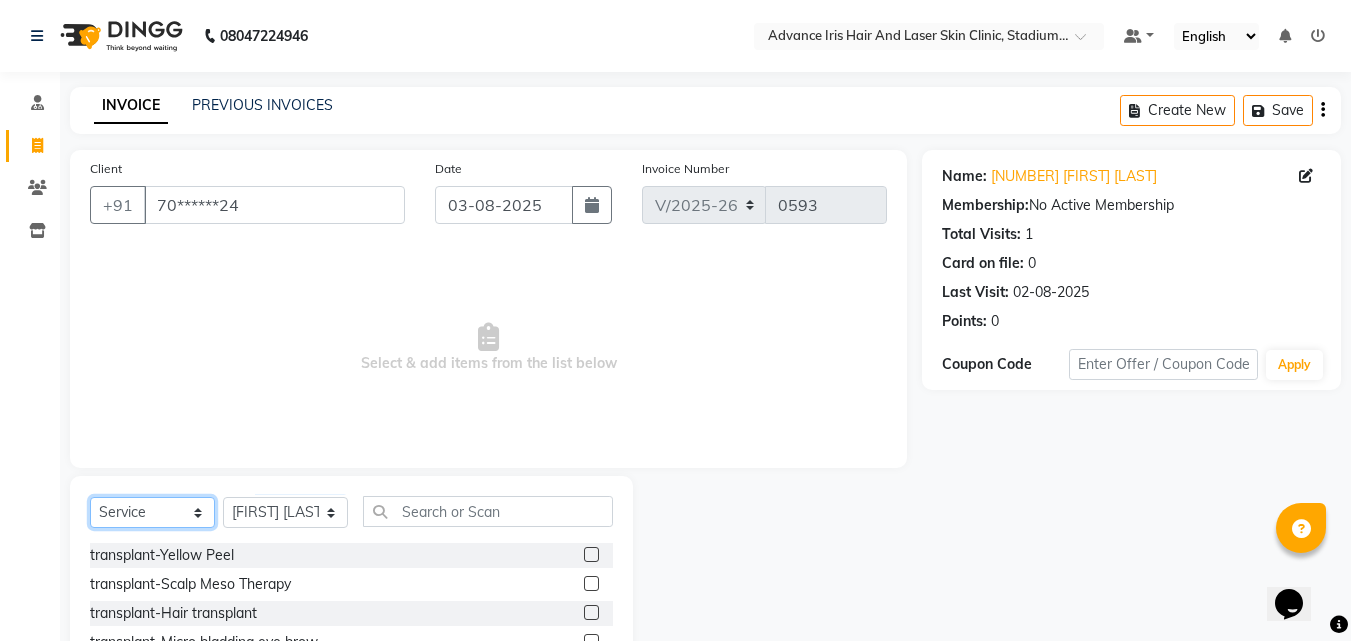 click on "Select  Service  Product  Membership  Package Voucher Prepaid Gift Card" 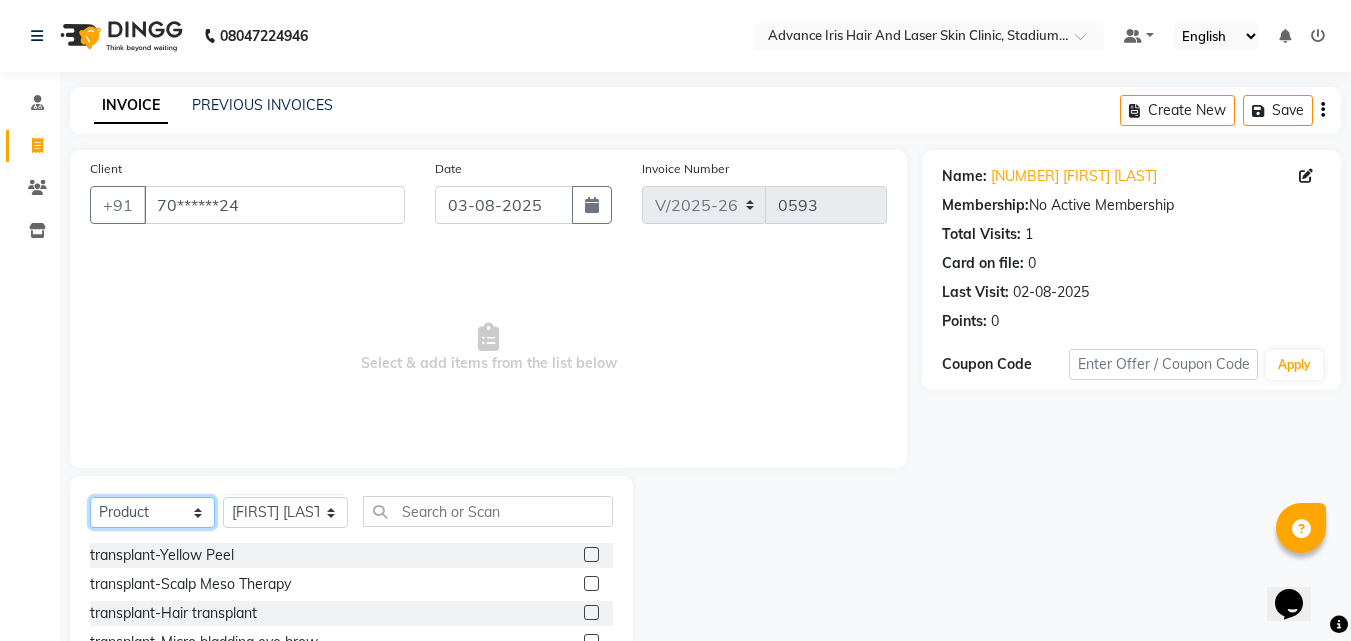click on "Select  Service  Product  Membership  Package Voucher Prepaid Gift Card" 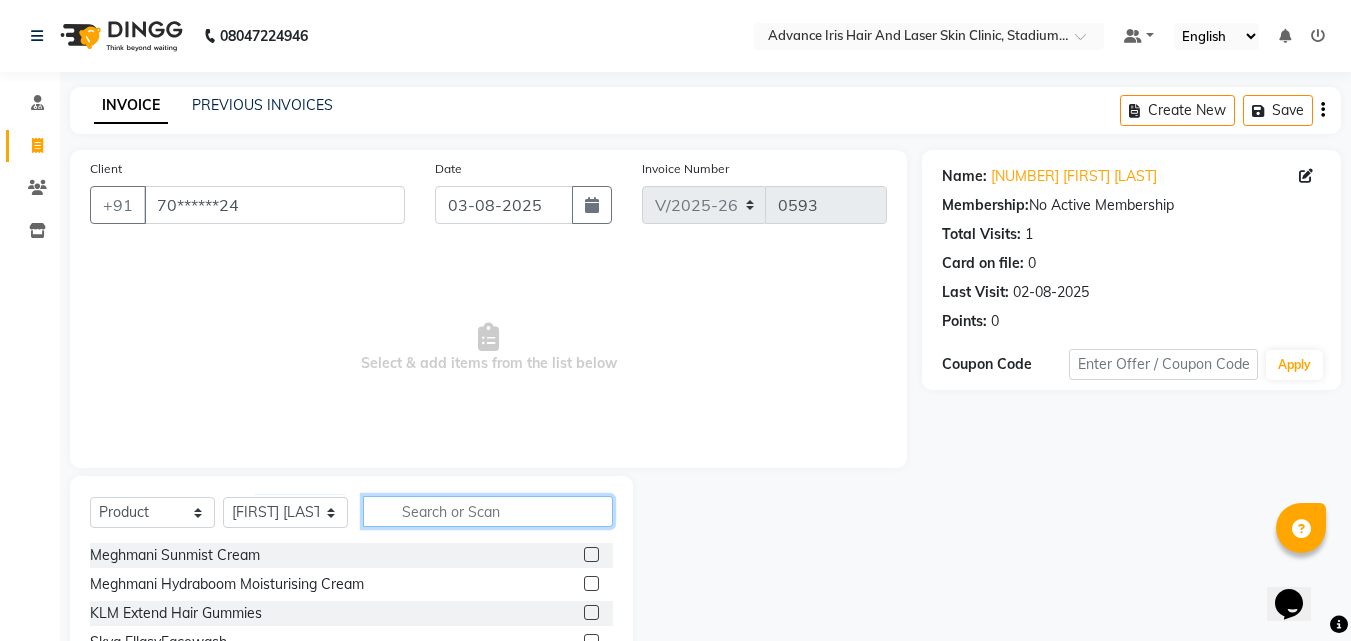 click 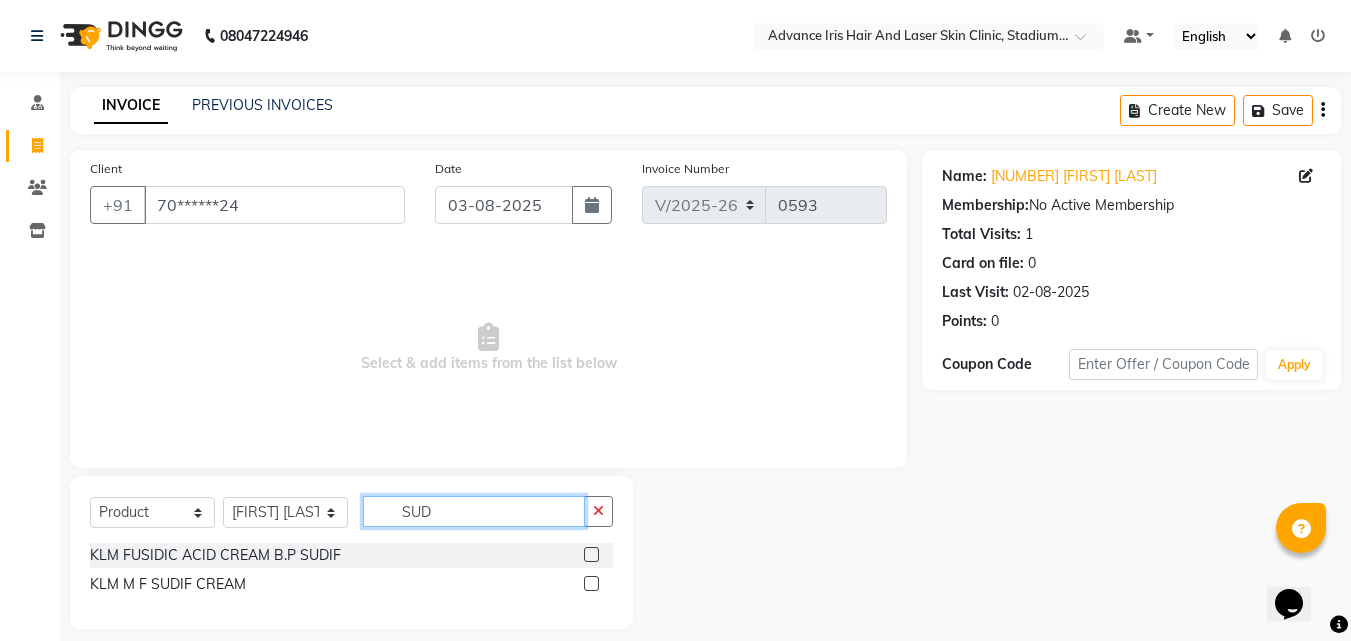 type on "SUD" 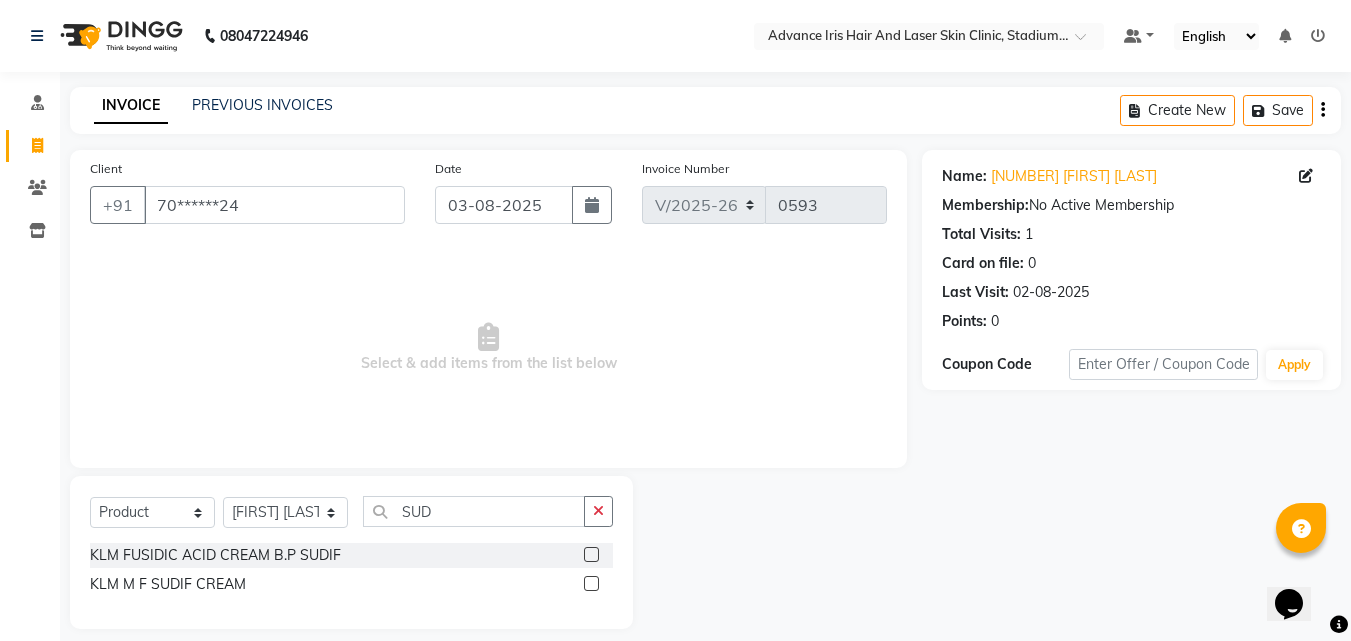click 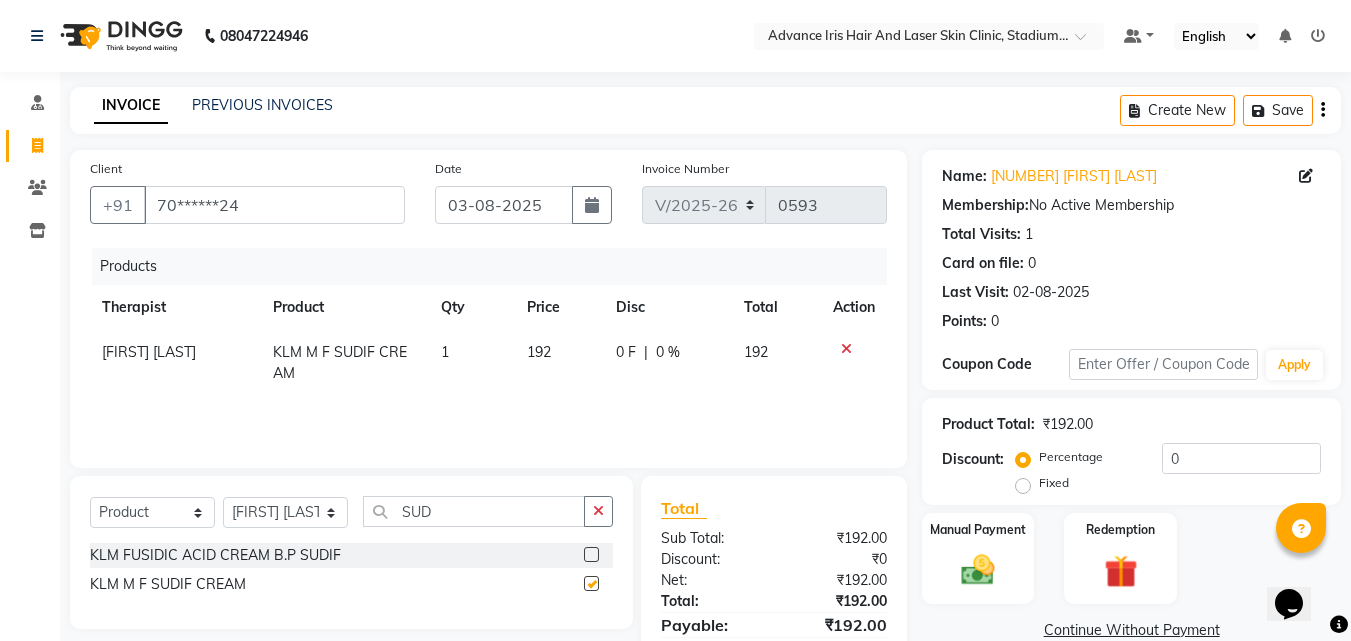 checkbox on "false" 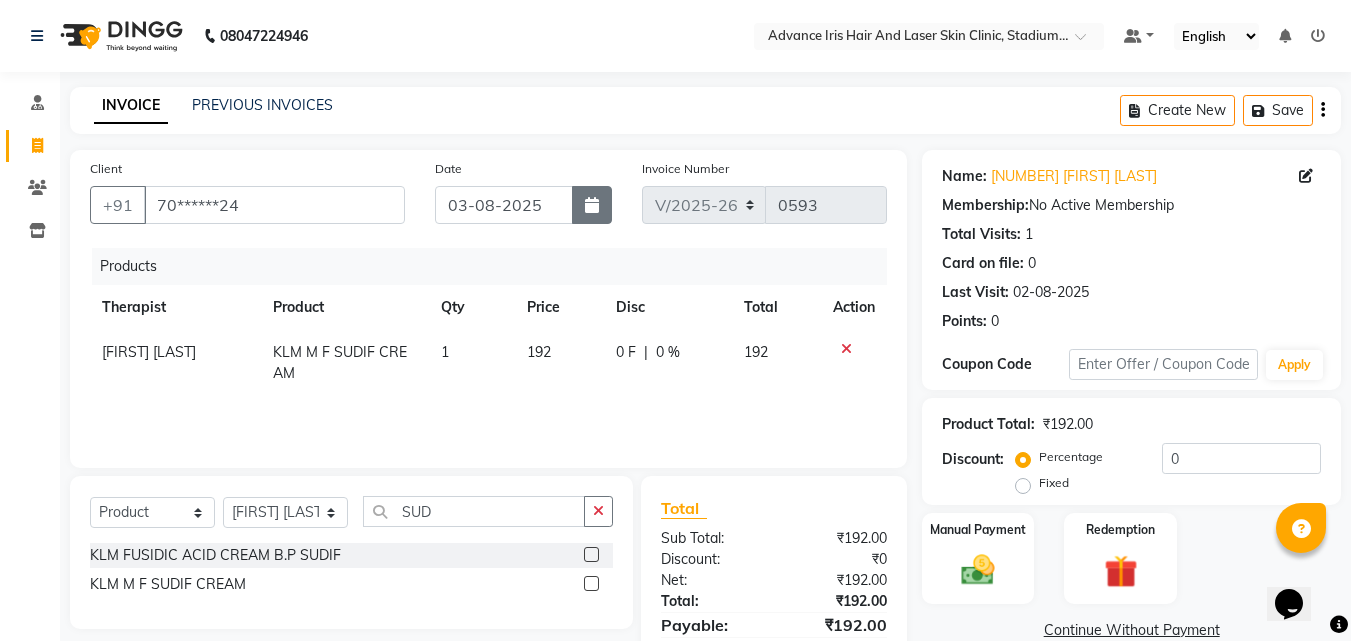click 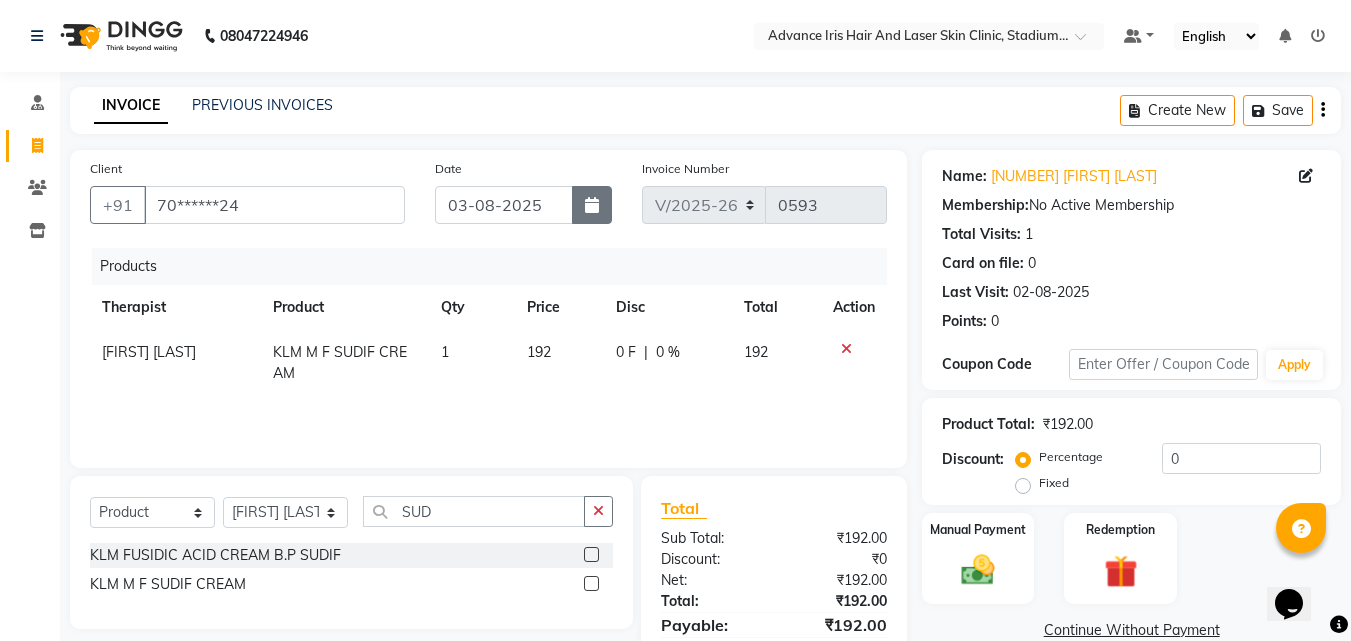 select on "8" 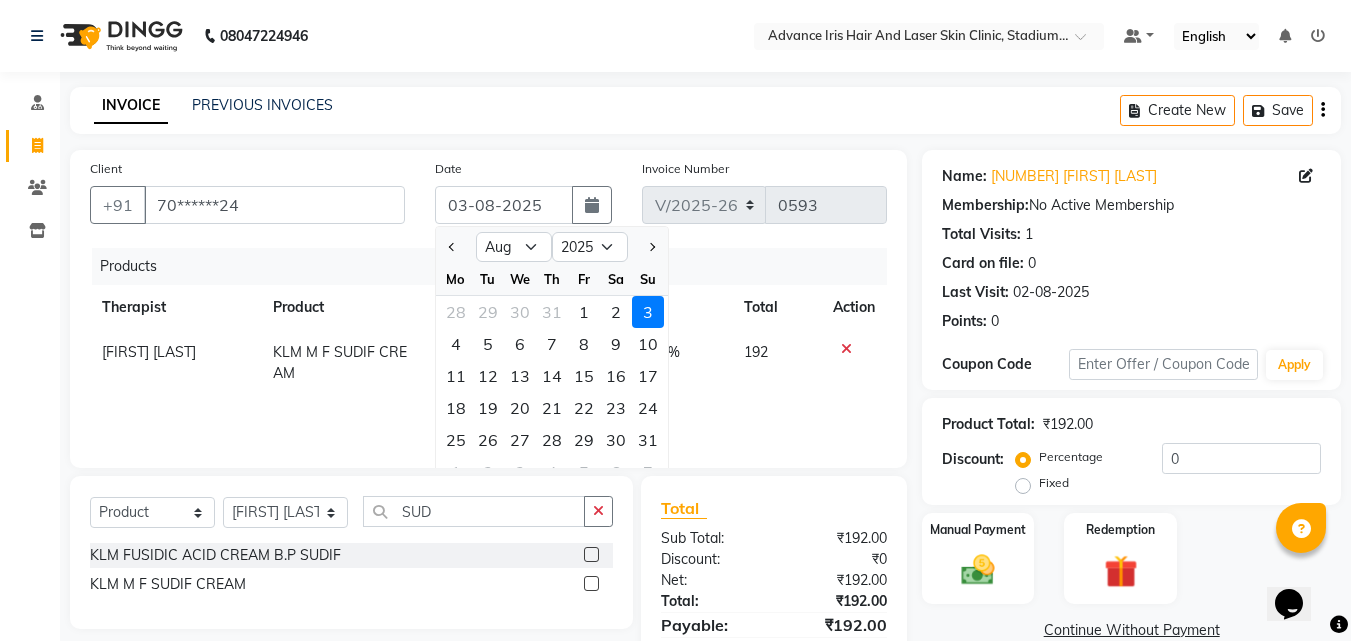 click on "2" 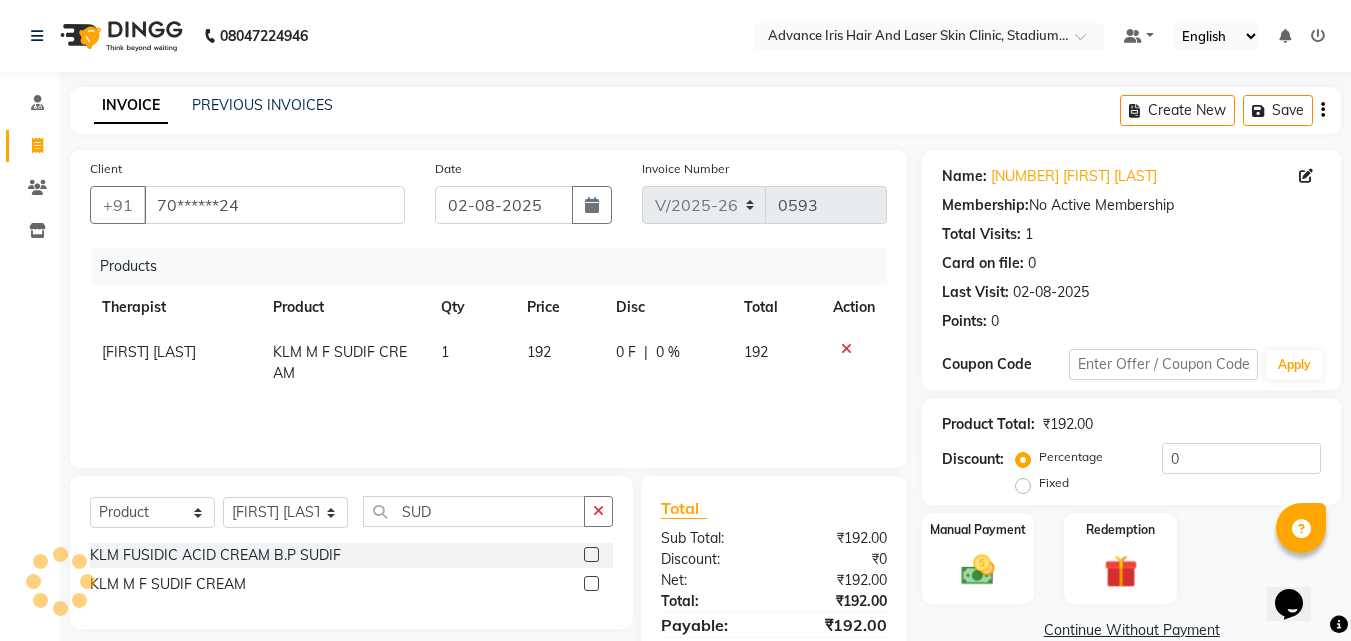 click on "192" 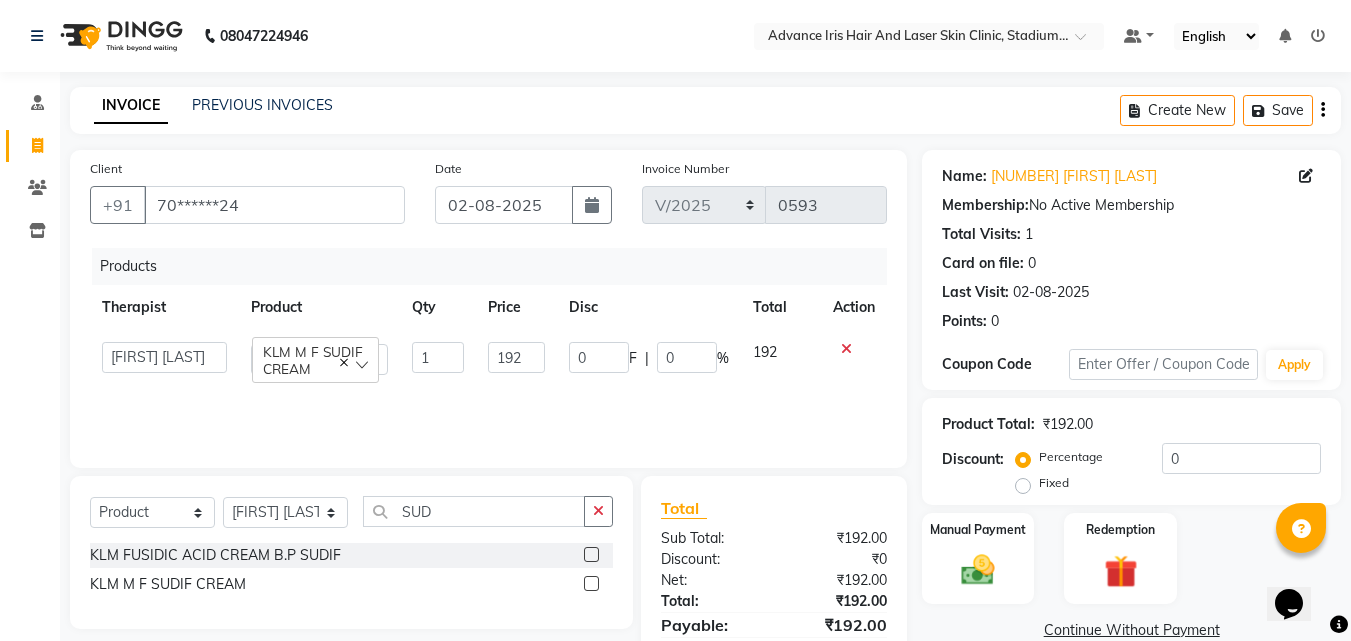 click on "192" 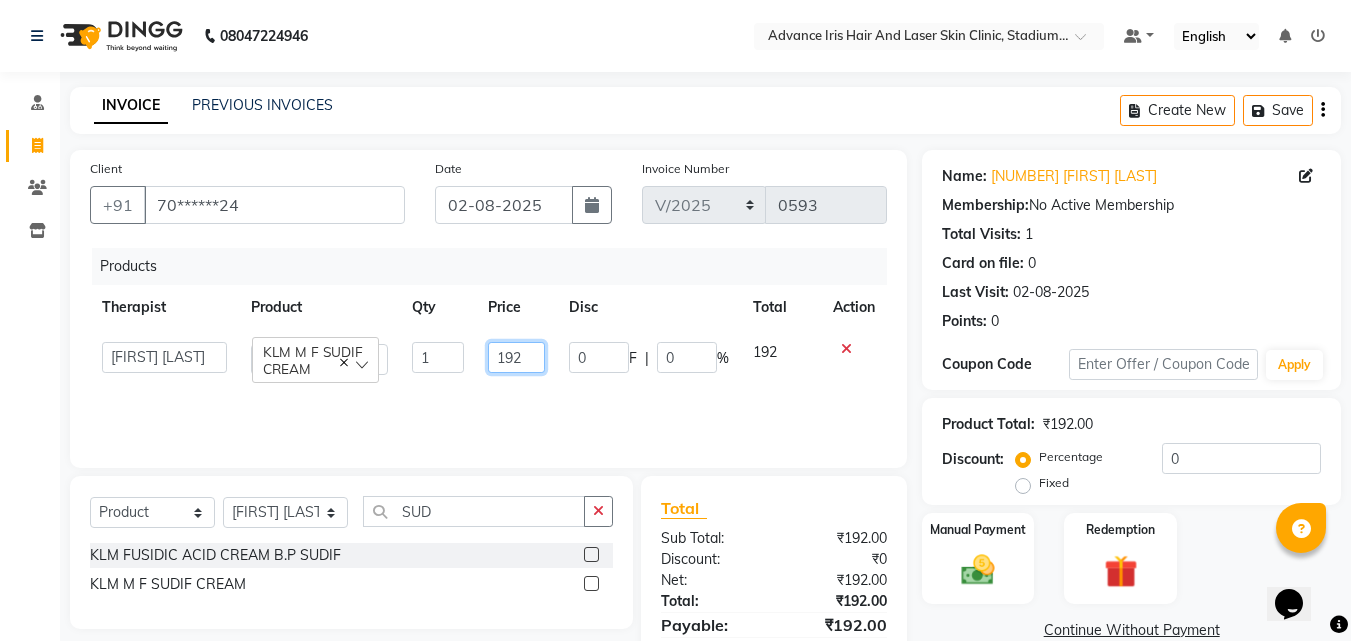 click on "192" 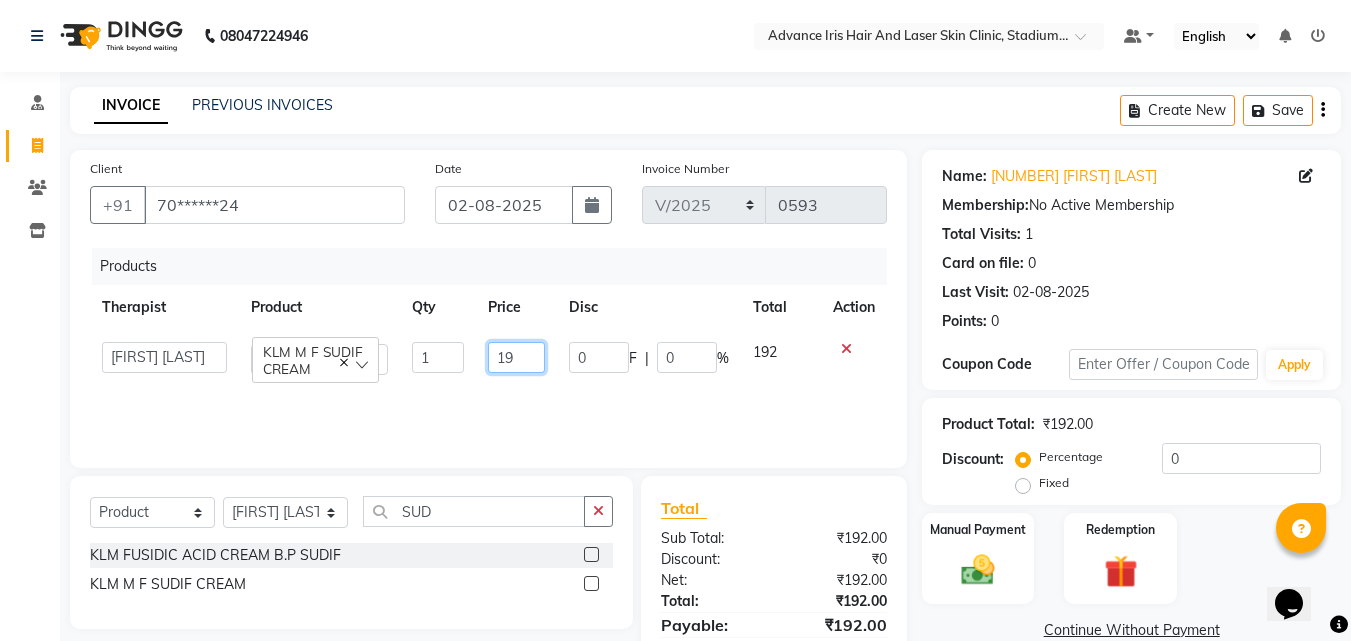 type on "1" 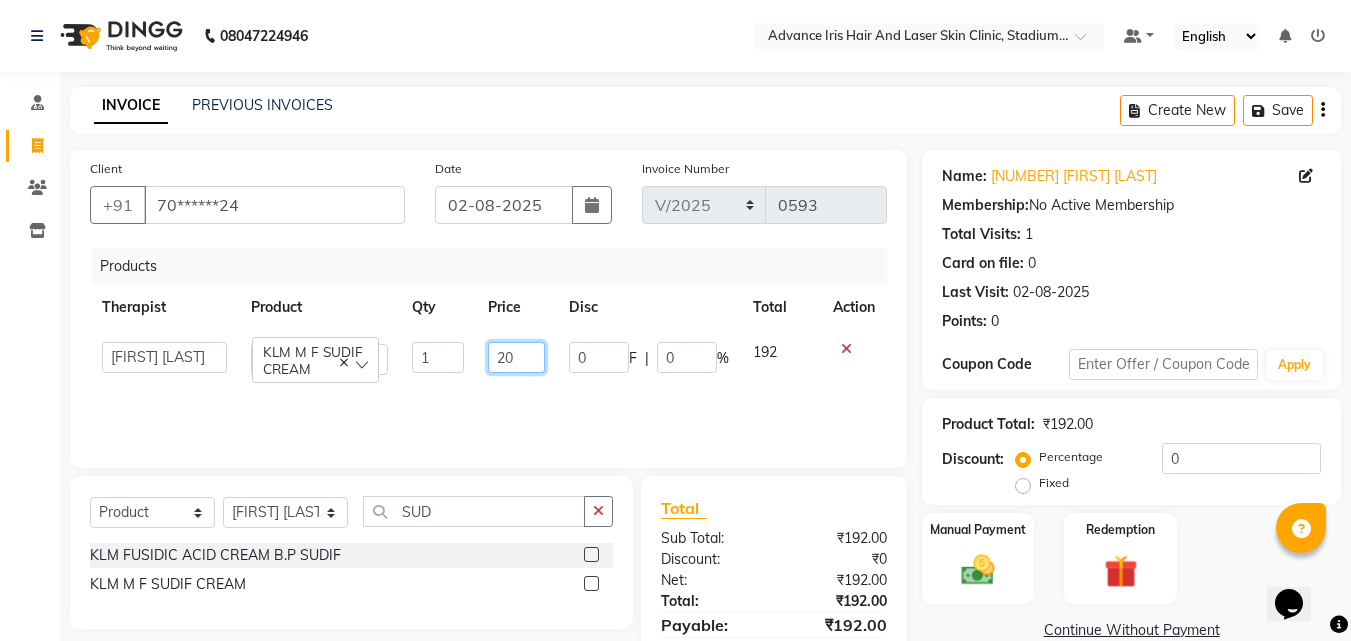type on "200" 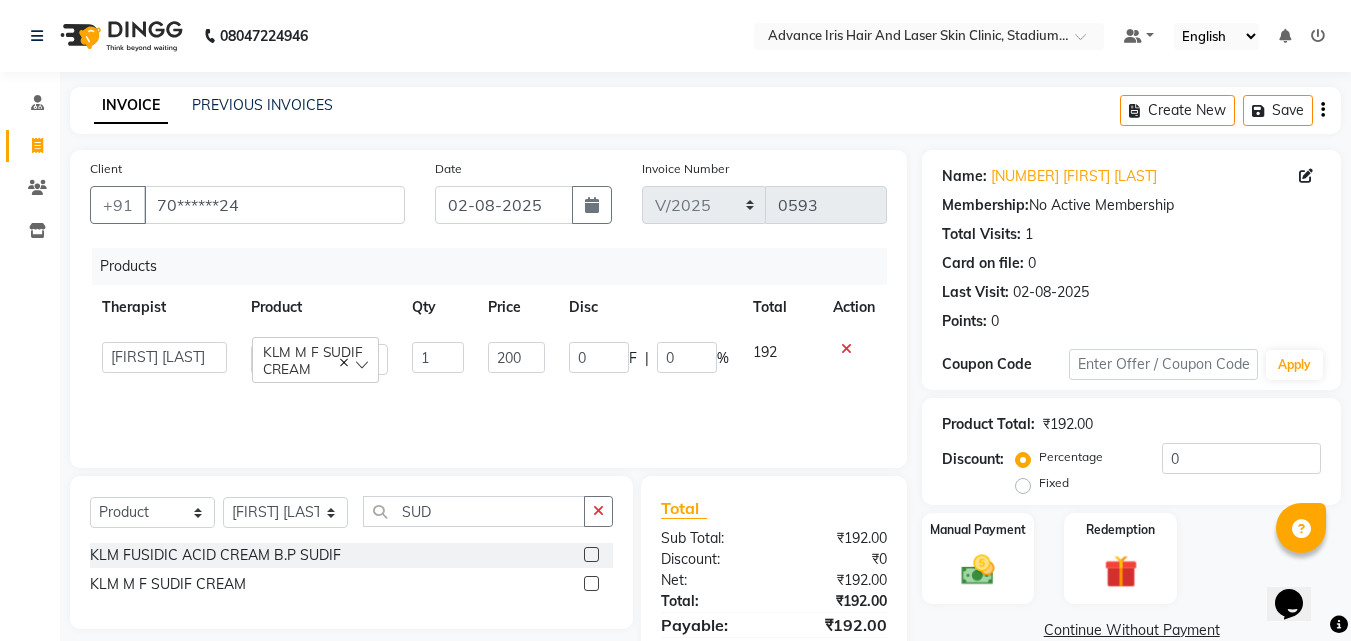 click on "Products Therapist Product Qty Price Disc Total Action Advance Iris Reception Anchal Chandani Dr Pratiksha Dwivedi(Cosmetologist) Imran Isra Somya Agarwal KLM M F SUDIF CREAM 1 200 0 F | 0 % 192" 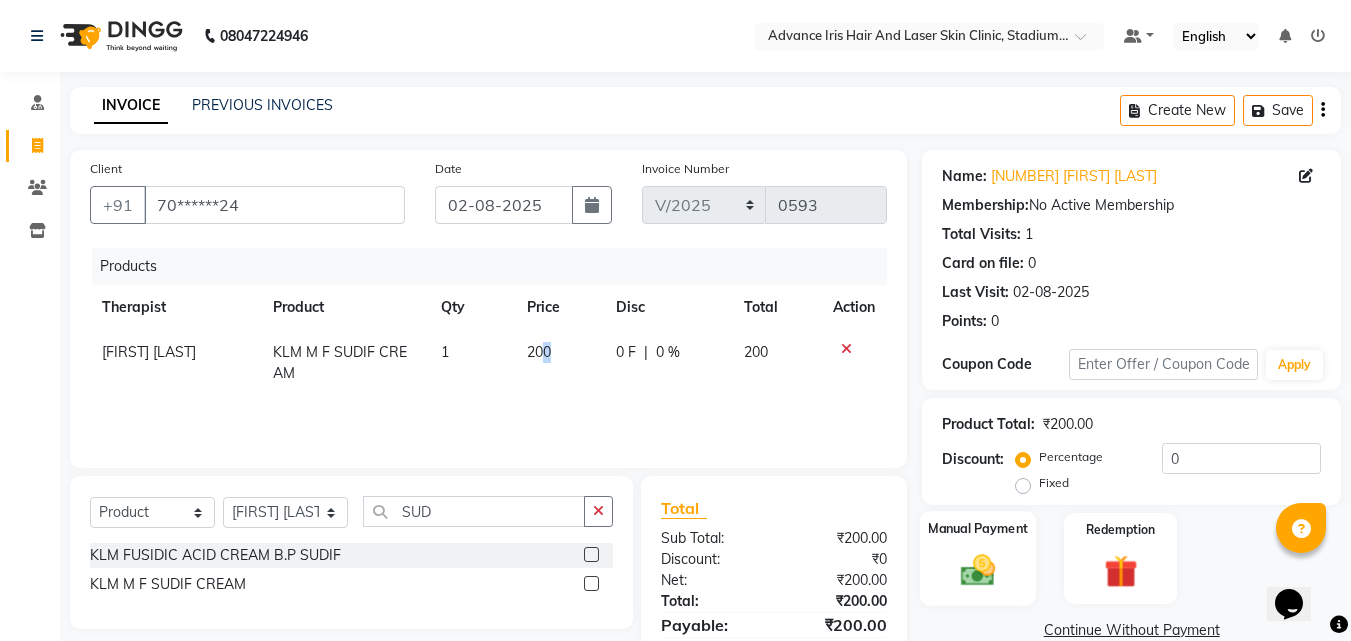 click 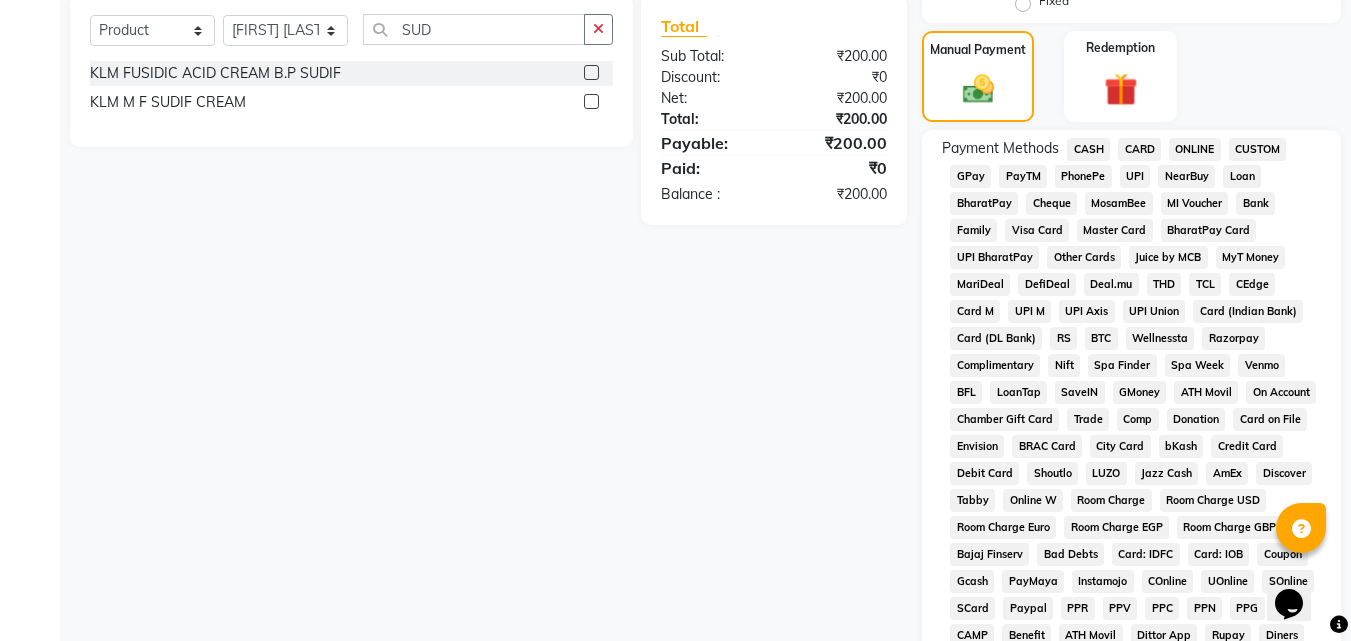 scroll, scrollTop: 500, scrollLeft: 0, axis: vertical 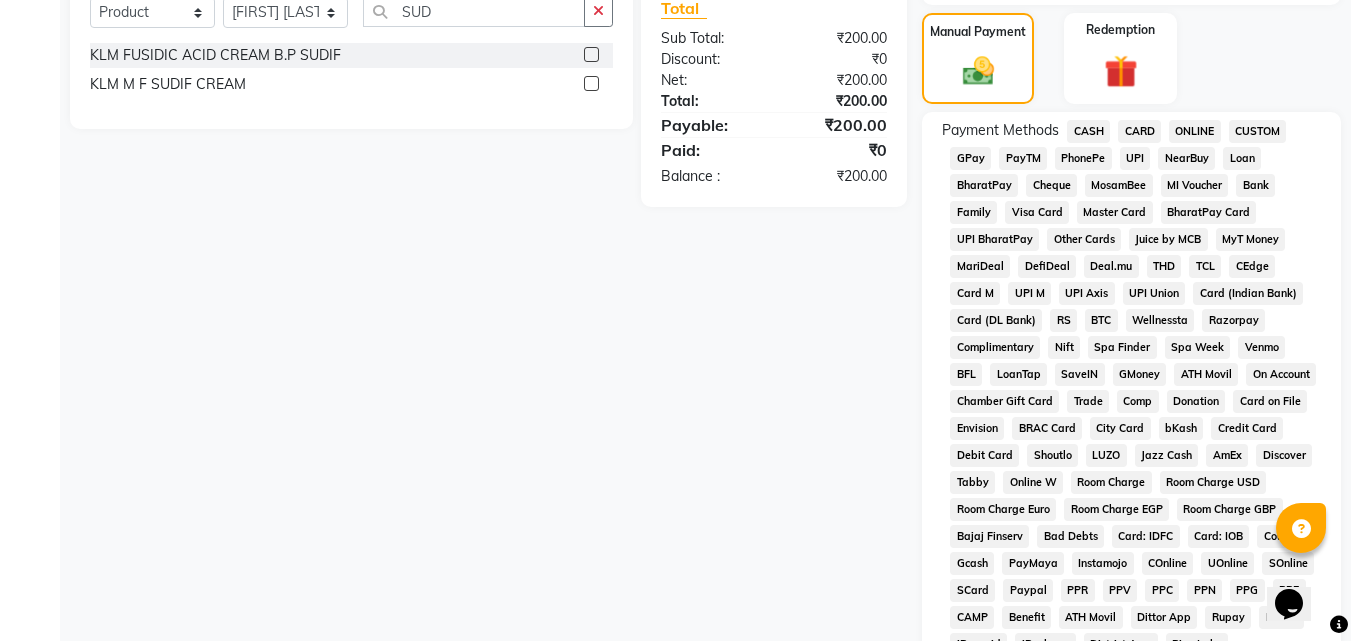 click on "GPay" 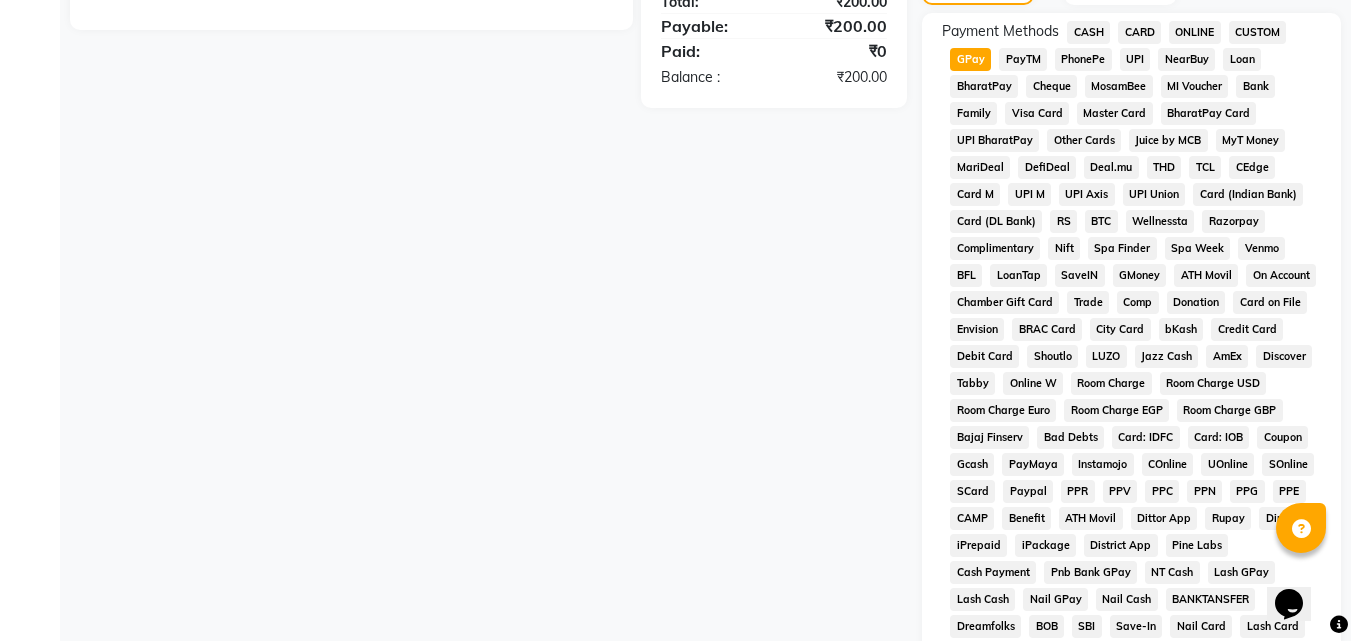 scroll, scrollTop: 785, scrollLeft: 0, axis: vertical 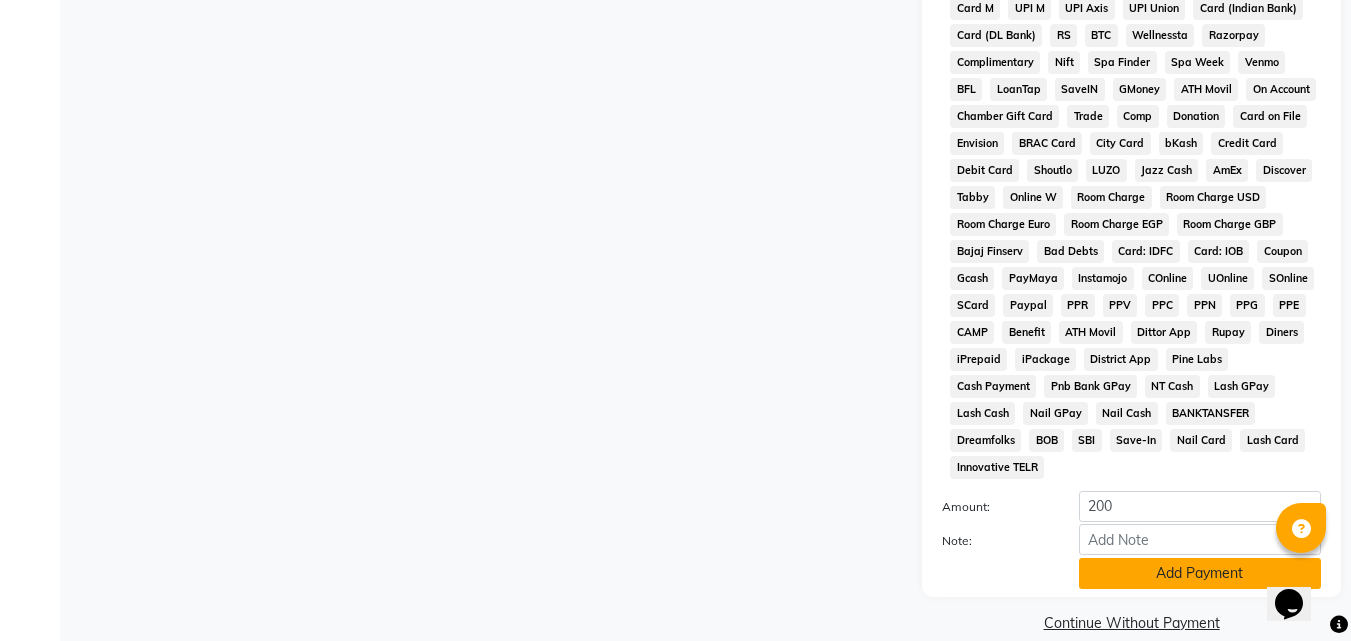 click on "Add Payment" 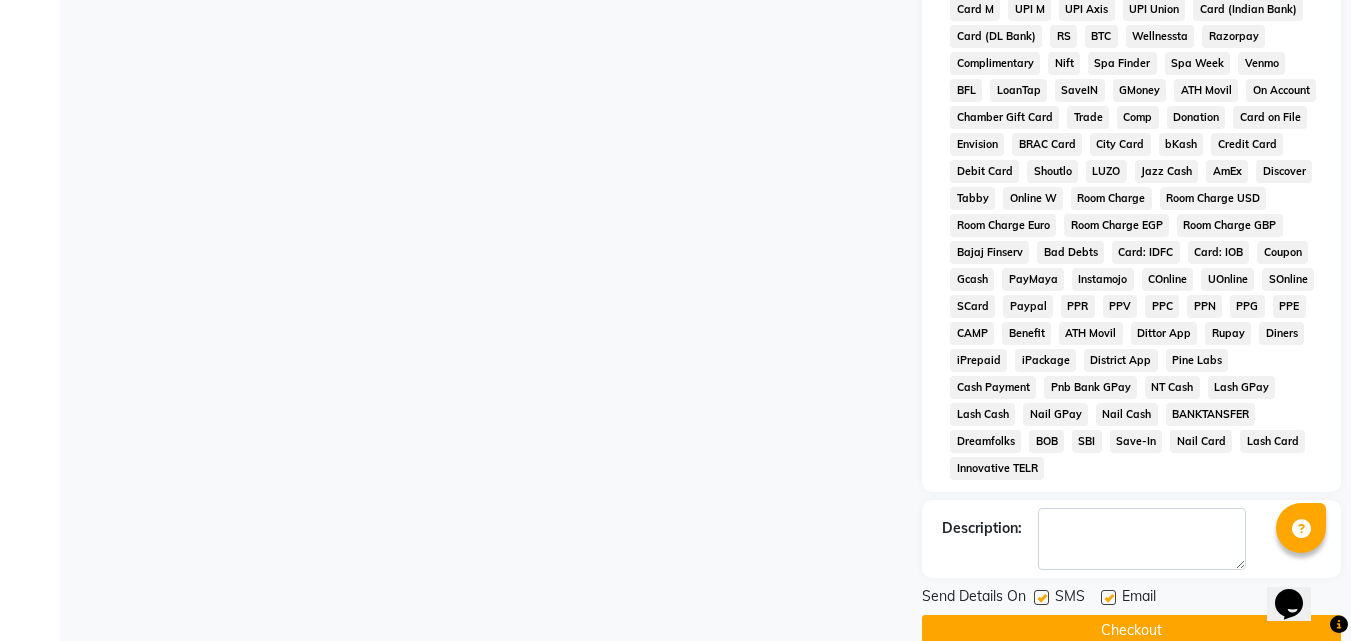scroll, scrollTop: 792, scrollLeft: 0, axis: vertical 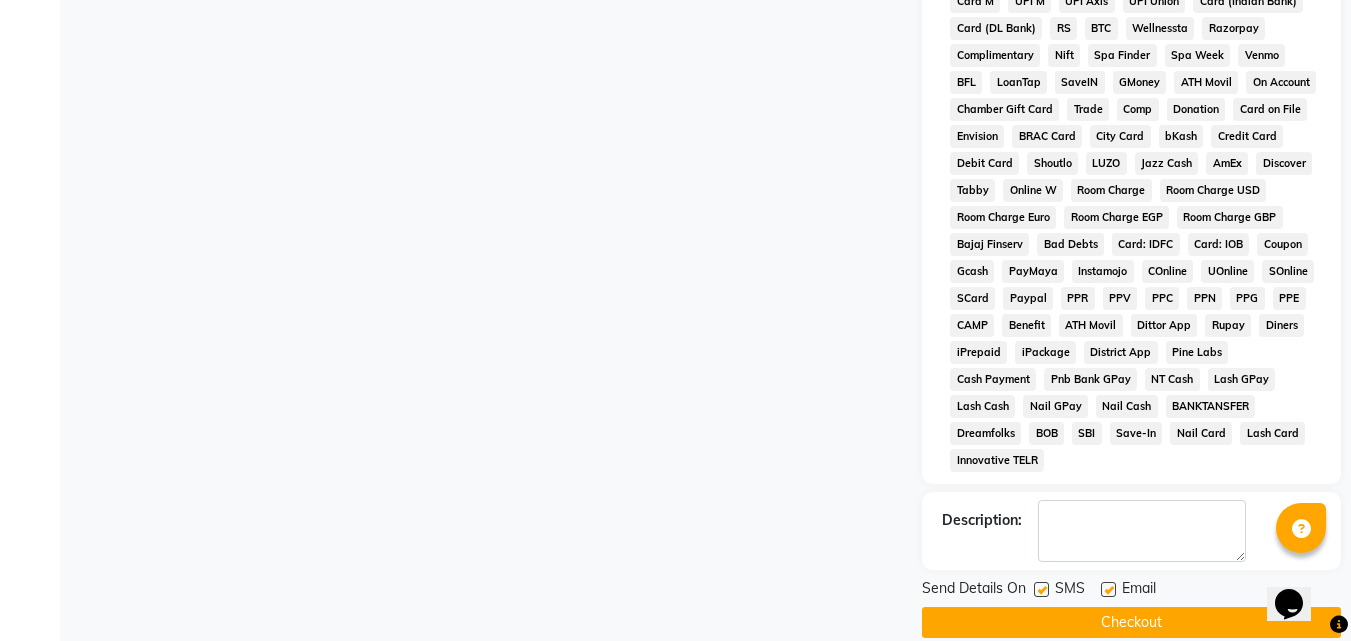 drag, startPoint x: 1121, startPoint y: 602, endPoint x: 1117, endPoint y: 580, distance: 22.36068 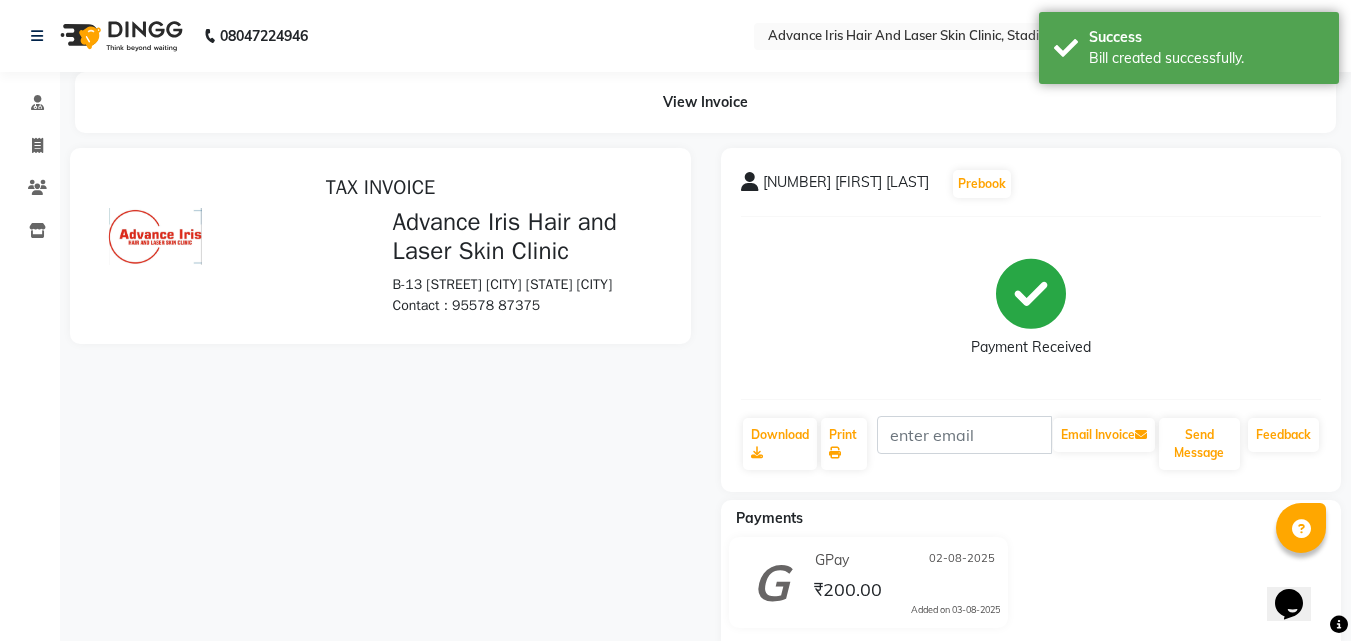 scroll, scrollTop: 0, scrollLeft: 0, axis: both 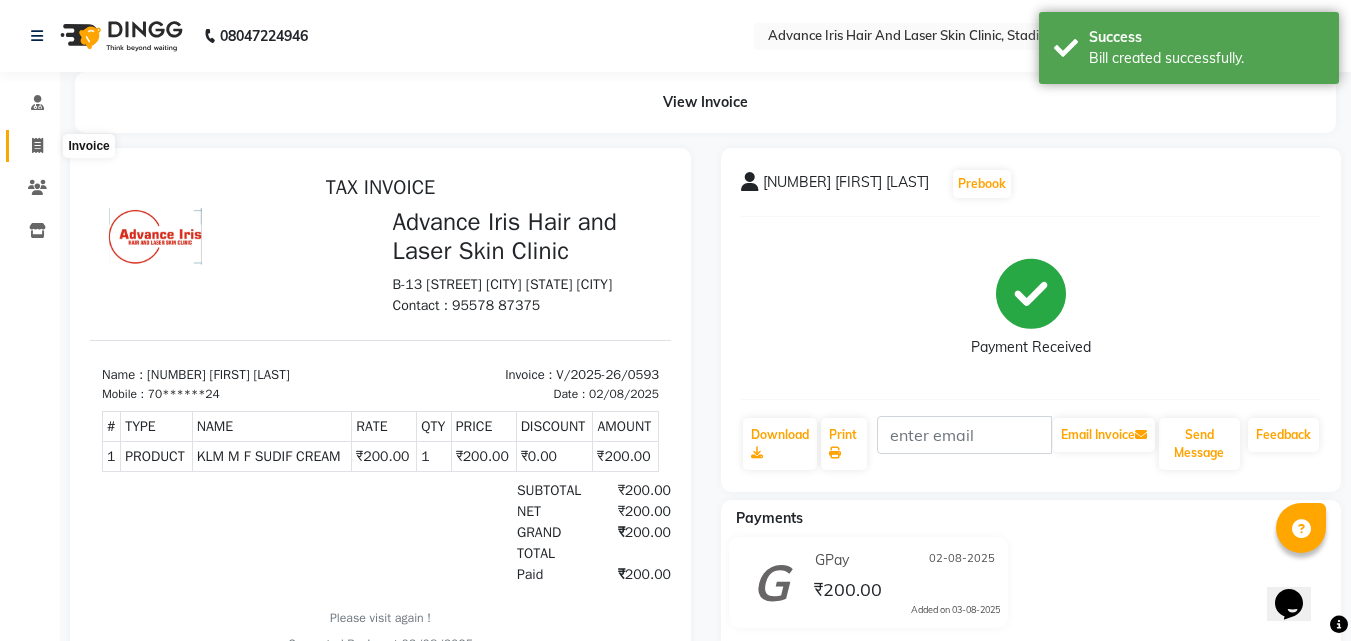 click 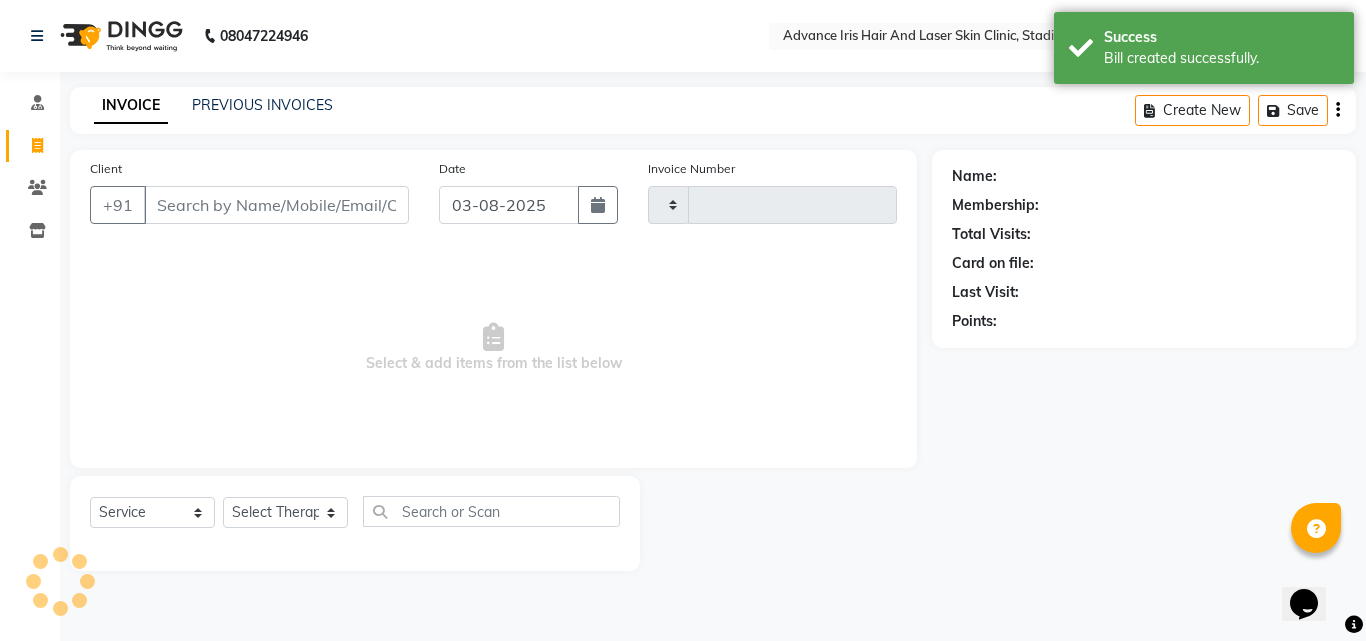 type on "0594" 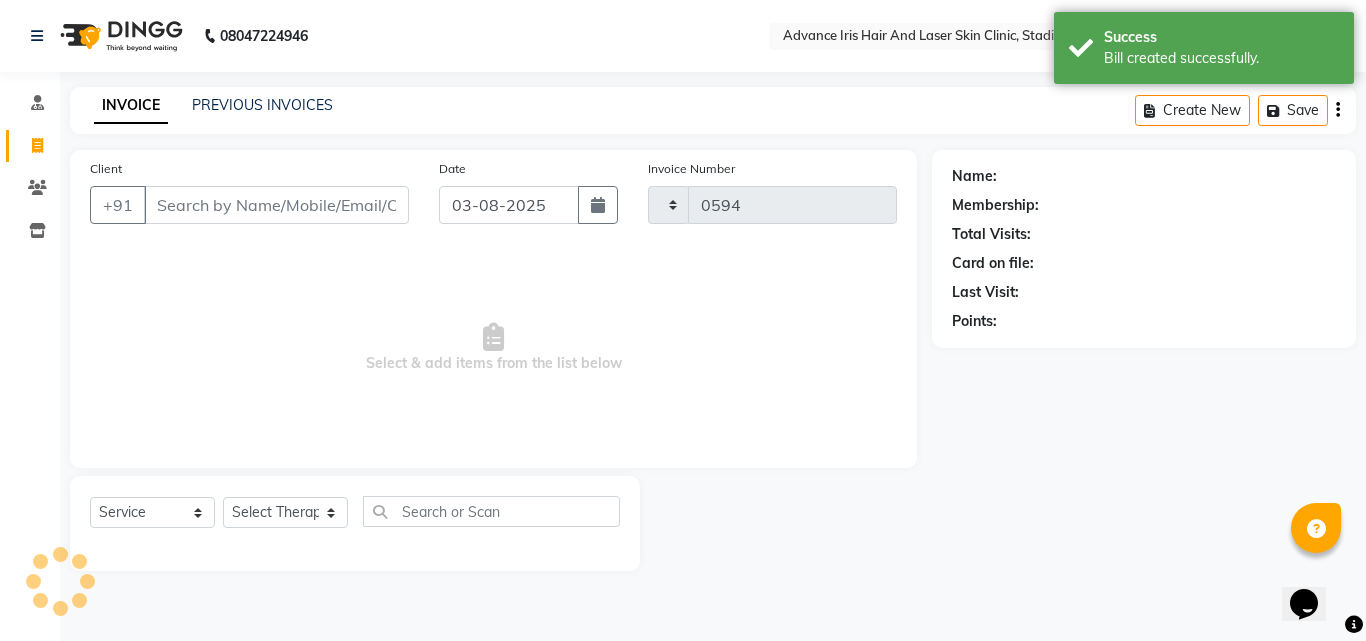 select on "5825" 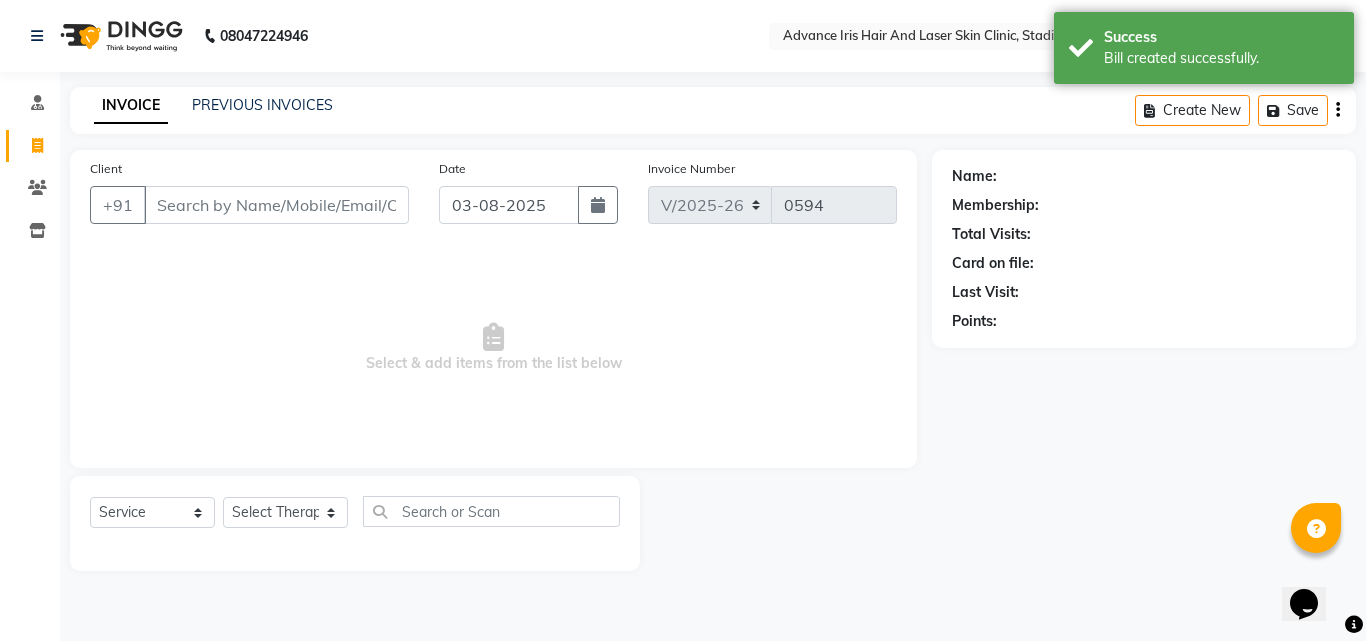 click on "INVOICE PREVIOUS INVOICES" 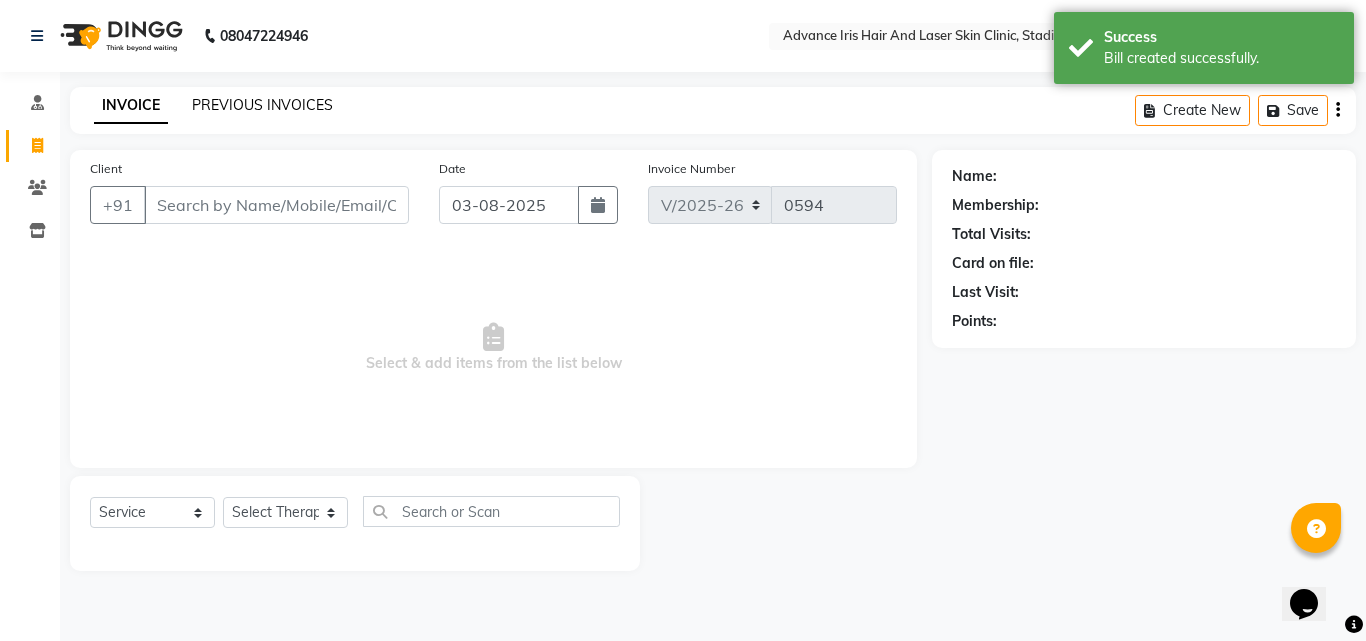 click on "PREVIOUS INVOICES" 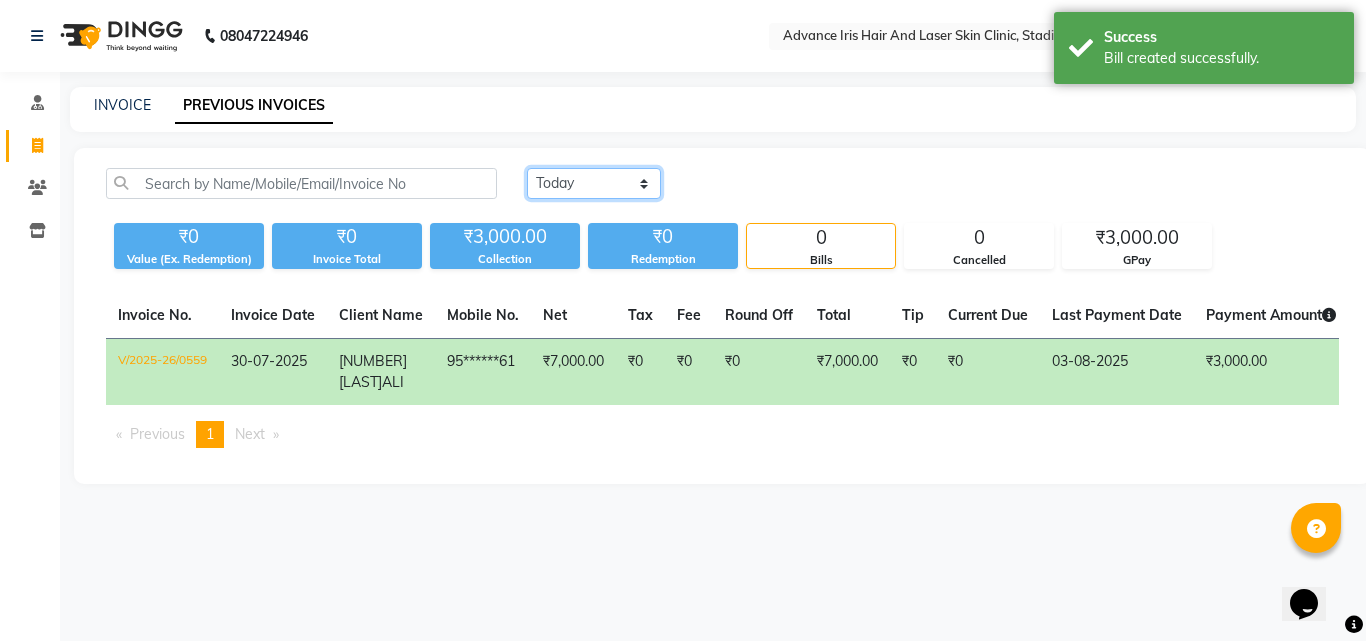 click on "Today Yesterday Custom Range" 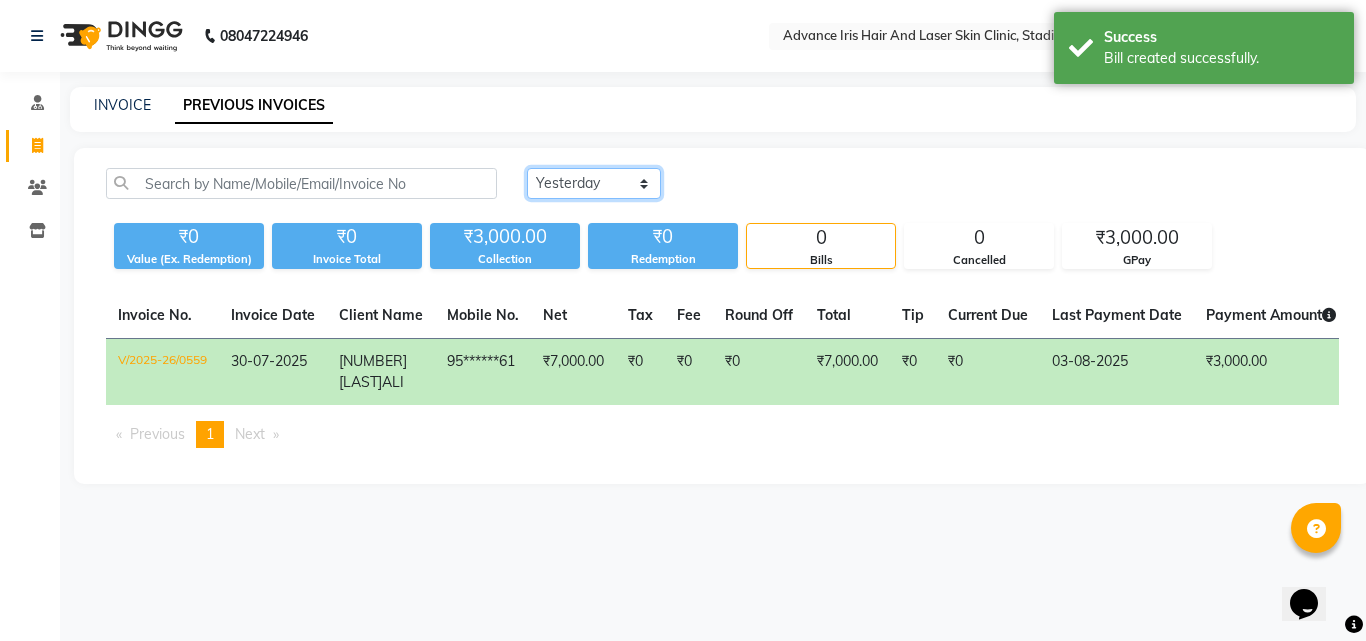 click on "Today Yesterday Custom Range" 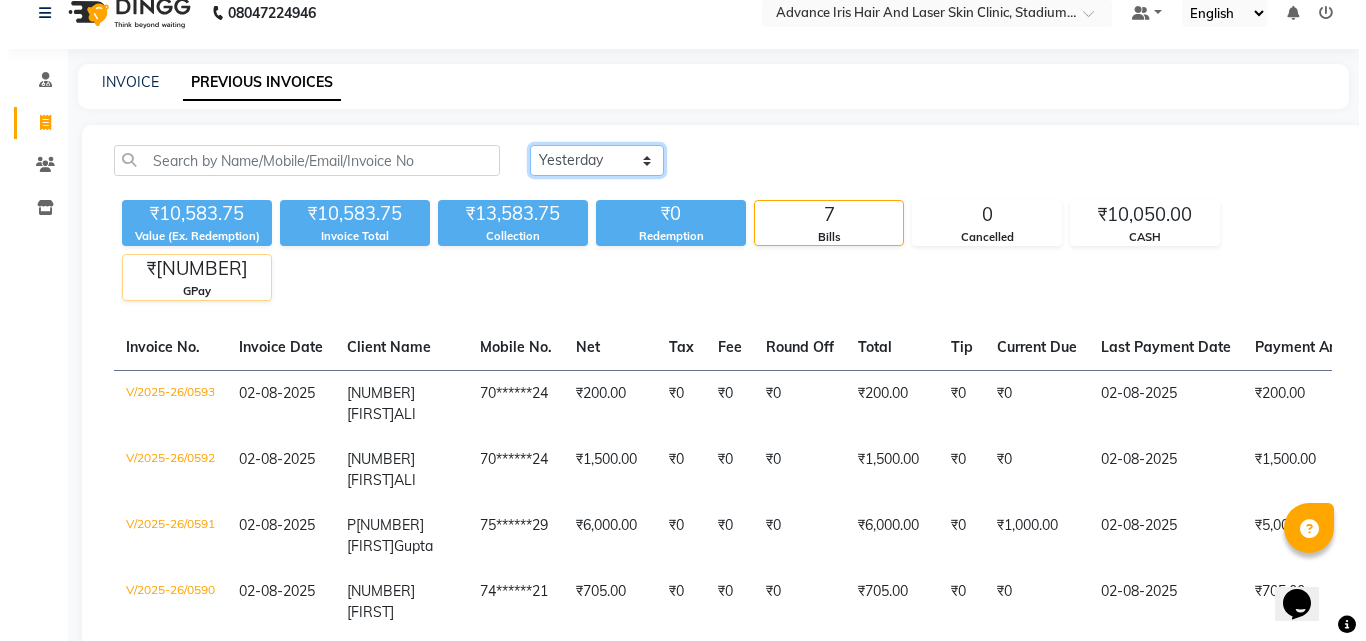 scroll, scrollTop: 0, scrollLeft: 0, axis: both 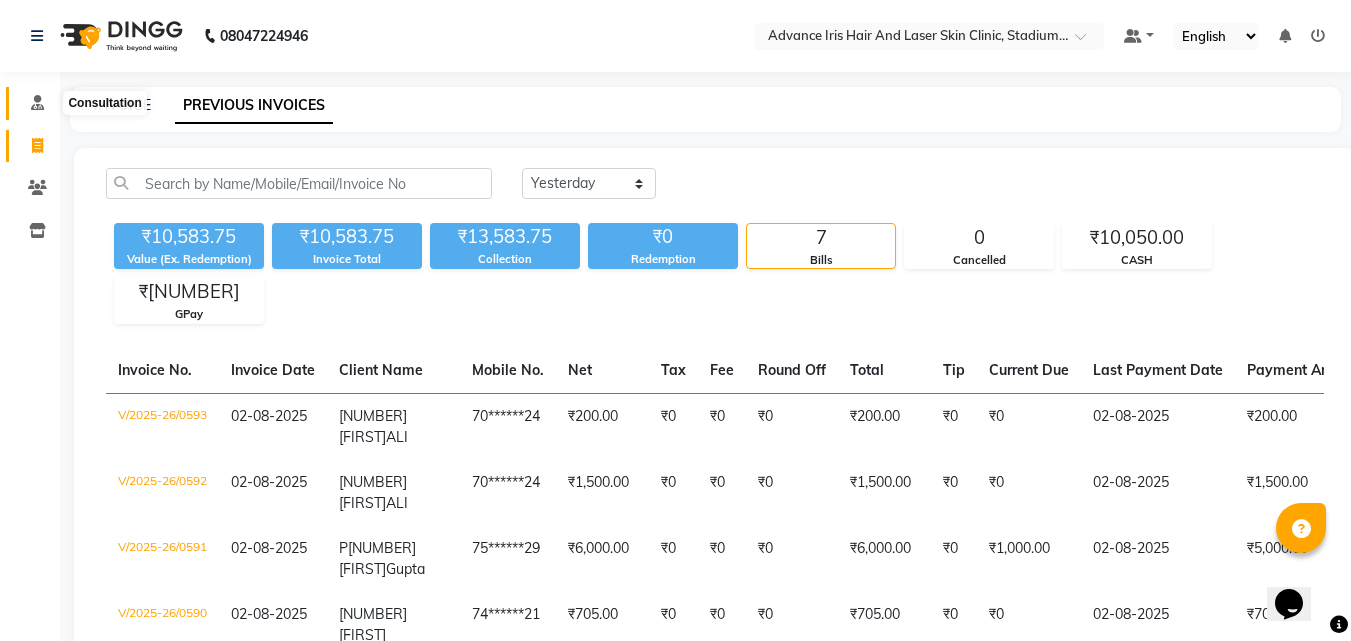 click 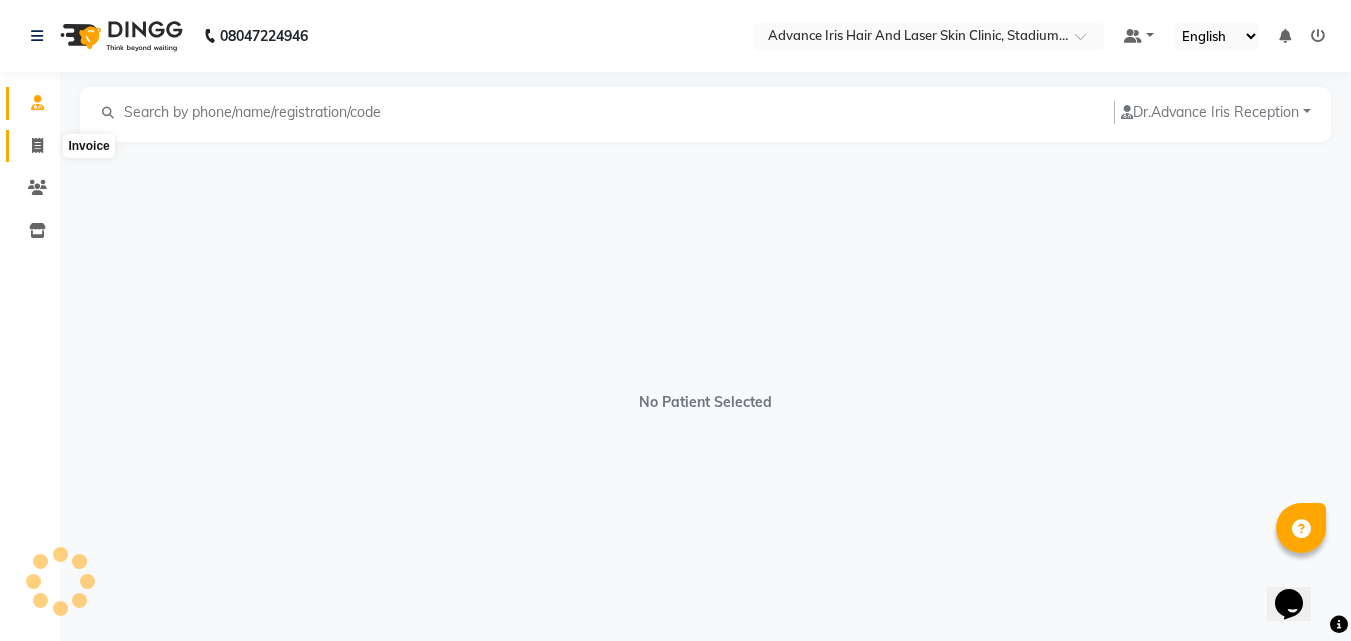 click 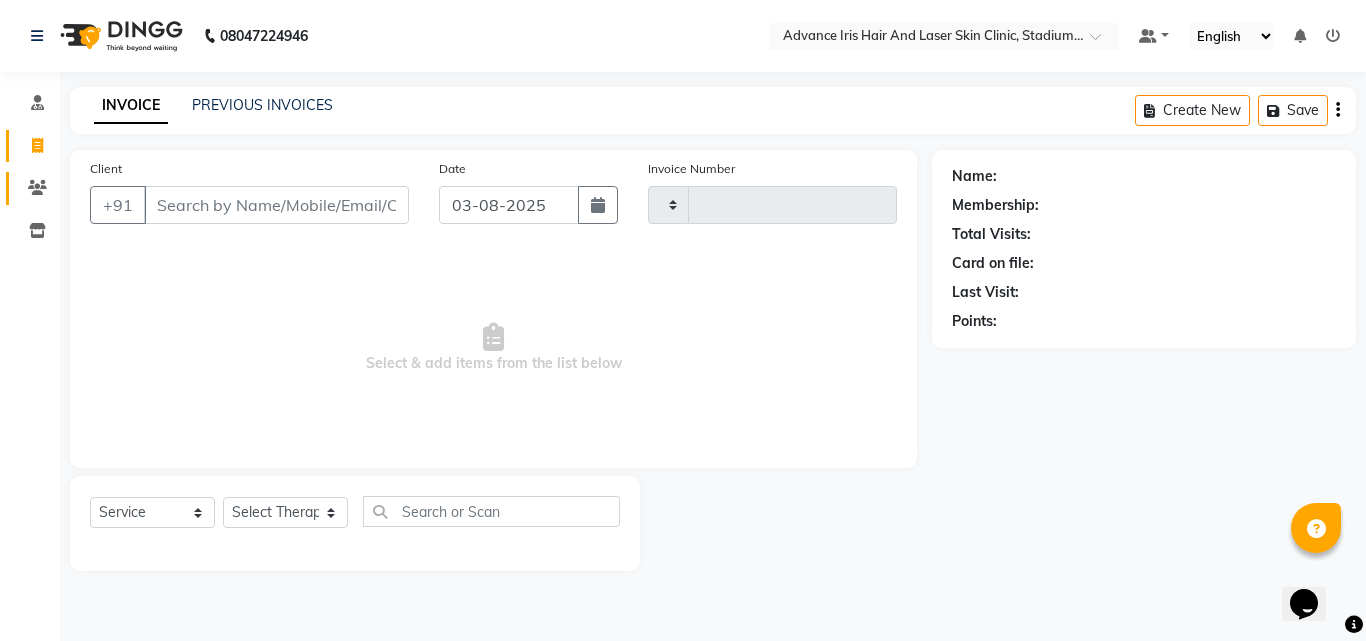 type on "0594" 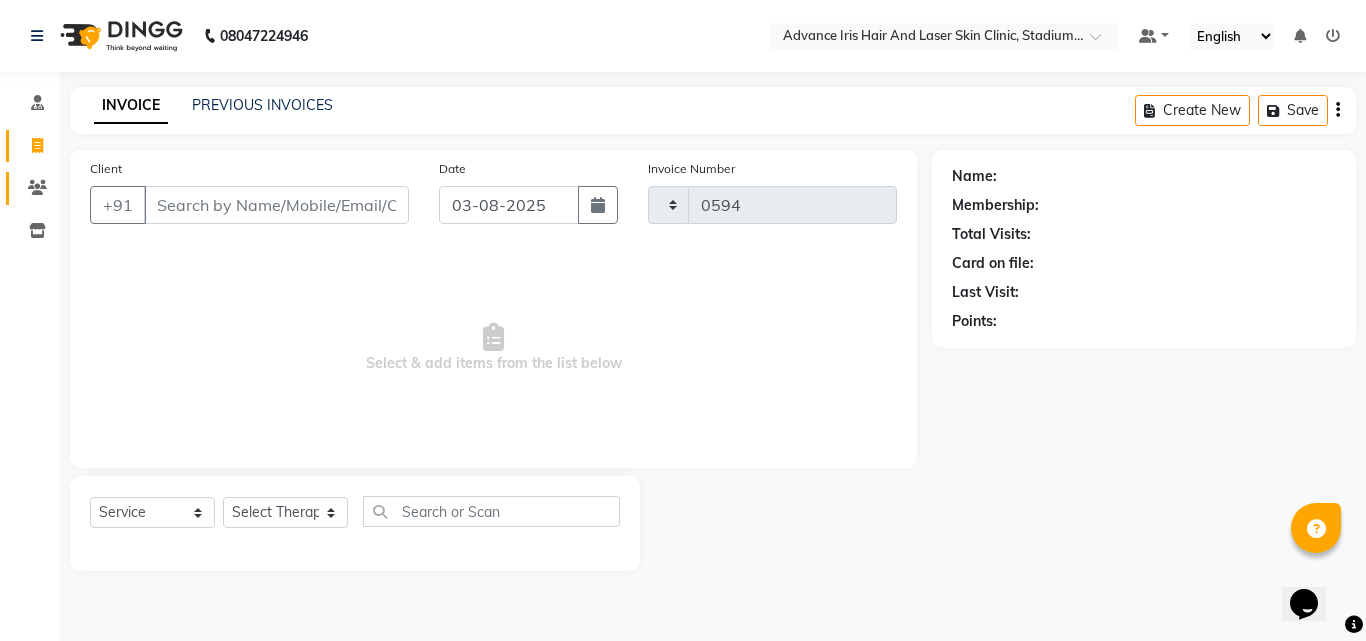 select on "5825" 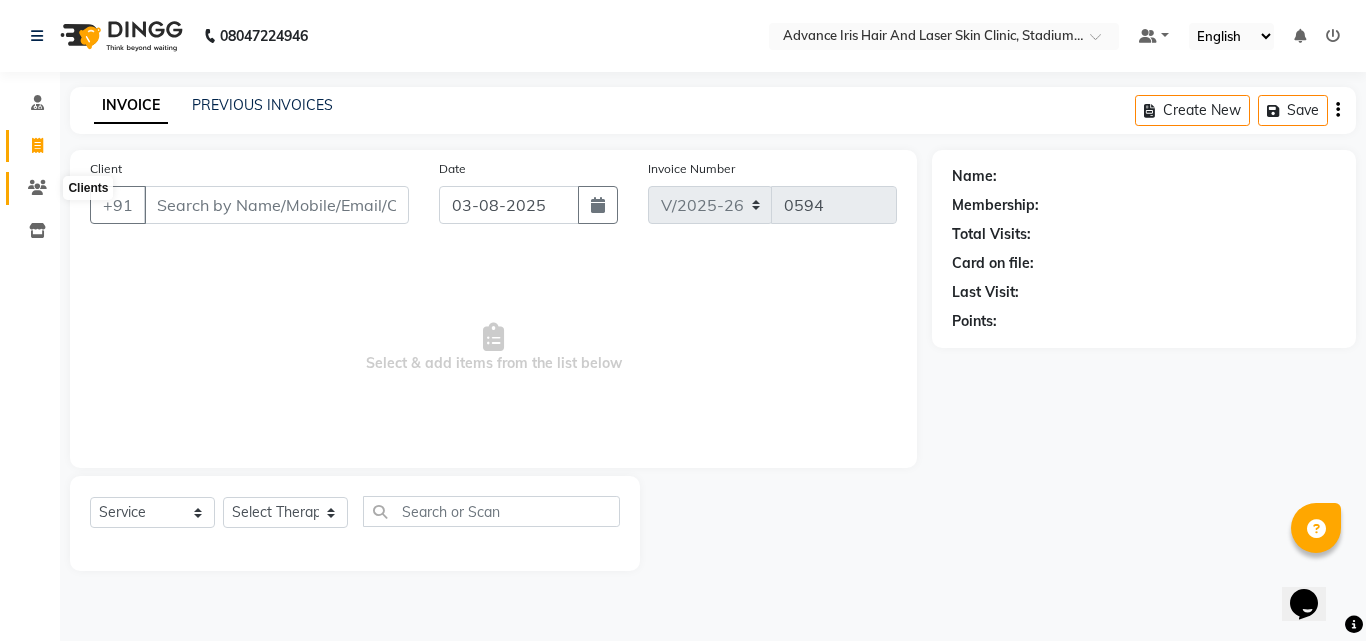 click 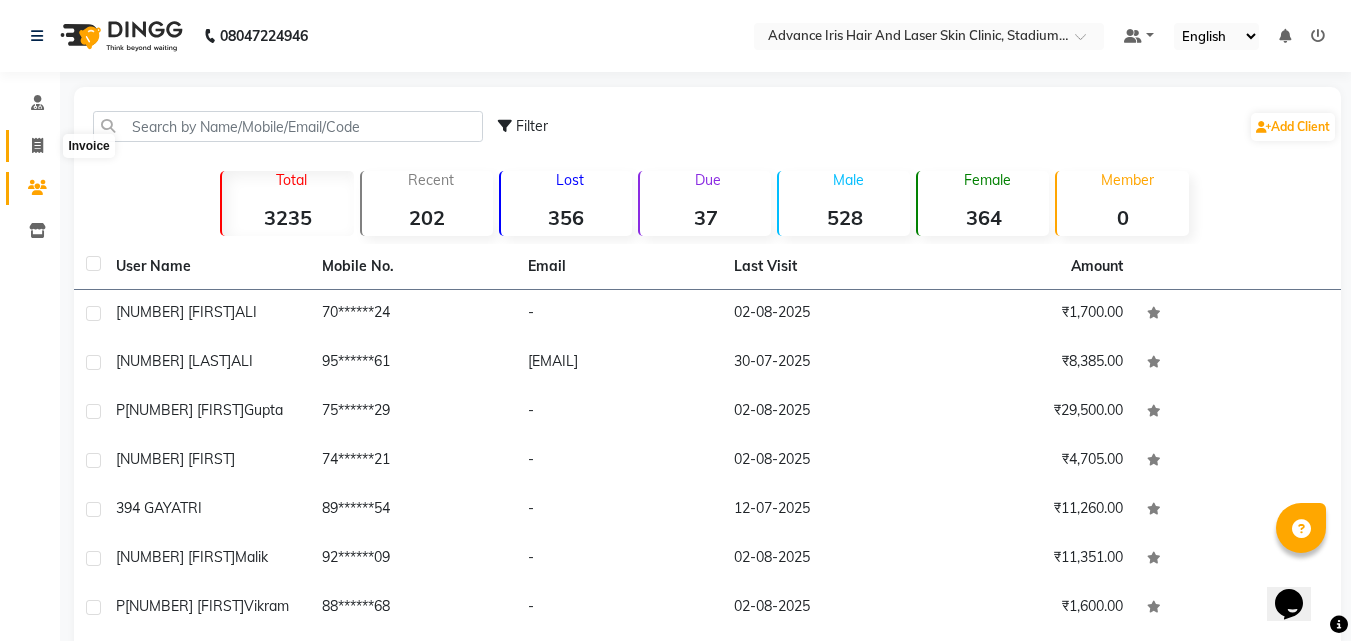 click 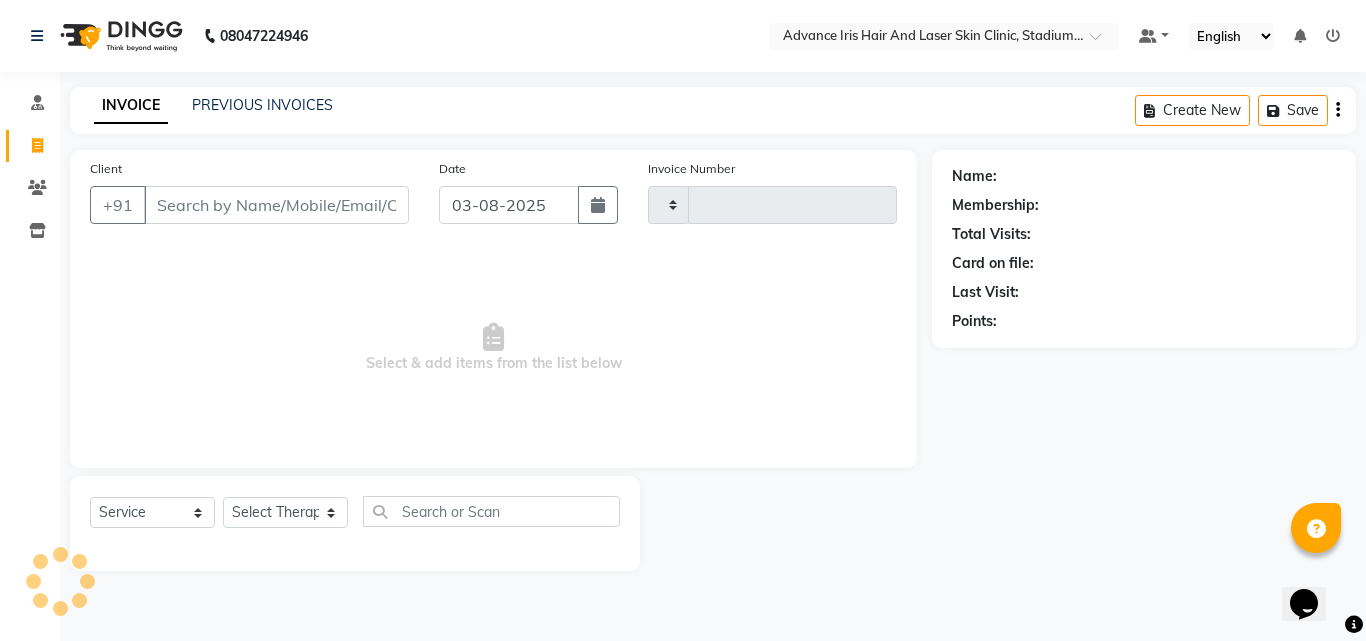 type on "0594" 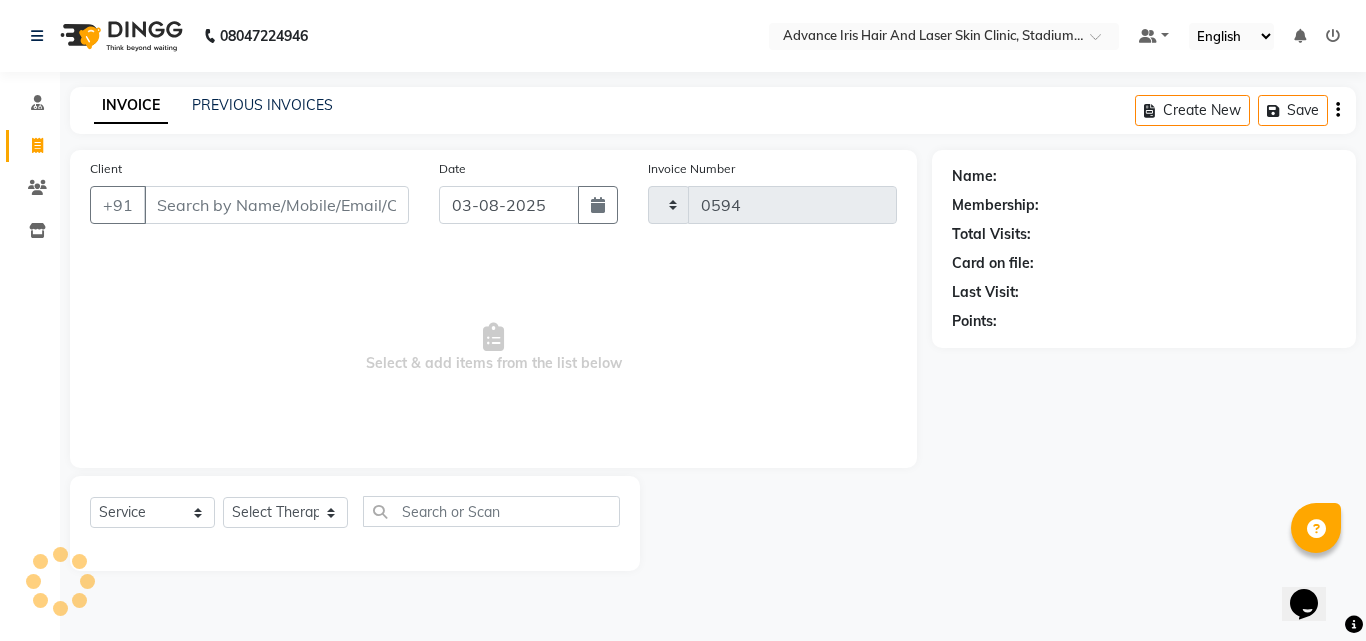 select on "5825" 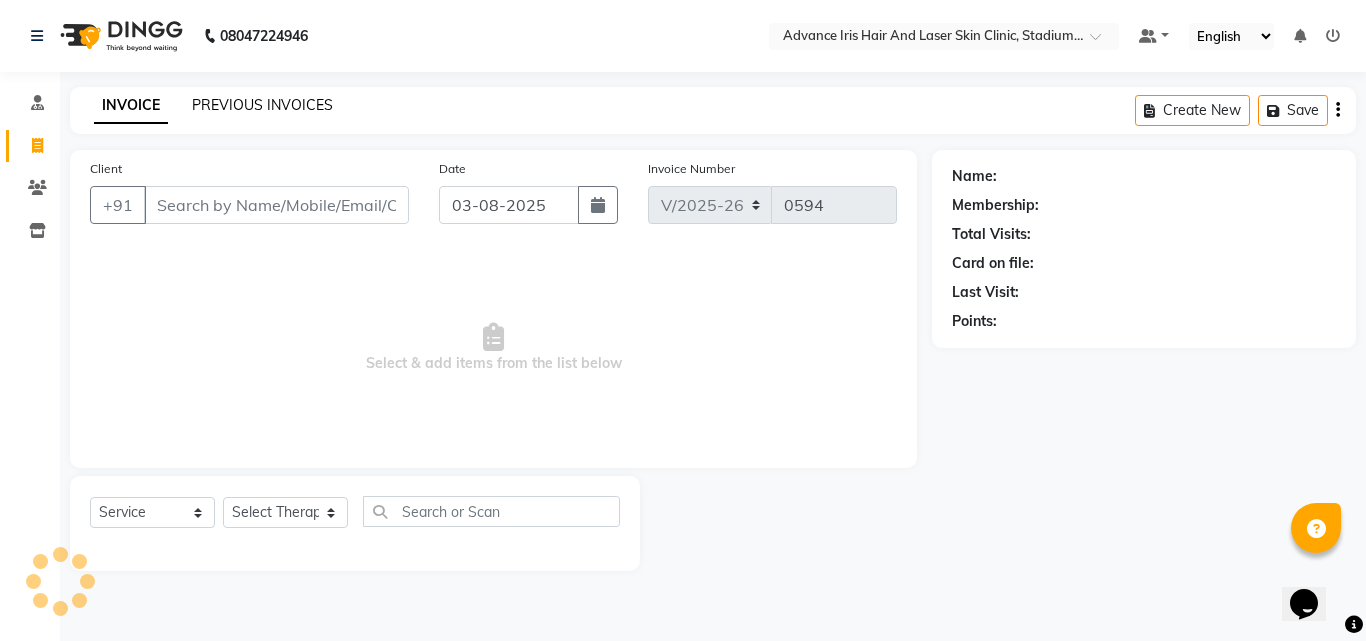 click on "PREVIOUS INVOICES" 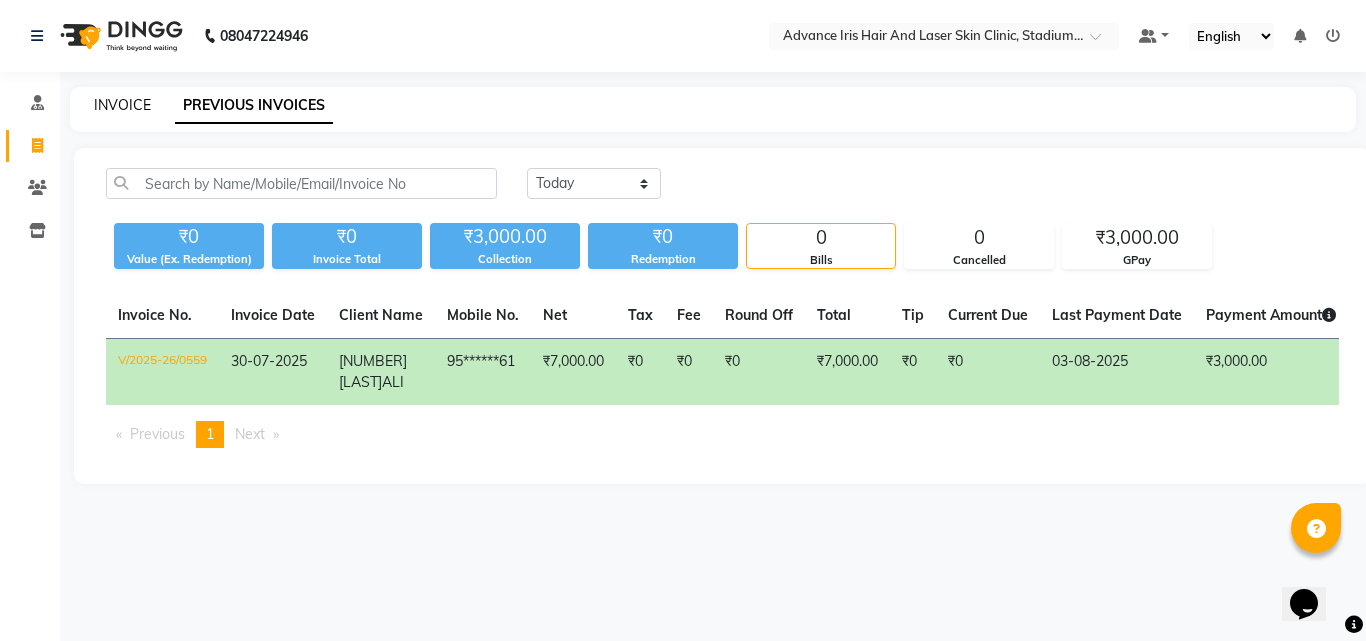 click on "INVOICE" 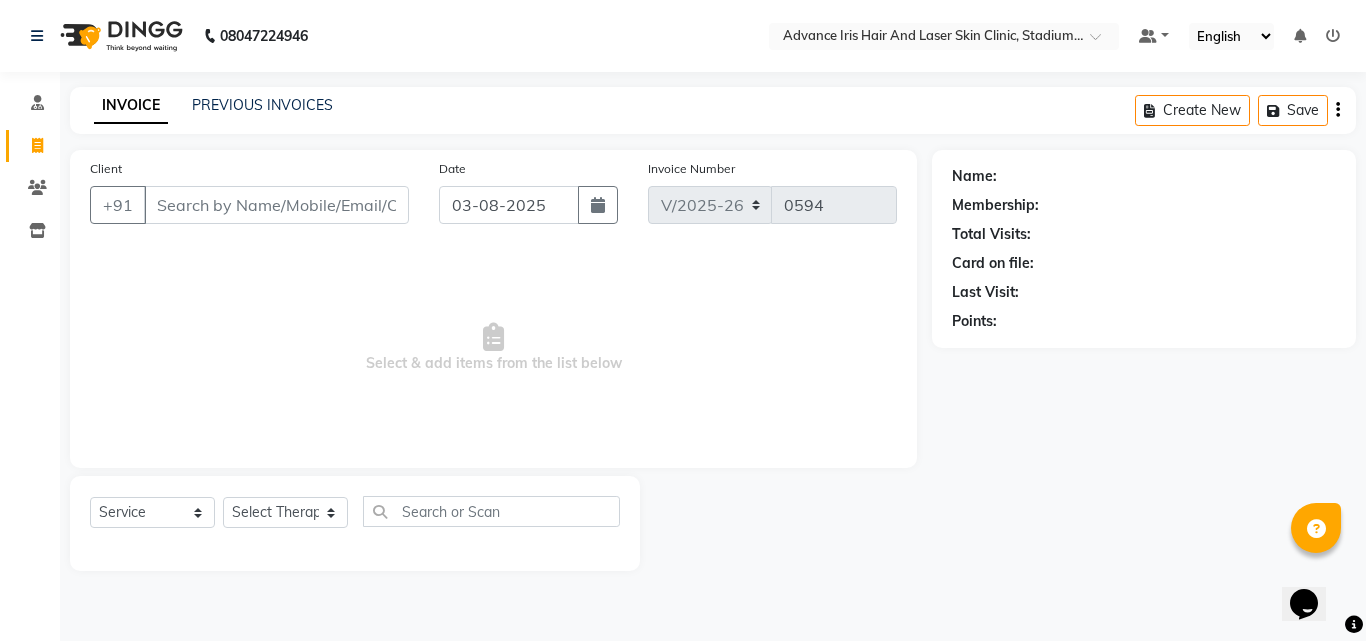 click on "Client" at bounding box center [276, 205] 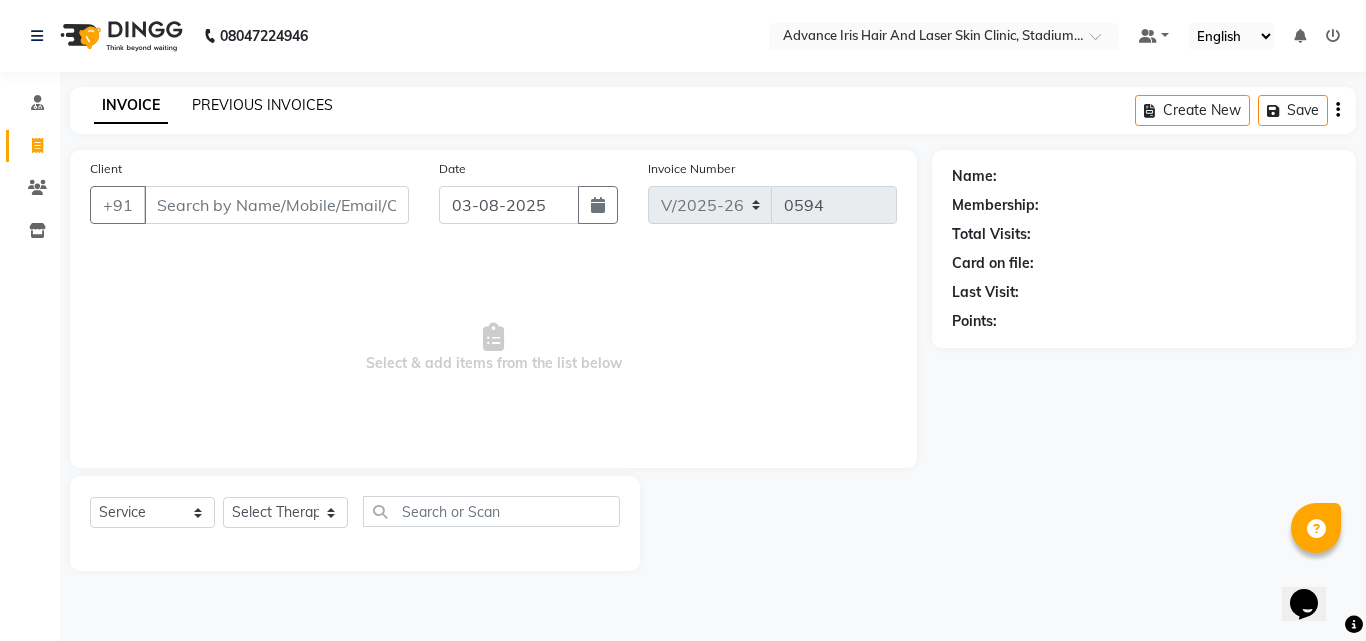 click on "PREVIOUS INVOICES" 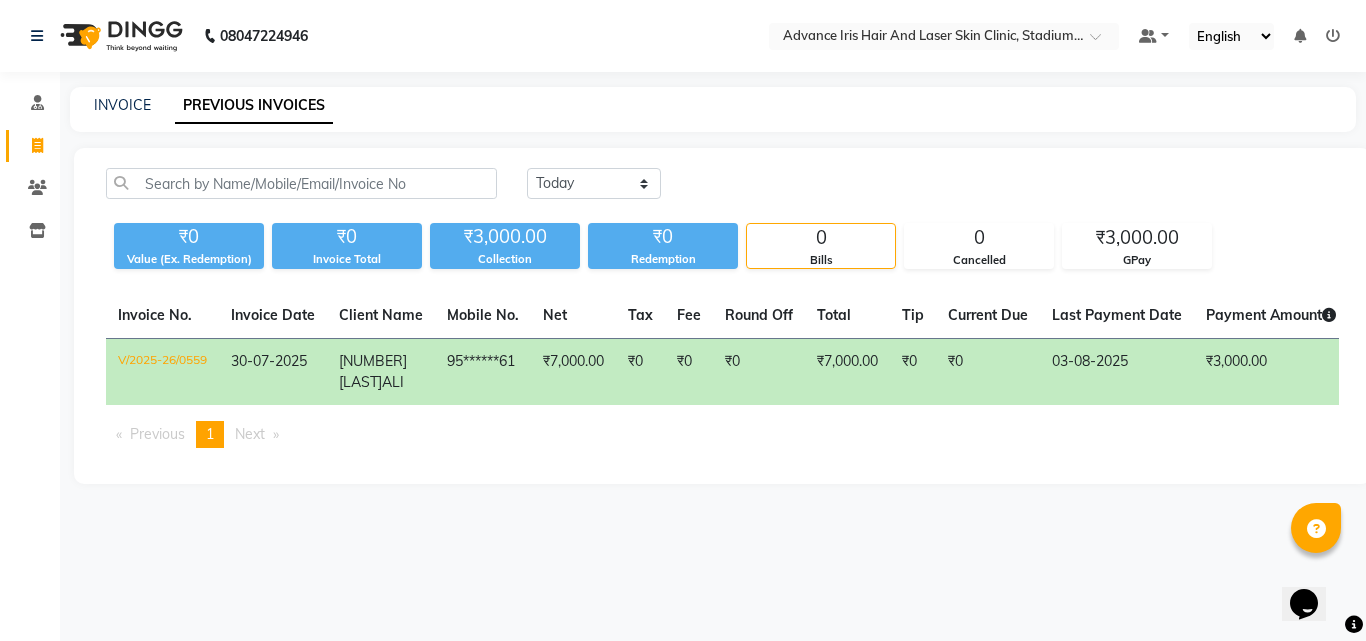 click on "INVOICE PREVIOUS INVOICES" 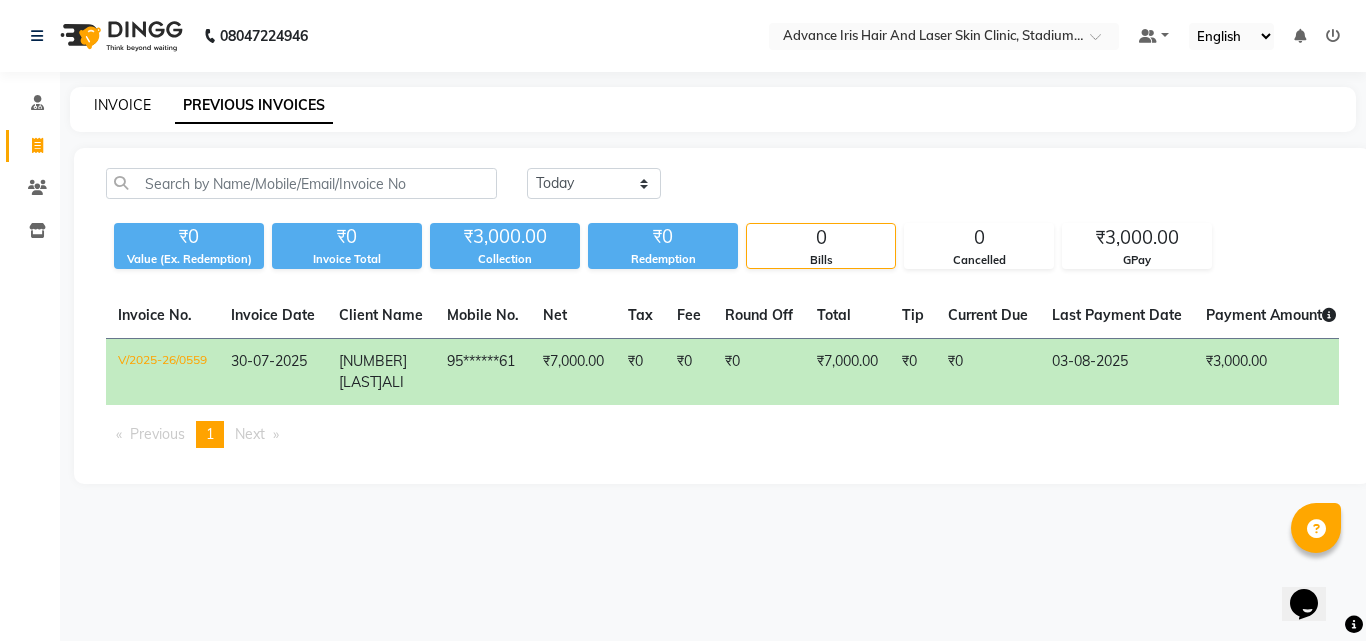 click on "INVOICE" 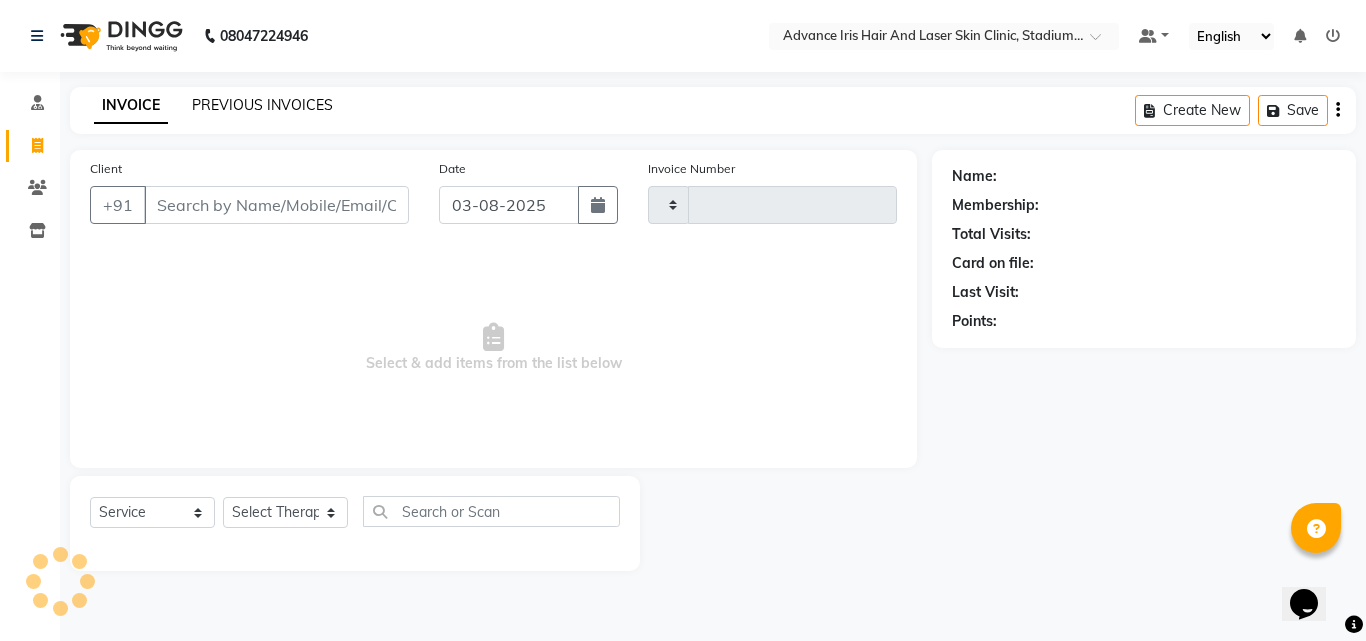type on "0594" 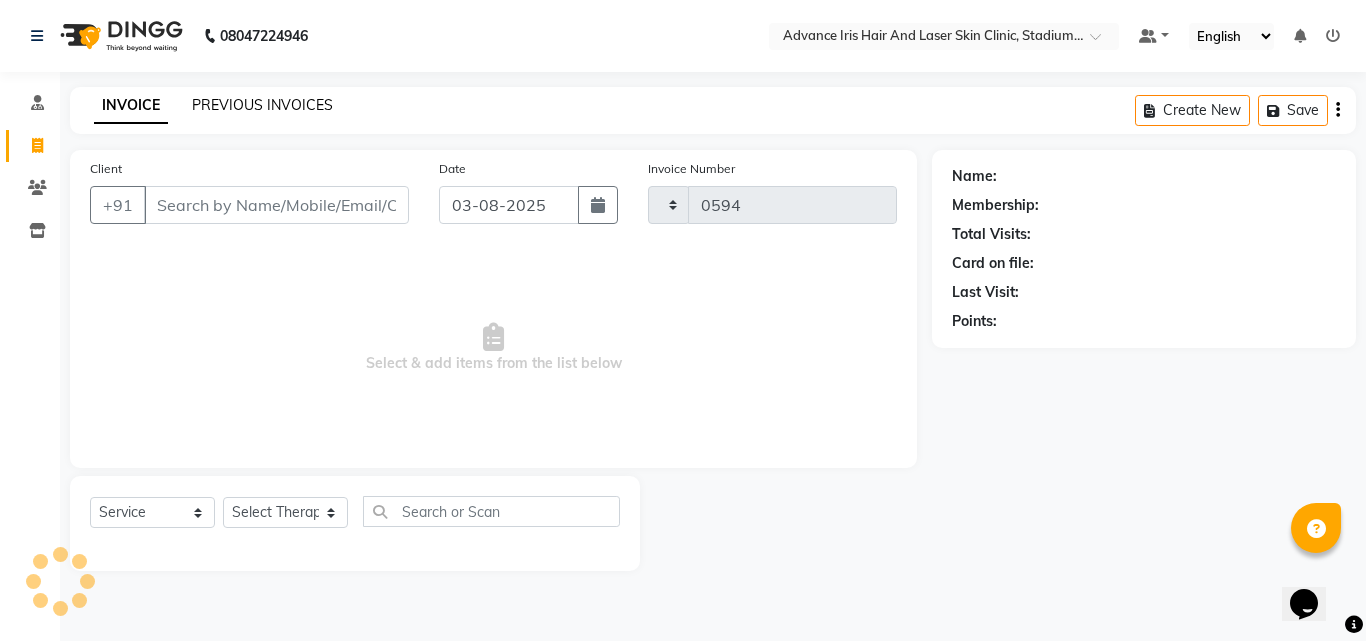 select on "5825" 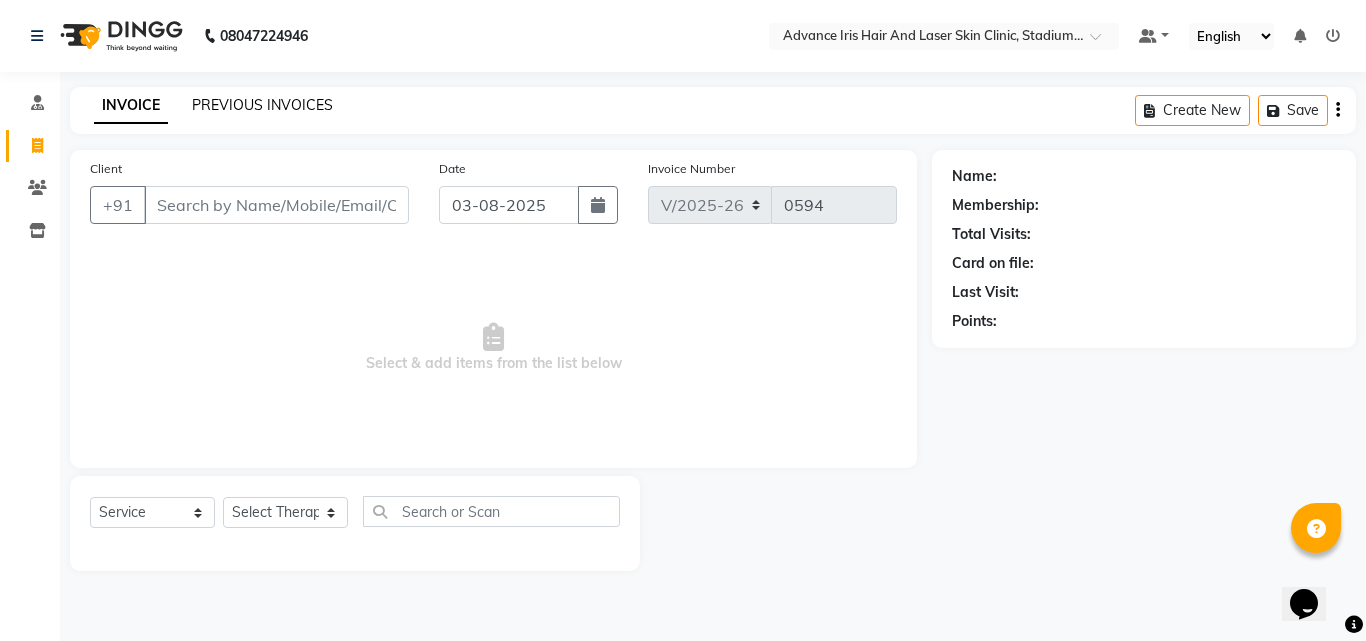 click on "PREVIOUS INVOICES" 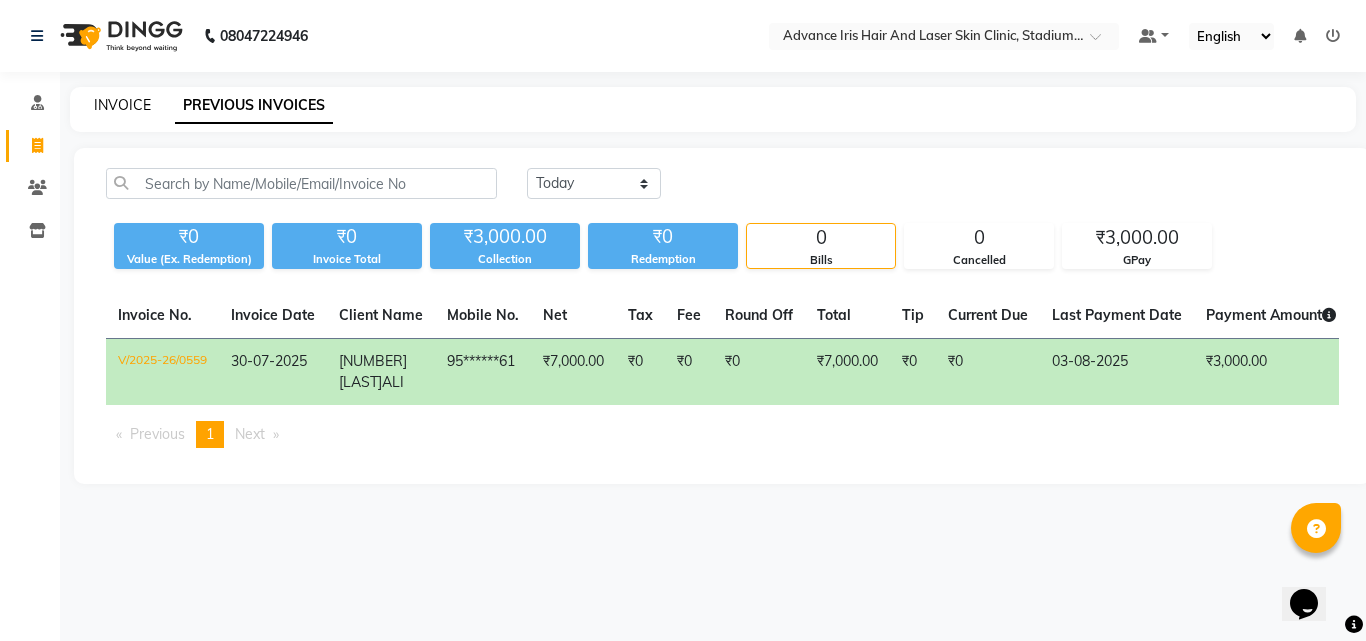 click on "INVOICE" 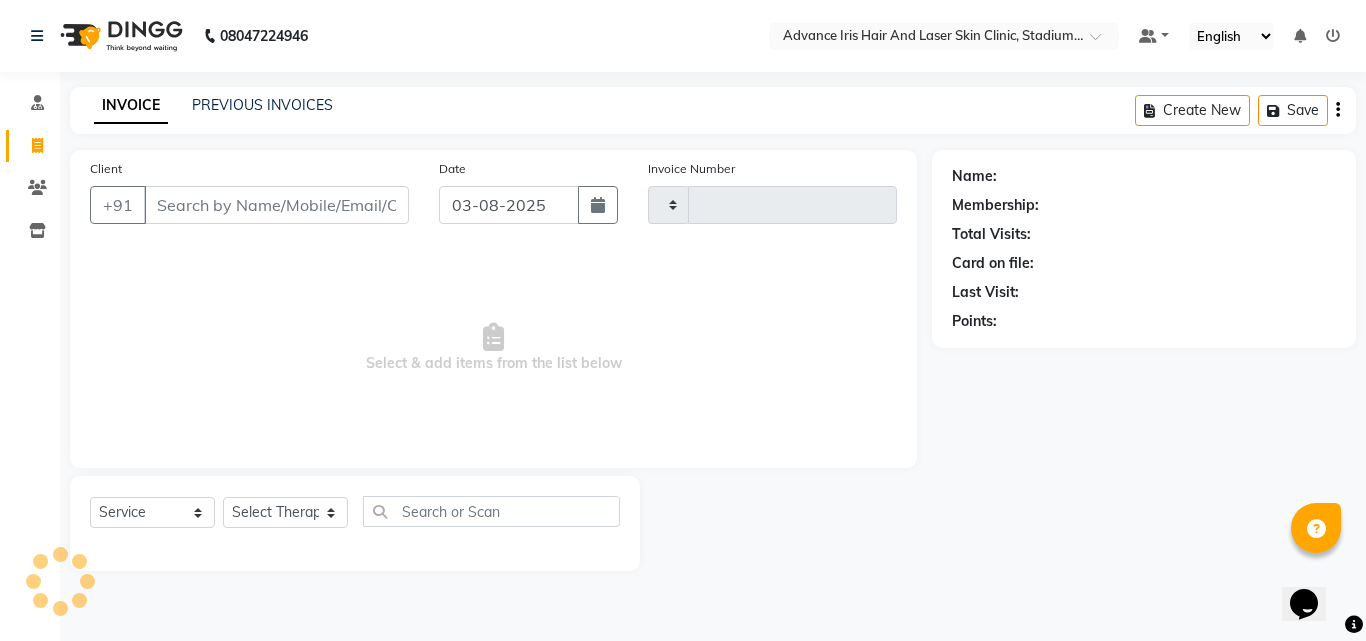 type on "0594" 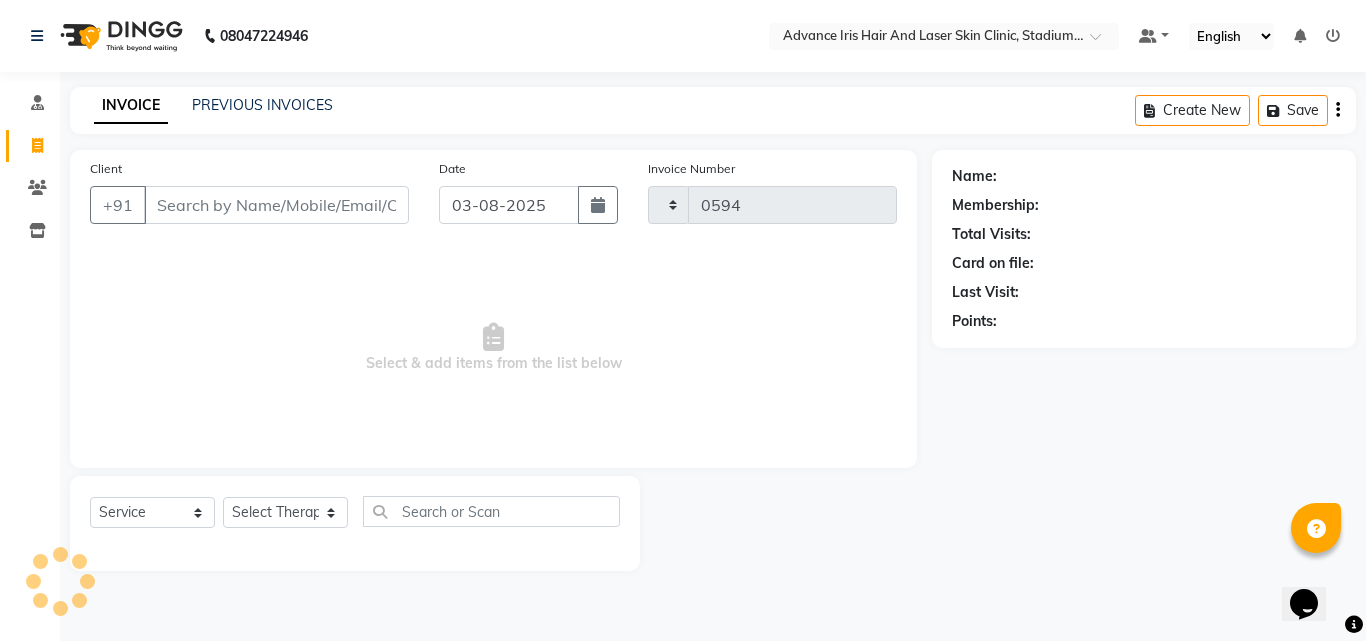 select on "5825" 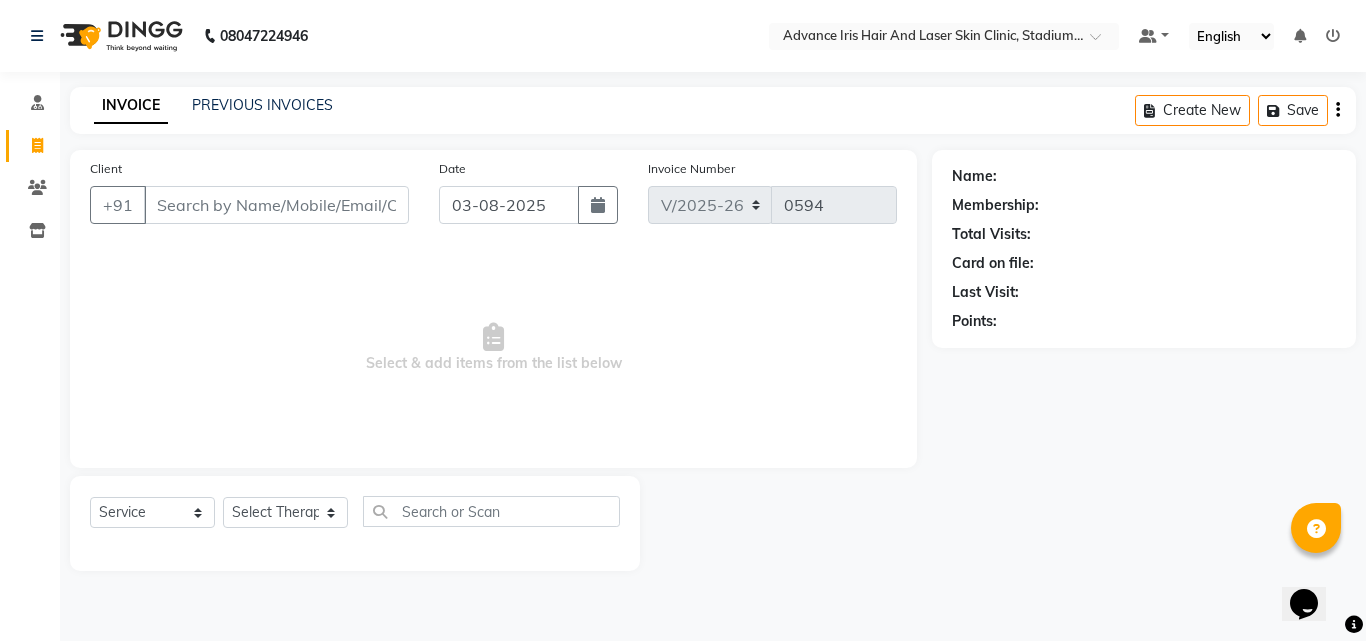 click on "INVOICE PREVIOUS INVOICES Create New   Save" 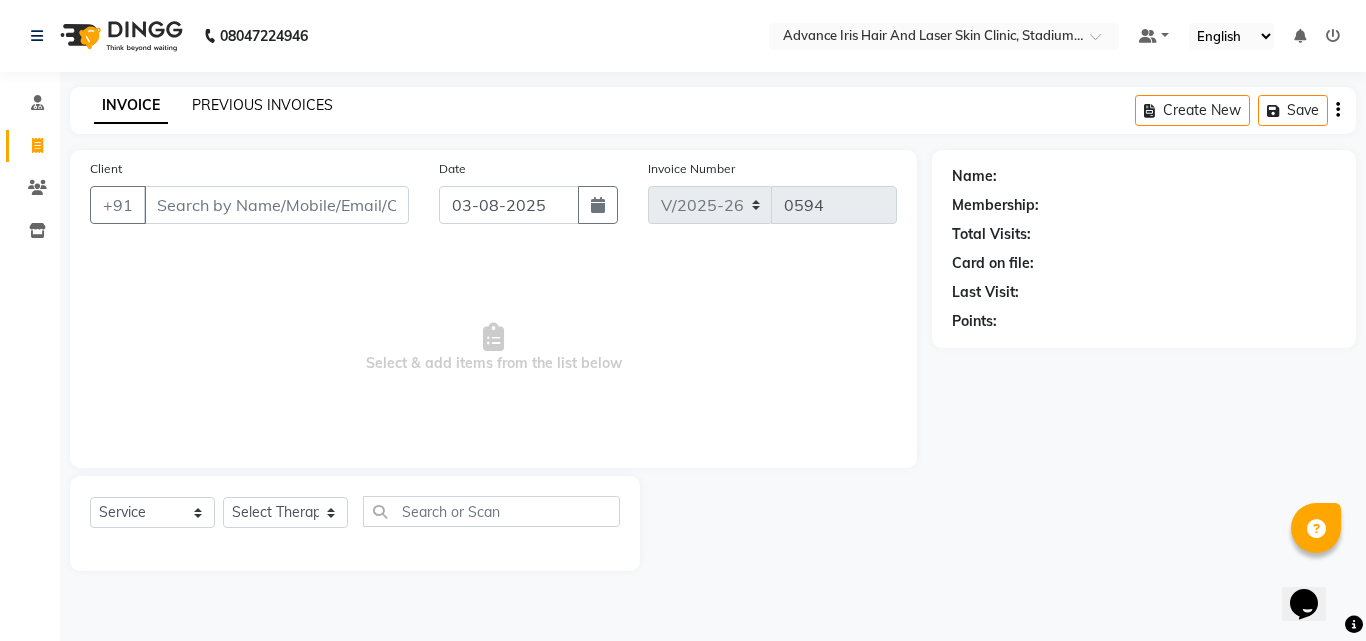 click on "PREVIOUS INVOICES" 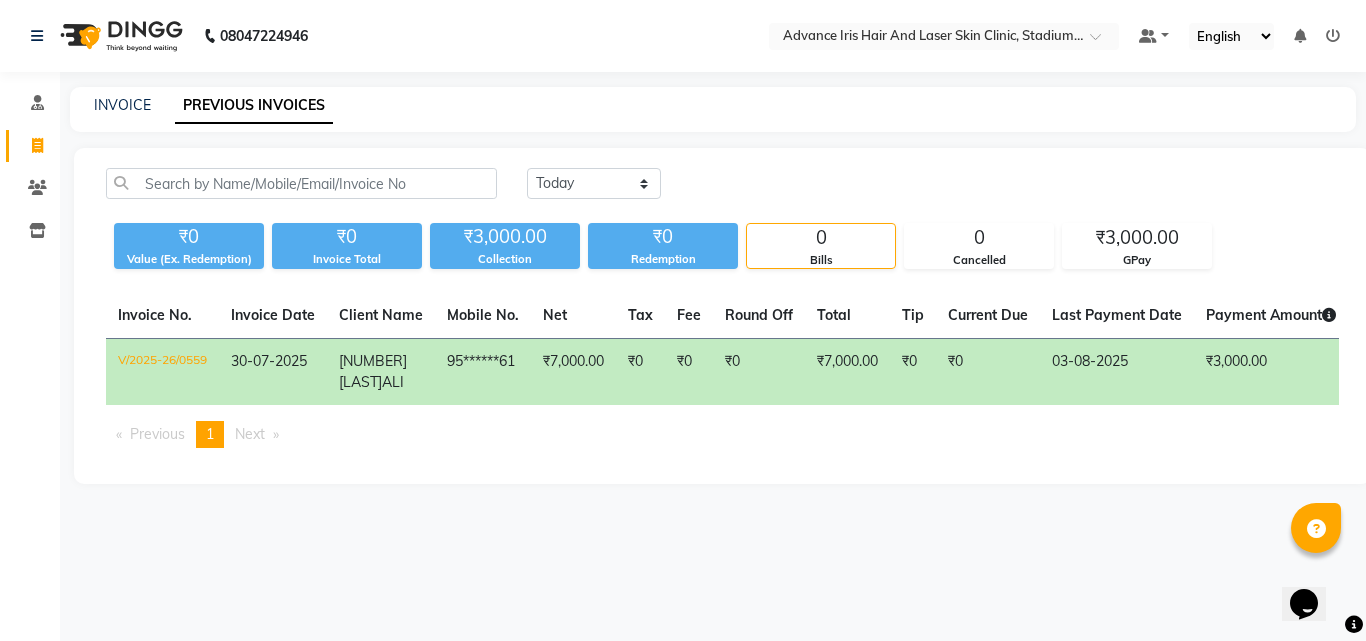 click on "INVOICE PREVIOUS INVOICES" 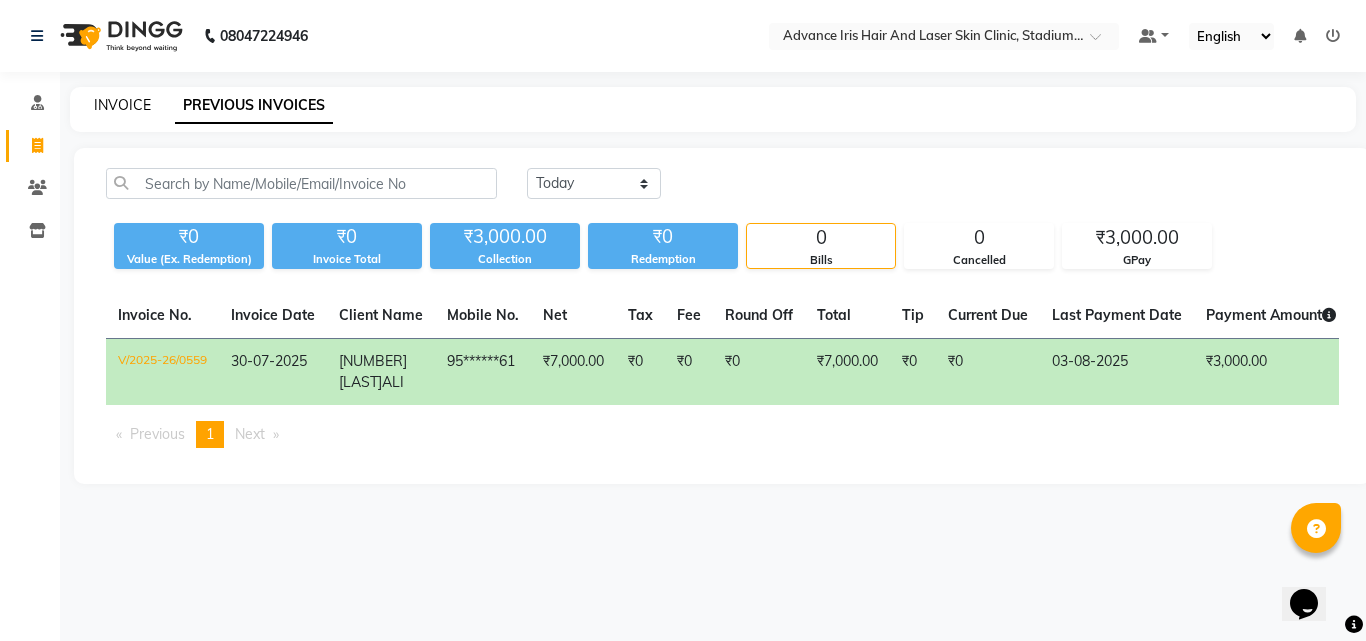 click on "INVOICE" 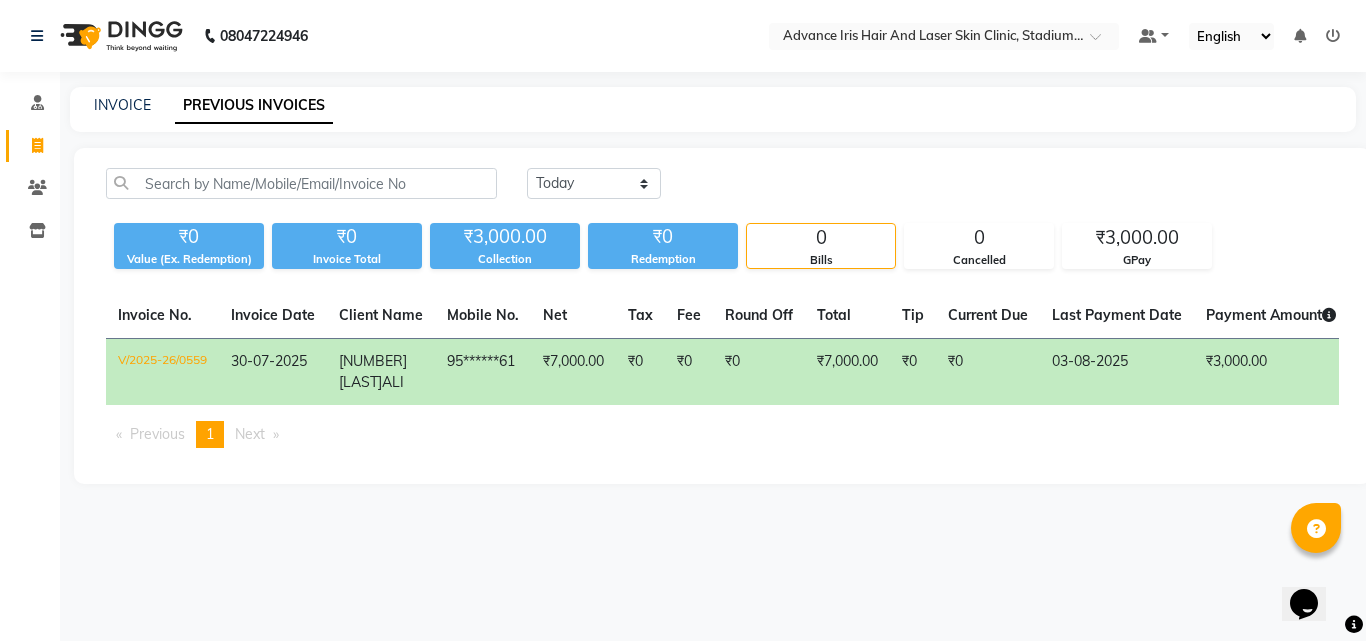 select on "5825" 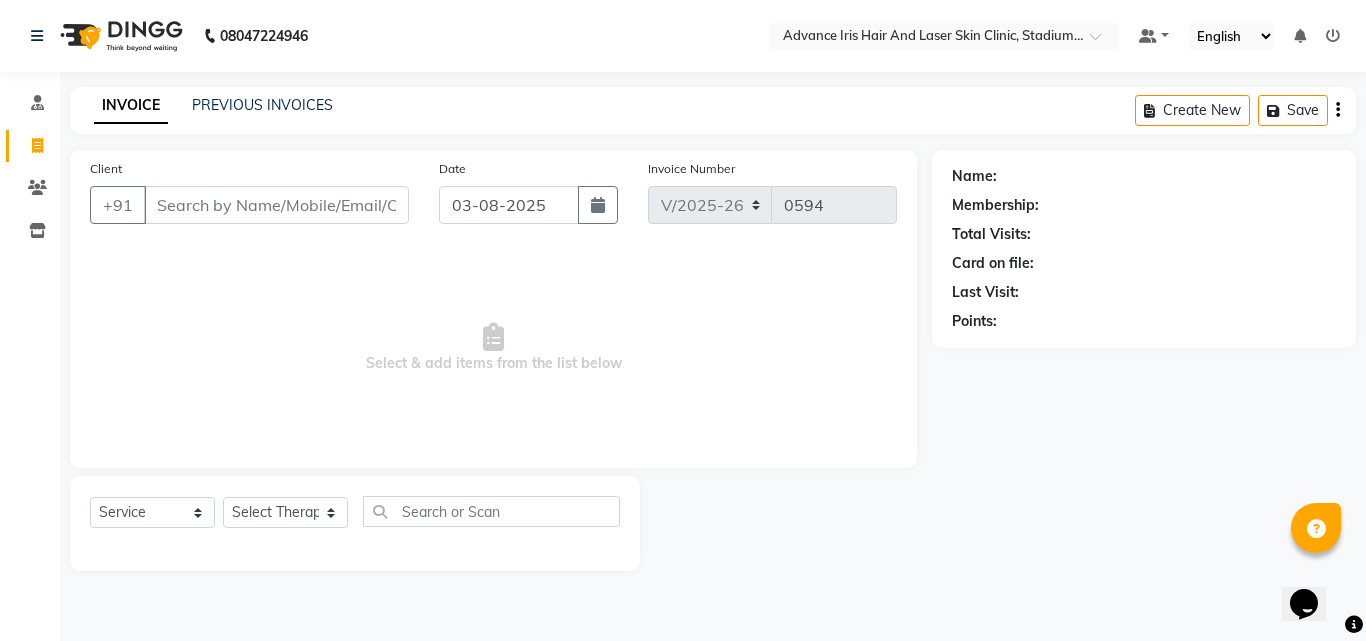 click on "Advance Iris Hair And Laser Skin Clinic, Stadium Road Default Panel My Panel English ENGLISH Español العربية मराठी हिंदी ગુજરાતી தமிழ் 中文 Notifications nothing to show ☀ Advance Iris Hair and Laser Skin Clinic, Stadium Road Consultation Invoice Clients Inventory Segments Page Builder INVOICE PREVIOUS INVOICES Create New Save Client +91 Date [DATE] Invoice Number V/2025 V/2025-26 [NUMBER] Select & add items from the list below Select Service Product Membership Package Voucher Prepaid Gift Card Select Therapist Advance Iris Reception Anchal Chandani Dr Pratiksha Dwivedi(Cosmetologist) Imran Isra Somya Agarwal Name: Membership: Total Visits: Card on file: Last Visit: Points: Help 3 results available" at bounding box center (683, 320) 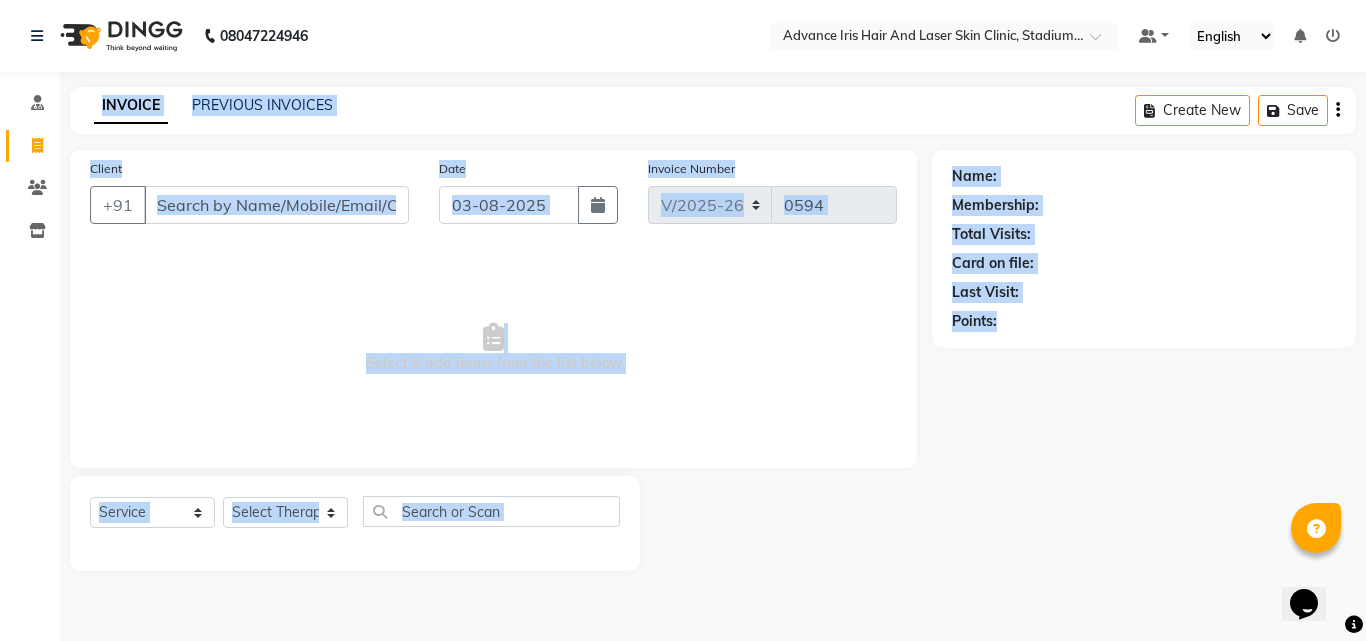 drag, startPoint x: 1365, startPoint y: 38, endPoint x: 1365, endPoint y: 680, distance: 642 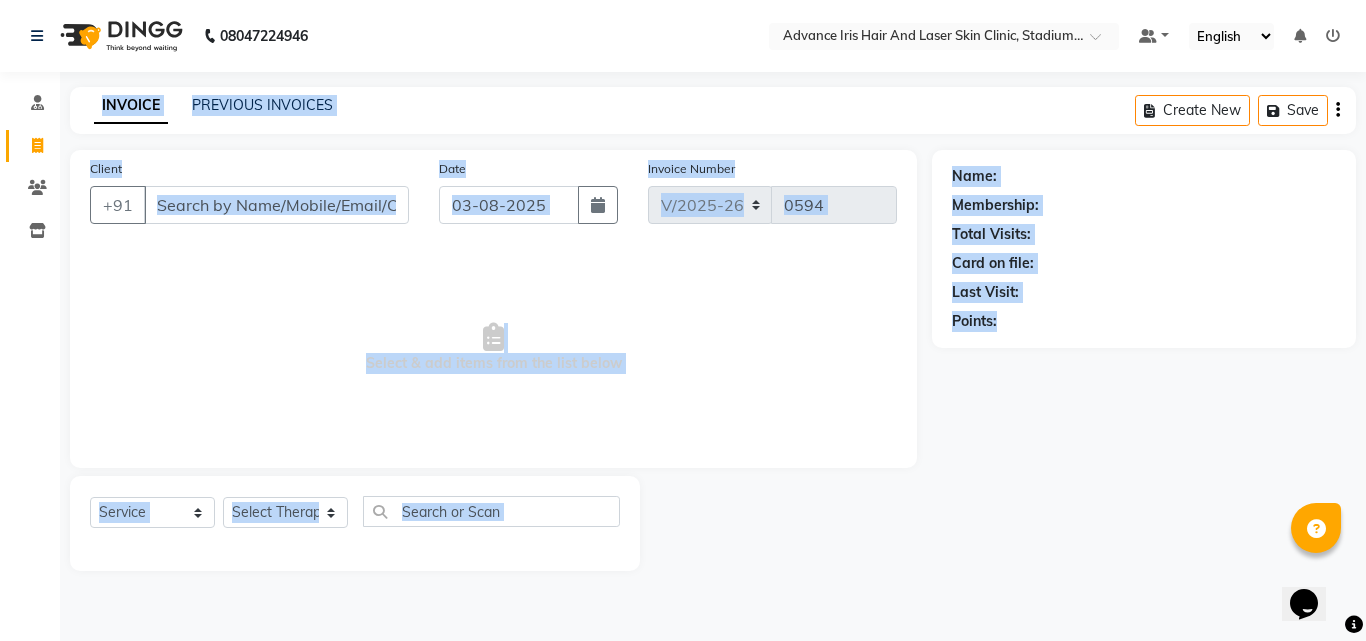 click on "Advance Iris Hair And Laser Skin Clinic, Stadium Road Default Panel My Panel English ENGLISH Español العربية मराठी हिंदी ગુજરાતી தமிழ் 中文 Notifications nothing to show ☀ Advance Iris Hair and Laser Skin Clinic, Stadium Road Consultation Invoice Clients Inventory Segments Page Builder INVOICE PREVIOUS INVOICES Create New Save Client +91 Date [DATE] Invoice Number V/2025 V/2025-26 [NUMBER] Select & add items from the list below Select Service Product Membership Package Voucher Prepaid Gift Card Select Therapist Advance Iris Reception Anchal Chandani Dr Pratiksha Dwivedi(Cosmetologist) Imran Isra Somya Agarwal Name: Membership: Total Visits: Card on file: Last Visit: Points: Help 3 results available" at bounding box center (683, 320) 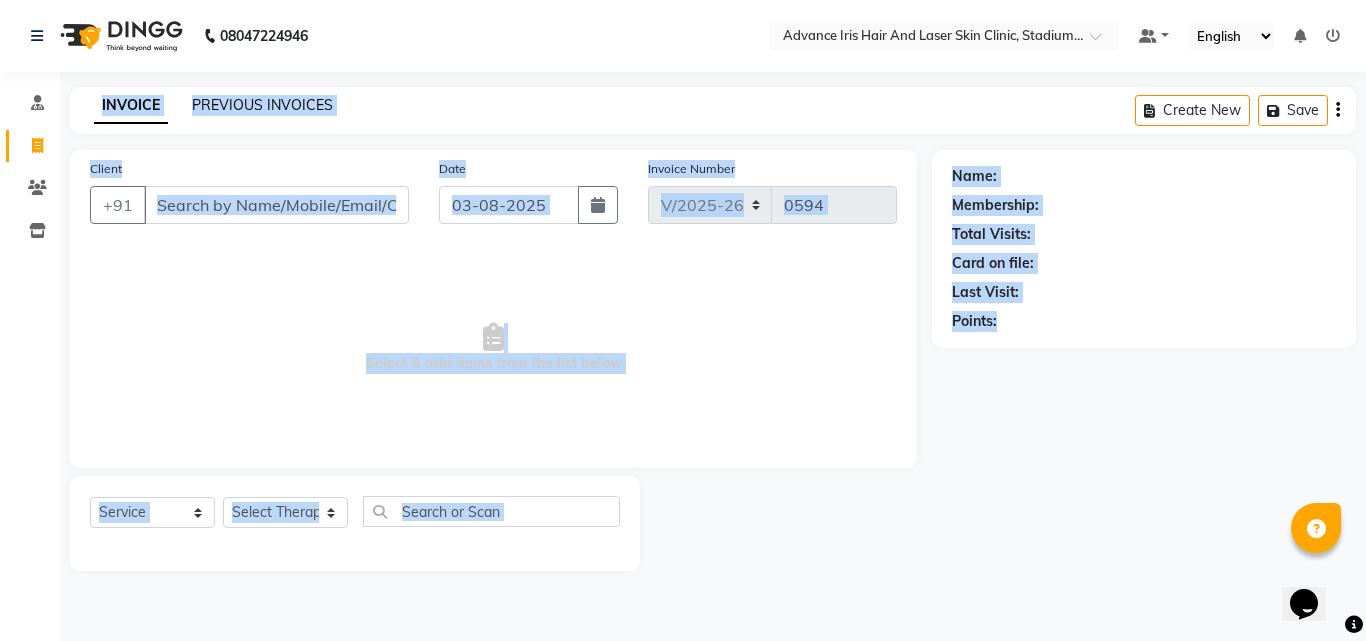 click on "PREVIOUS INVOICES" 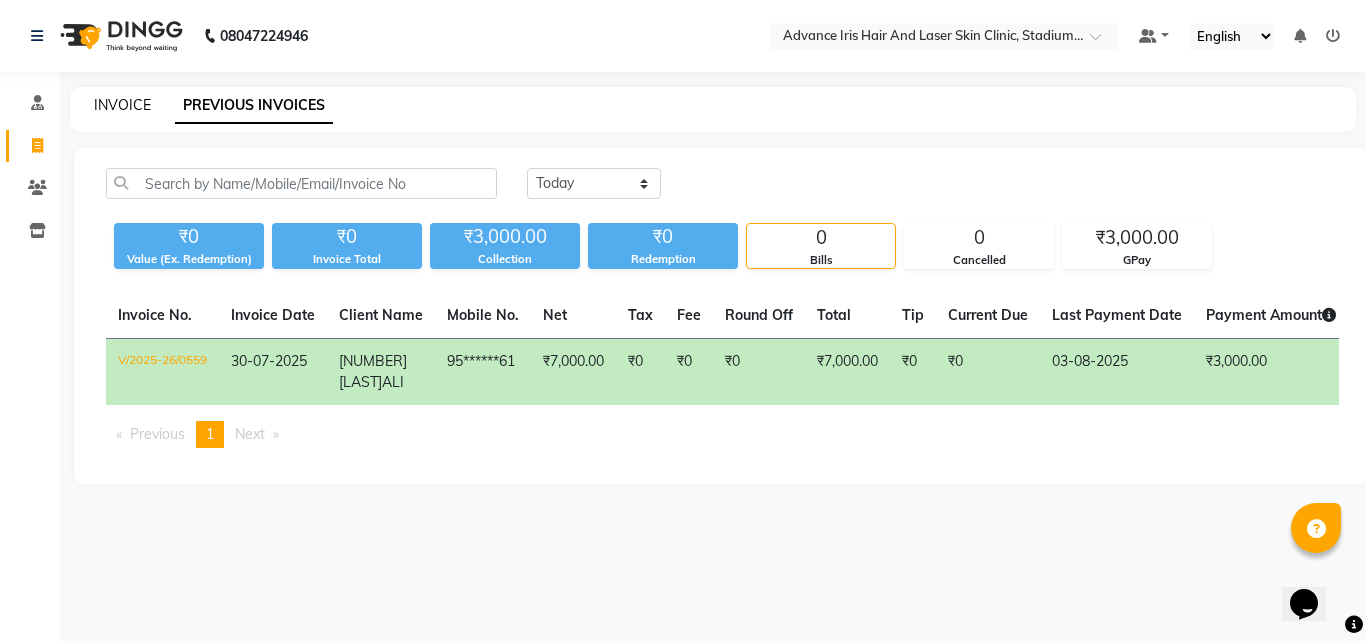 click on "INVOICE" 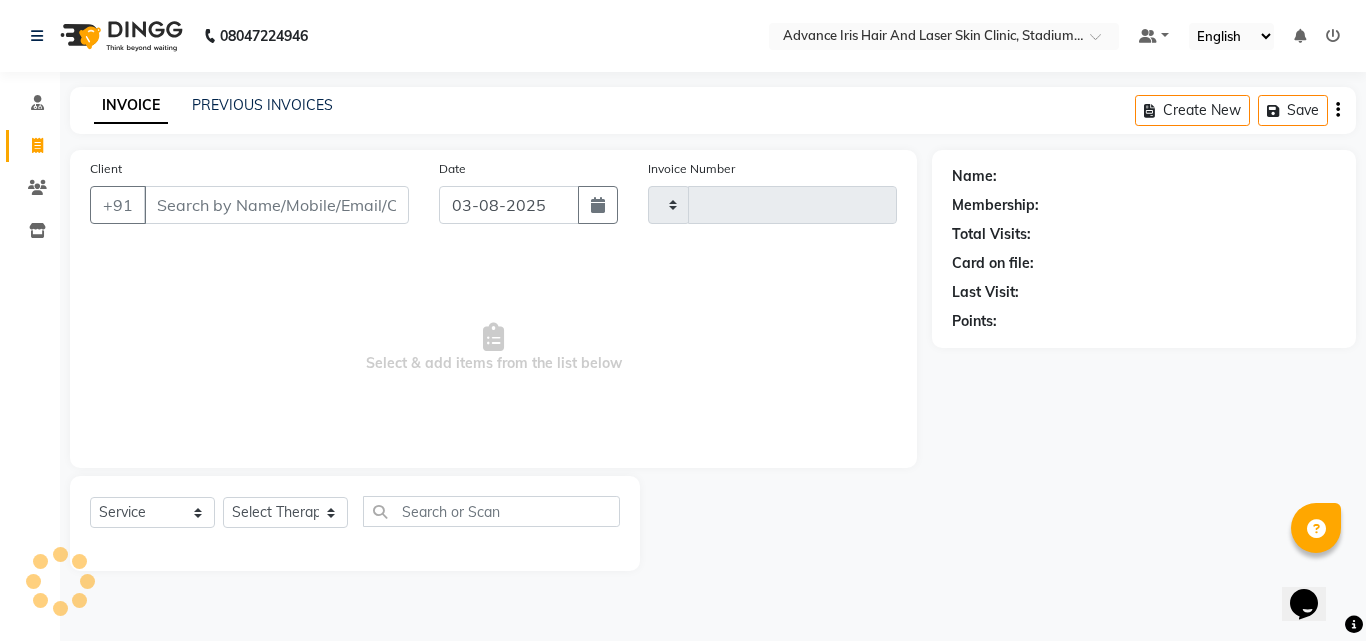 type on "0594" 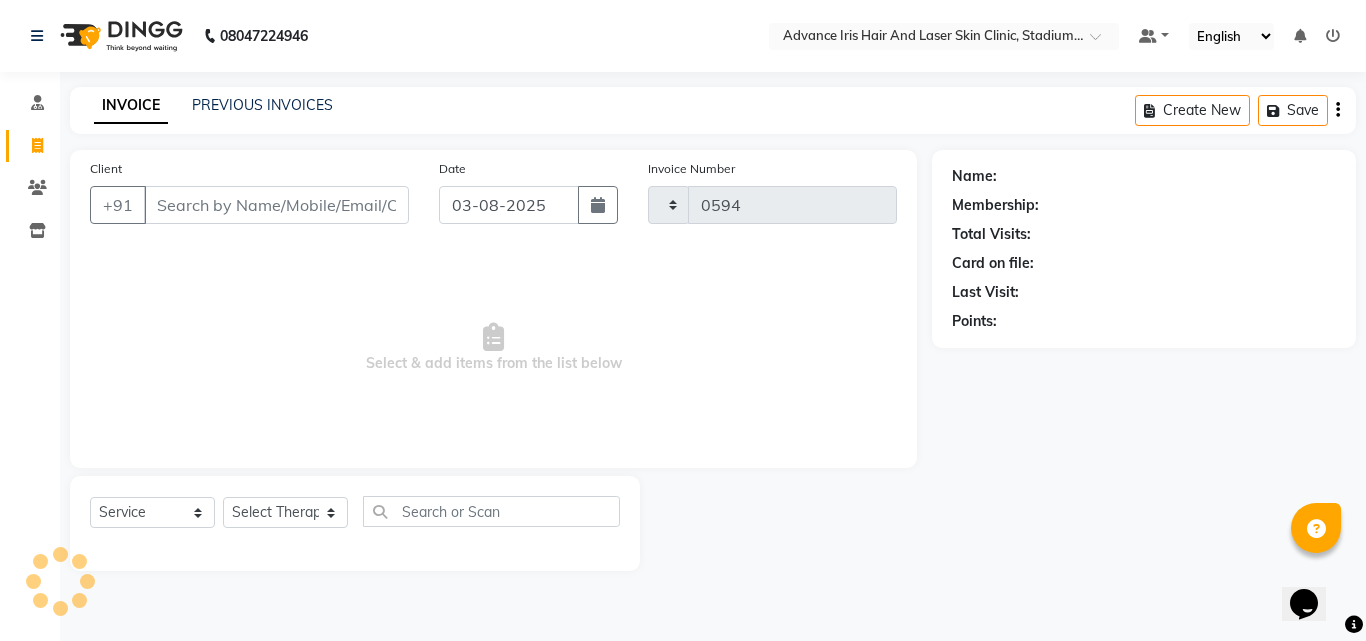 select on "5825" 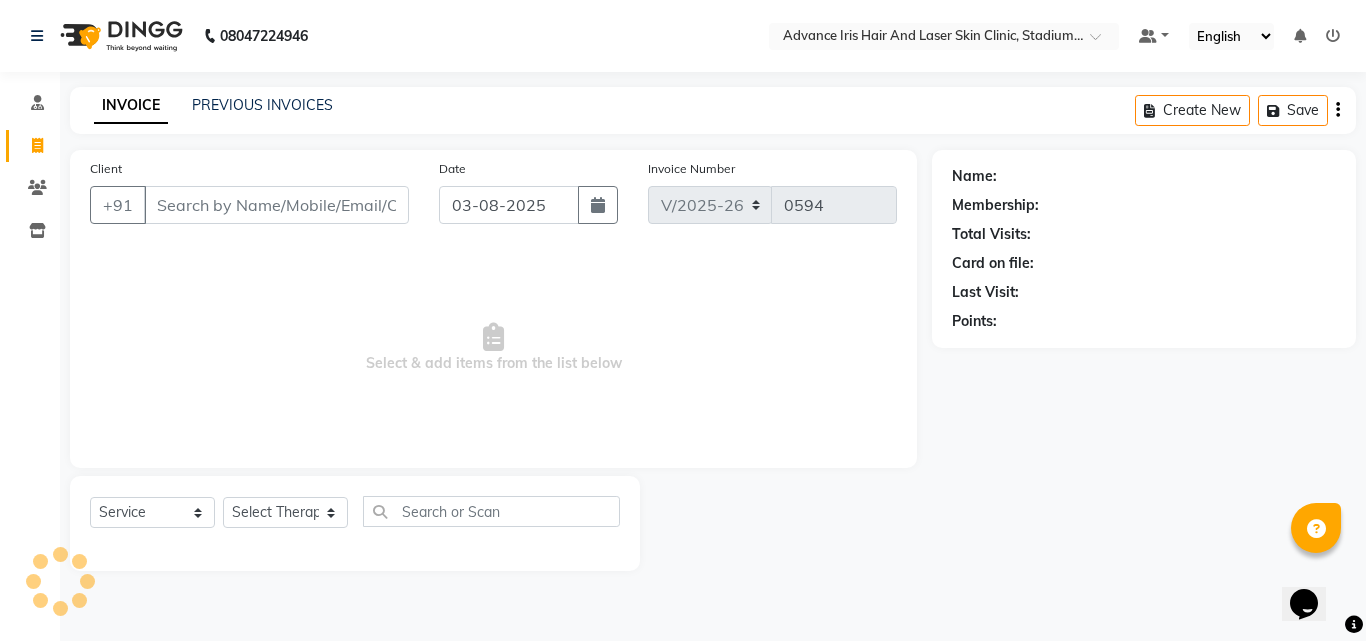 click on "Client" at bounding box center (276, 205) 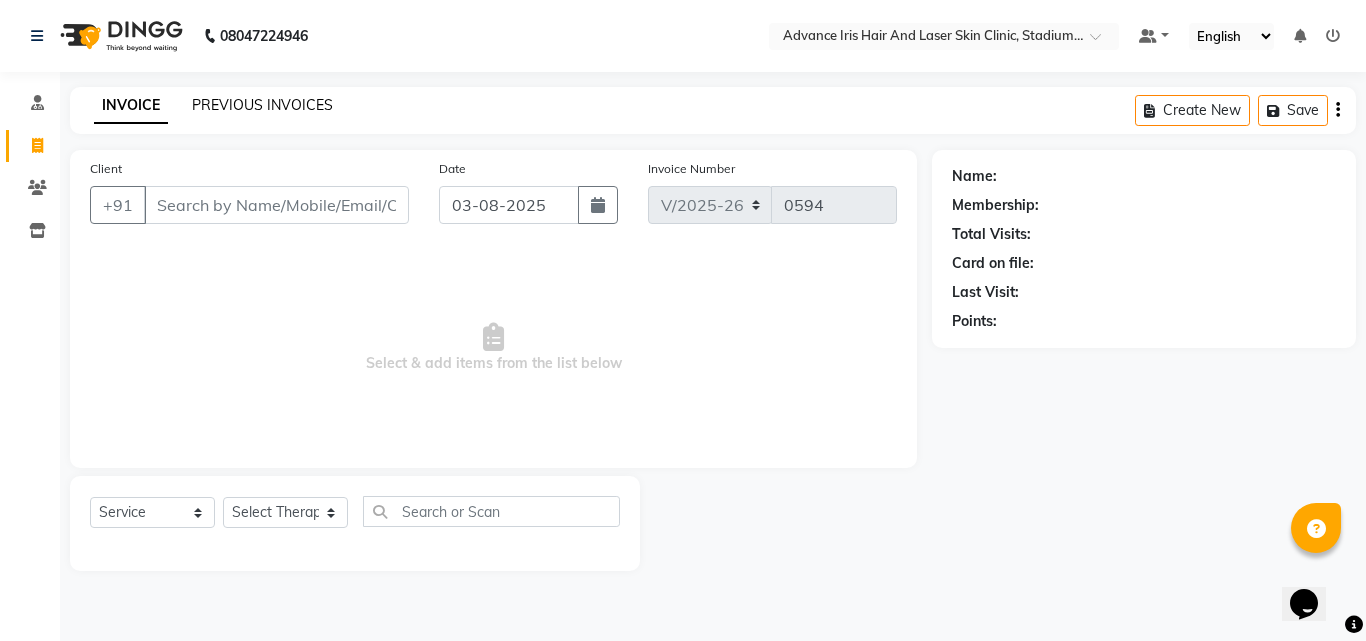 click on "PREVIOUS INVOICES" 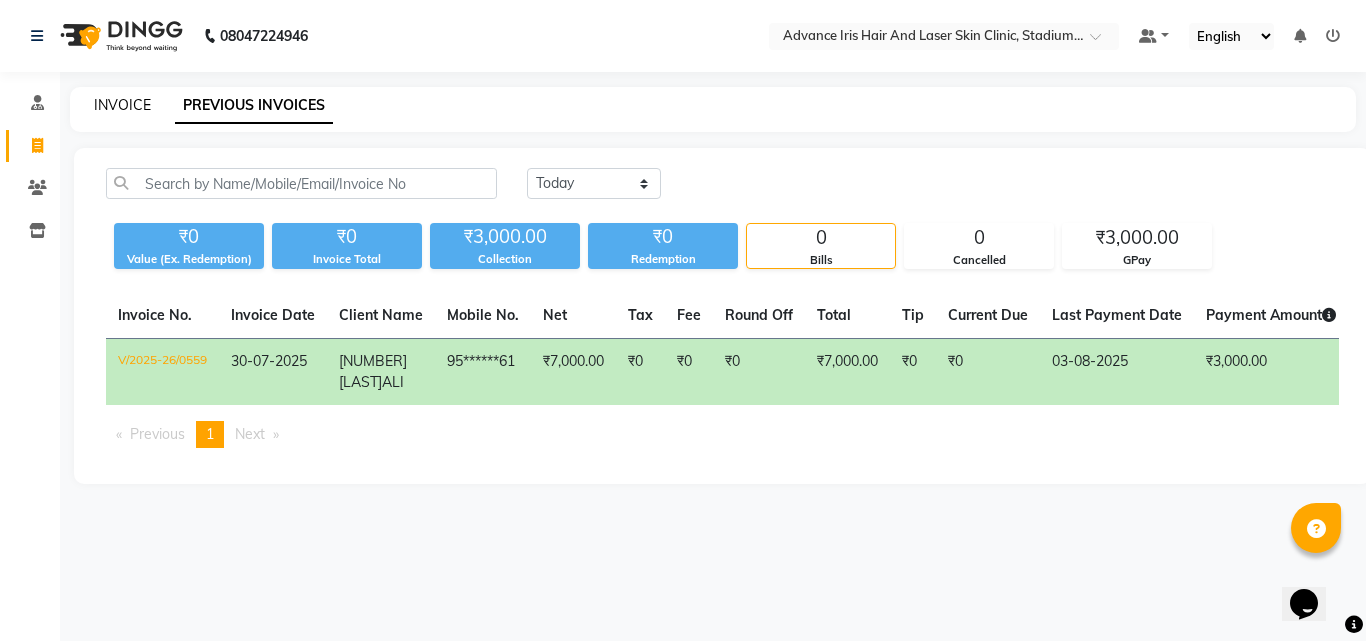 click on "INVOICE" 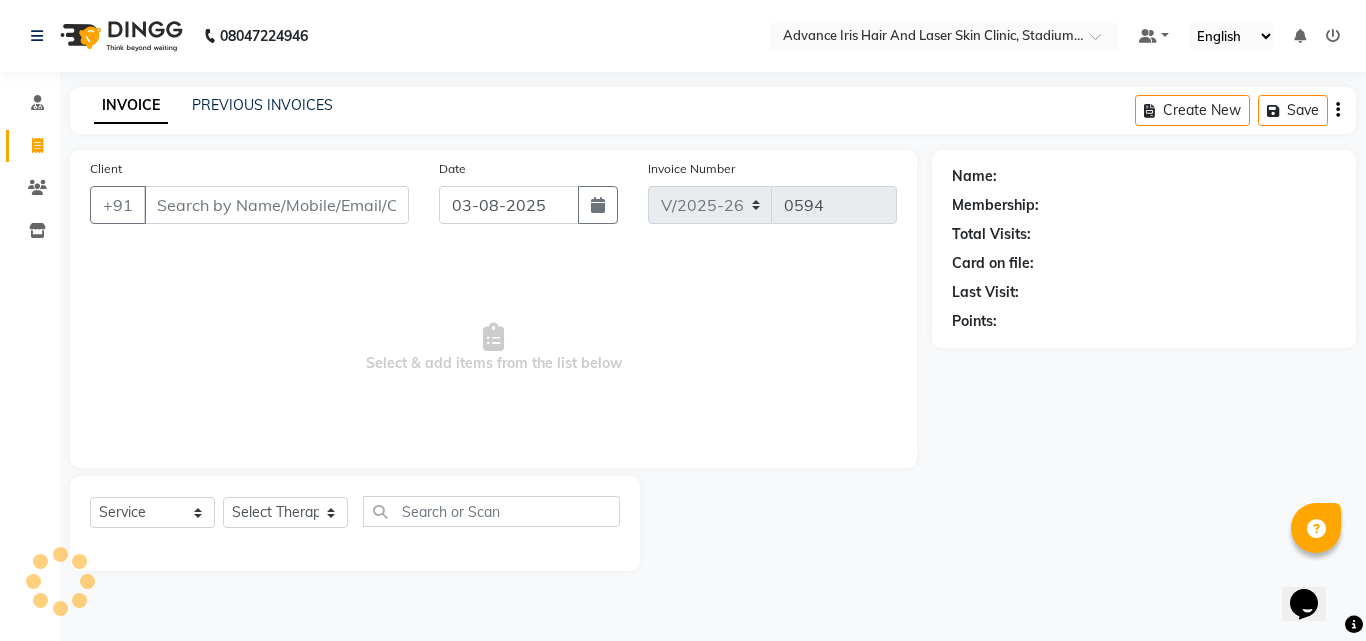 drag, startPoint x: 187, startPoint y: 219, endPoint x: 202, endPoint y: 159, distance: 61.846584 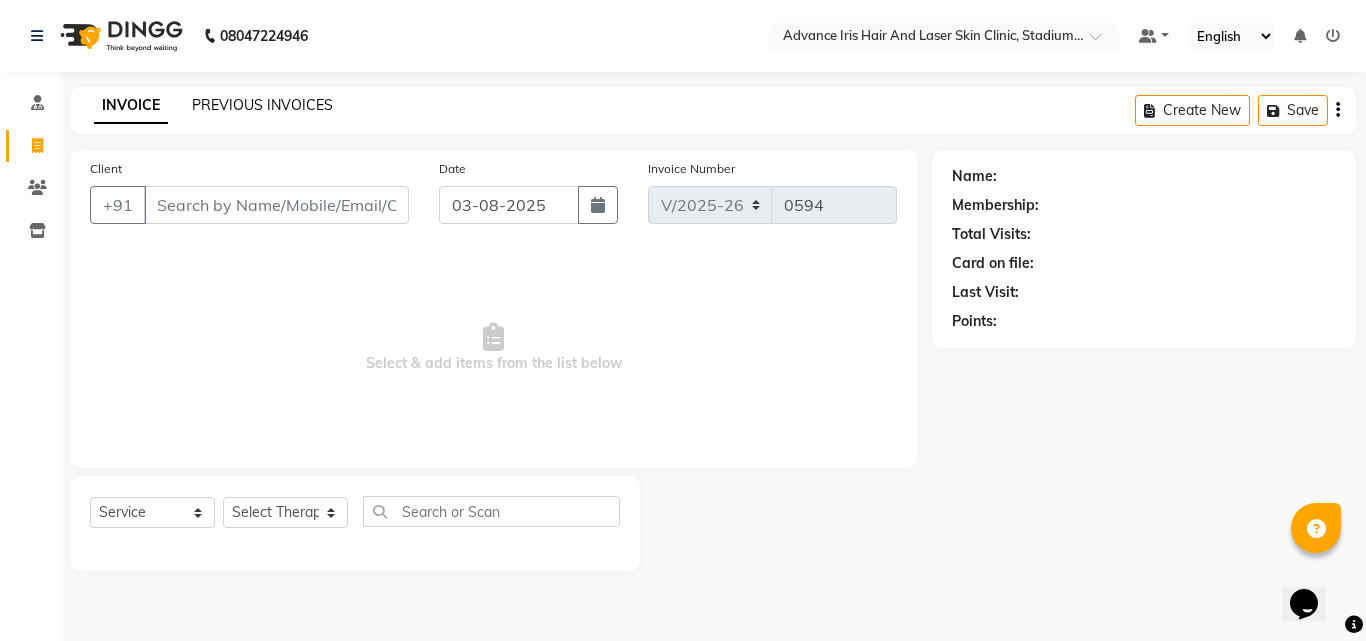 click on "PREVIOUS INVOICES" 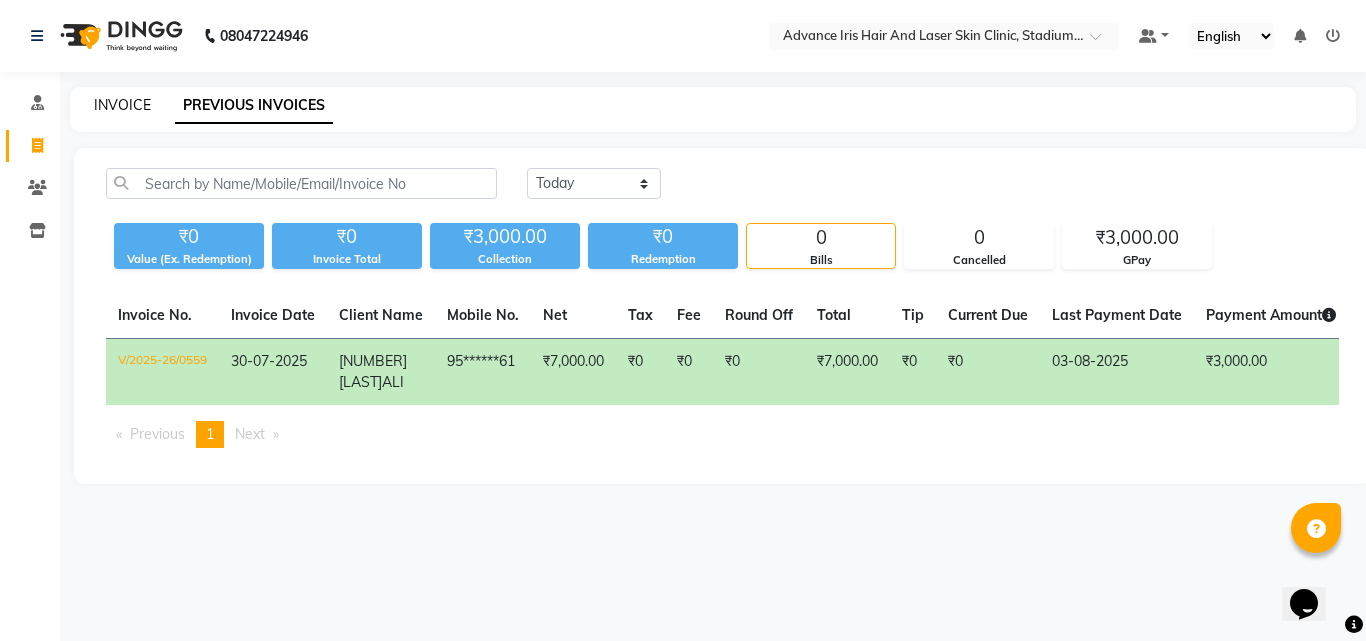 click on "INVOICE" 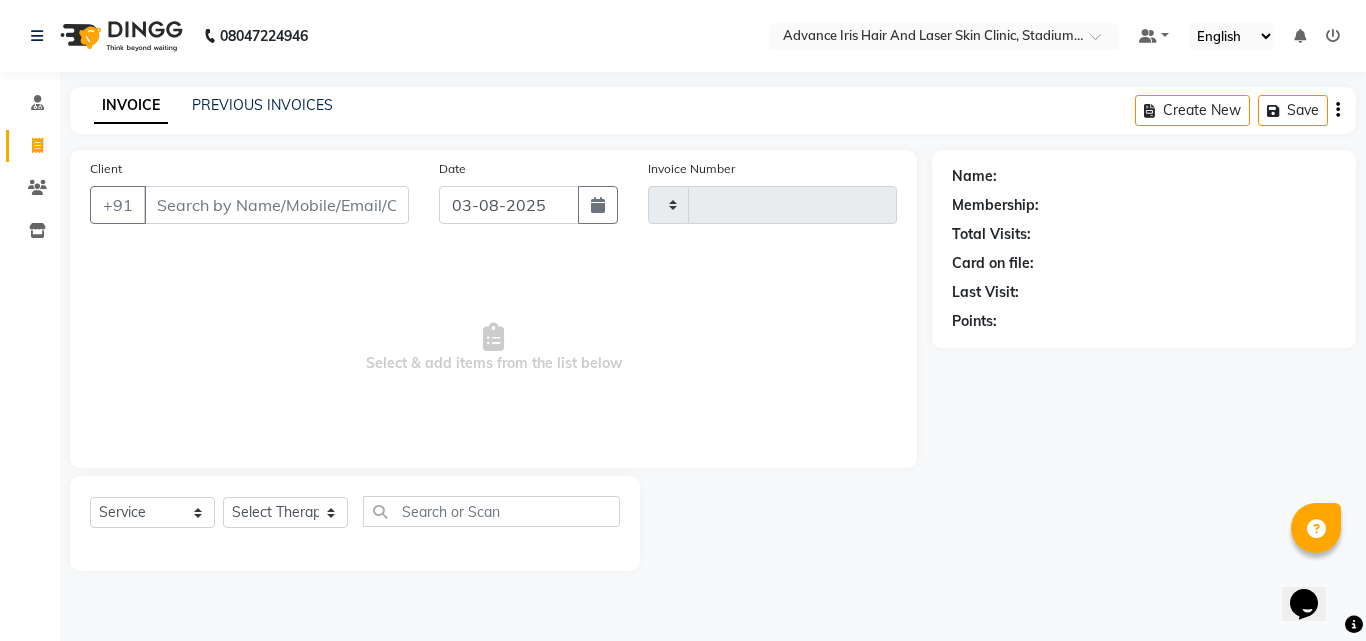 type on "0594" 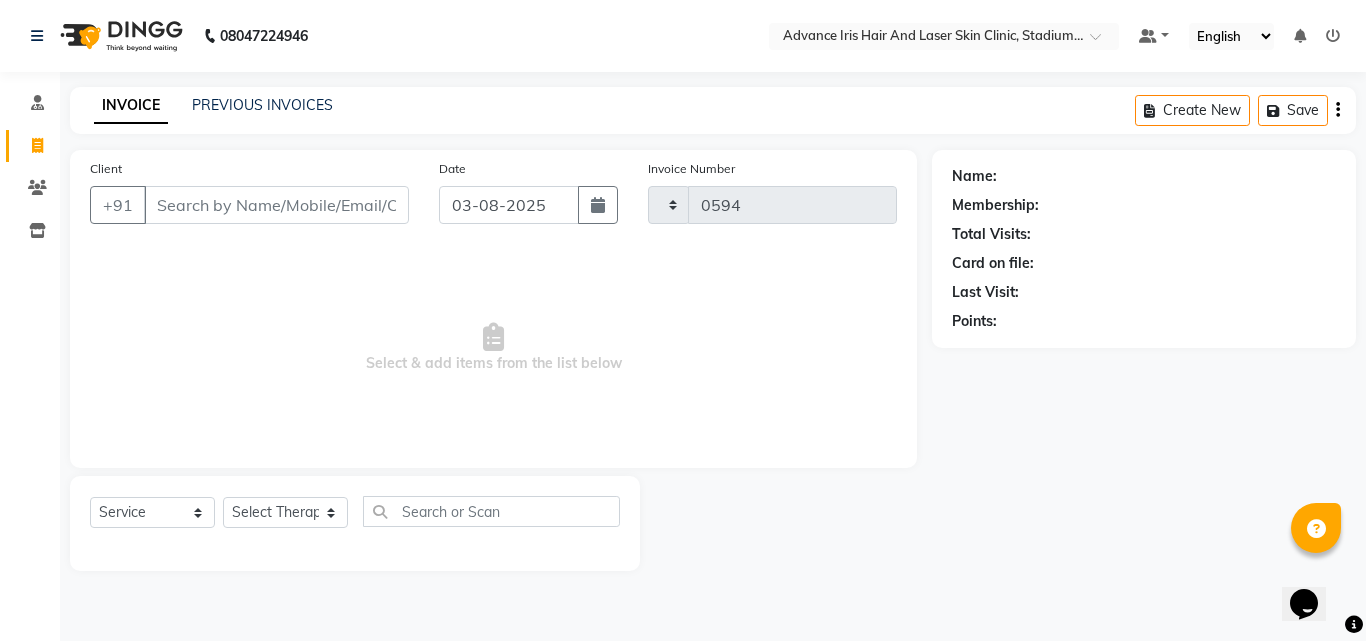 select on "5825" 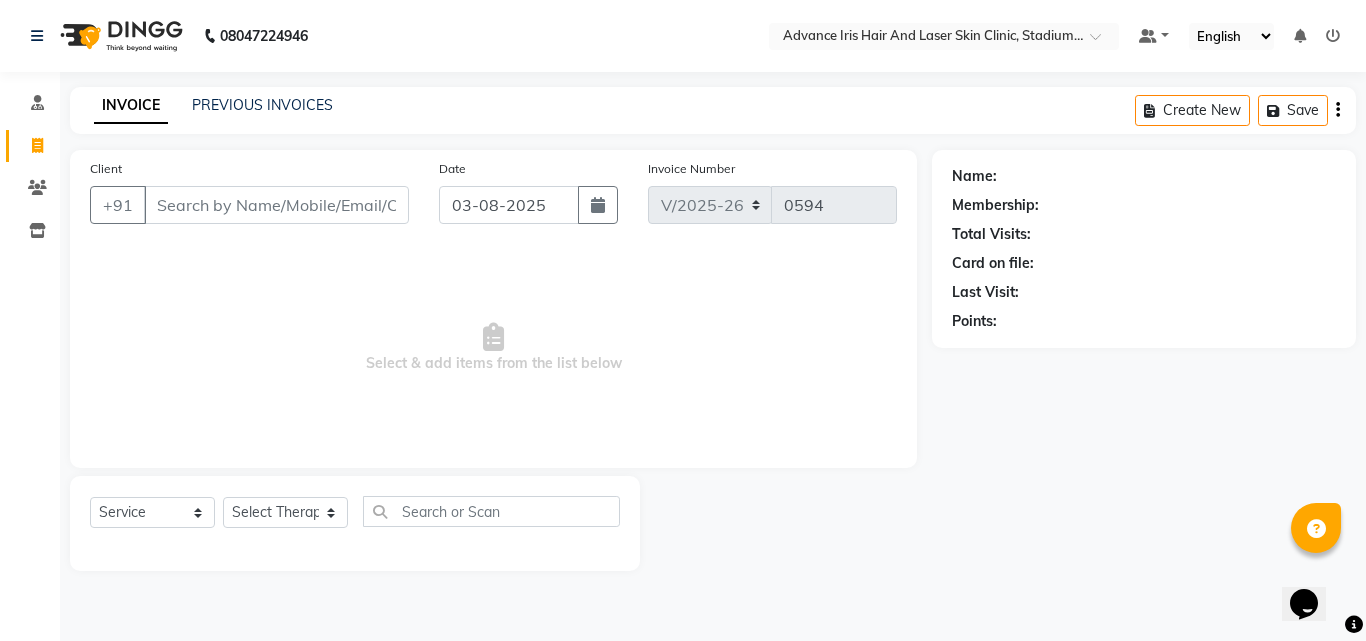 drag, startPoint x: 179, startPoint y: 202, endPoint x: 188, endPoint y: 189, distance: 15.811388 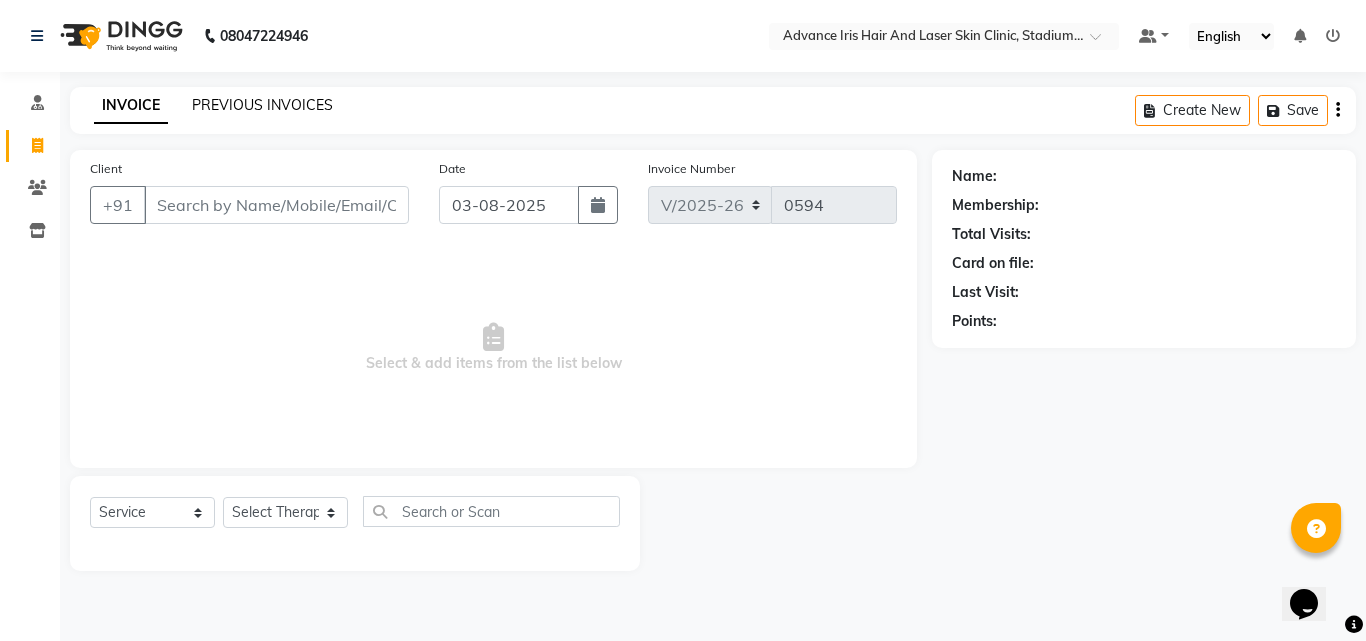 click on "PREVIOUS INVOICES" 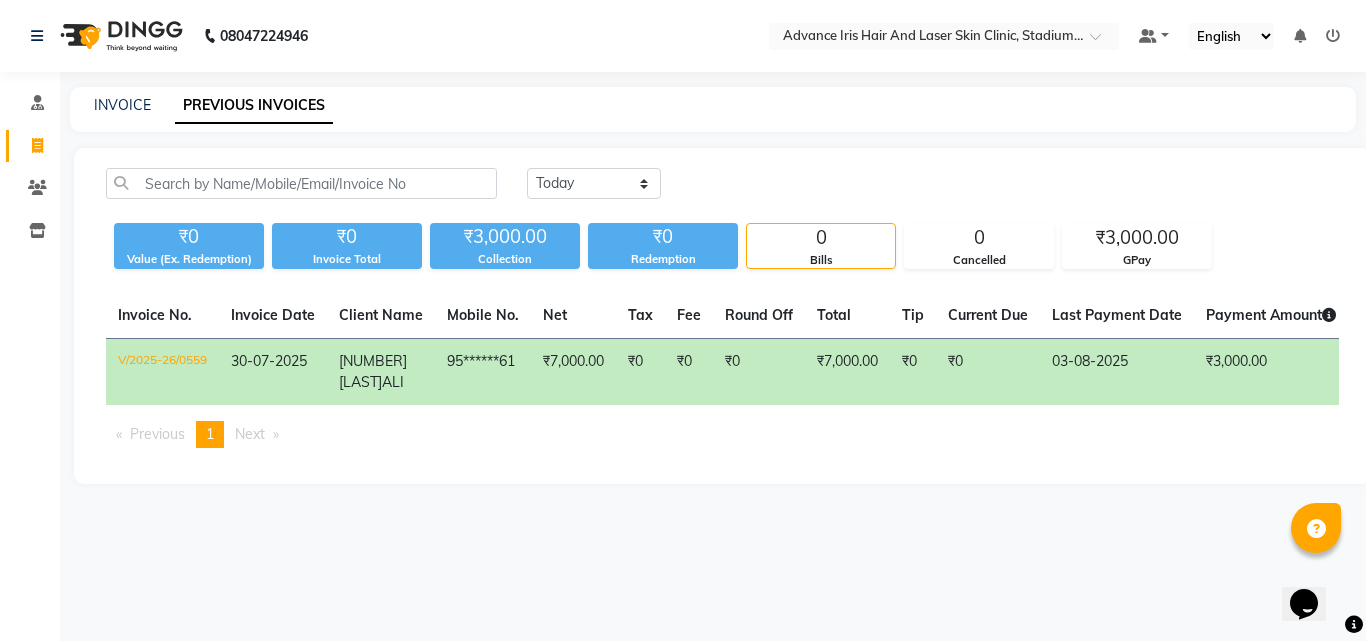 click on "INVOICE" 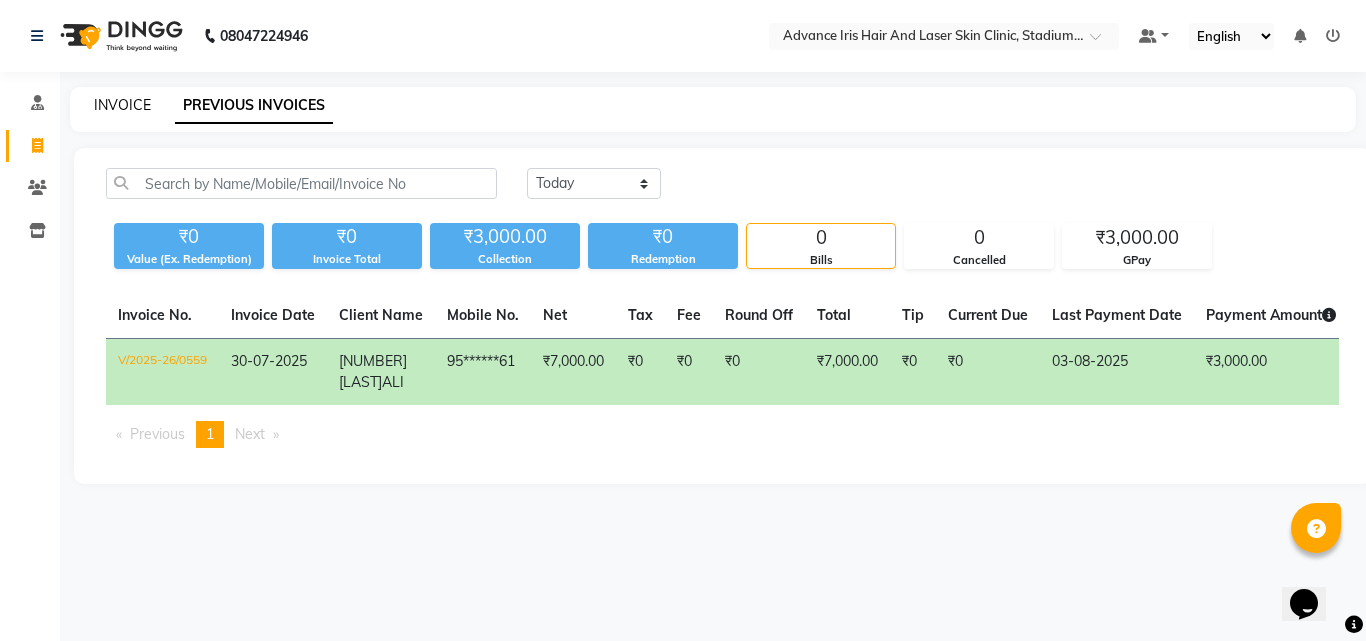click on "INVOICE" 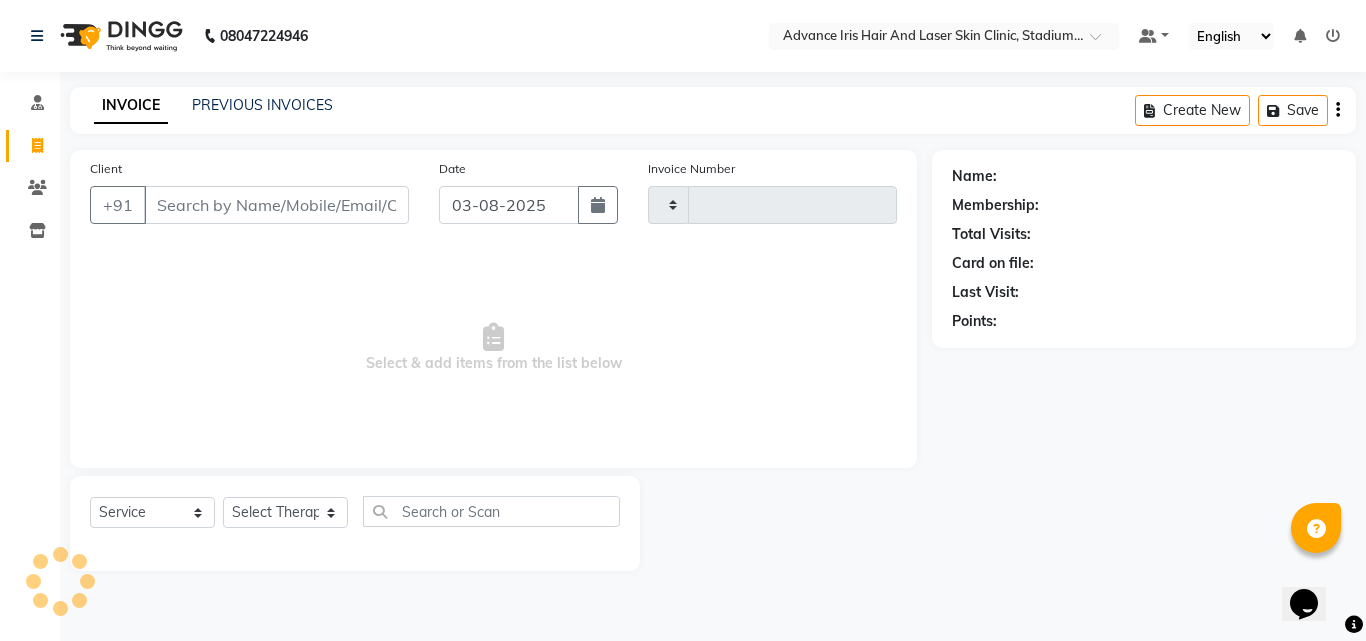 type 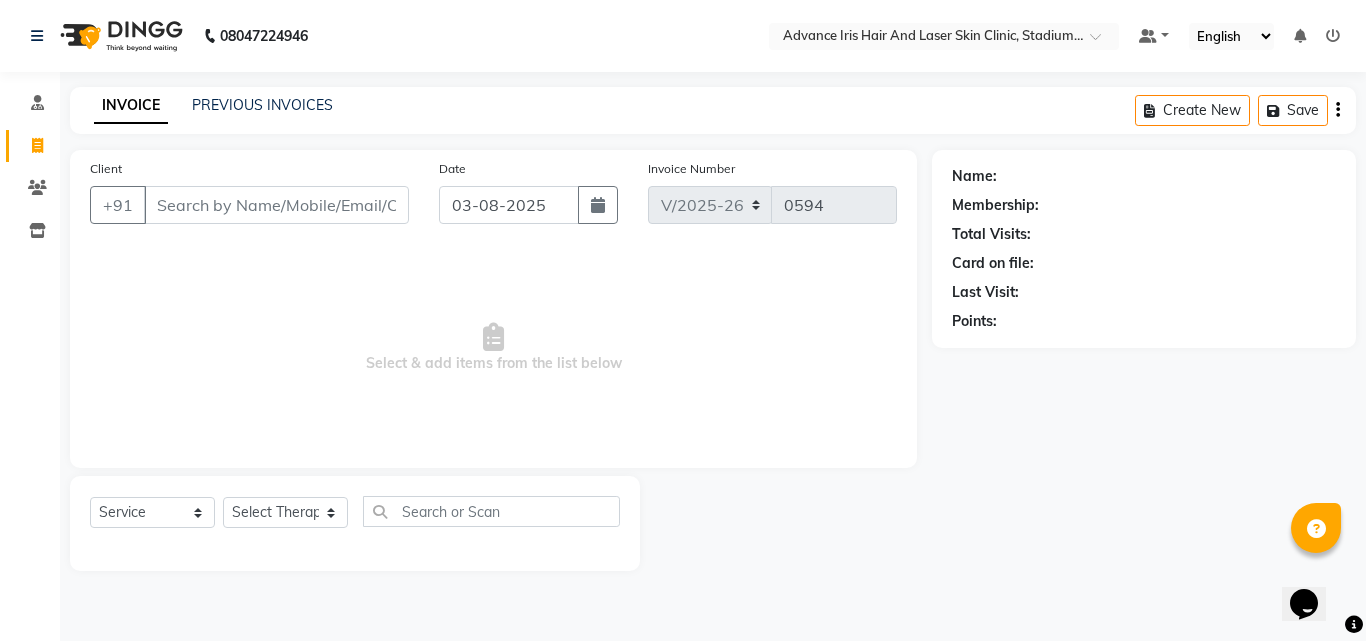 click on "Client" at bounding box center (276, 205) 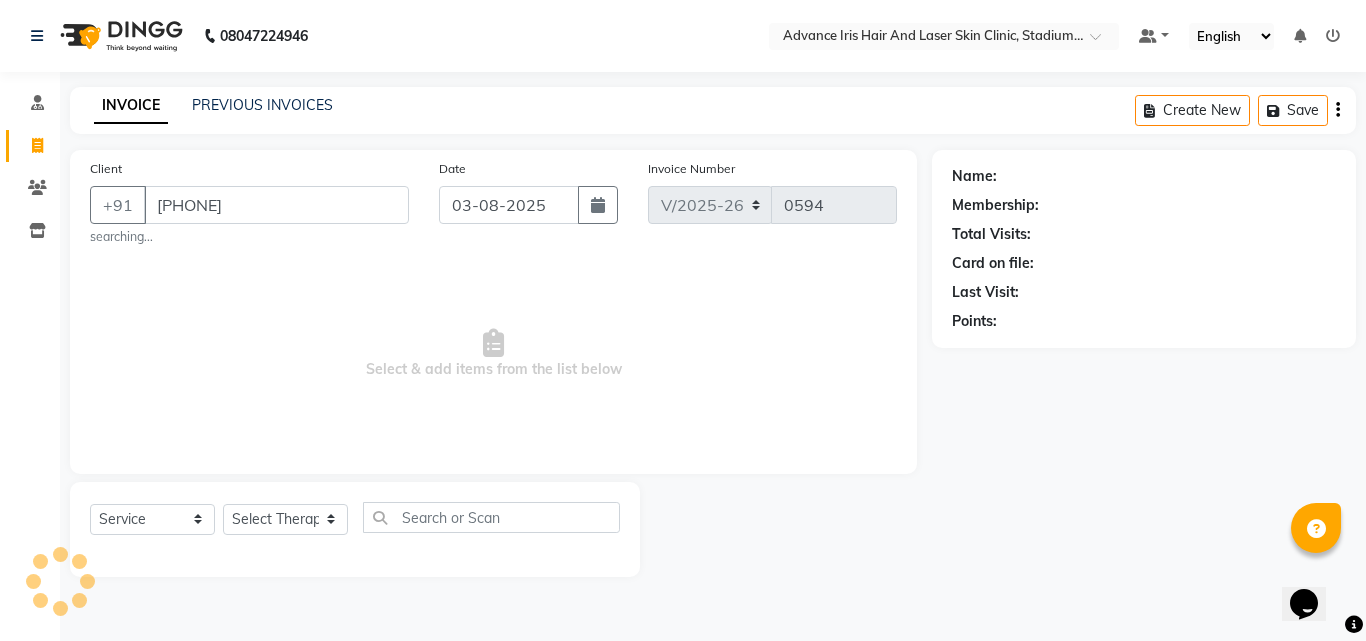 click on "[PHONE]" at bounding box center [276, 205] 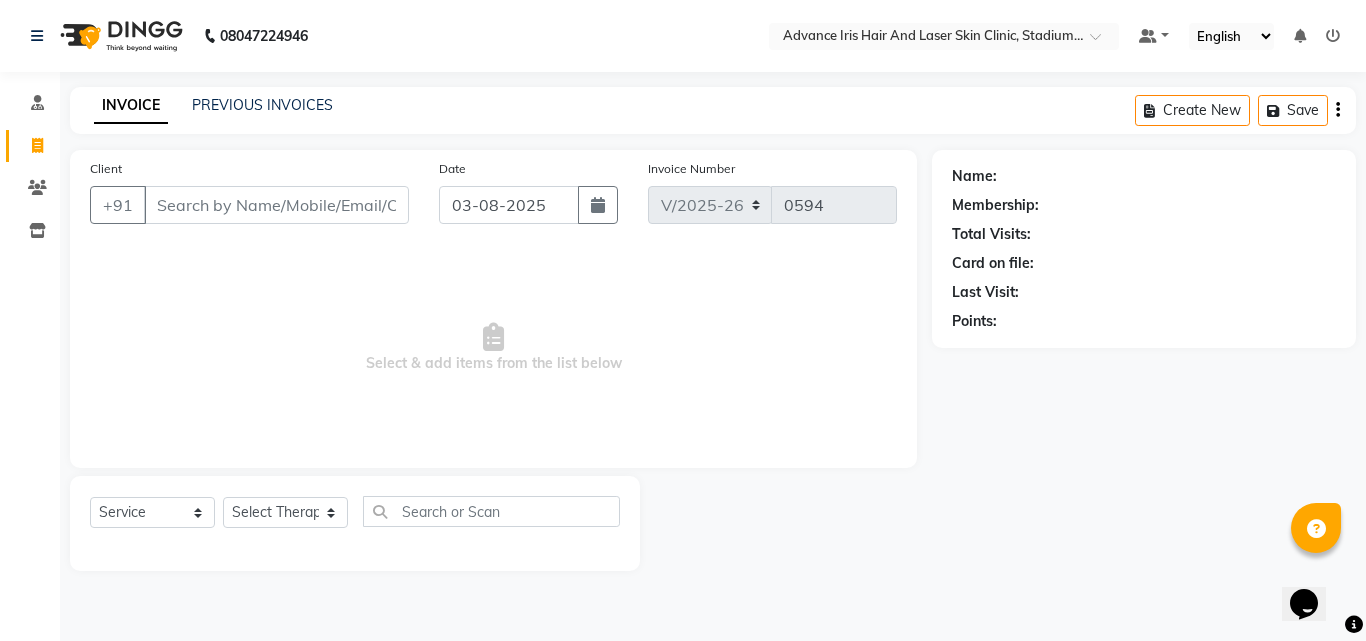 click on "Client" at bounding box center (276, 205) 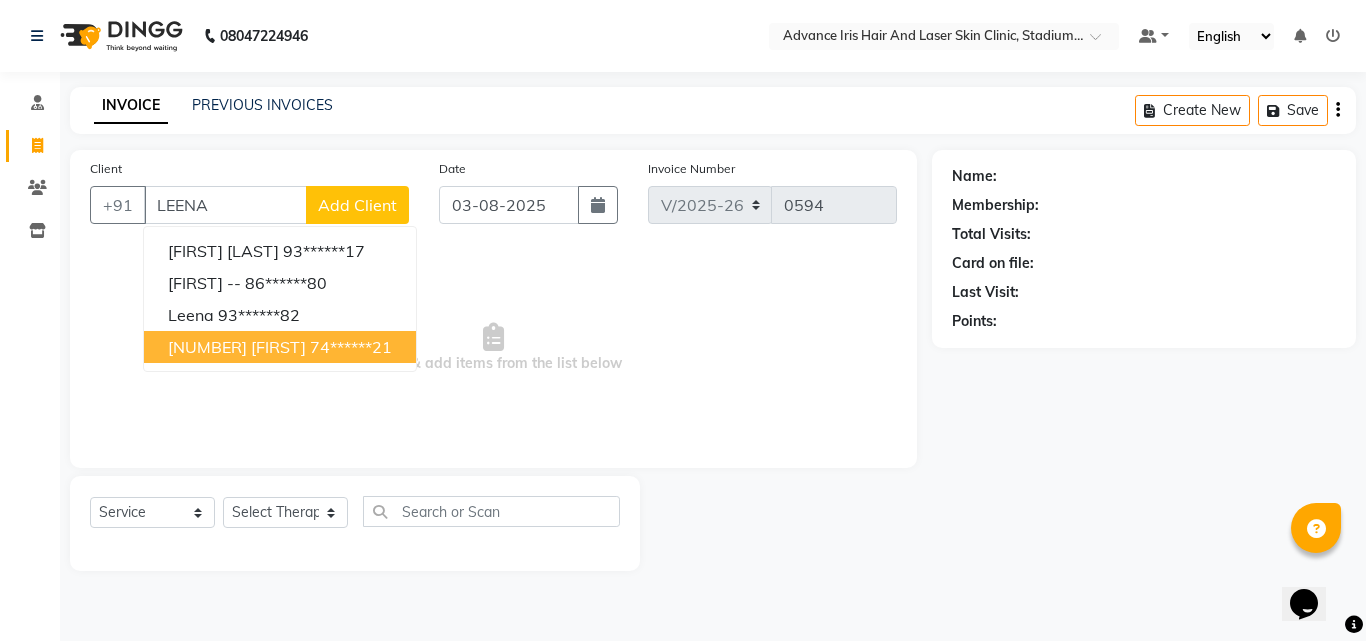 click on "[NUMBER] [FIRST] [PHONE]" at bounding box center (280, 347) 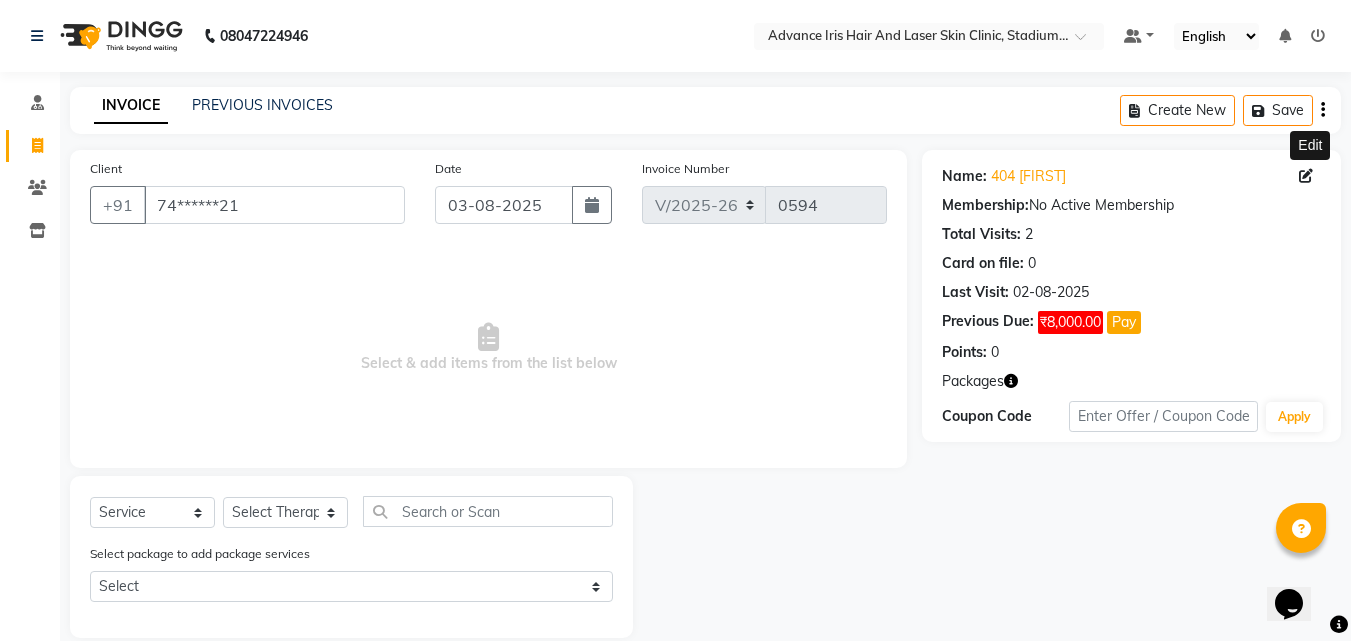 click 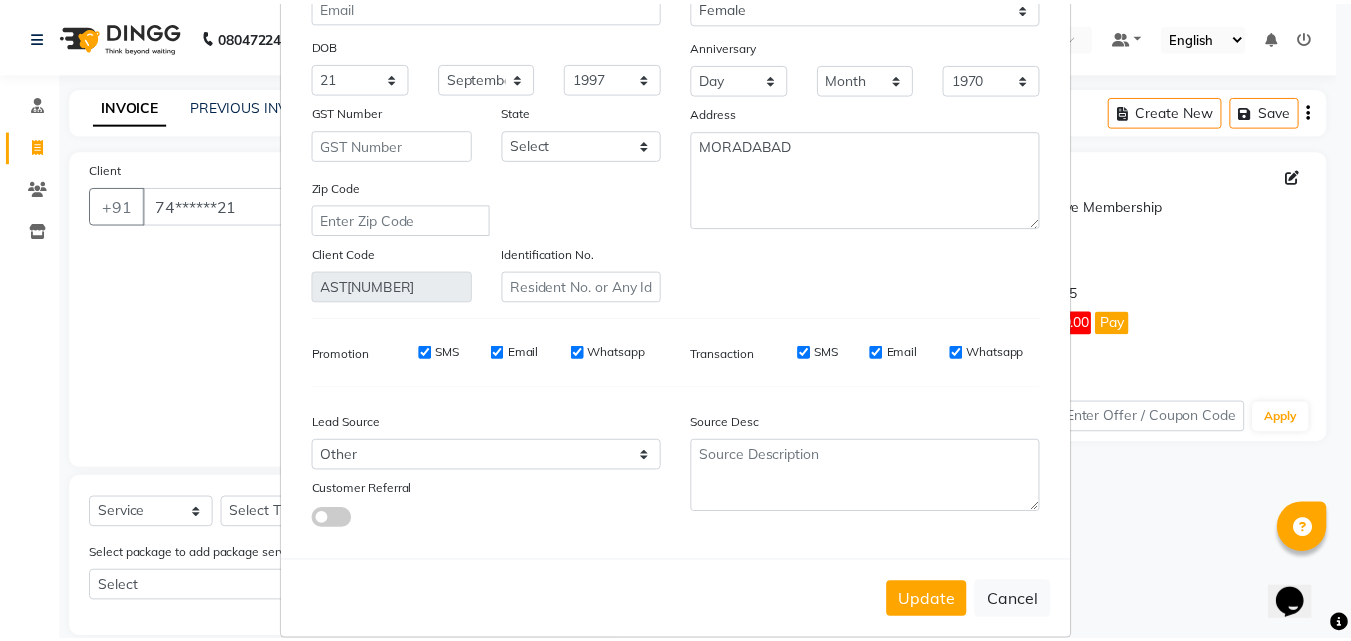 scroll, scrollTop: 246, scrollLeft: 0, axis: vertical 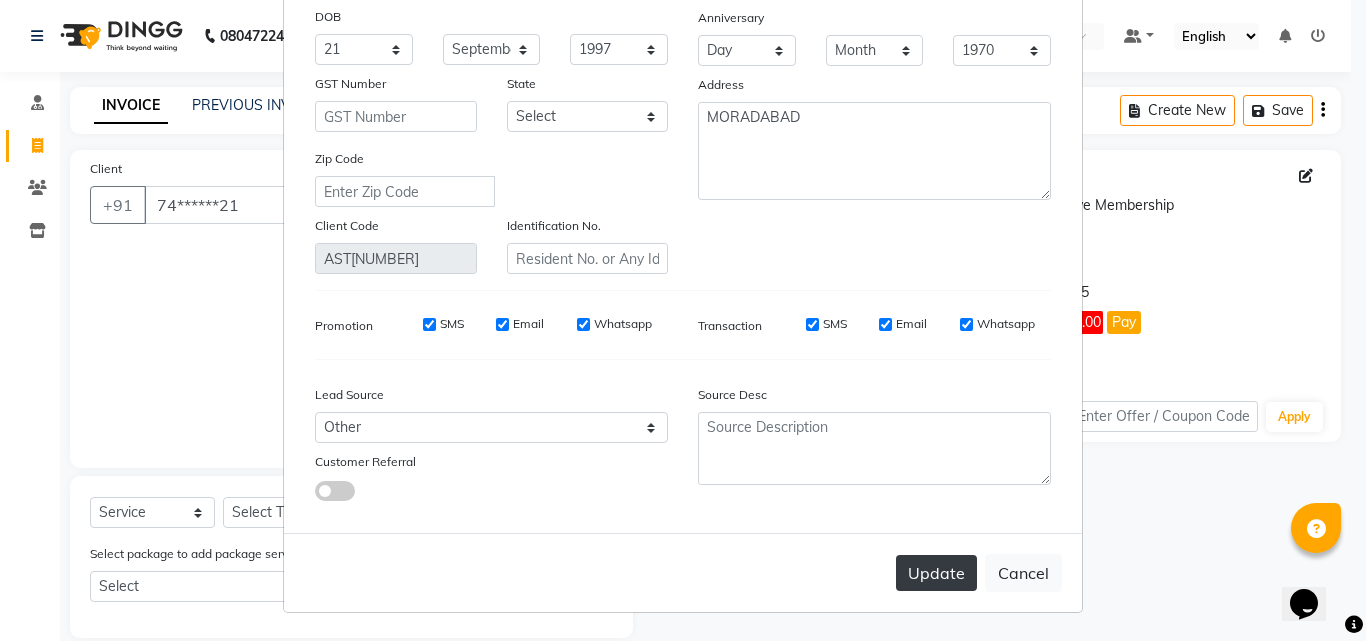 click on "Update" at bounding box center (936, 573) 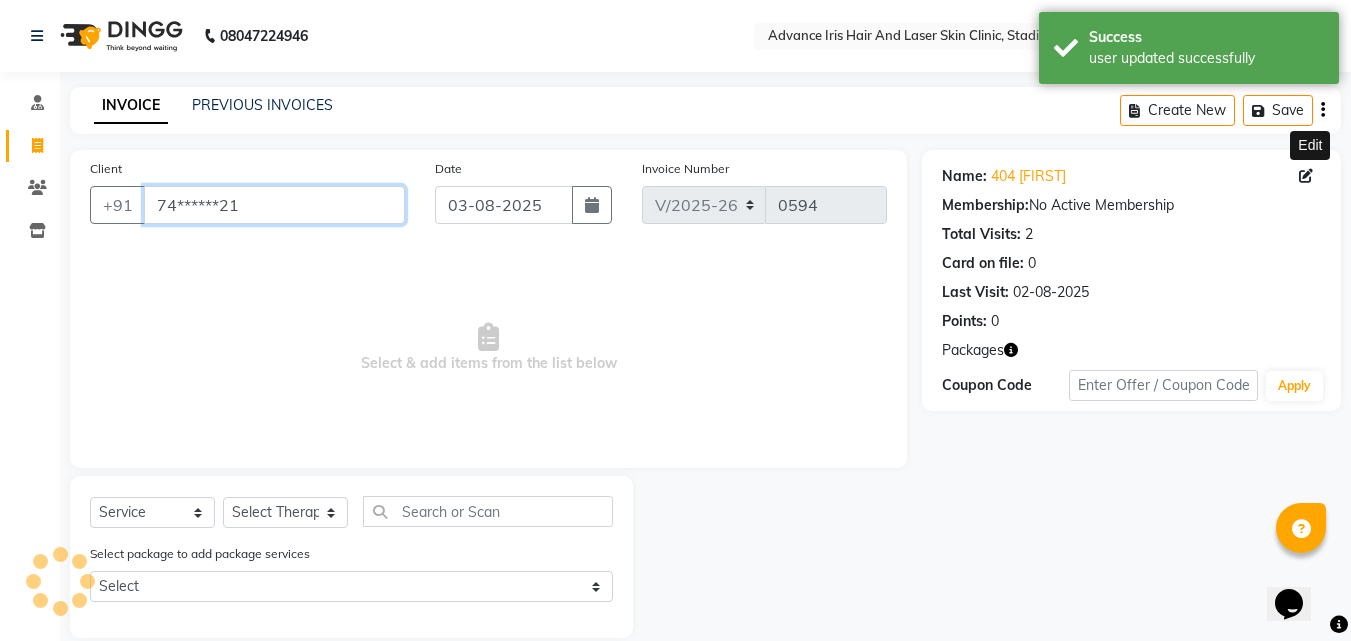 click on "74******21" at bounding box center (274, 205) 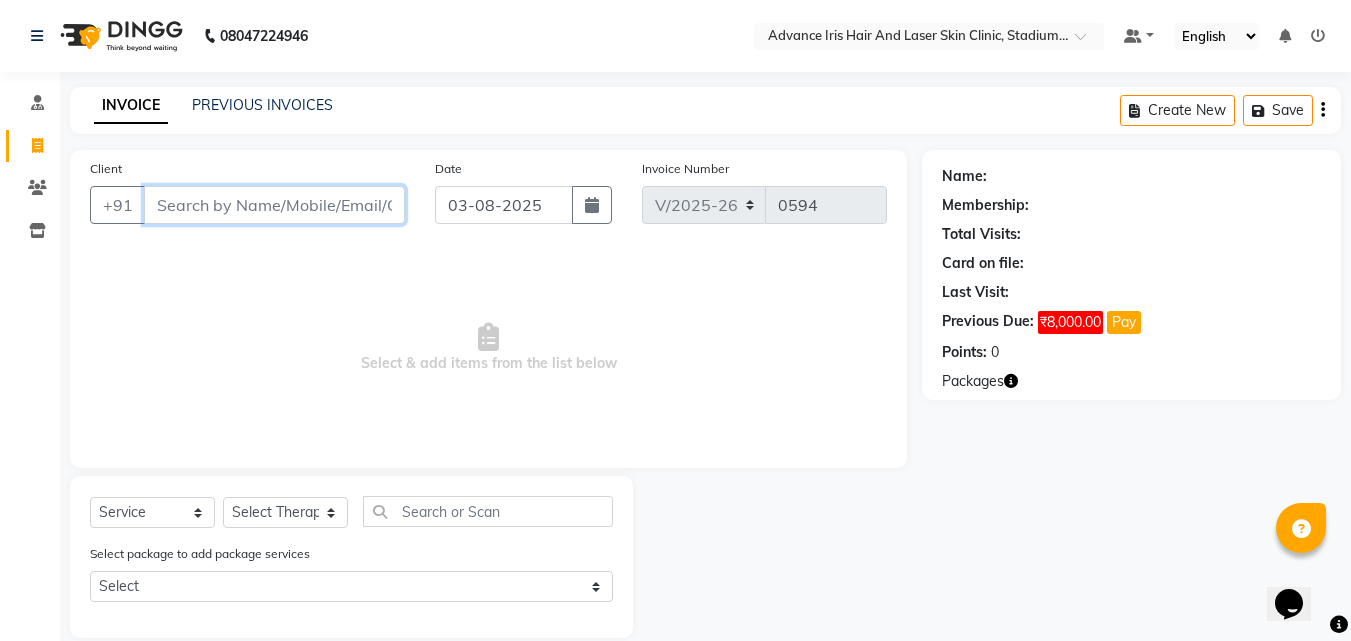 click on "Client" at bounding box center (274, 205) 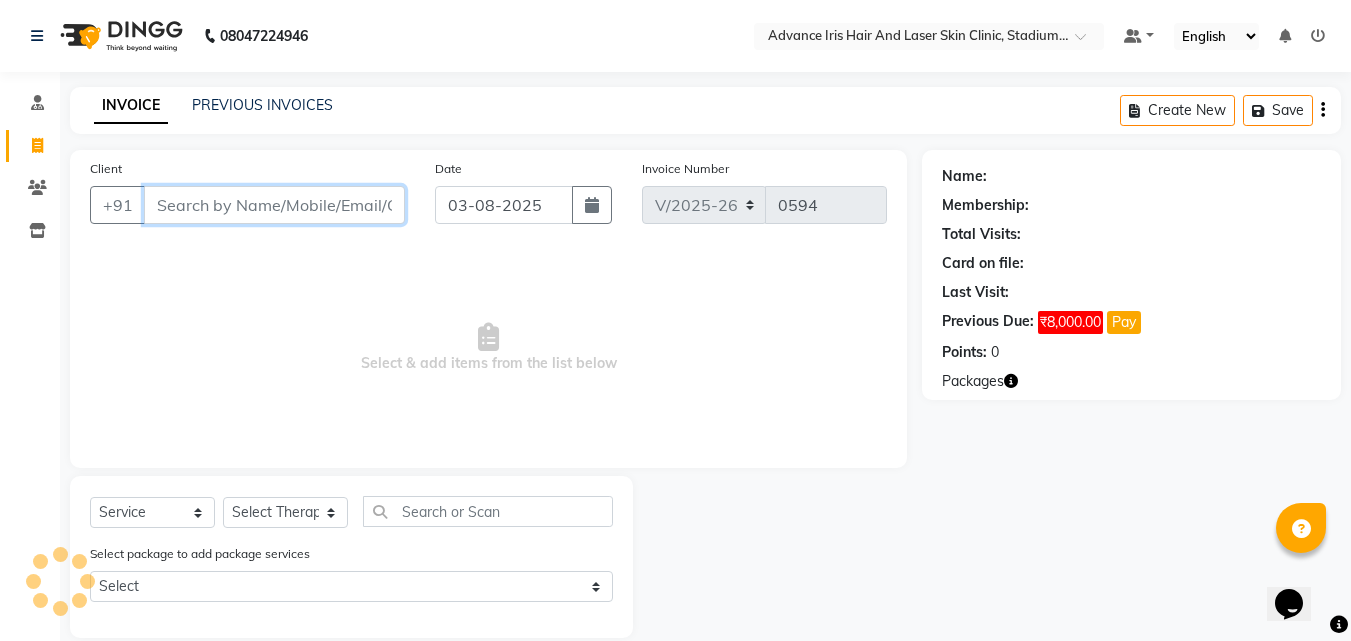 click on "Client" at bounding box center [274, 205] 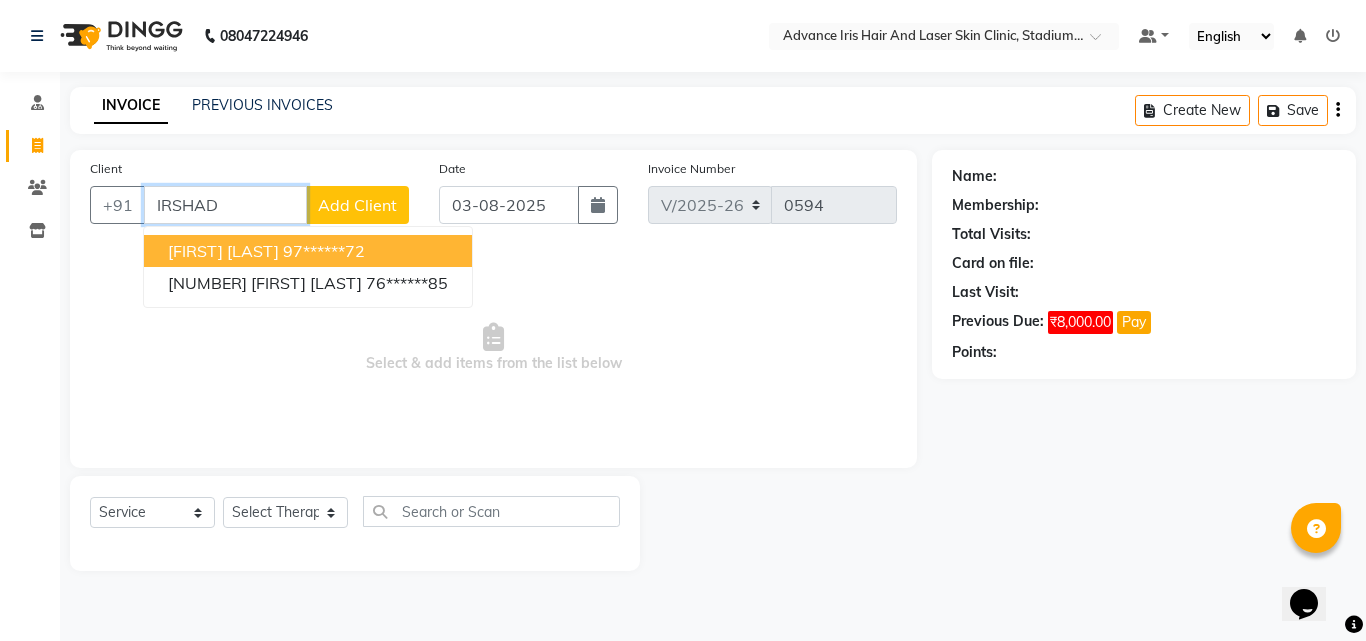 click on "97******72" at bounding box center (324, 251) 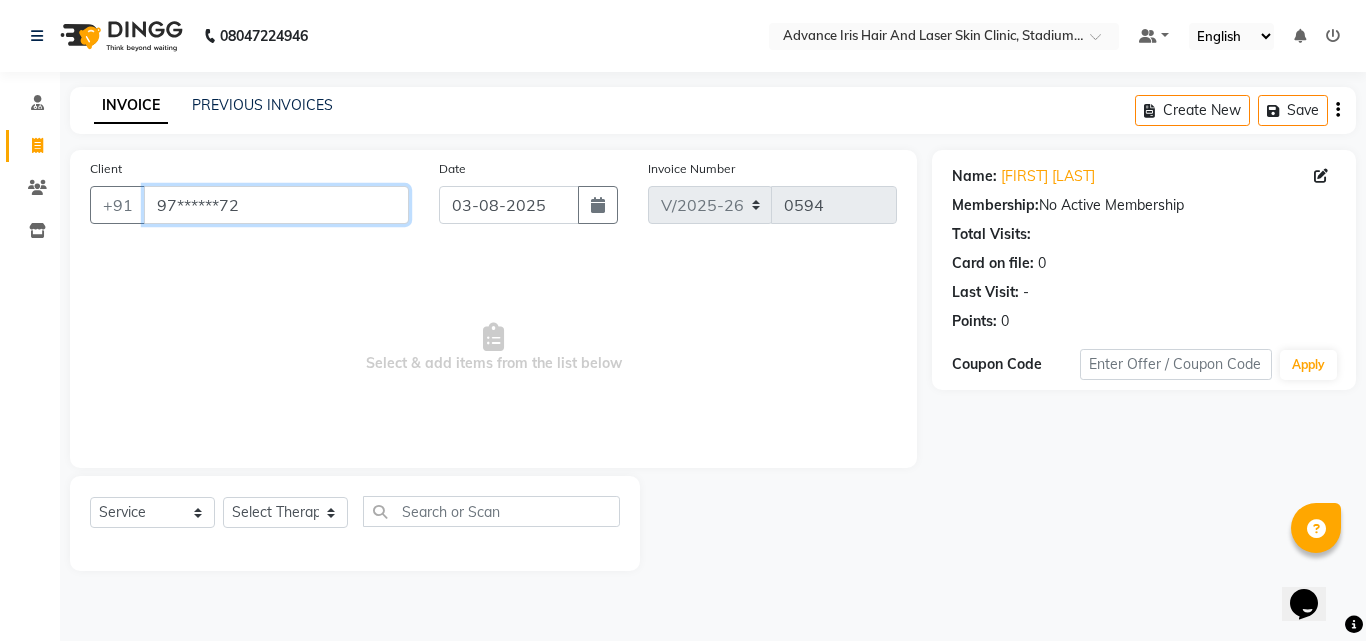 click on "97******72" at bounding box center (276, 205) 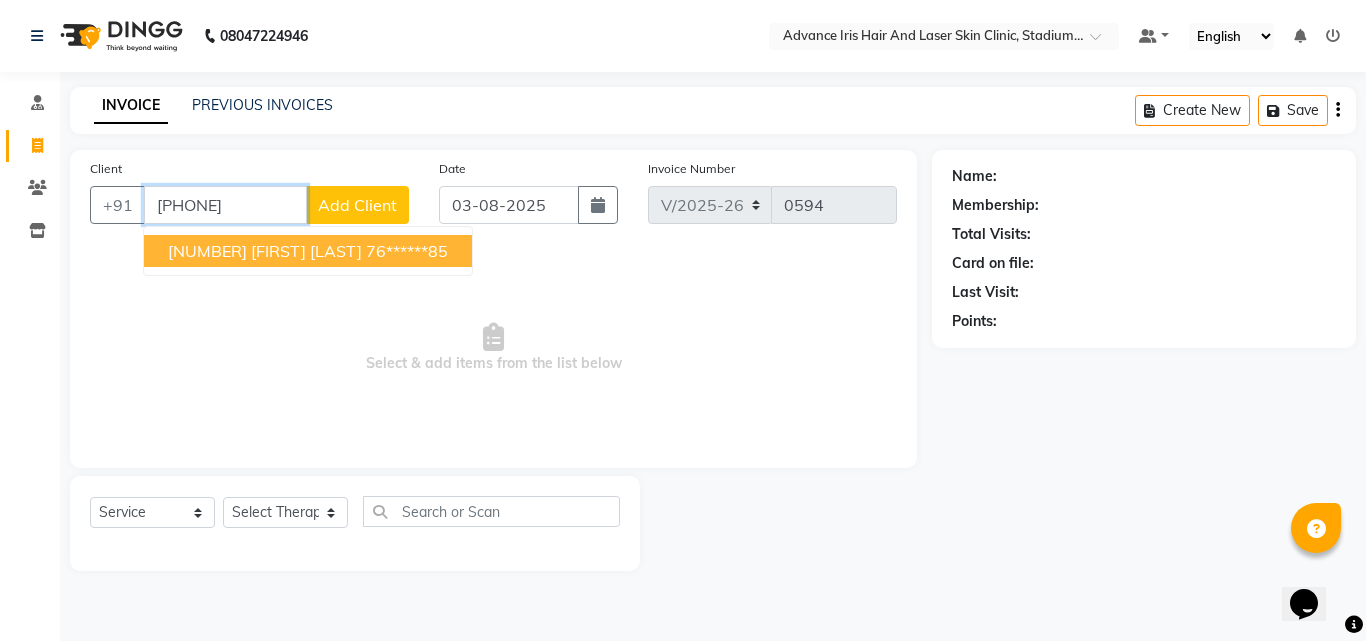 click on "[NUMBER] [FIRST] [LAST]" at bounding box center [265, 251] 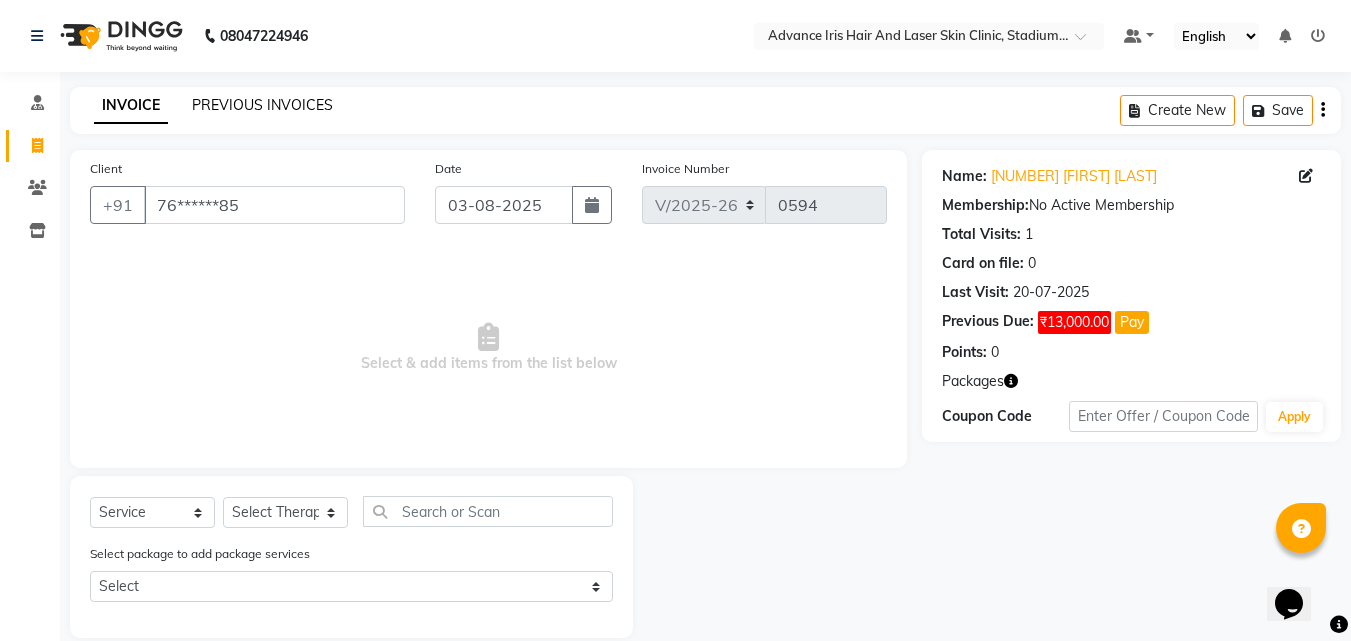 click on "PREVIOUS INVOICES" 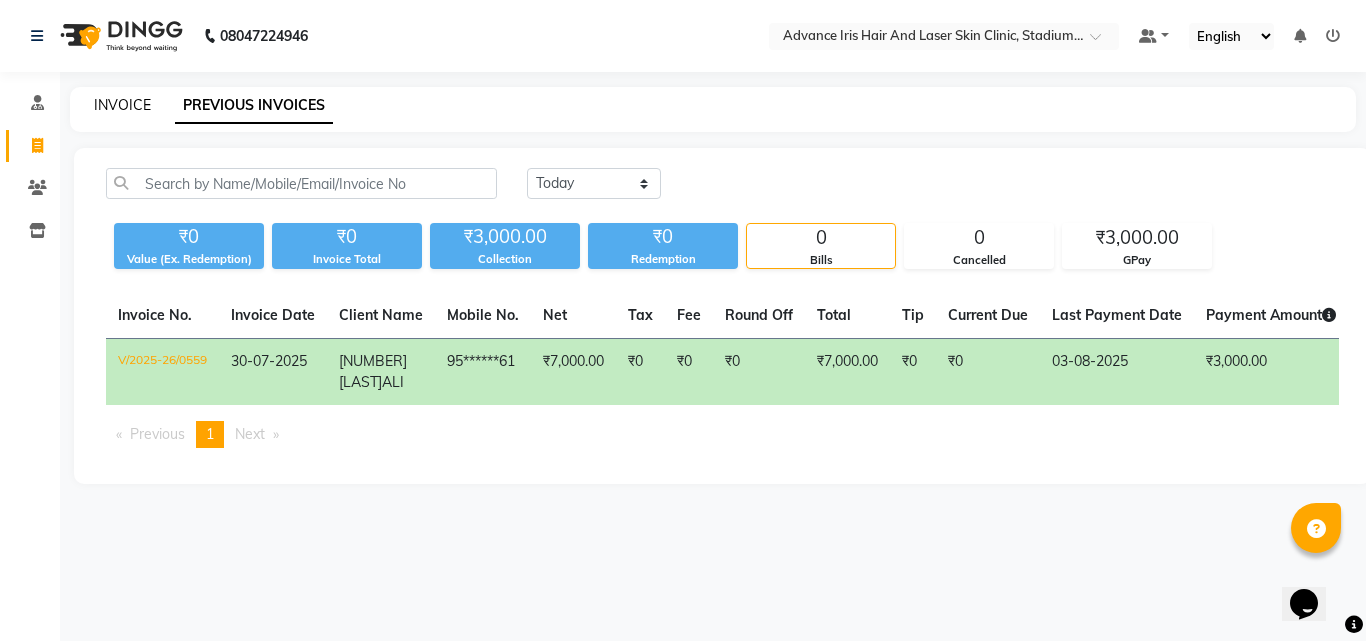 click on "INVOICE" 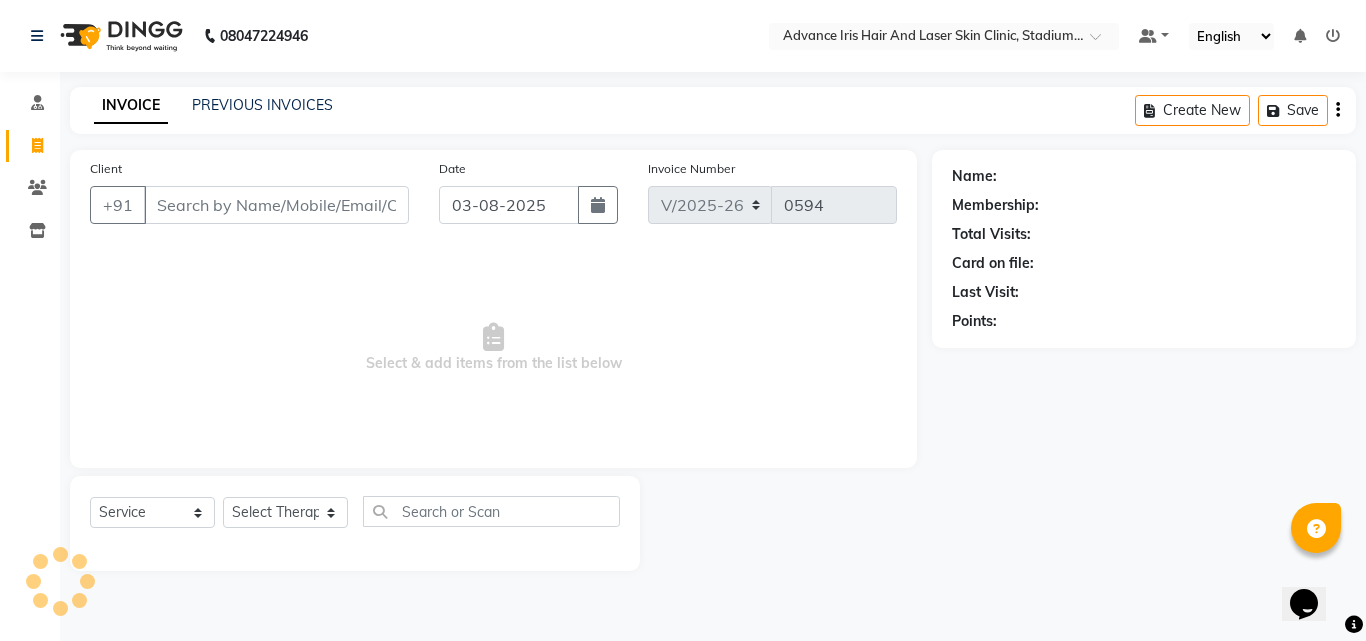 click on "Client" at bounding box center (276, 205) 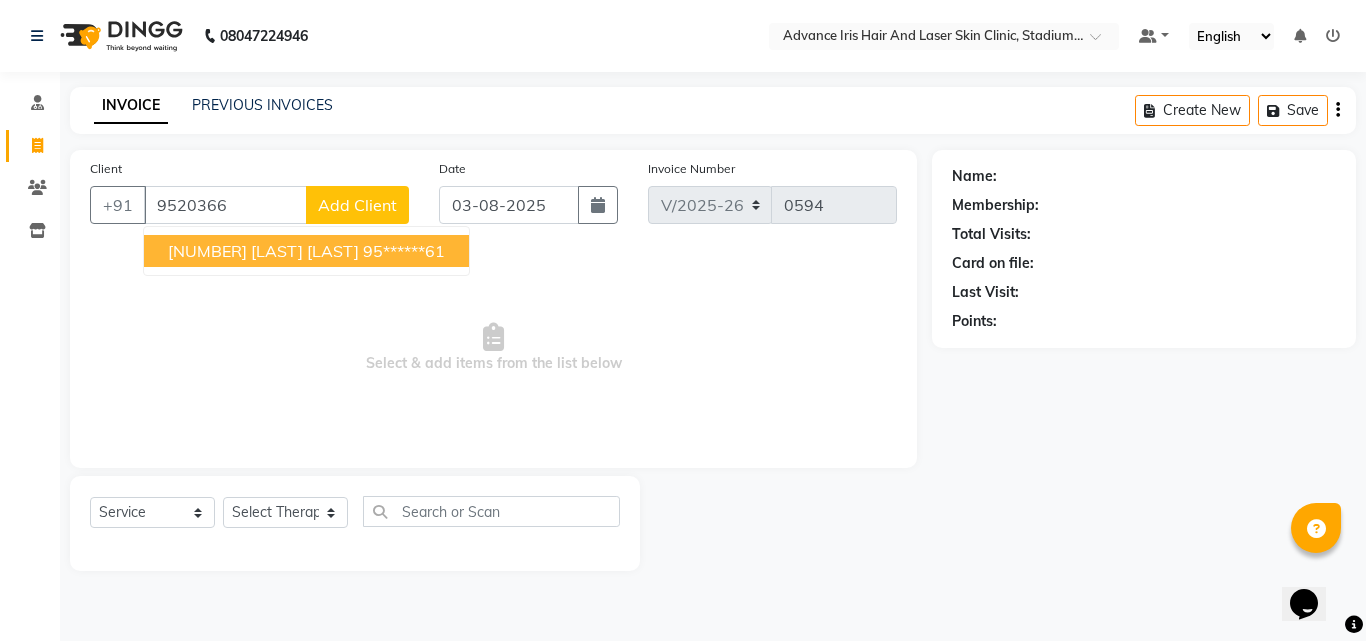click on "[NUMBER] [LAST] [LAST]" at bounding box center (263, 251) 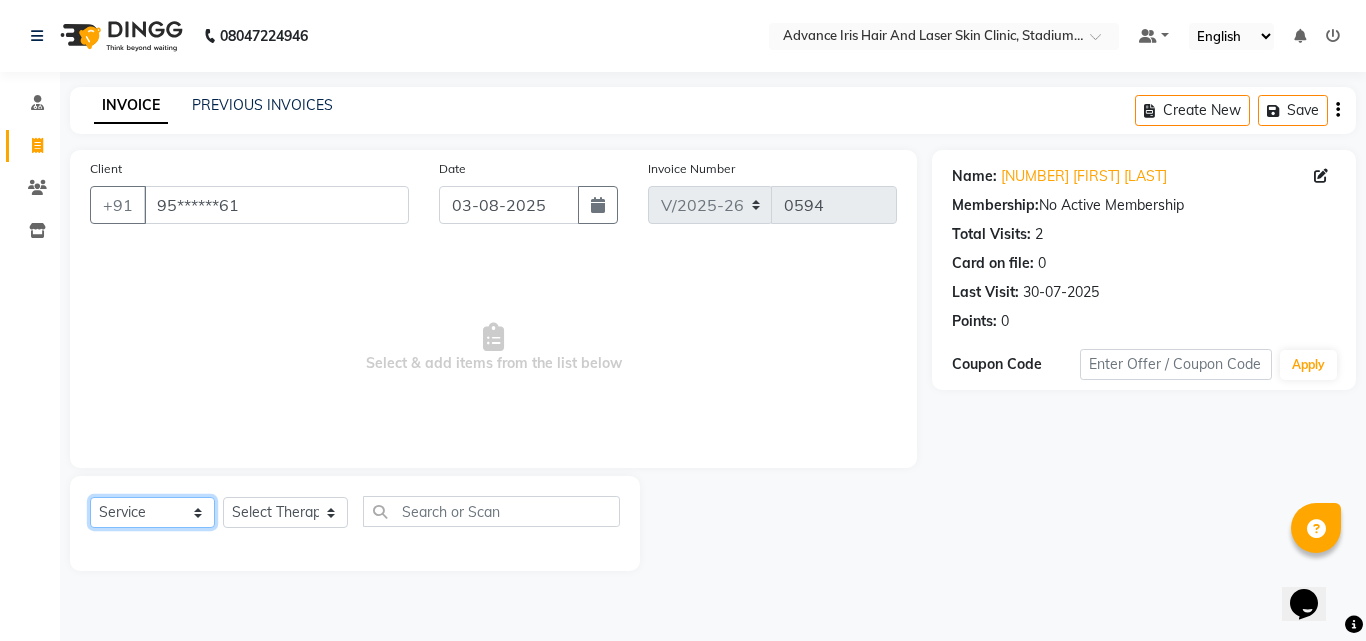 click on "Select  Service  Product  Membership  Package Voucher Prepaid Gift Card" 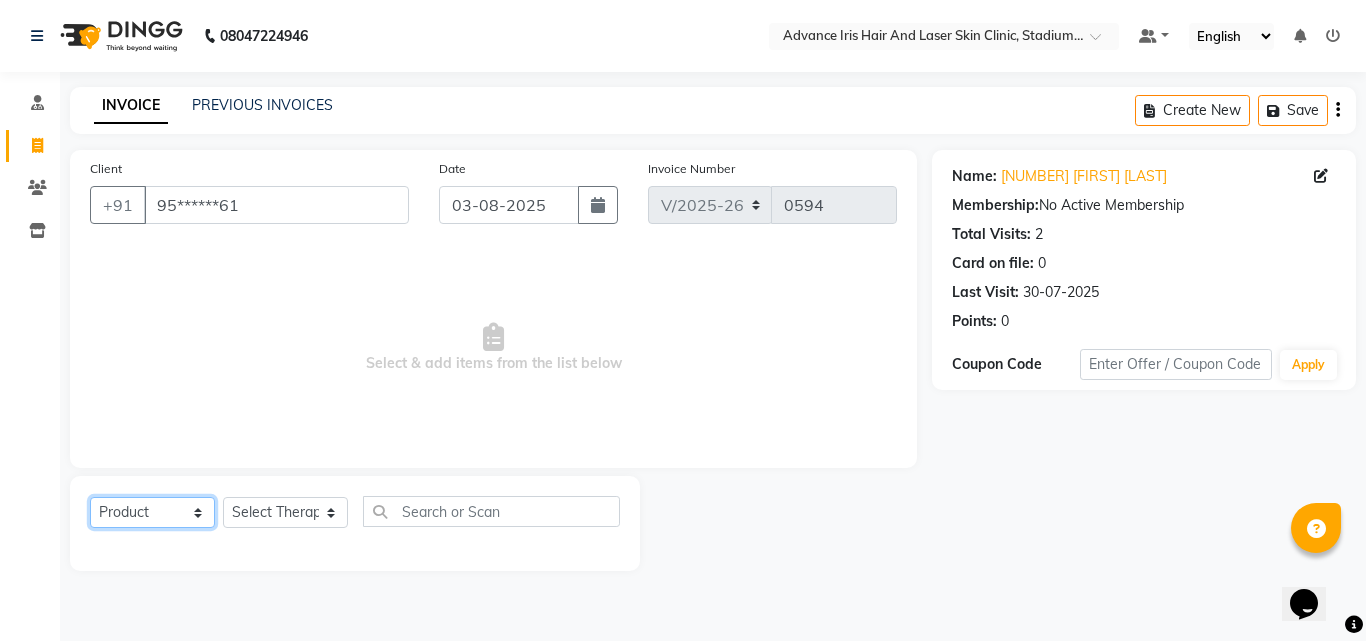 click on "Select  Service  Product  Membership  Package Voucher Prepaid Gift Card" 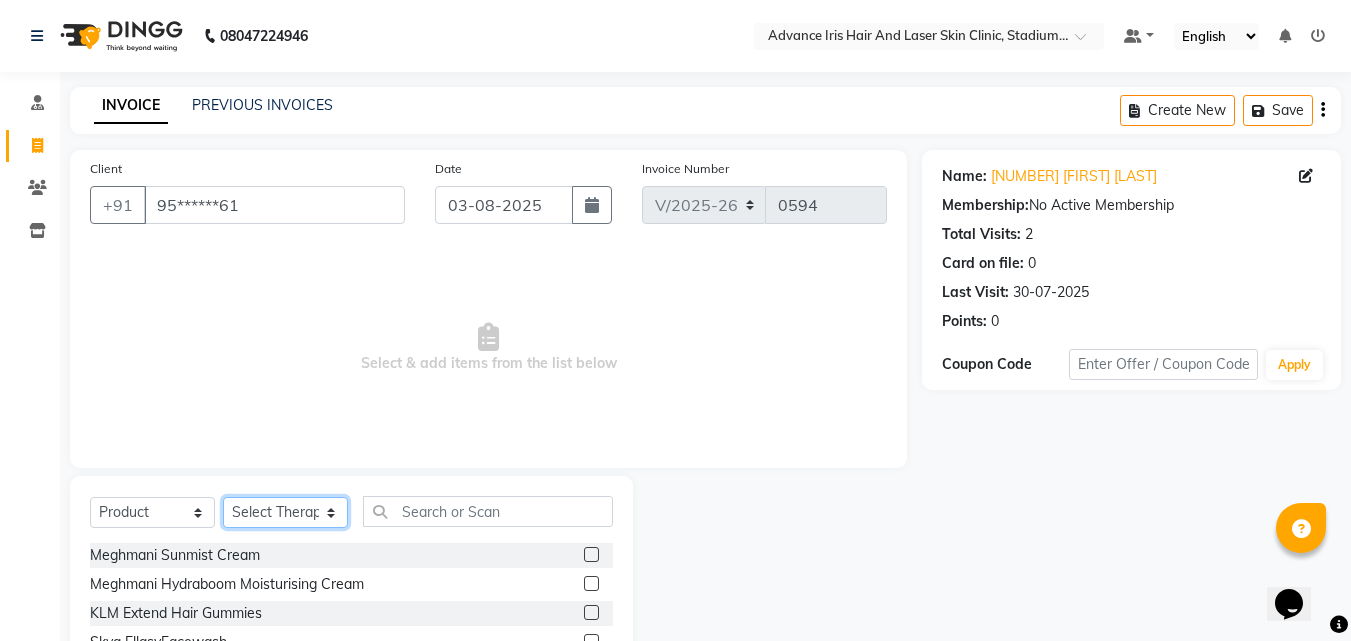 click on "Select Therapist Advance Iris Reception Anchal Chandani Dr Pratiksha Dwivedi(Cosmetologist) Imran Isra Somya Agarwal" 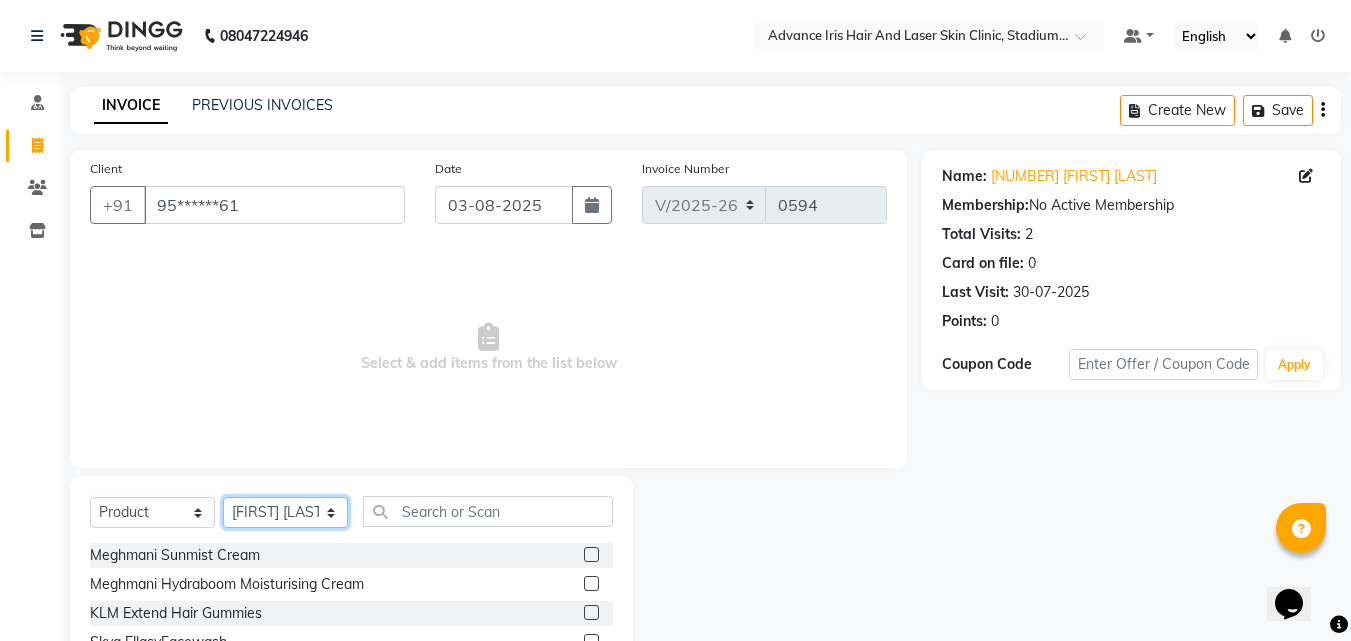 click on "Select Therapist Advance Iris Reception Anchal Chandani Dr Pratiksha Dwivedi(Cosmetologist) Imran Isra Somya Agarwal" 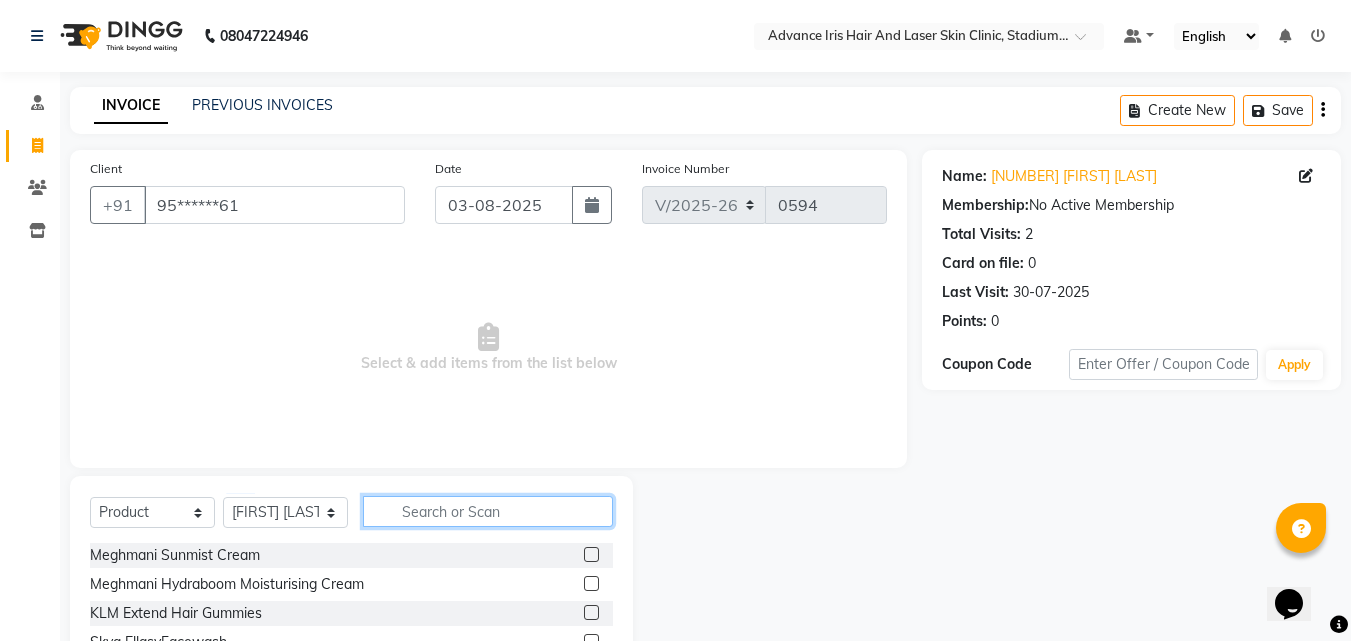 click 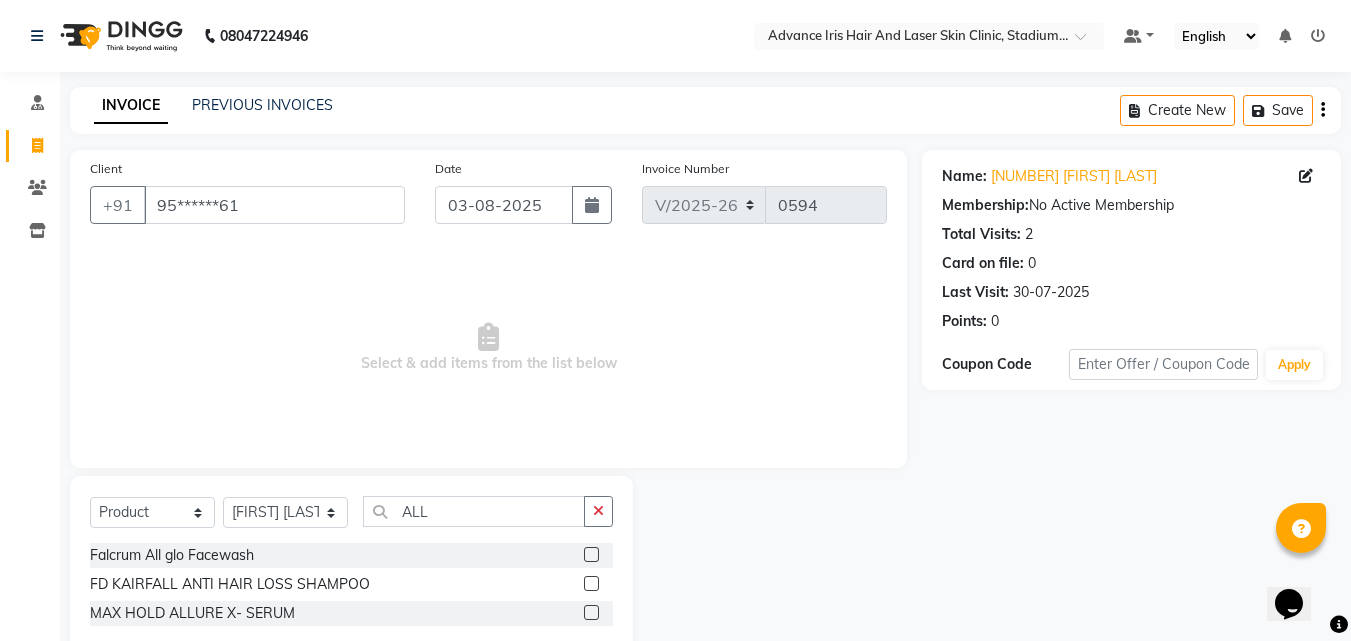 click 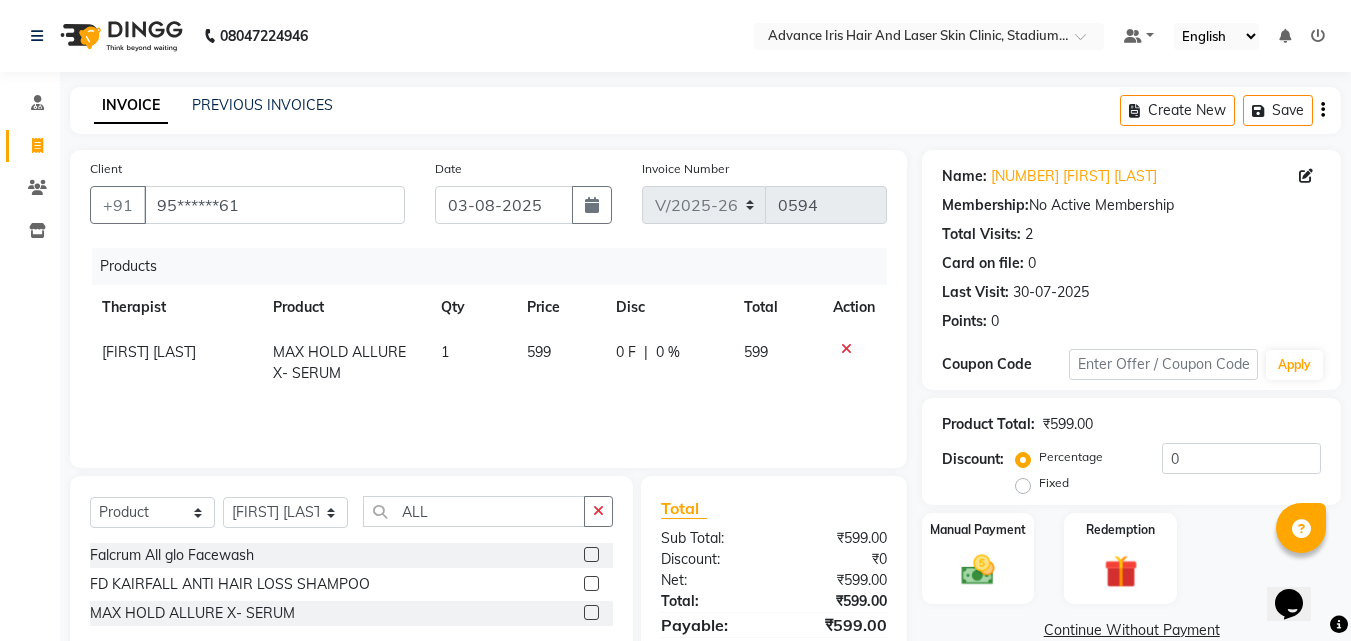 click on "599" 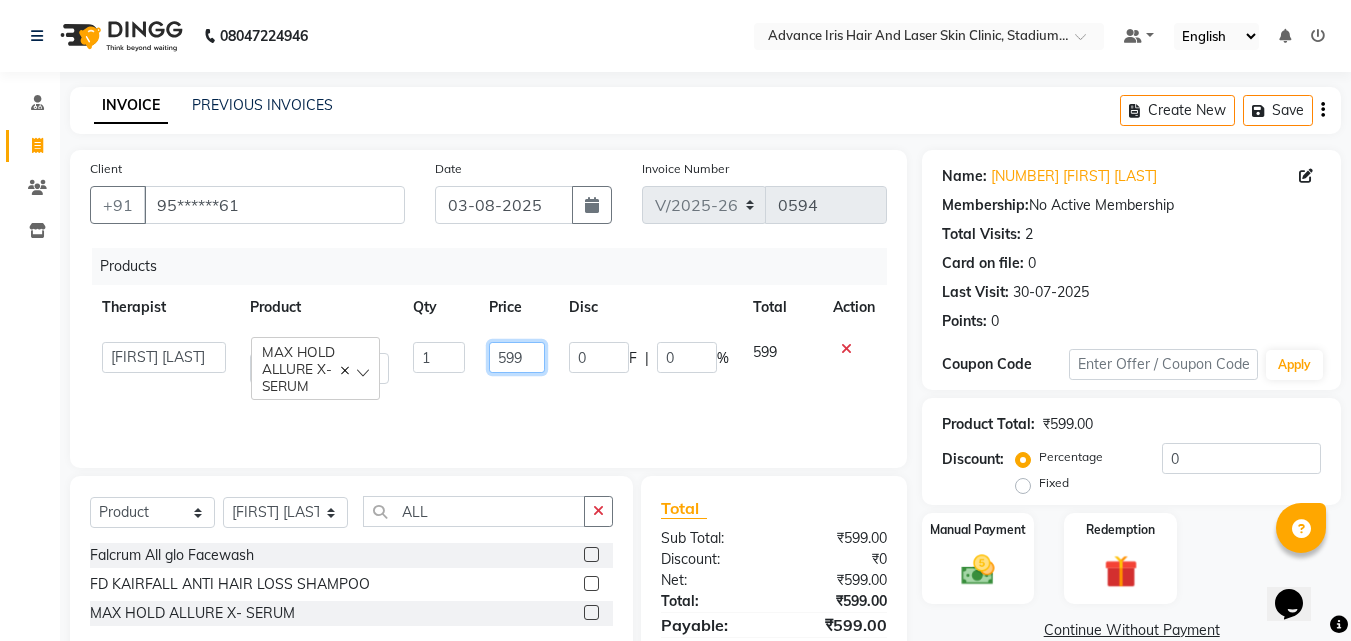 click on "599" 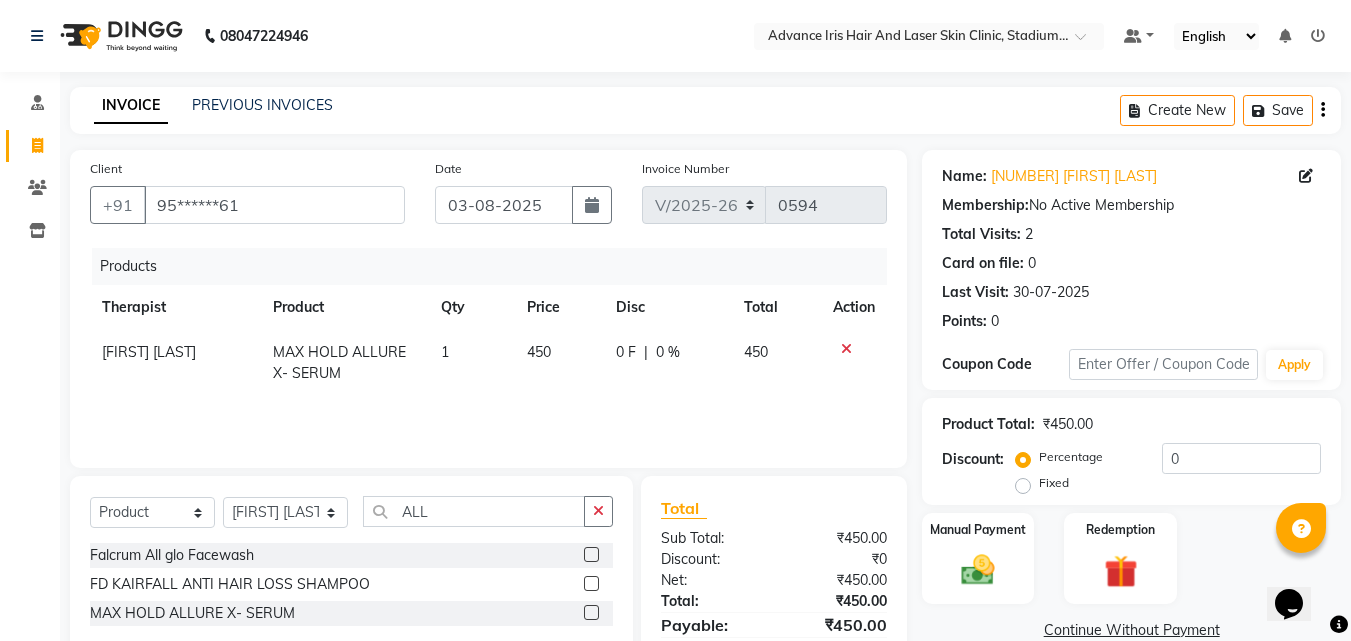 click on "Products Therapist Product Qty Price Disc Total Action Somya Agarwal MAX HOLD ALLURE X- SERUM 1 450 0 F | 0 % 450" 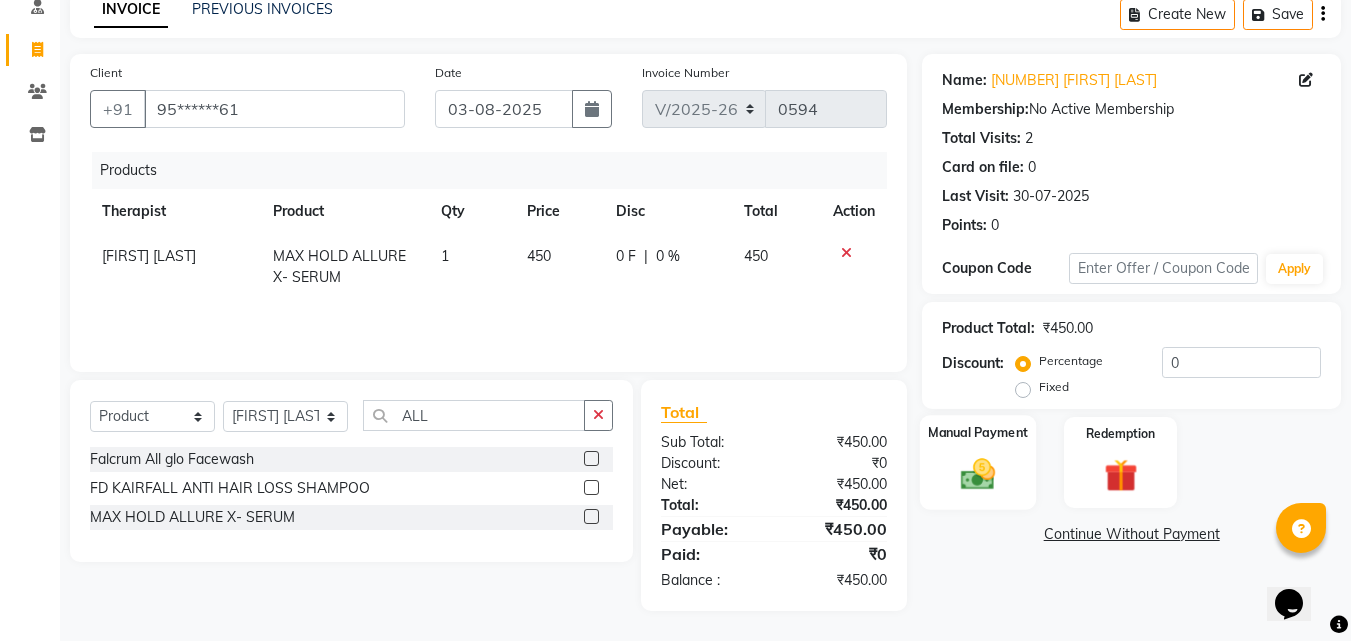 click 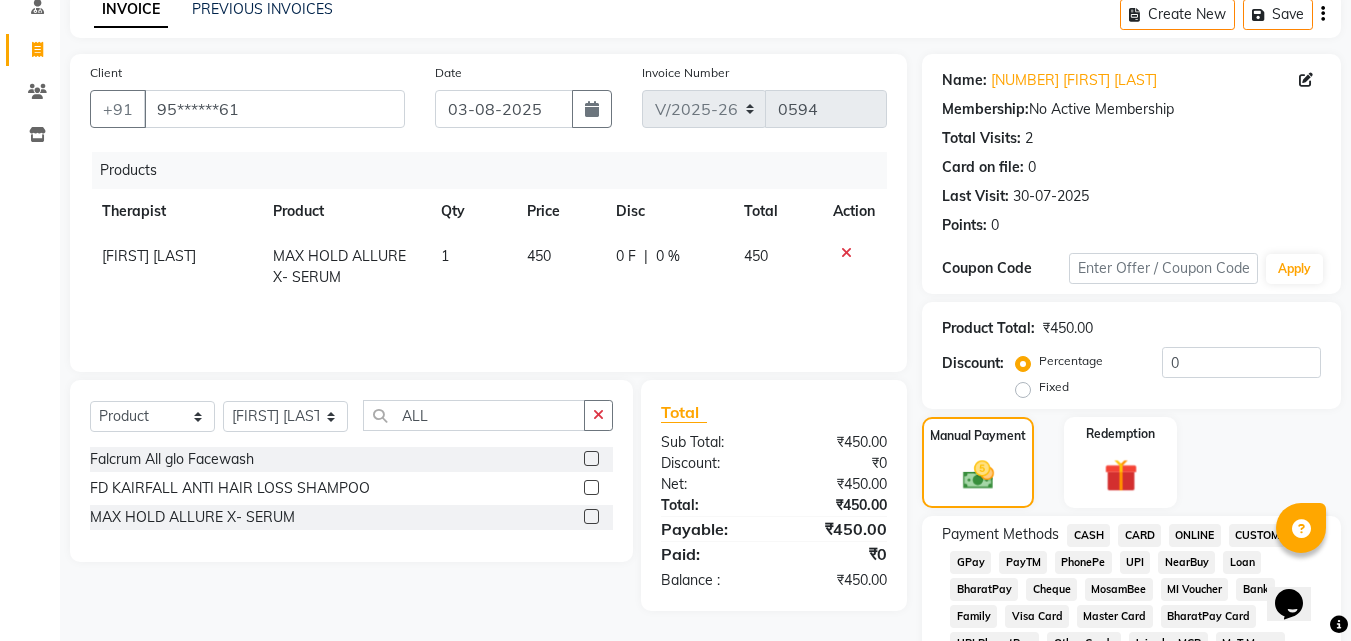 click on "CASH" 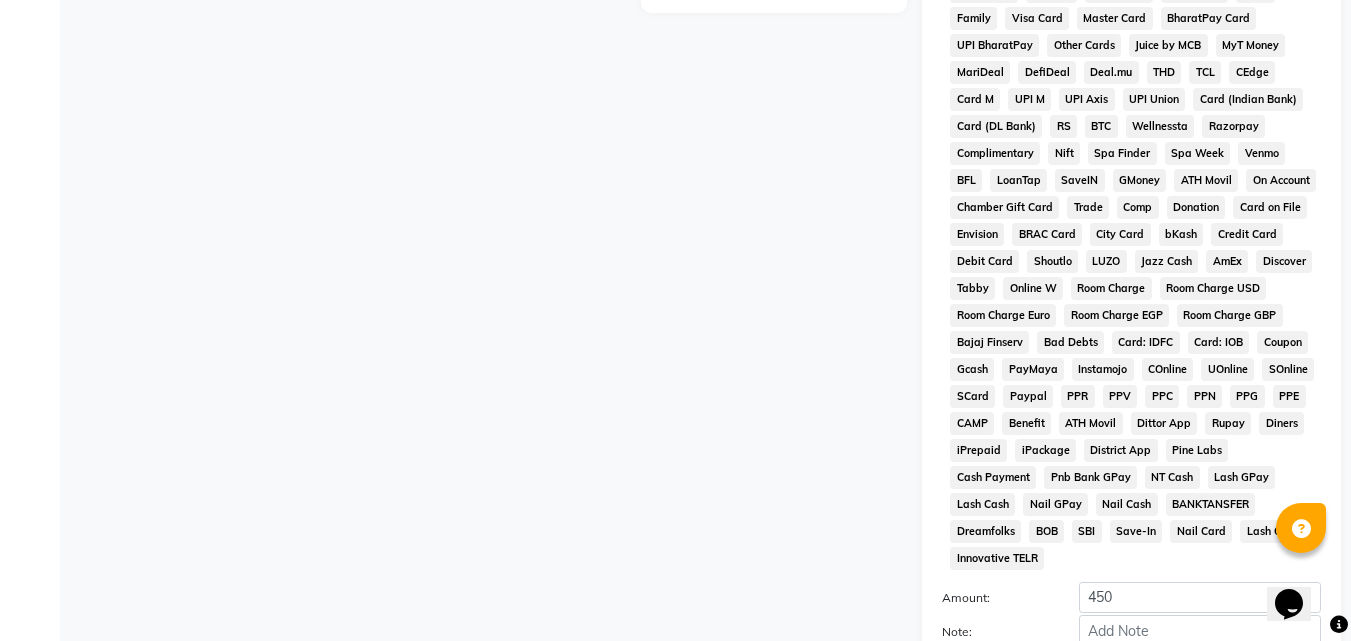 scroll, scrollTop: 785, scrollLeft: 0, axis: vertical 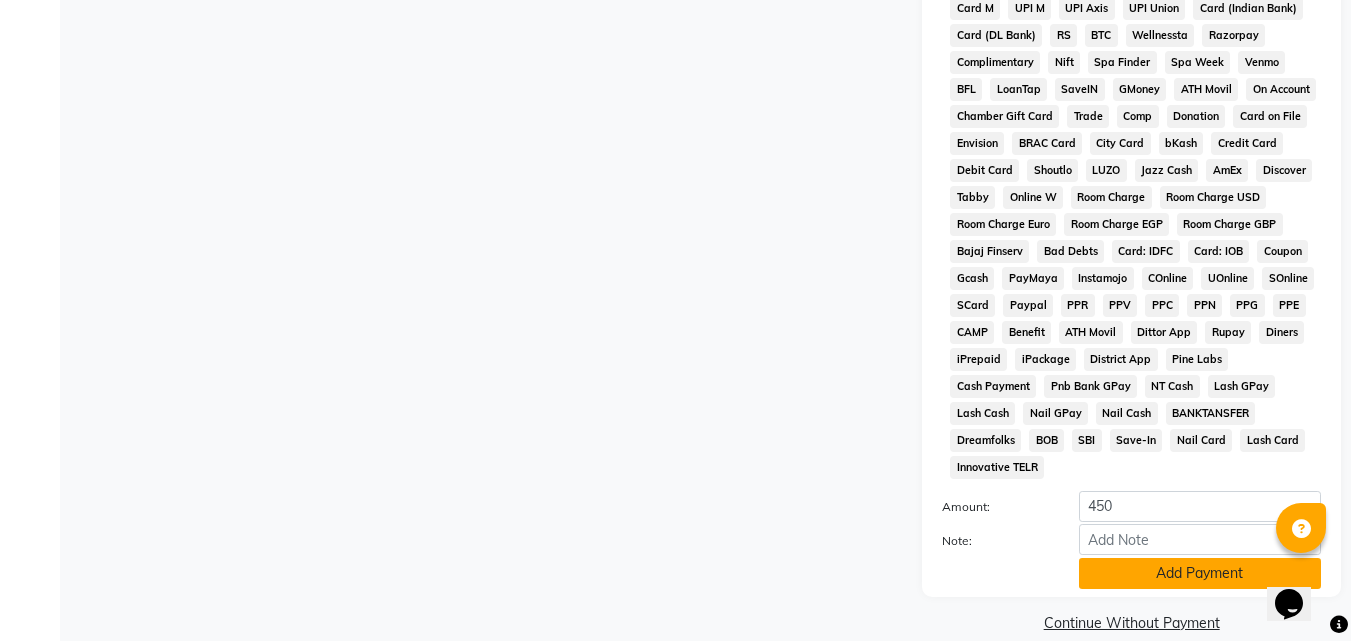 click on "Add Payment" 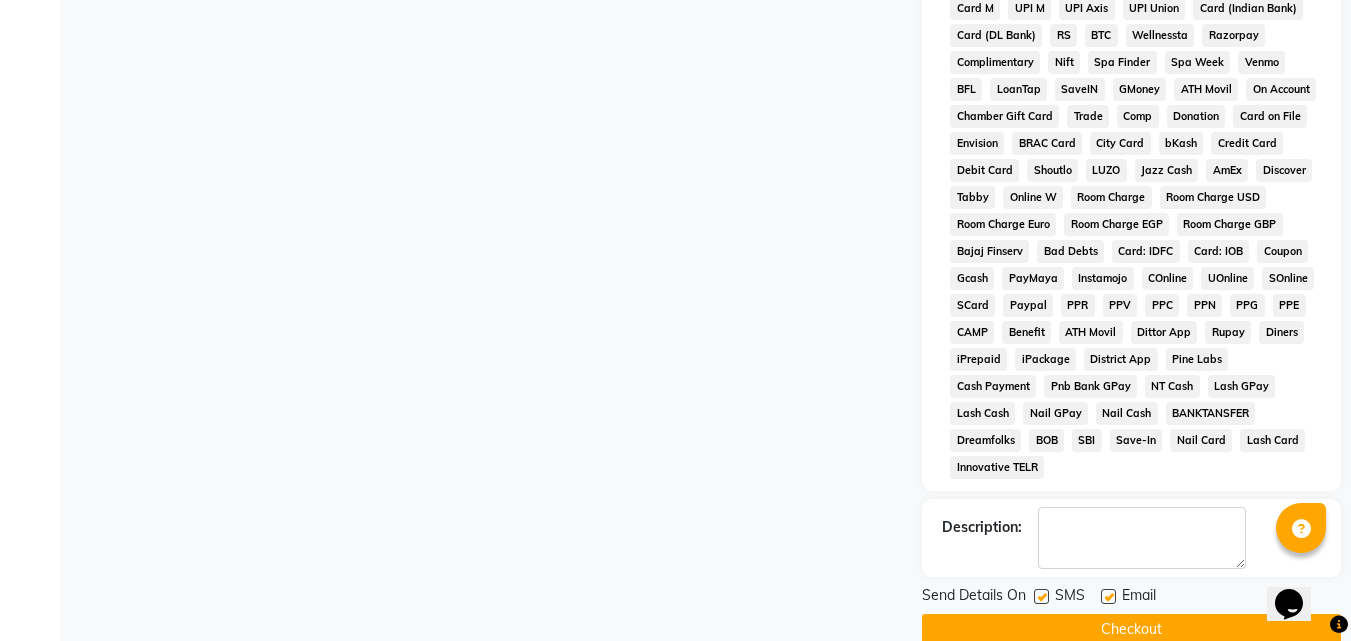 click on "Checkout" 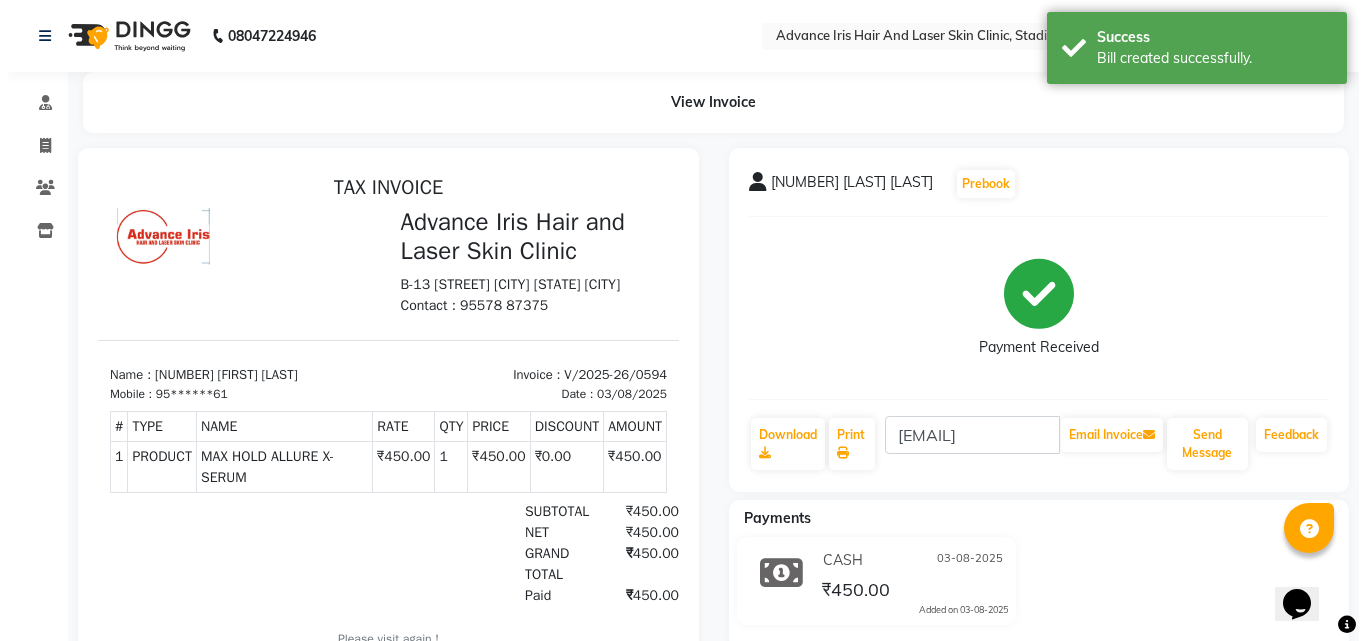 scroll, scrollTop: 0, scrollLeft: 0, axis: both 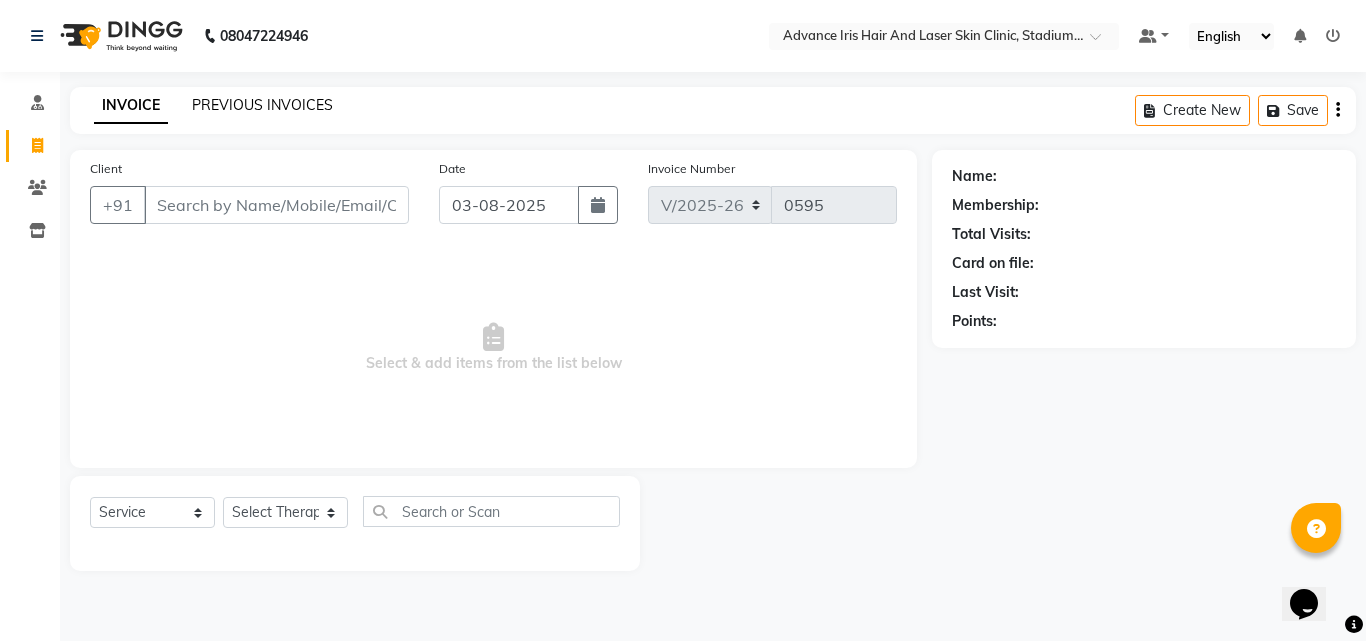 click on "PREVIOUS INVOICES" 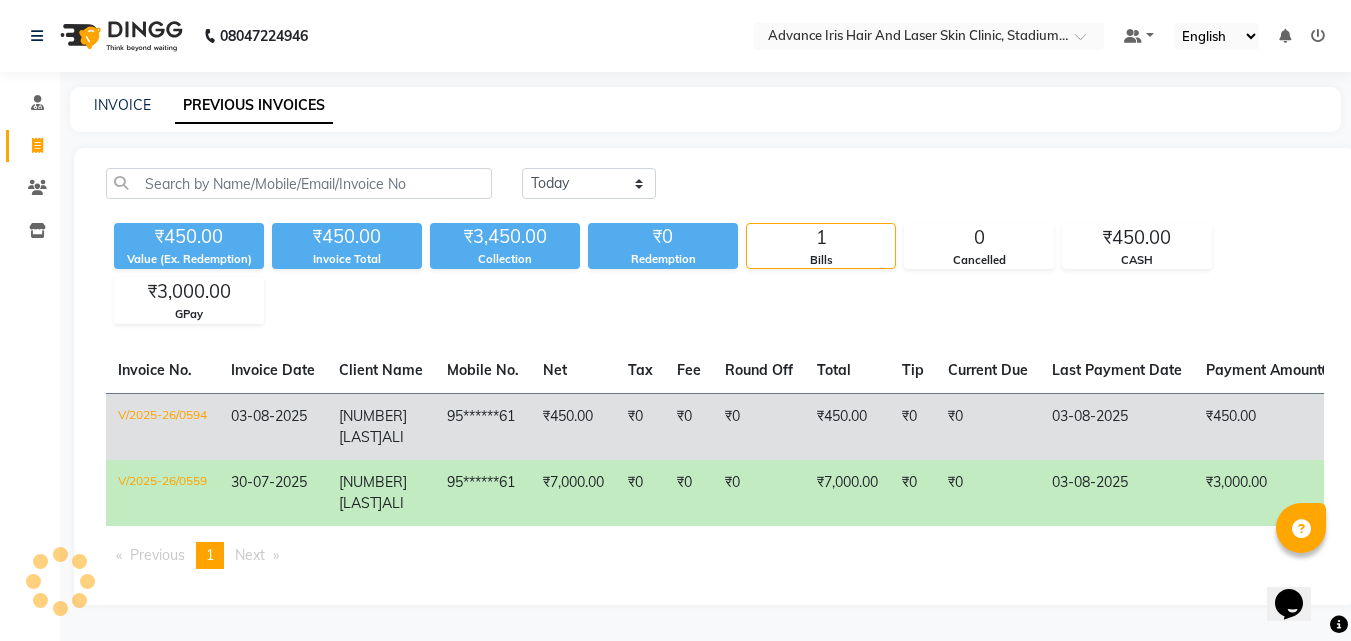 click on "[NUMBER] [LAST]" 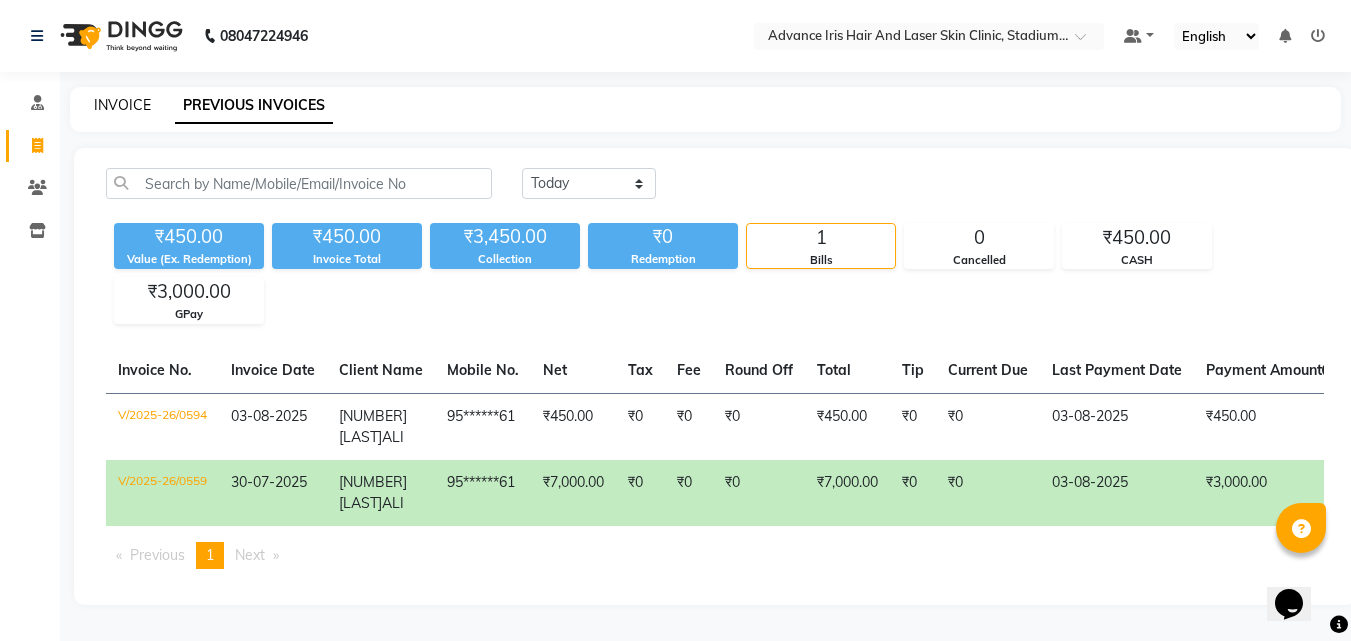 click on "INVOICE" 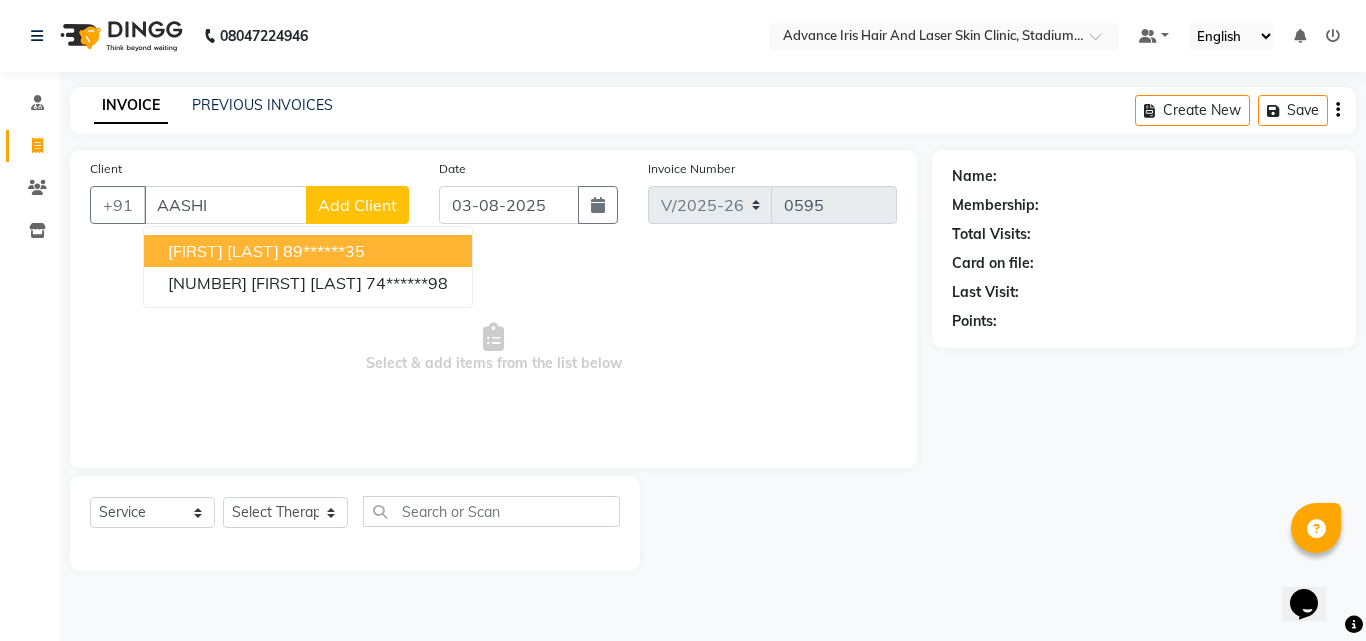 click on "AASHI" at bounding box center [225, 205] 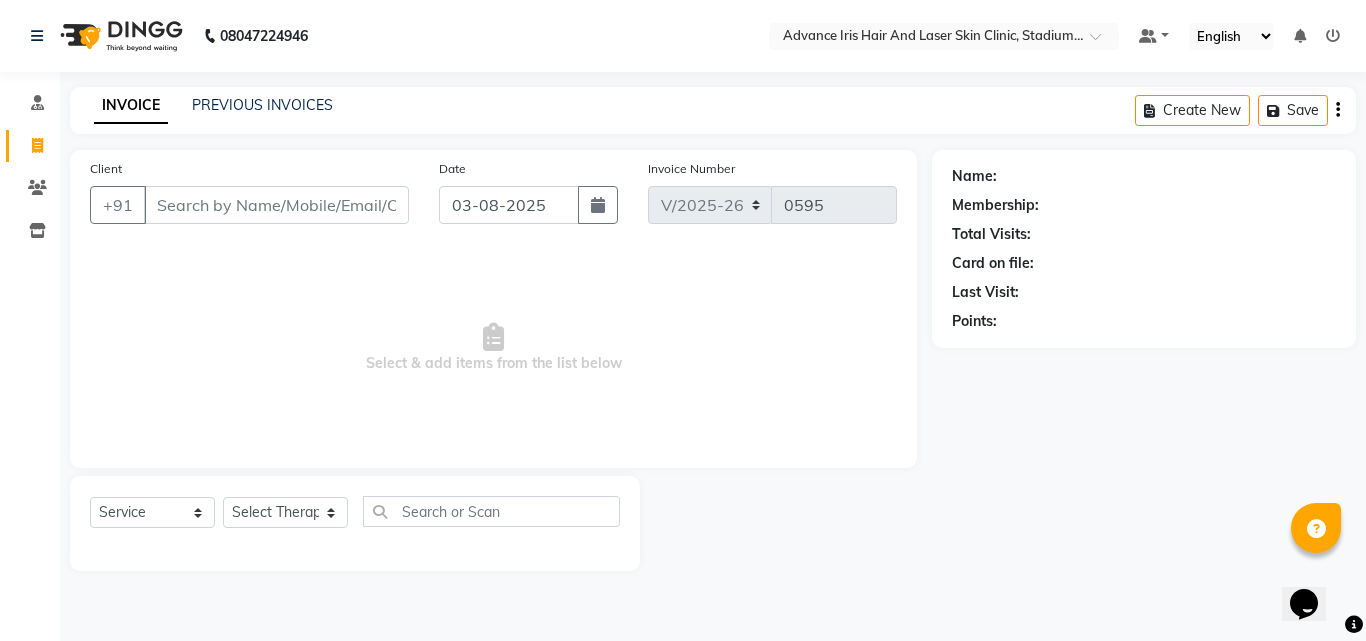 click on "Select & add items from the list below" at bounding box center [493, 348] 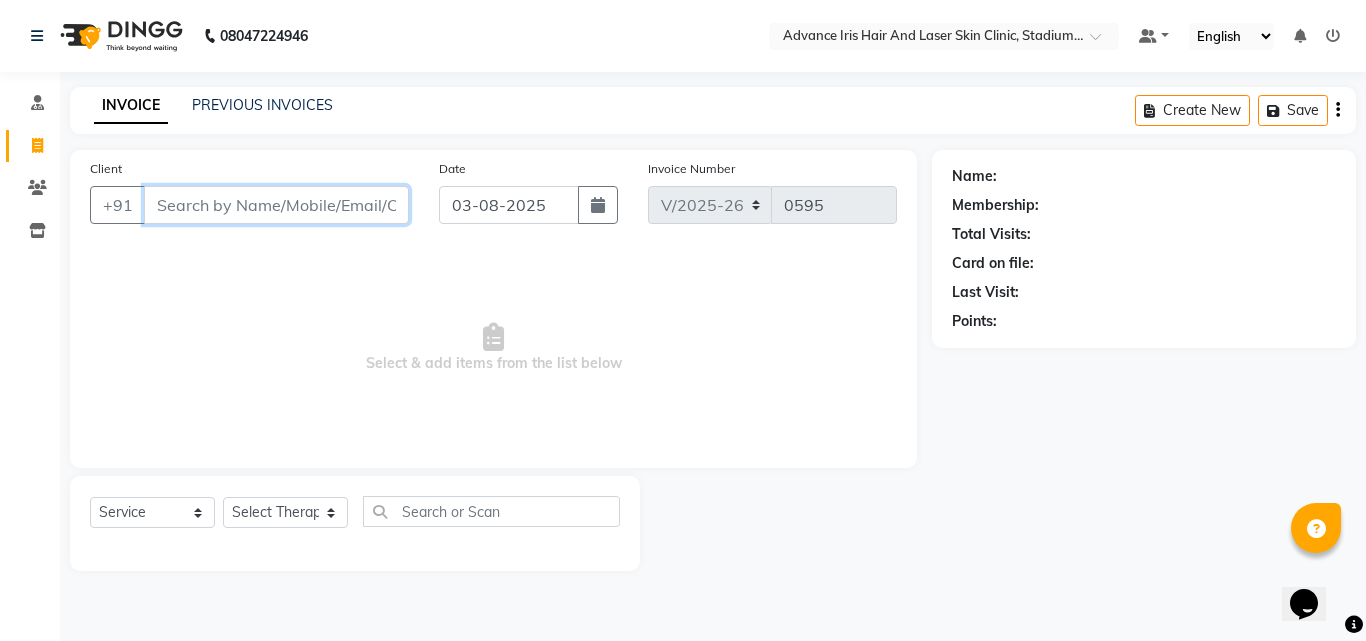 click on "Client" at bounding box center (276, 205) 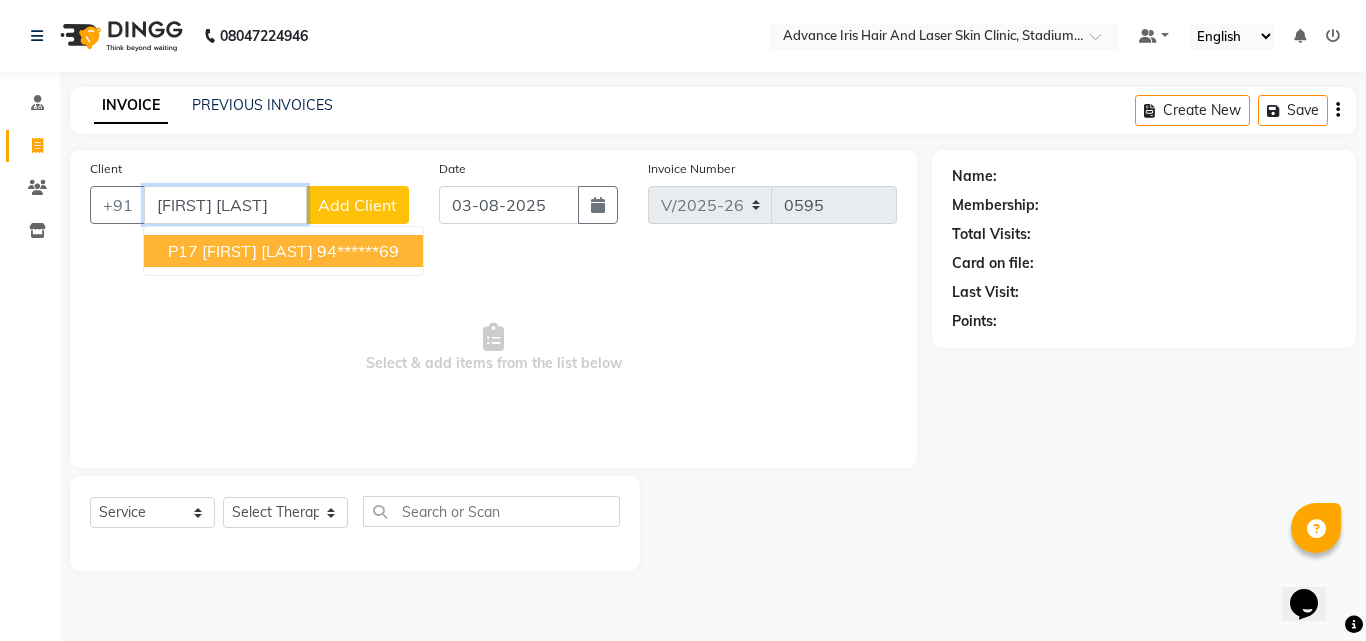 click on "P[NUMBER] [FIRST] [LAST] [PHONE]" at bounding box center (283, 251) 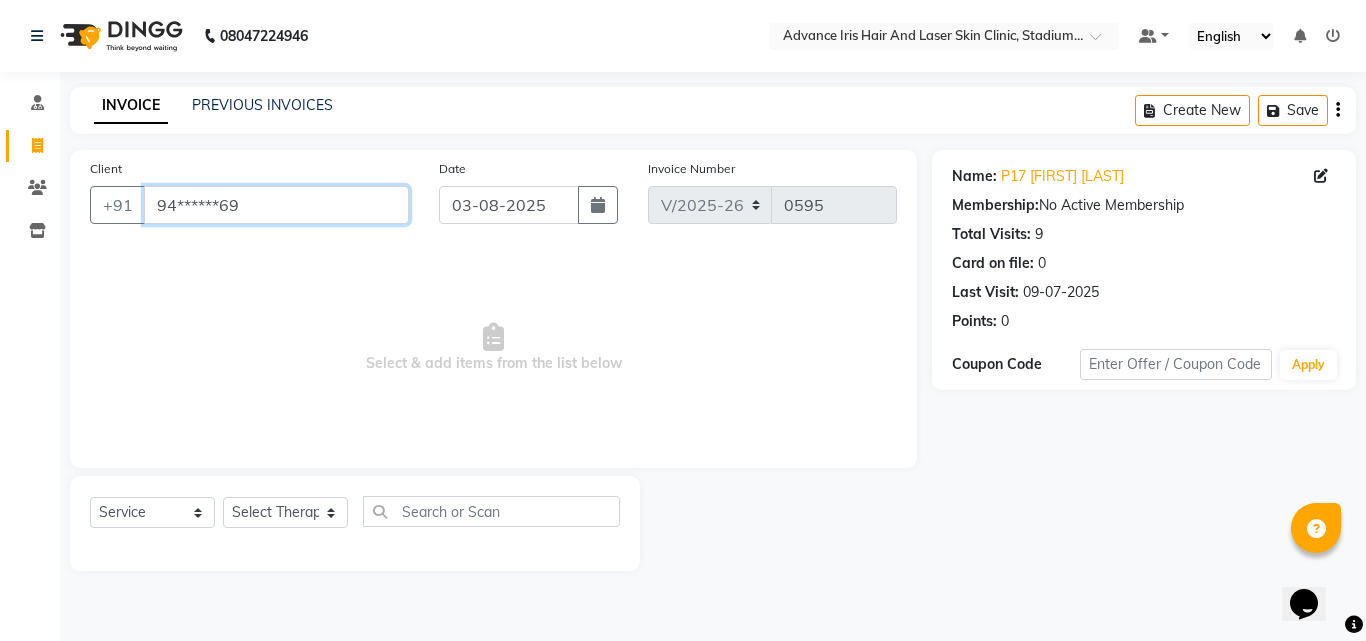 click on "94******69" at bounding box center (276, 205) 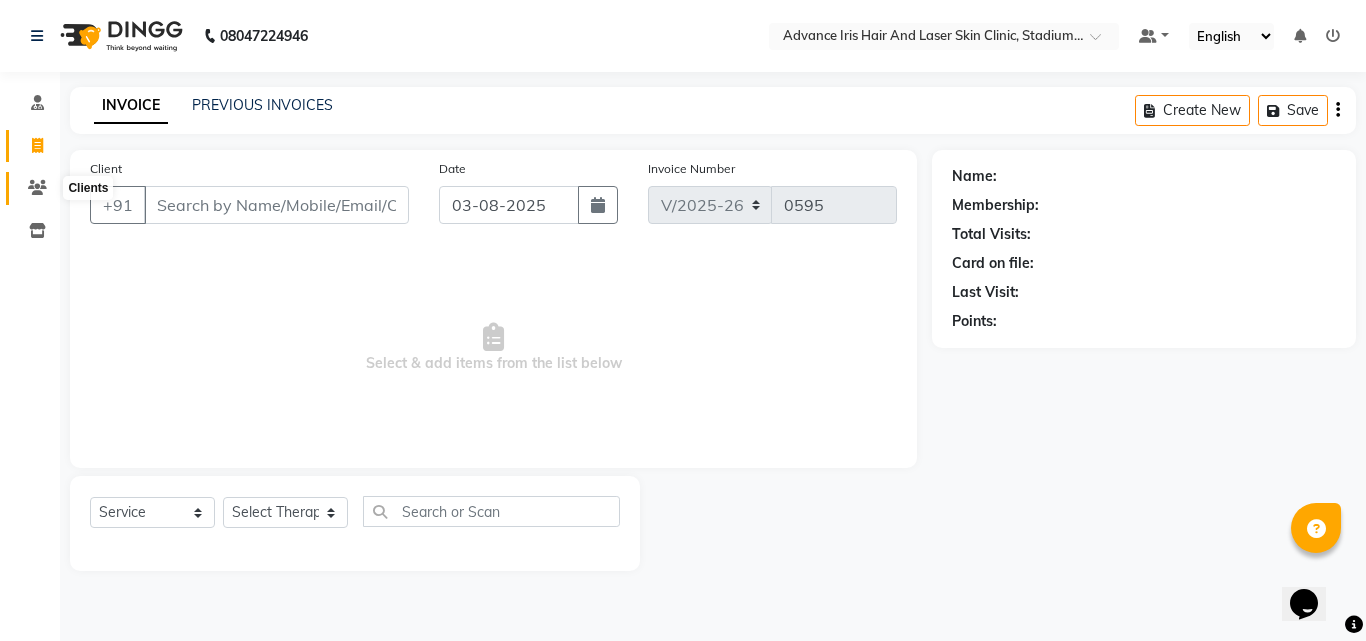 click 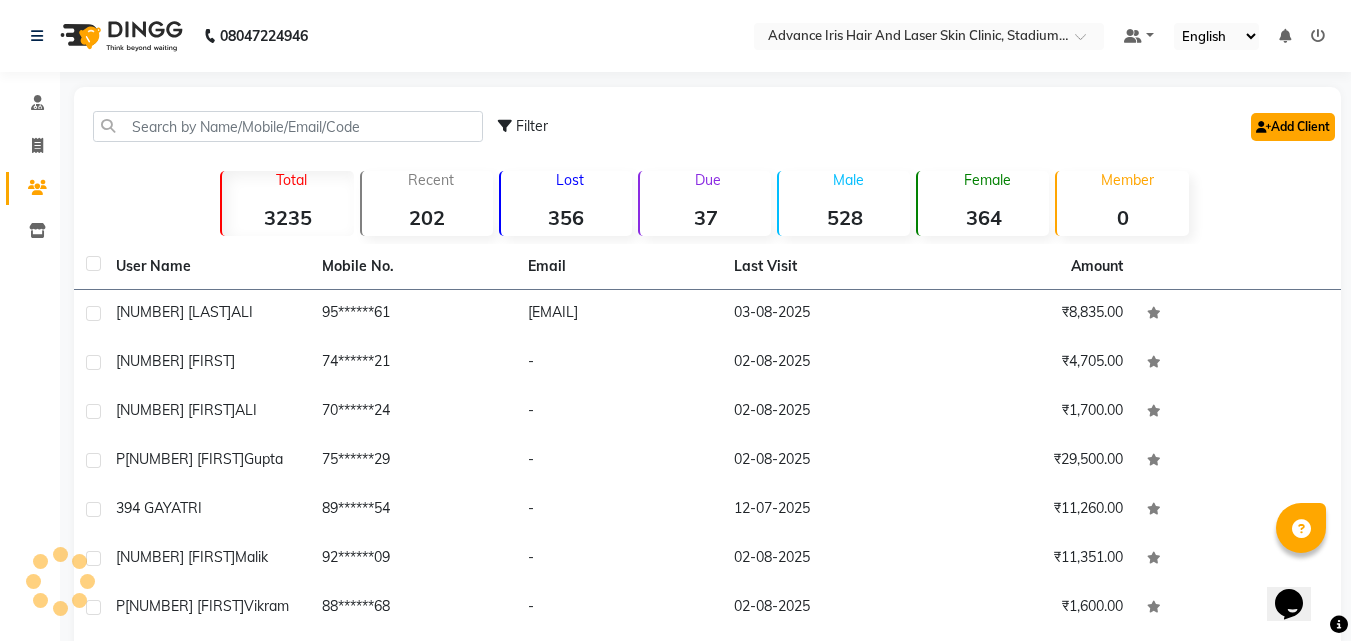 click on "Add Client" 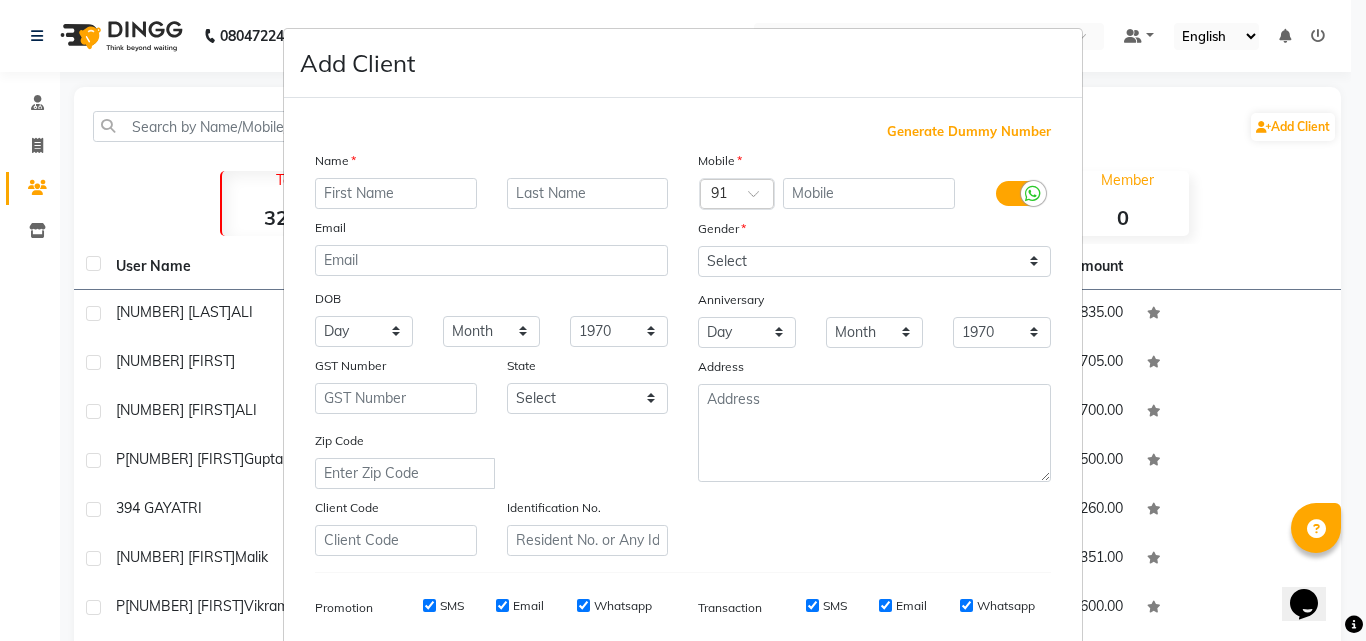 click at bounding box center [396, 193] 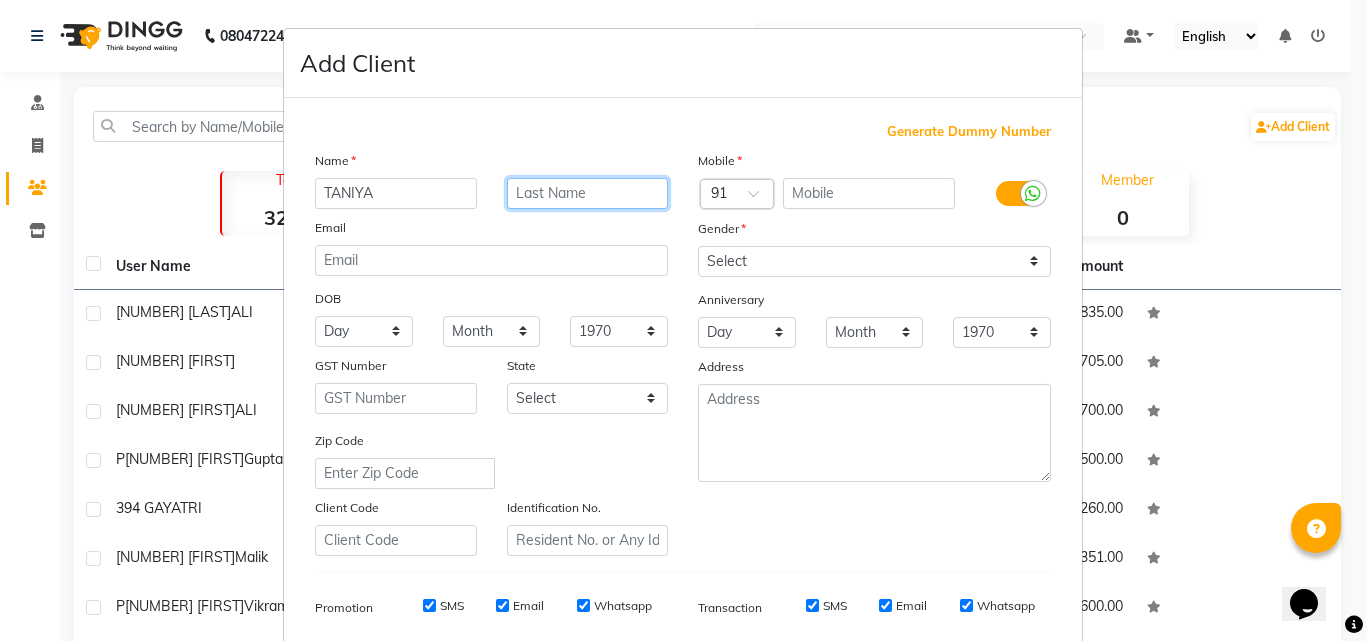 click at bounding box center (588, 193) 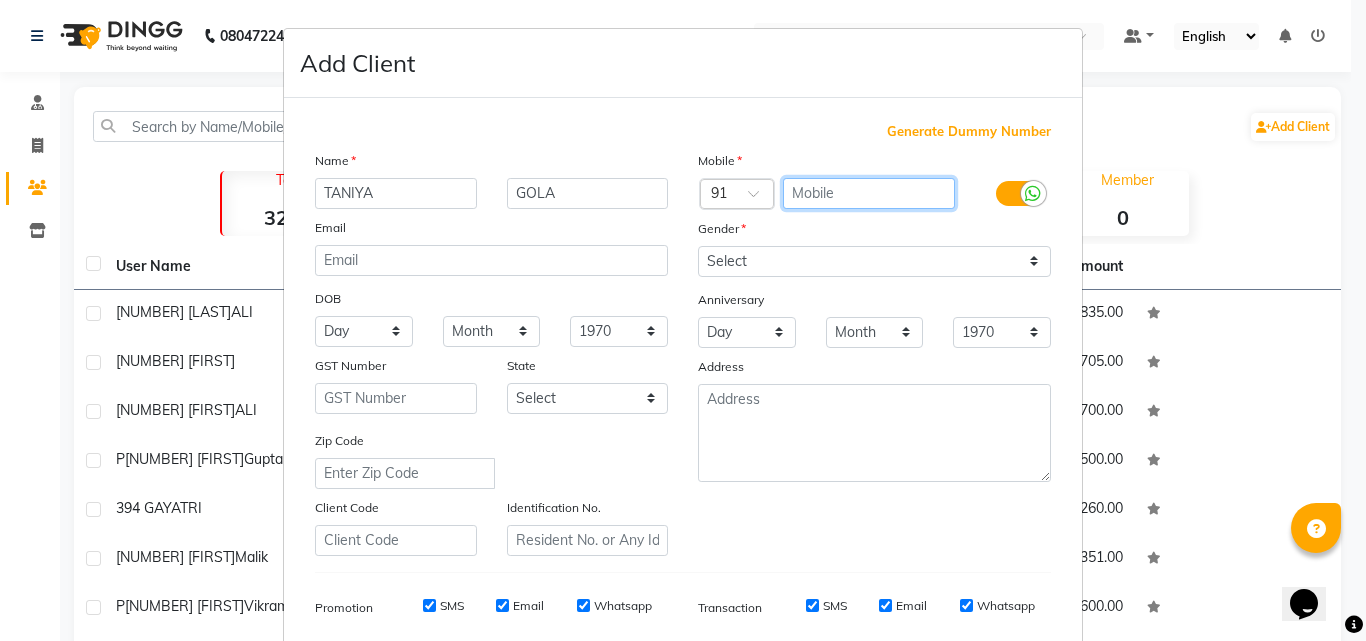 click at bounding box center (869, 193) 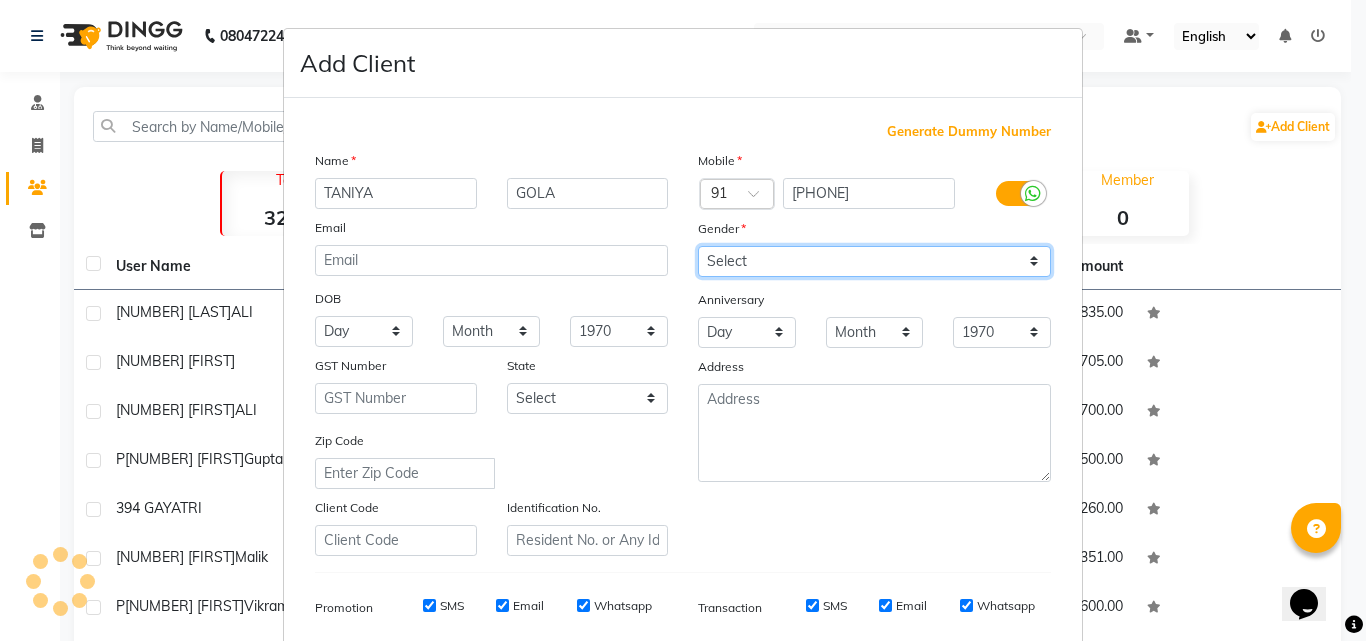 click on "Select Male Female Other Prefer Not To Say" at bounding box center [874, 261] 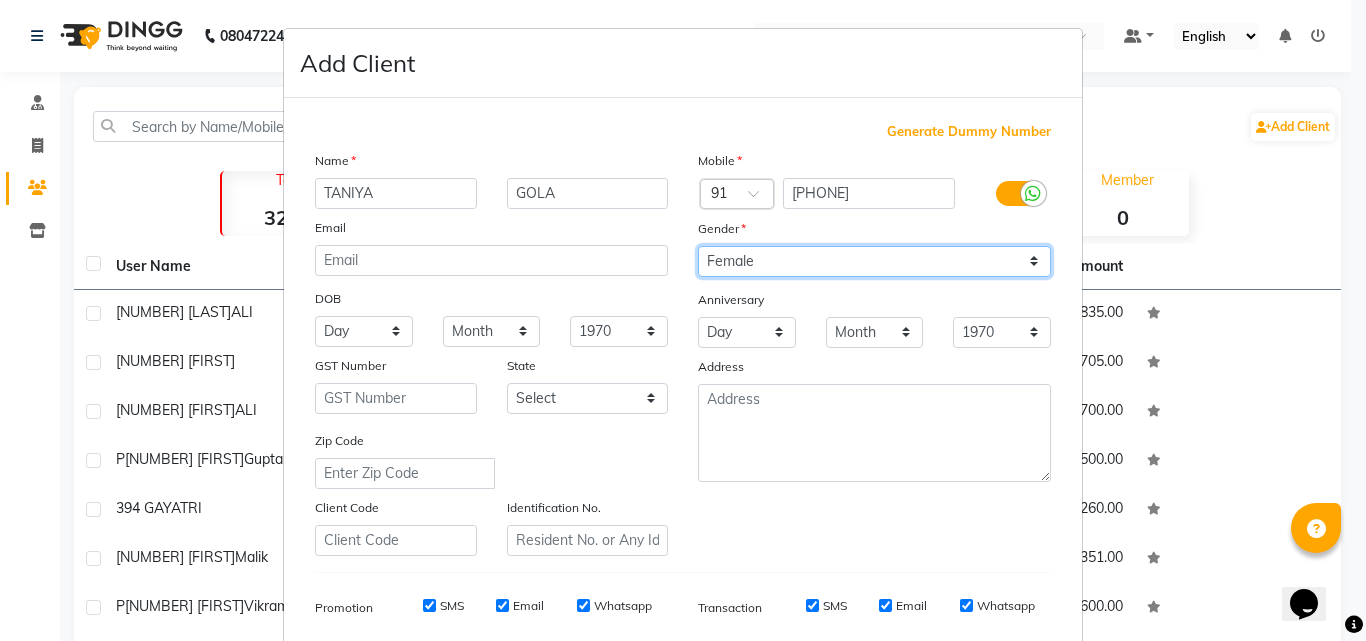 click on "Select Male Female Other Prefer Not To Say" at bounding box center [874, 261] 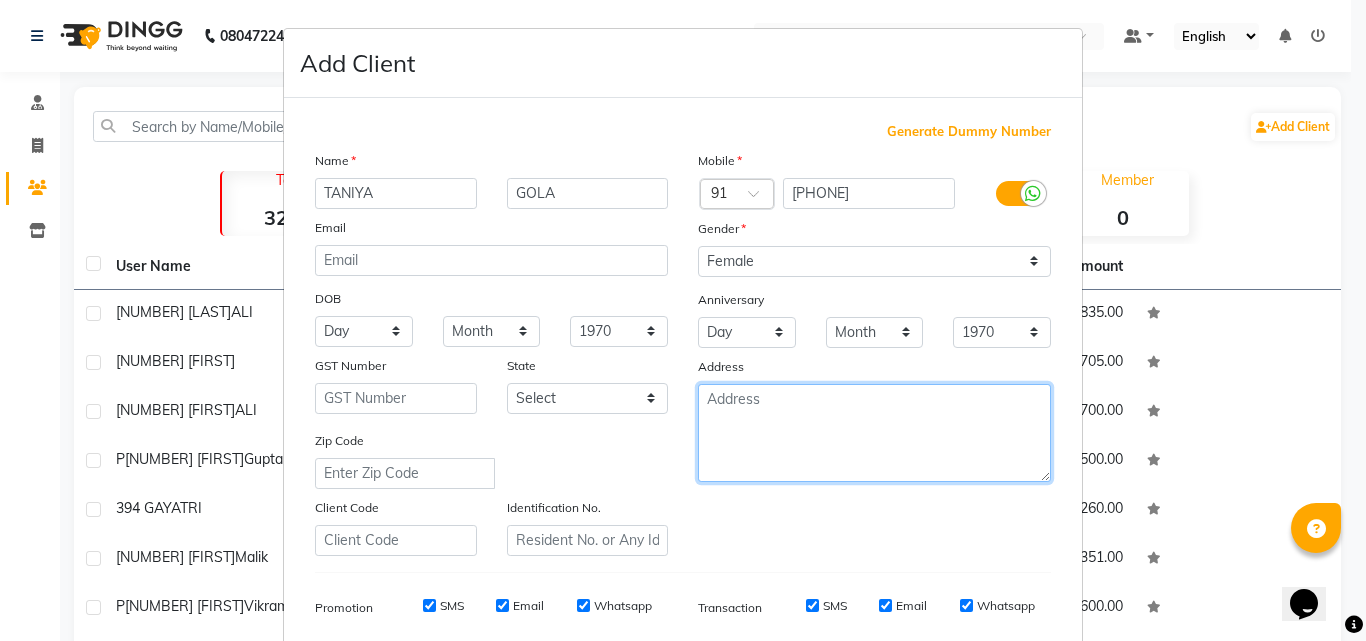 click at bounding box center (874, 433) 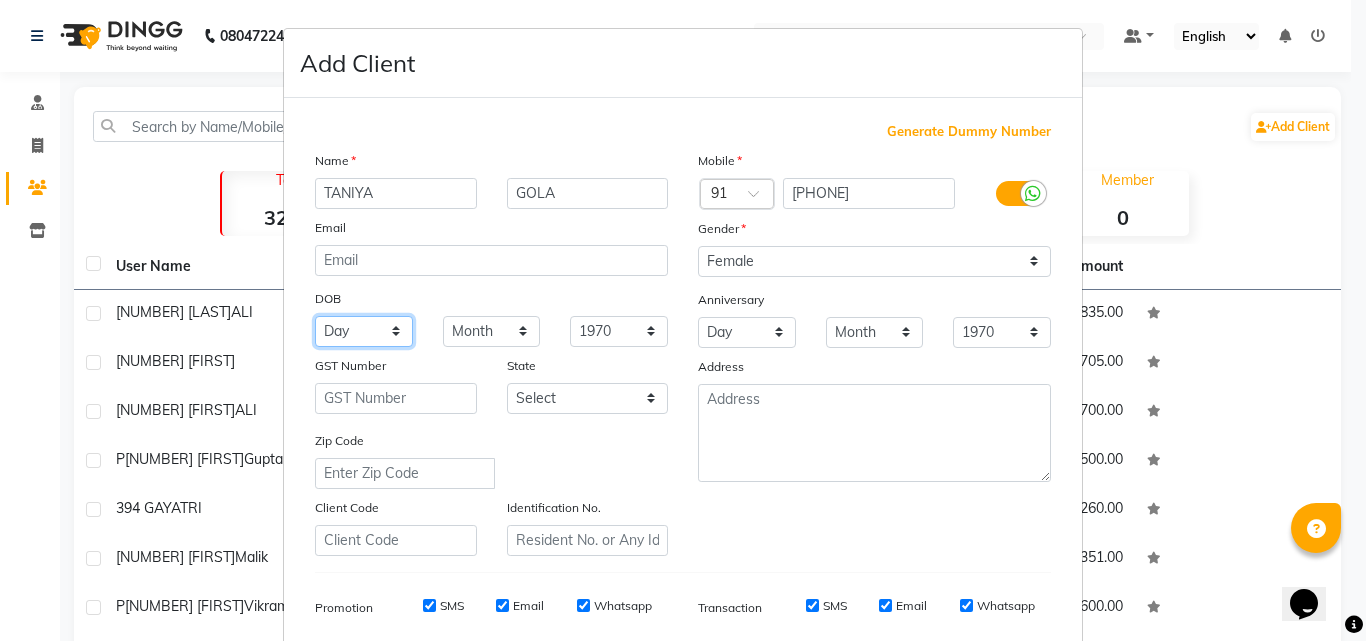 drag, startPoint x: 396, startPoint y: 340, endPoint x: 386, endPoint y: 346, distance: 11.661903 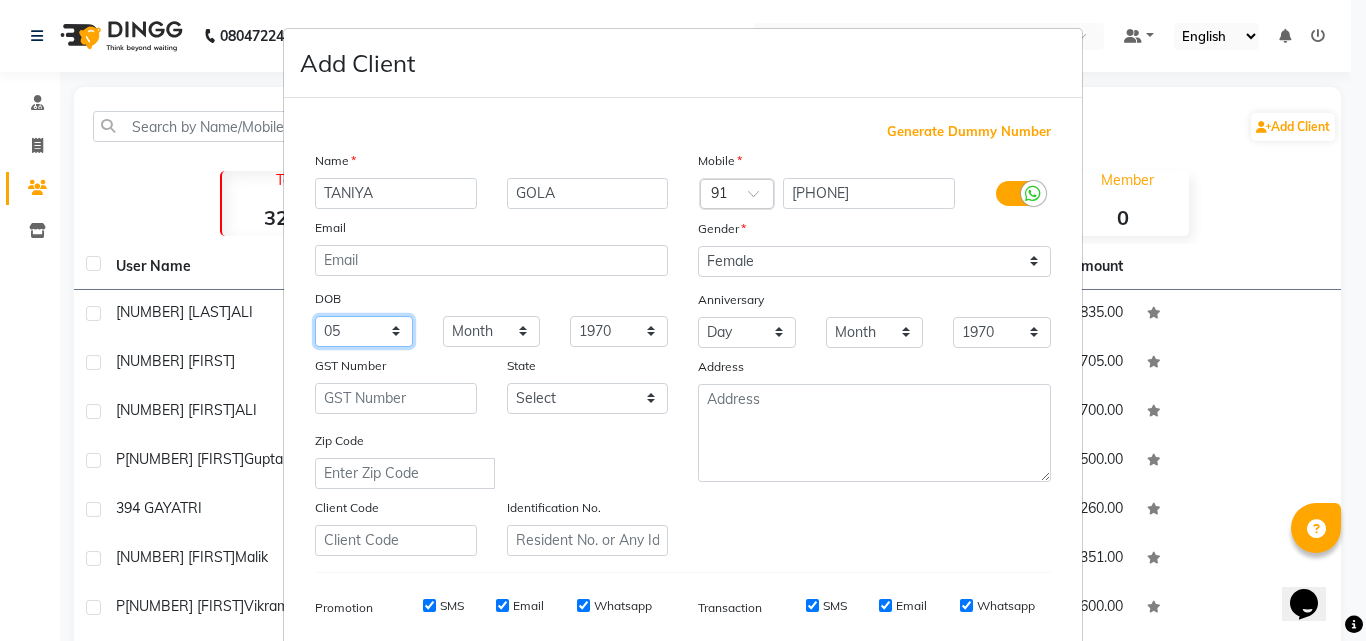 click on "Day 01 02 03 04 05 06 07 08 09 10 11 12 13 14 15 16 17 18 19 20 21 22 23 24 25 26 27 28 29 30 31" at bounding box center [364, 331] 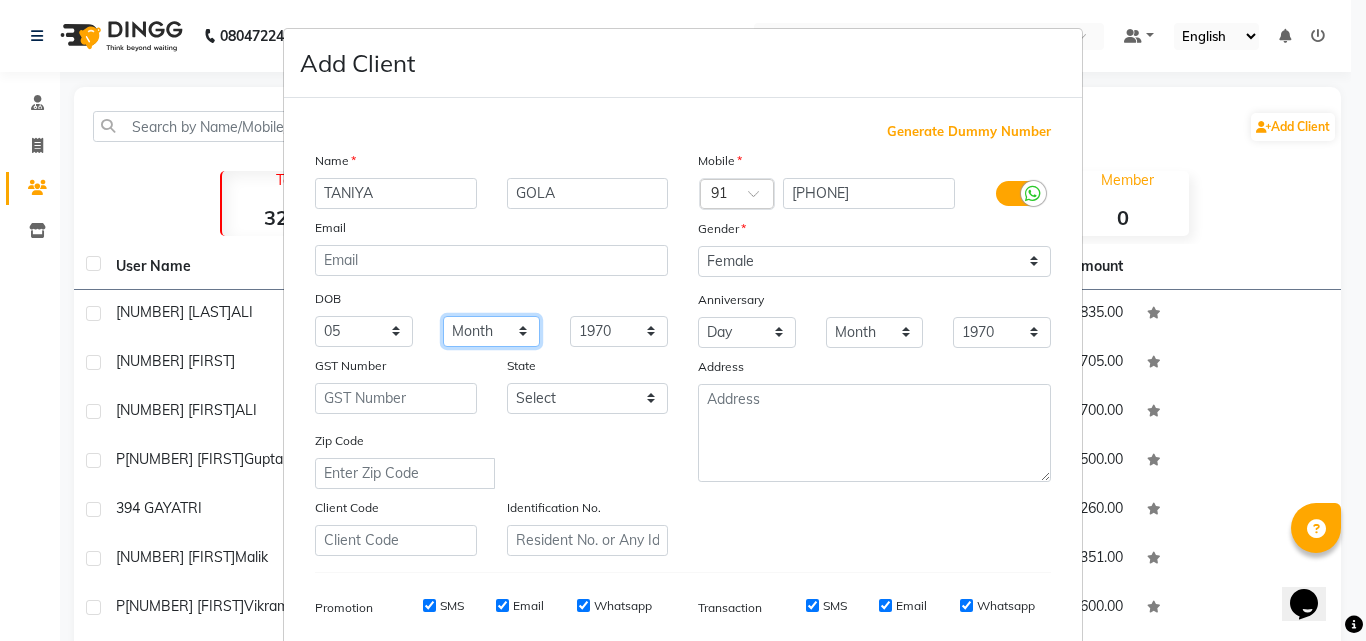 click on "Month January February March April May June July August September October November December" at bounding box center (492, 331) 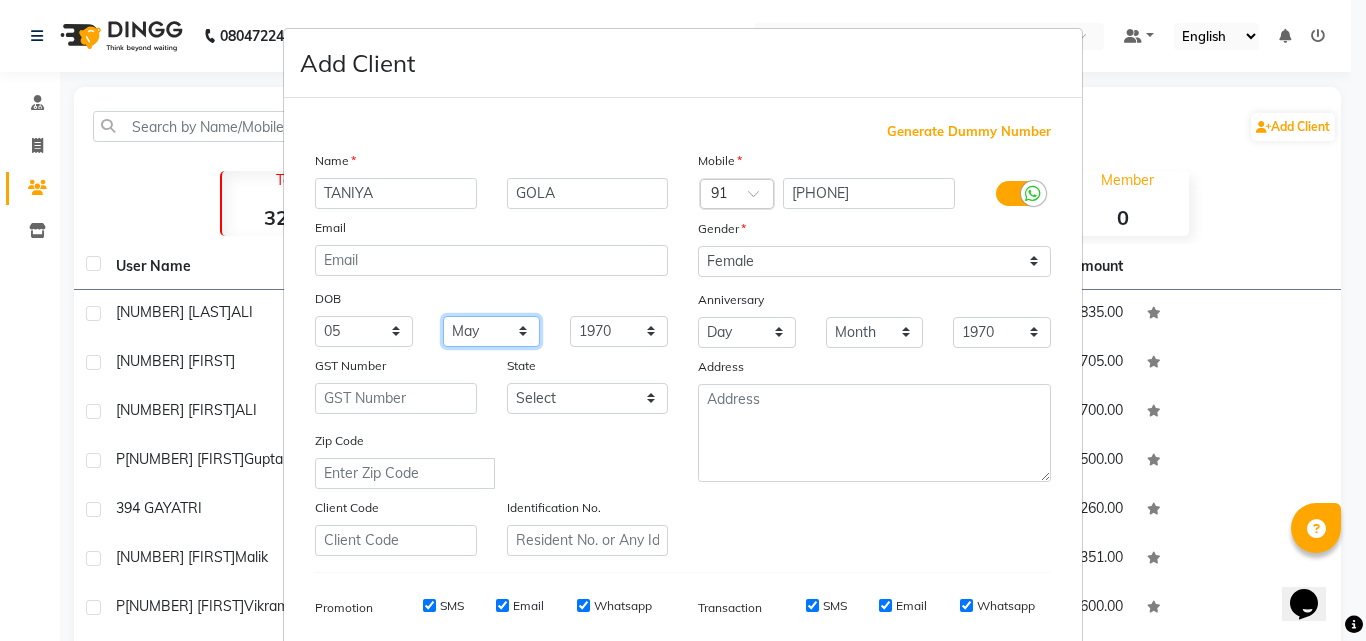 click on "Month January February March April May June July August September October November December" at bounding box center (492, 331) 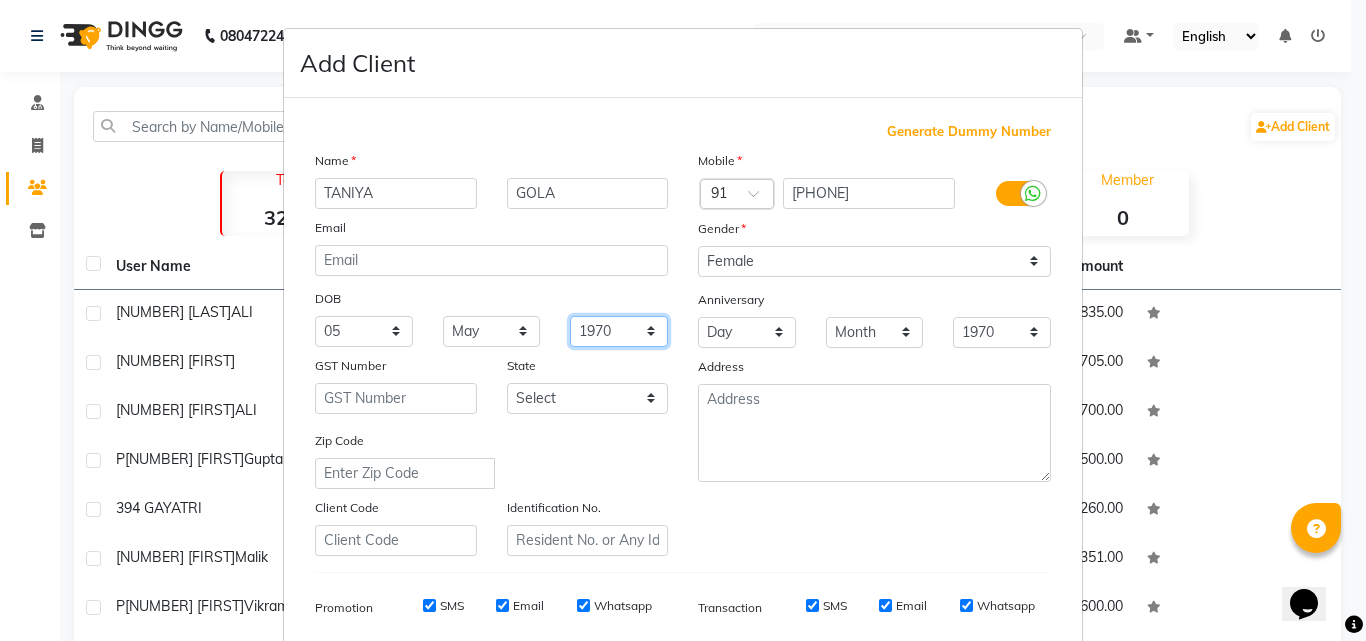 click on "1940 1941 1942 1943 1944 1945 1946 1947 1948 1949 1950 1951 1952 1953 1954 1955 1956 1957 1958 1959 1960 1961 1962 1963 1964 1965 1966 1967 1968 1969 1970 1971 1972 1973 1974 1975 1976 1977 1978 1979 1980 1981 1982 1983 1984 1985 1986 1987 1988 1989 1990 1991 1992 1993 1994 1995 1996 1997 1998 1999 2000 2001 2002 2003 2004 2005 2006 2007 2008 2009 2010 2011 2012 2013 2014 2015 2016 2017 2018 2019 2020 2021 2022 2023 2024" at bounding box center (619, 331) 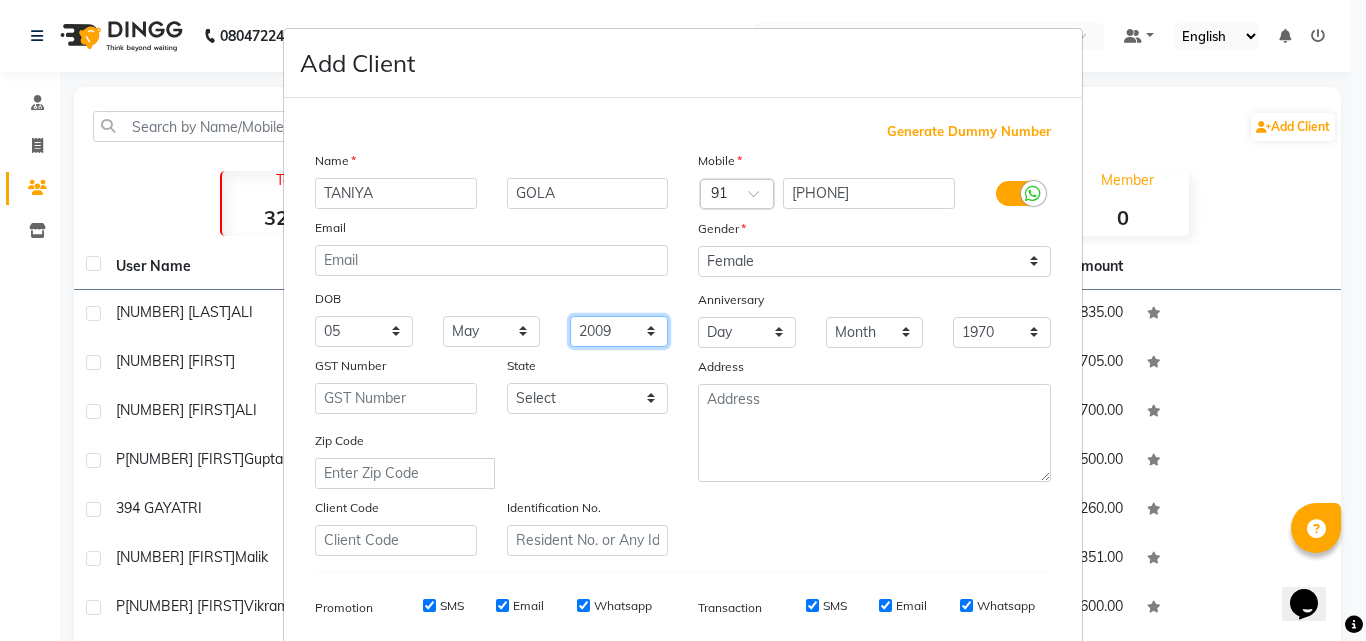 click on "1940 1941 1942 1943 1944 1945 1946 1947 1948 1949 1950 1951 1952 1953 1954 1955 1956 1957 1958 1959 1960 1961 1962 1963 1964 1965 1966 1967 1968 1969 1970 1971 1972 1973 1974 1975 1976 1977 1978 1979 1980 1981 1982 1983 1984 1985 1986 1987 1988 1989 1990 1991 1992 1993 1994 1995 1996 1997 1998 1999 2000 2001 2002 2003 2004 2005 2006 2007 2008 2009 2010 2011 2012 2013 2014 2015 2016 2017 2018 2019 2020 2021 2022 2023 2024" at bounding box center [619, 331] 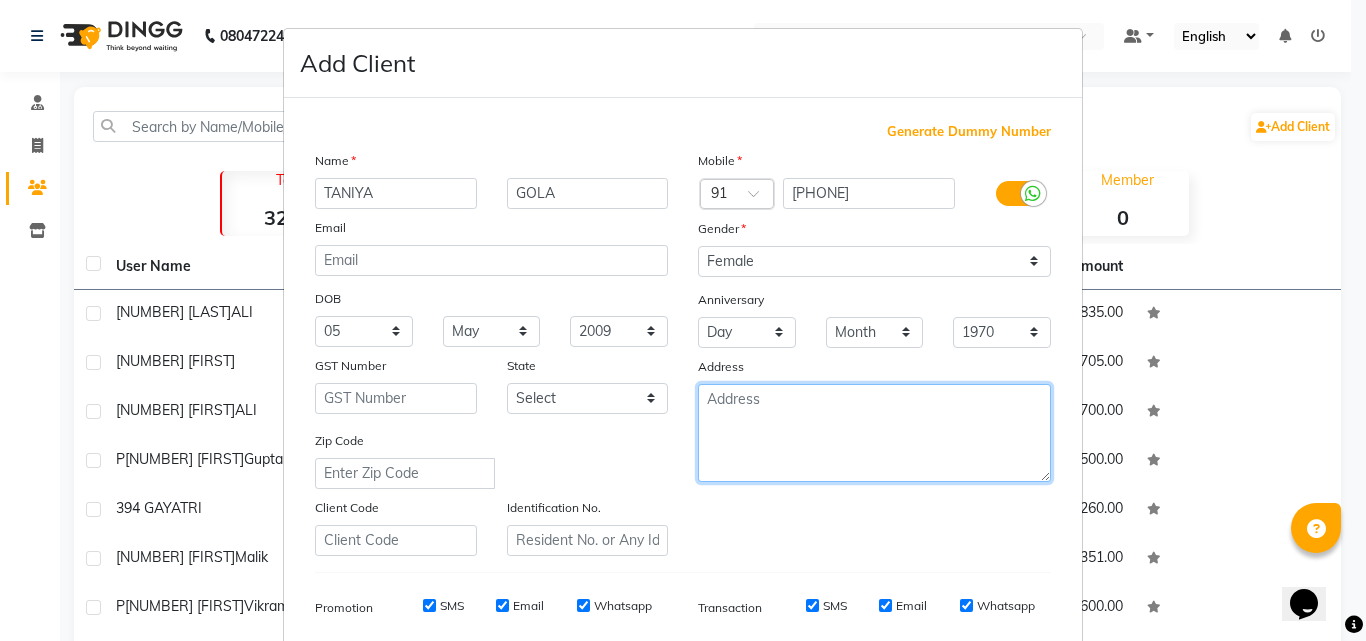 drag, startPoint x: 731, startPoint y: 404, endPoint x: 700, endPoint y: 390, distance: 34.0147 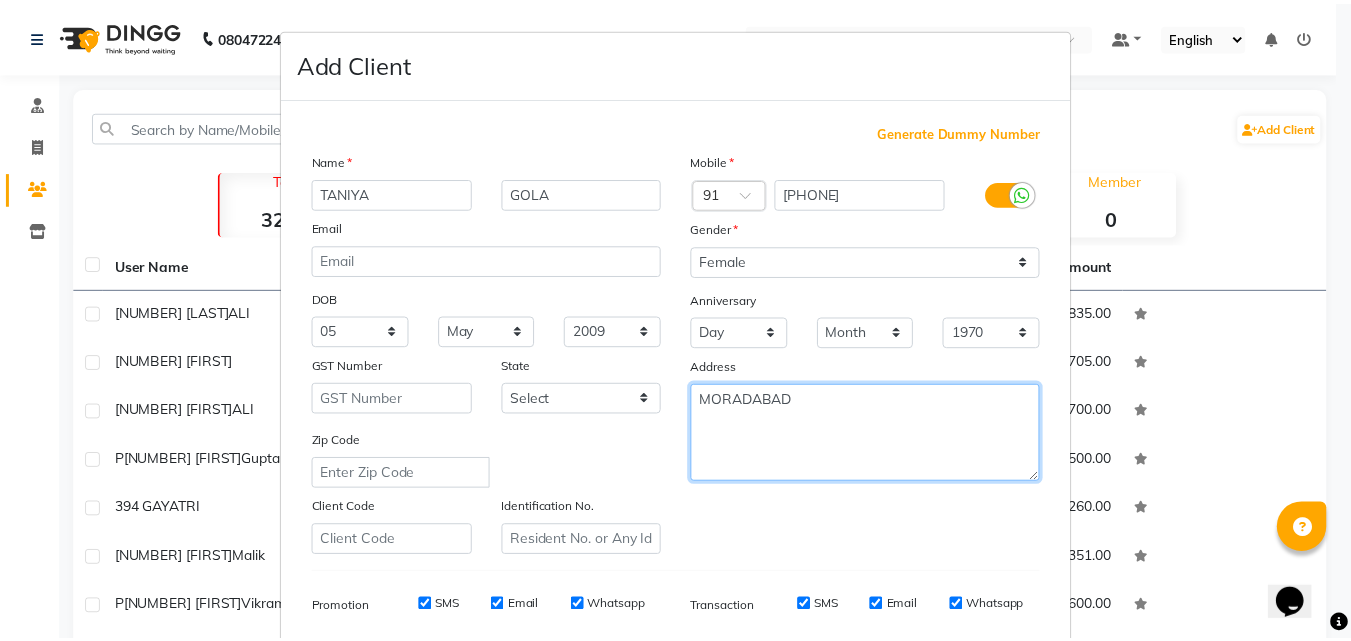 scroll, scrollTop: 282, scrollLeft: 0, axis: vertical 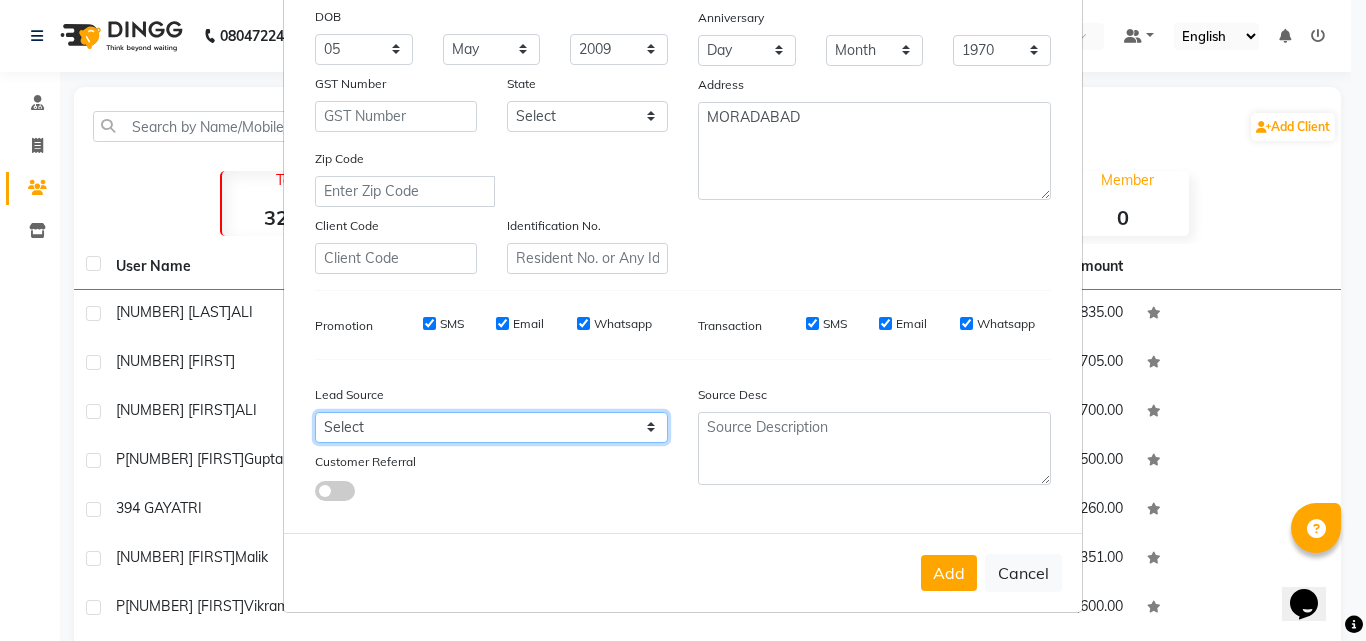 click on "Select Walk-in Referral Internet Friend Word of Mouth Advertisement Facebook JustDial Google Other Instagram  YouTube  WhatsApp" at bounding box center (491, 427) 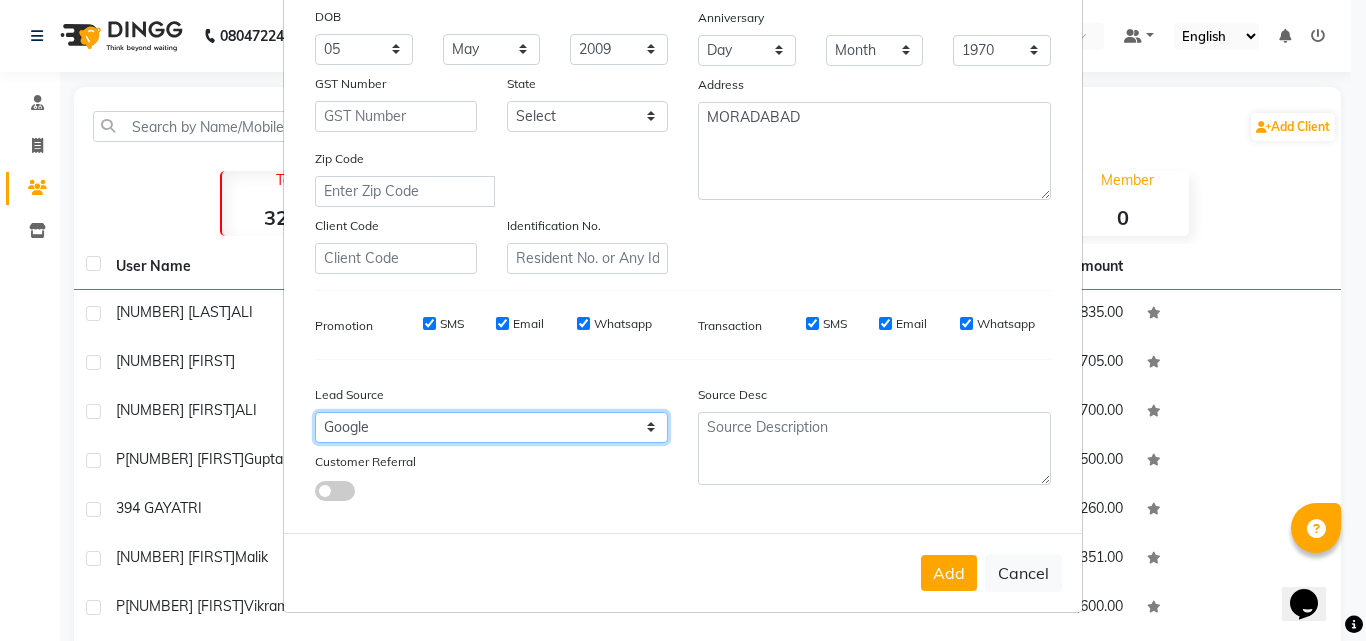 click on "Select Walk-in Referral Internet Friend Word of Mouth Advertisement Facebook JustDial Google Other Instagram  YouTube  WhatsApp" at bounding box center (491, 427) 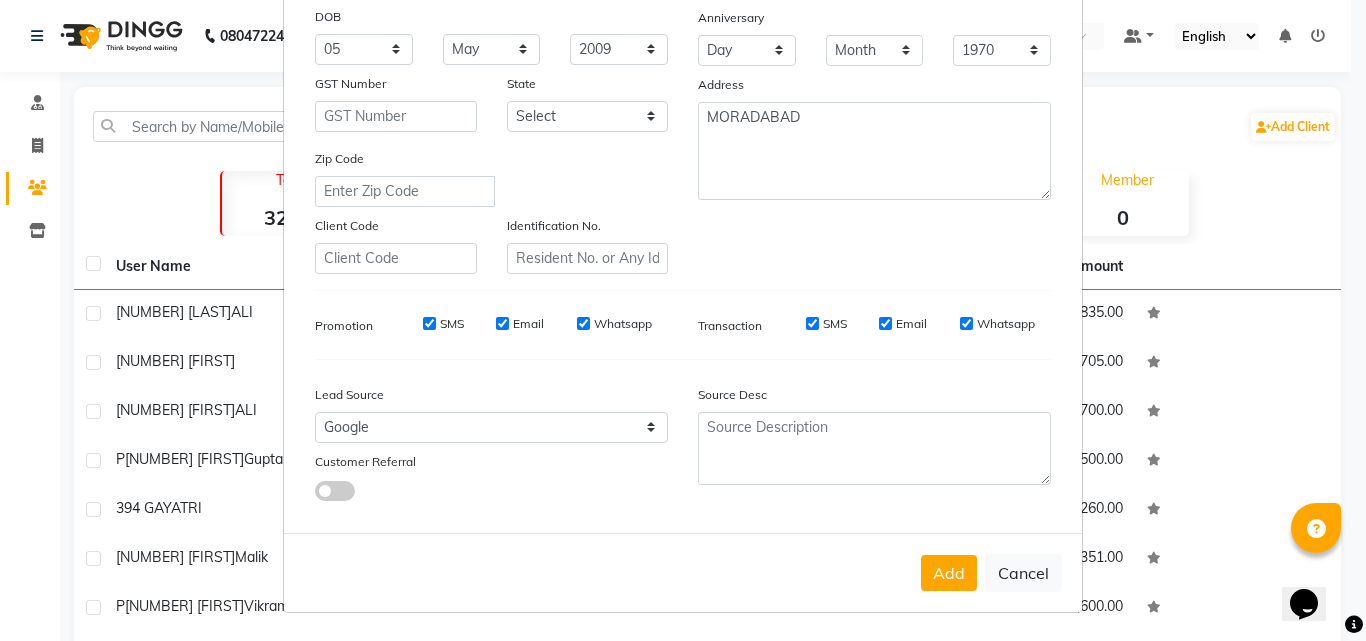 drag, startPoint x: 951, startPoint y: 565, endPoint x: 947, endPoint y: 555, distance: 10.770329 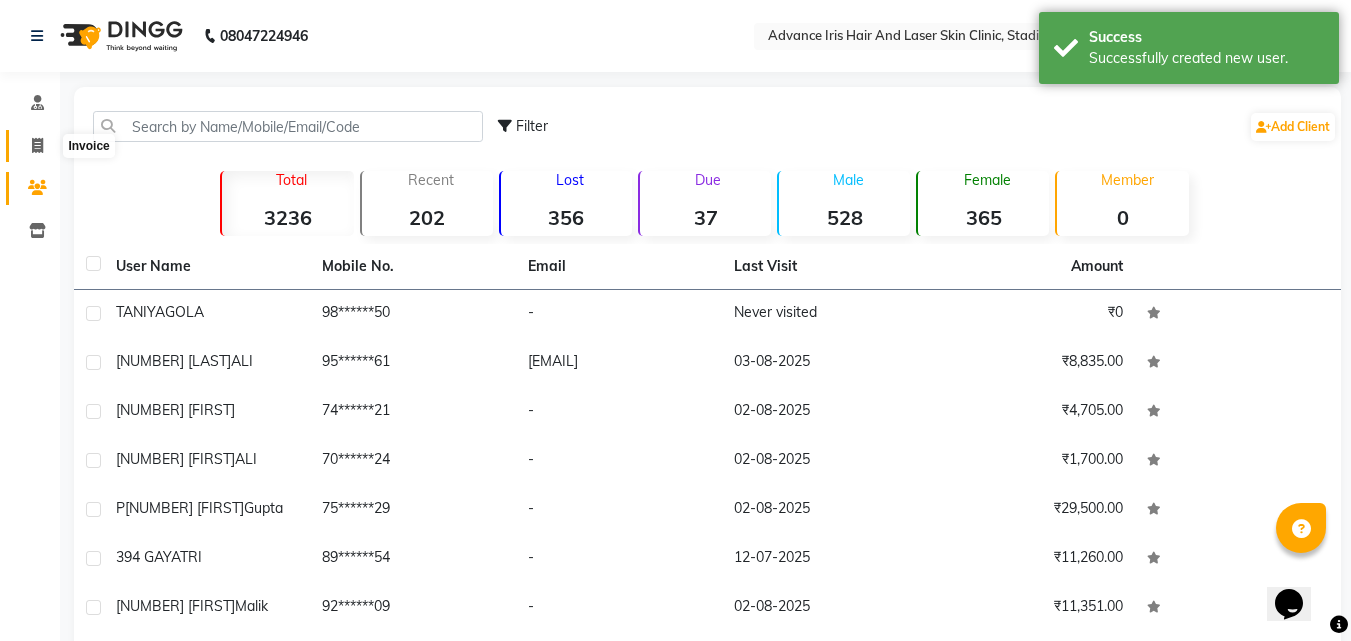 click 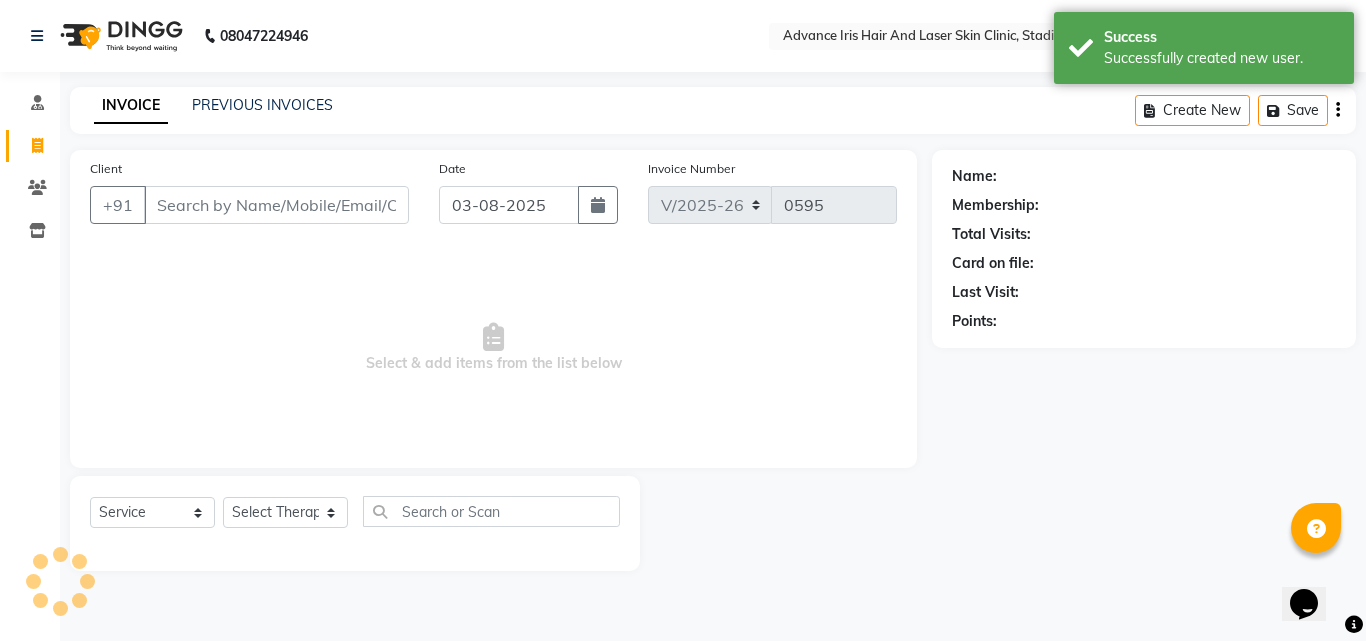 click on "Client" at bounding box center (276, 205) 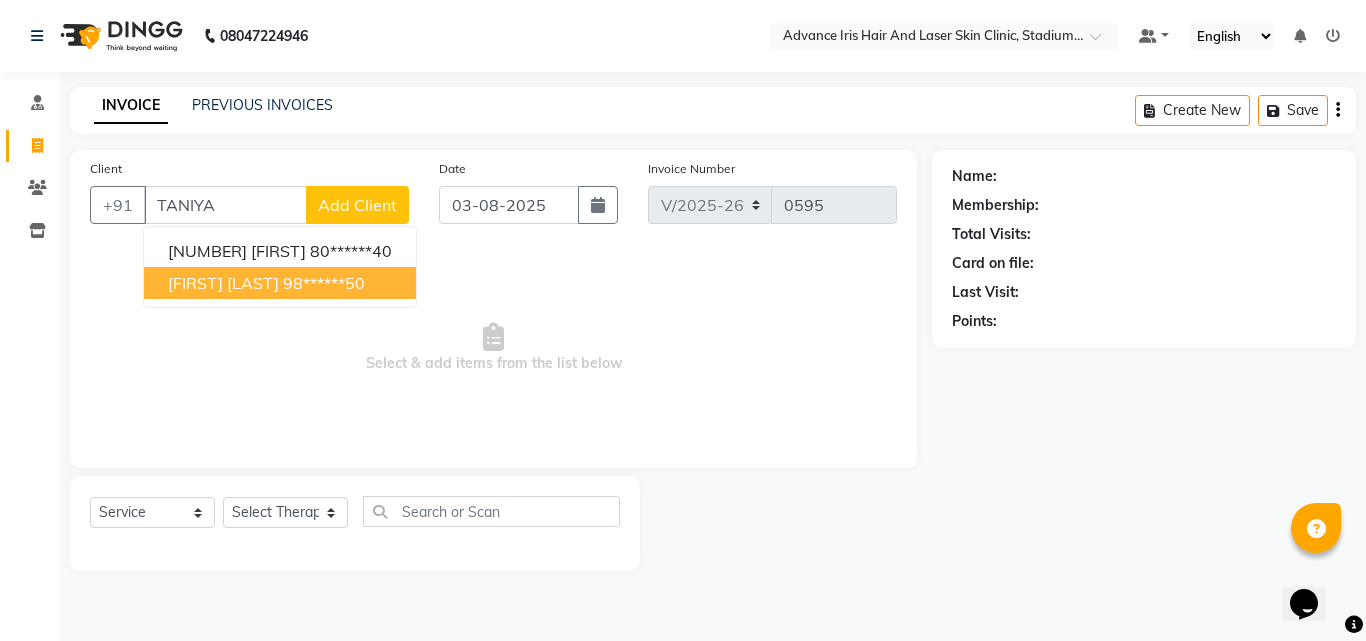 click on "98******50" at bounding box center (324, 283) 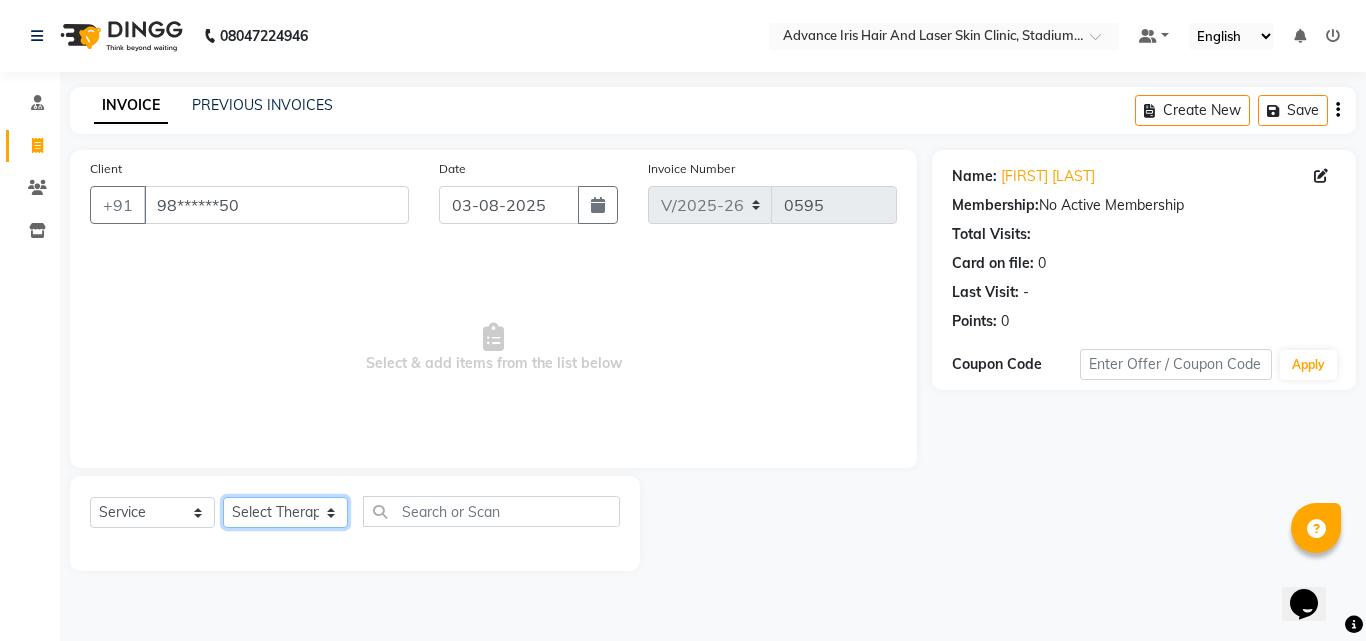 drag, startPoint x: 341, startPoint y: 513, endPoint x: 338, endPoint y: 503, distance: 10.440307 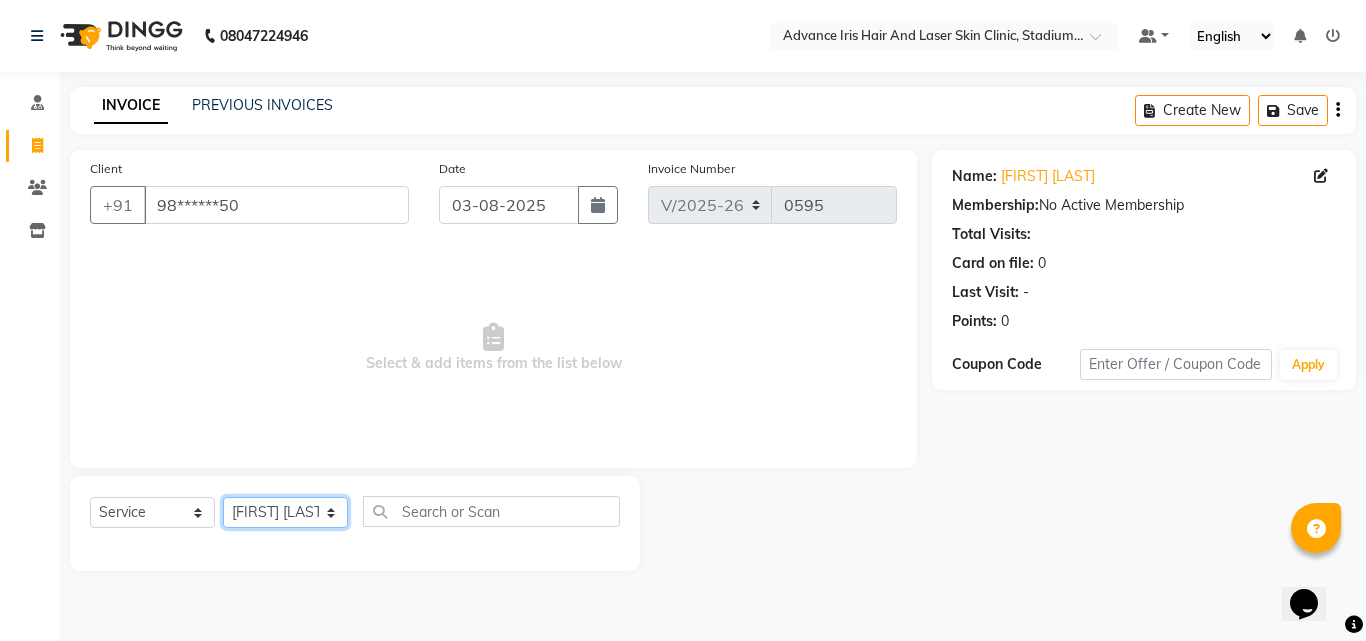 click on "Select Therapist Advance Iris Reception Anchal Chandani Dr Pratiksha Dwivedi(Cosmetologist) Imran Isra Somya Agarwal" 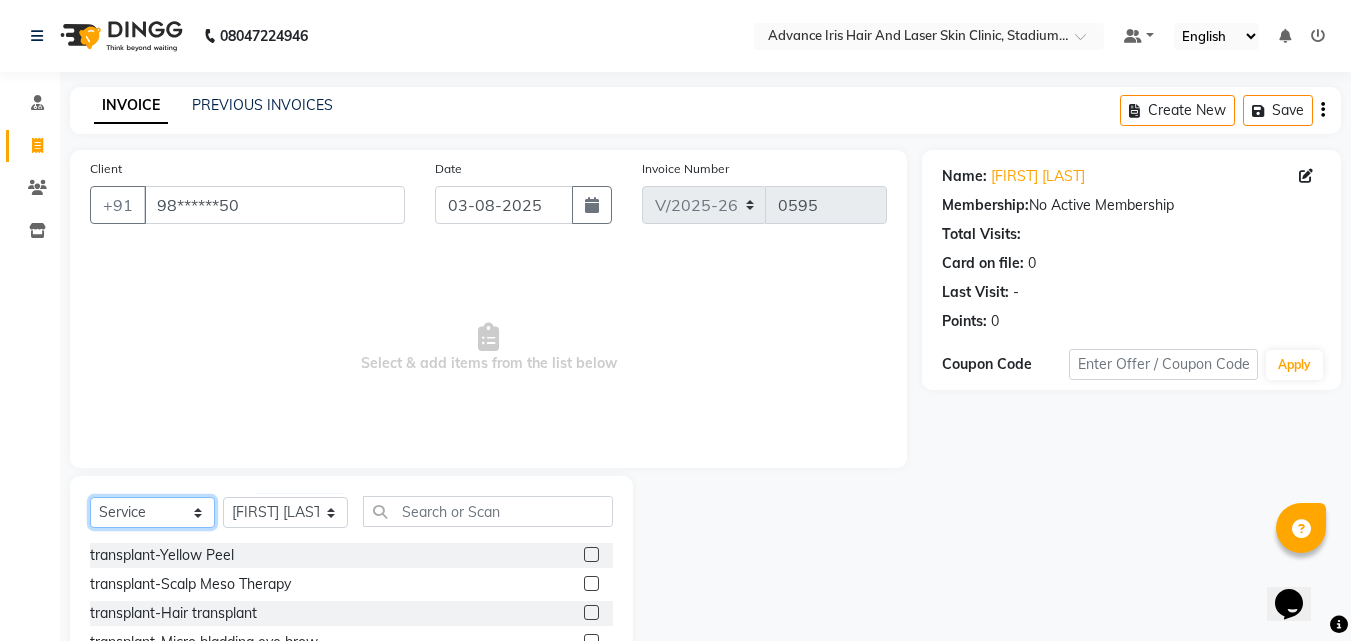 drag, startPoint x: 209, startPoint y: 507, endPoint x: 204, endPoint y: 498, distance: 10.29563 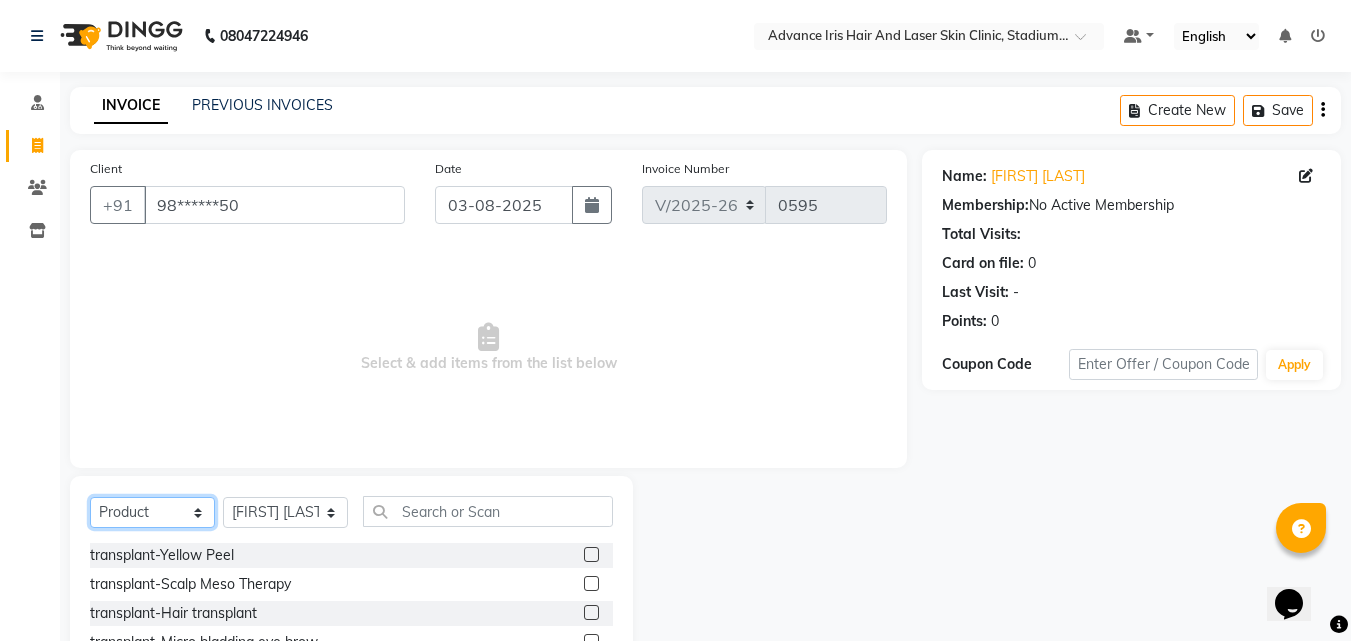 click on "Select  Service  Product  Membership  Package Voucher Prepaid Gift Card" 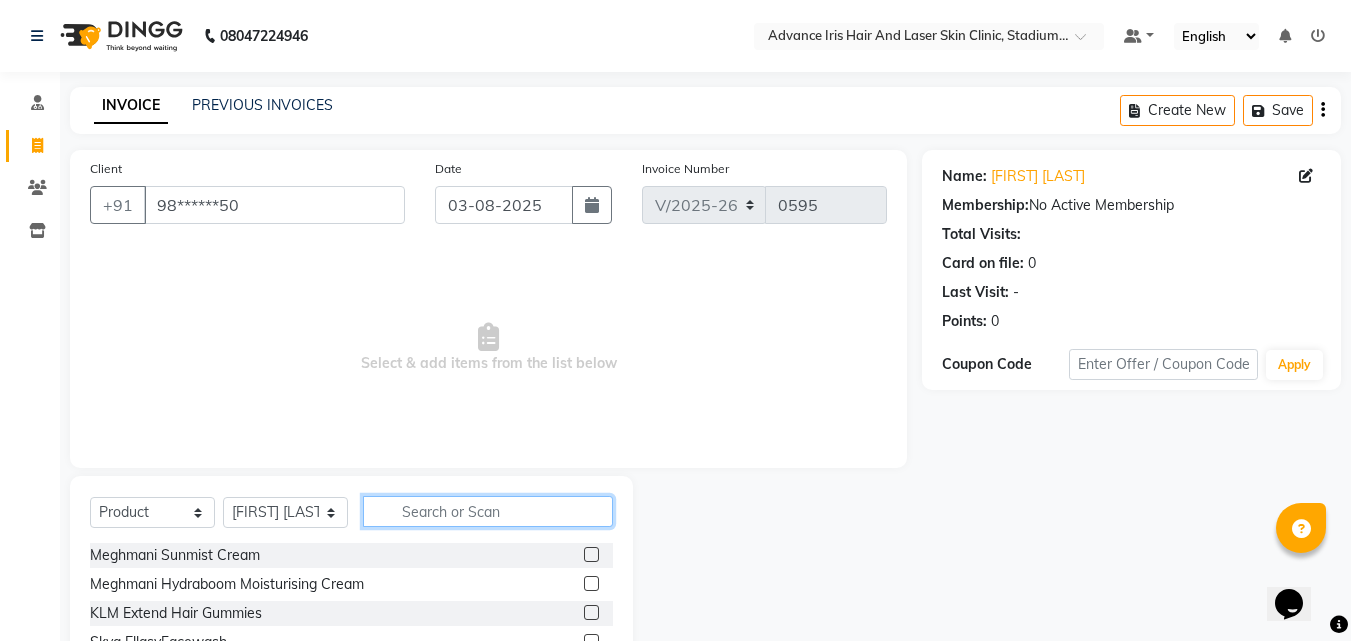 drag, startPoint x: 450, startPoint y: 525, endPoint x: 460, endPoint y: 522, distance: 10.440307 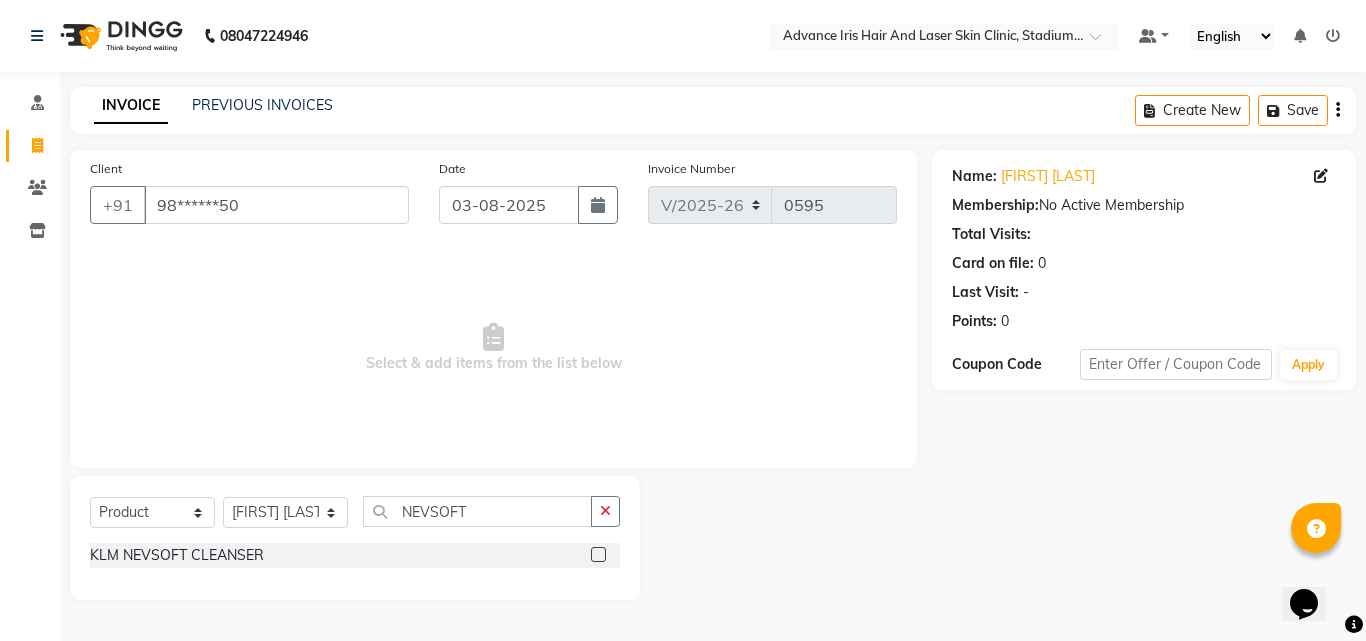 click 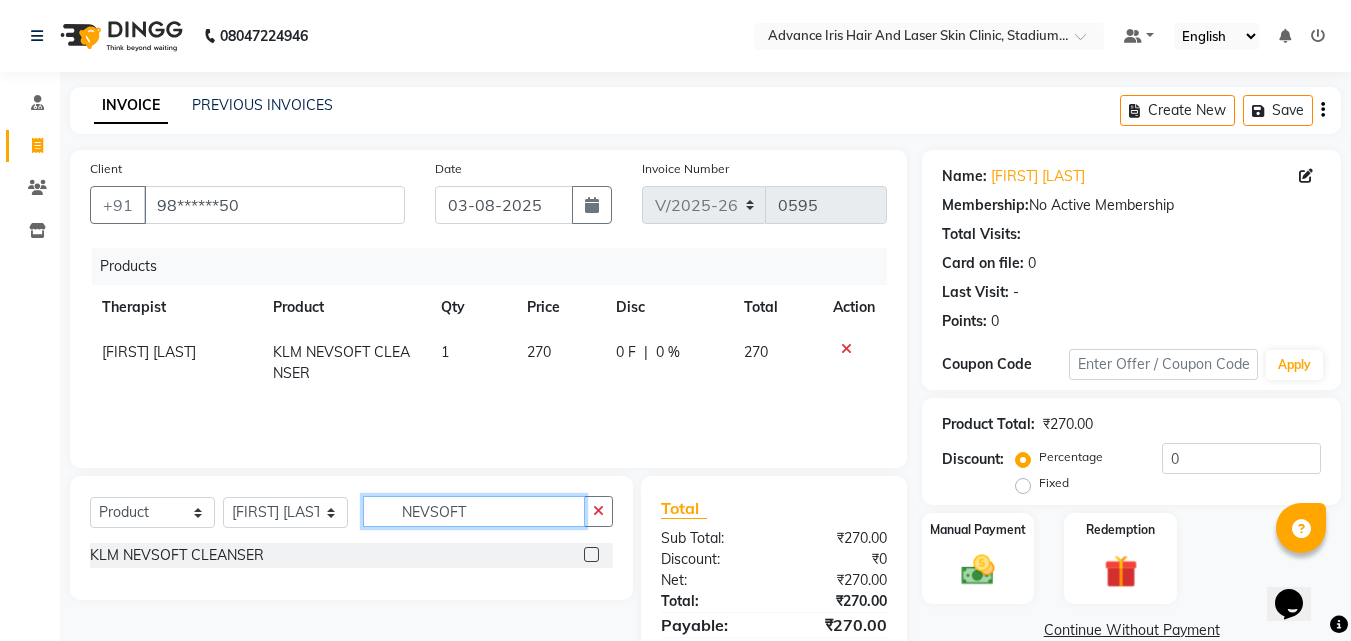 click on "NEVSOFT" 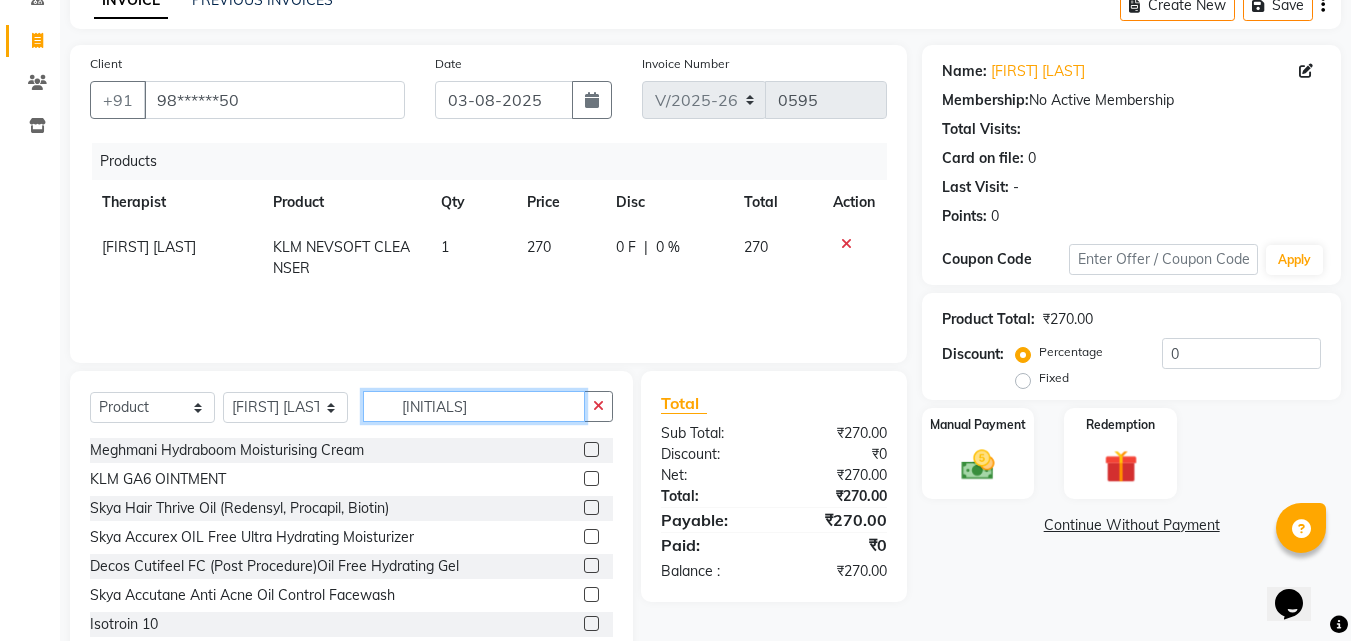 scroll, scrollTop: 96, scrollLeft: 0, axis: vertical 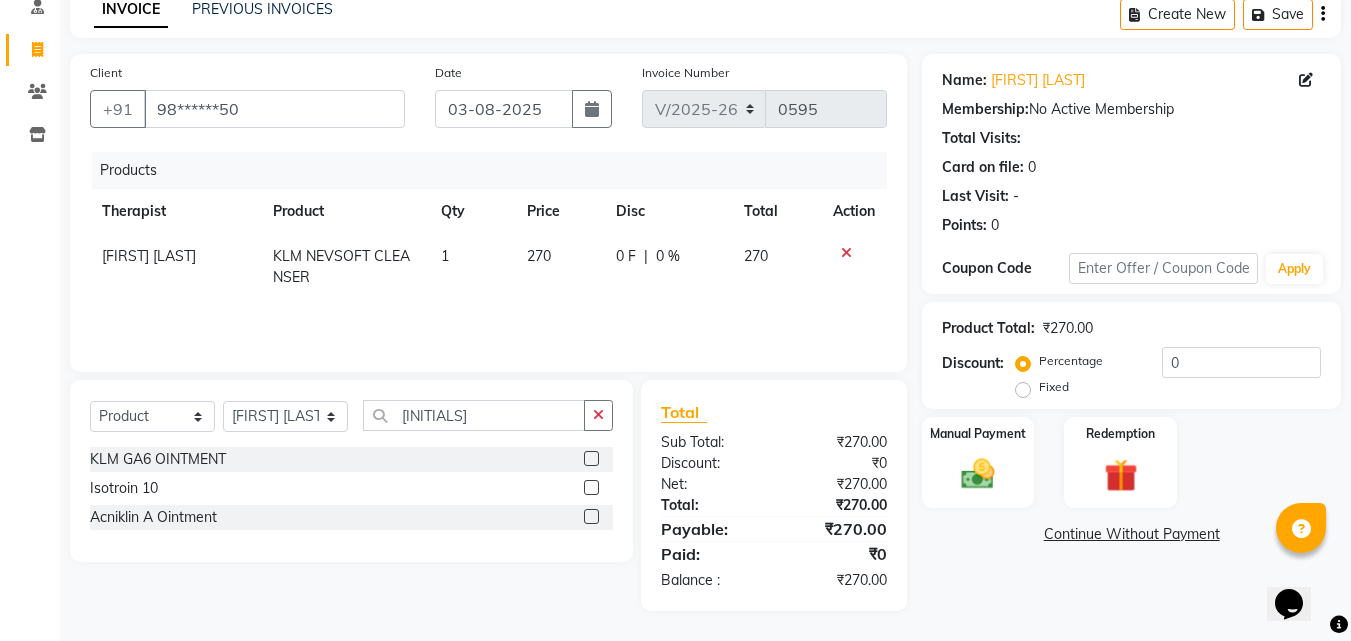 click 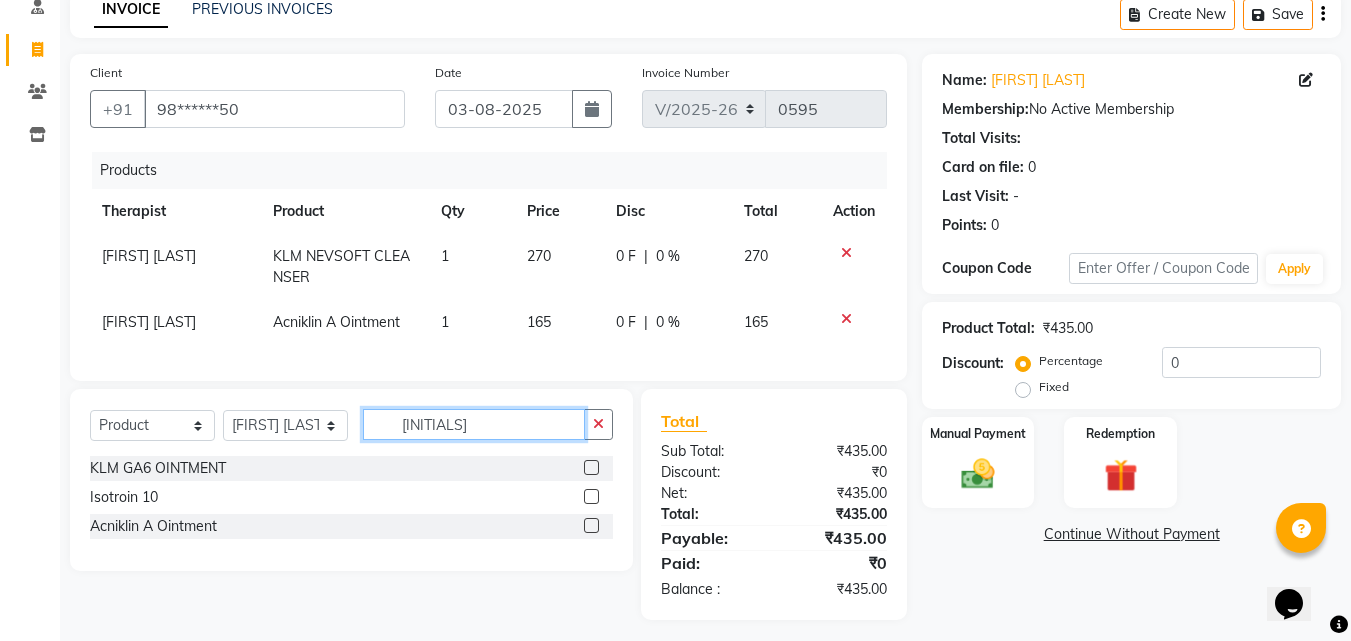 click on "[INITIALS]" 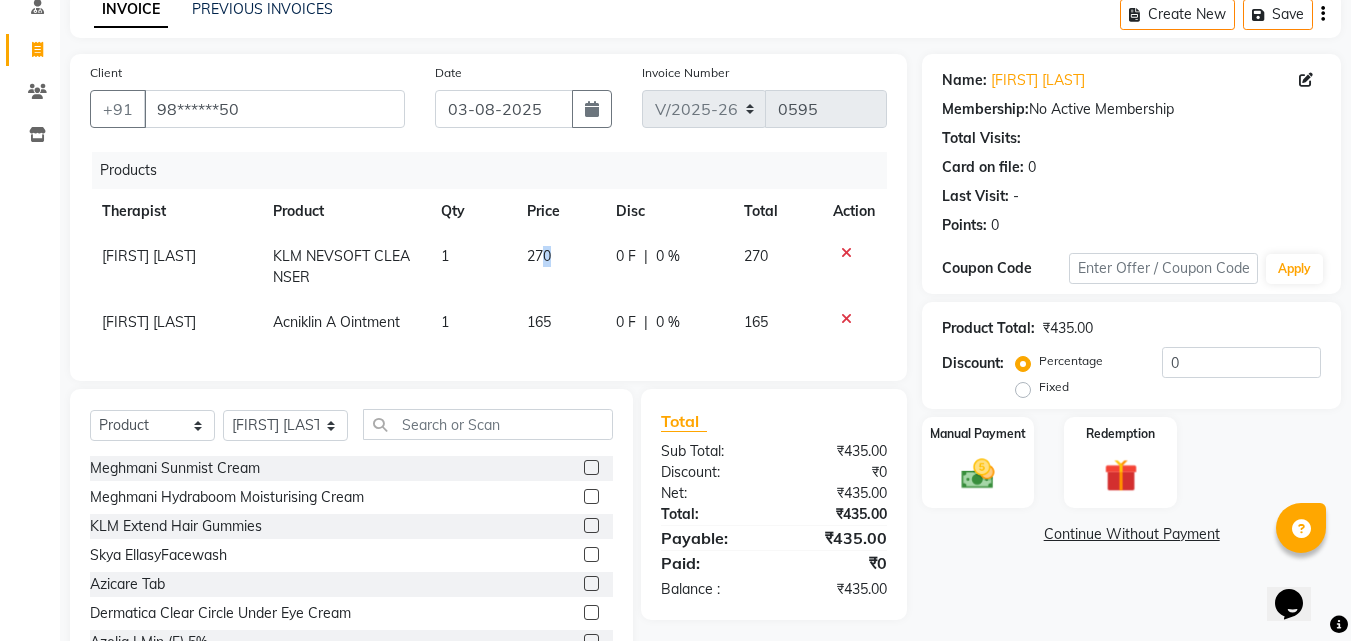 drag, startPoint x: 542, startPoint y: 234, endPoint x: 556, endPoint y: 241, distance: 15.652476 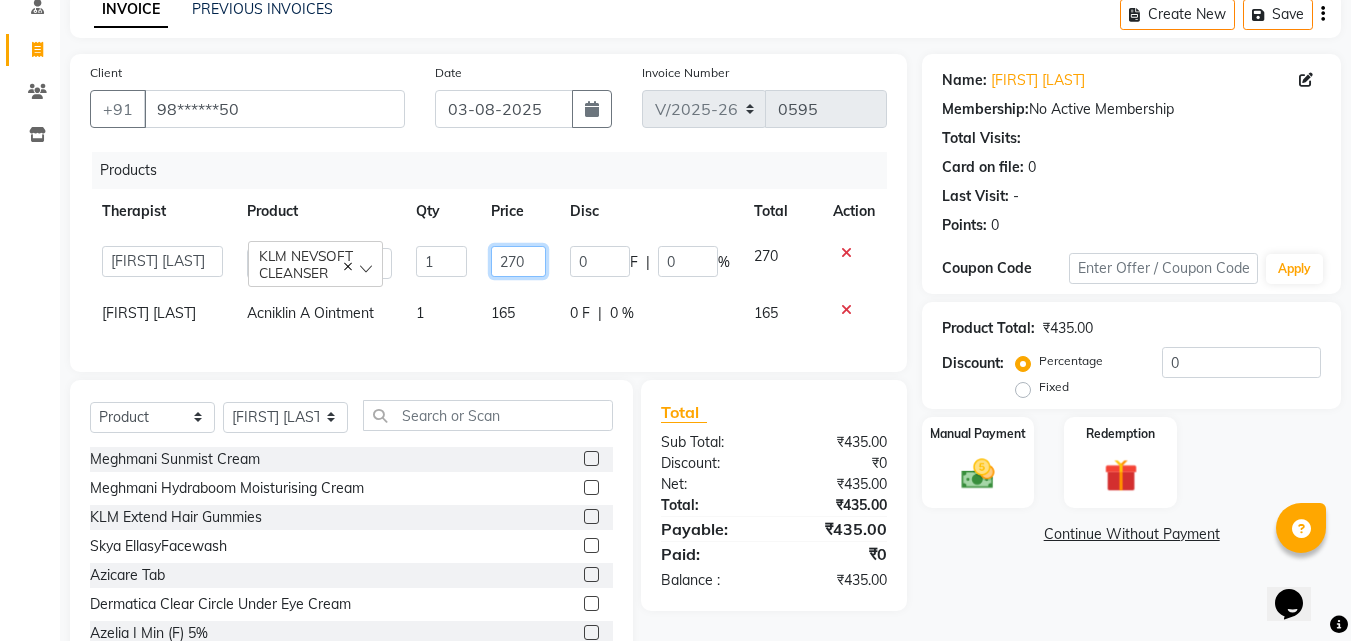 click on "270" 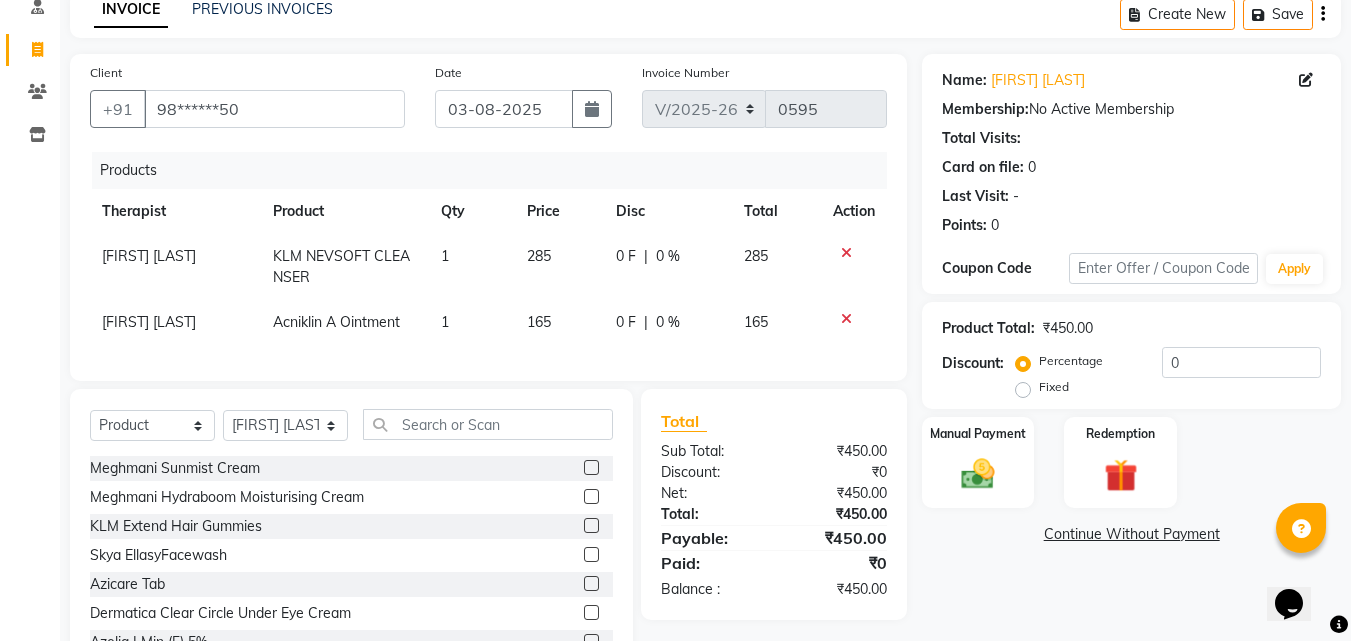 click on "P17 [FIRST] [LAST] KLM NEVSOFT CLEANSER 1 285 0 F | 0 % 165 [FIRST] [LAST] Acniklin A Ointment 1 165 0 F | 0 % 165" 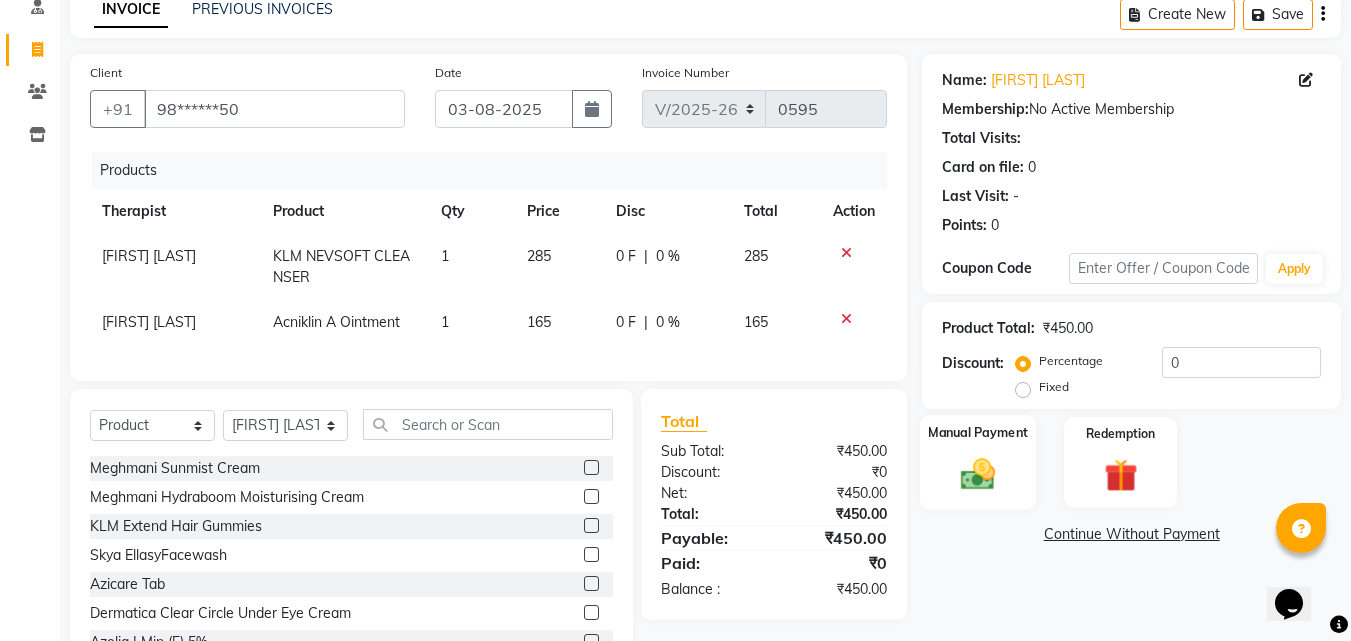 drag, startPoint x: 986, startPoint y: 467, endPoint x: 973, endPoint y: 461, distance: 14.3178215 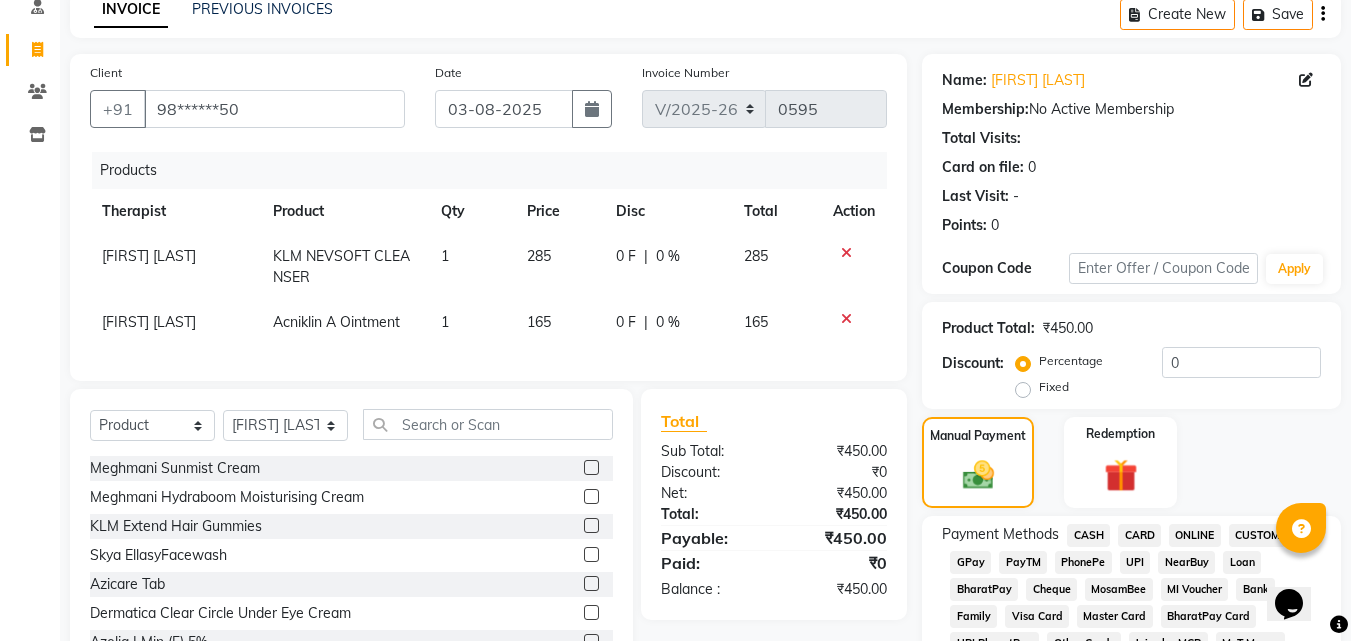 click on "CASH" 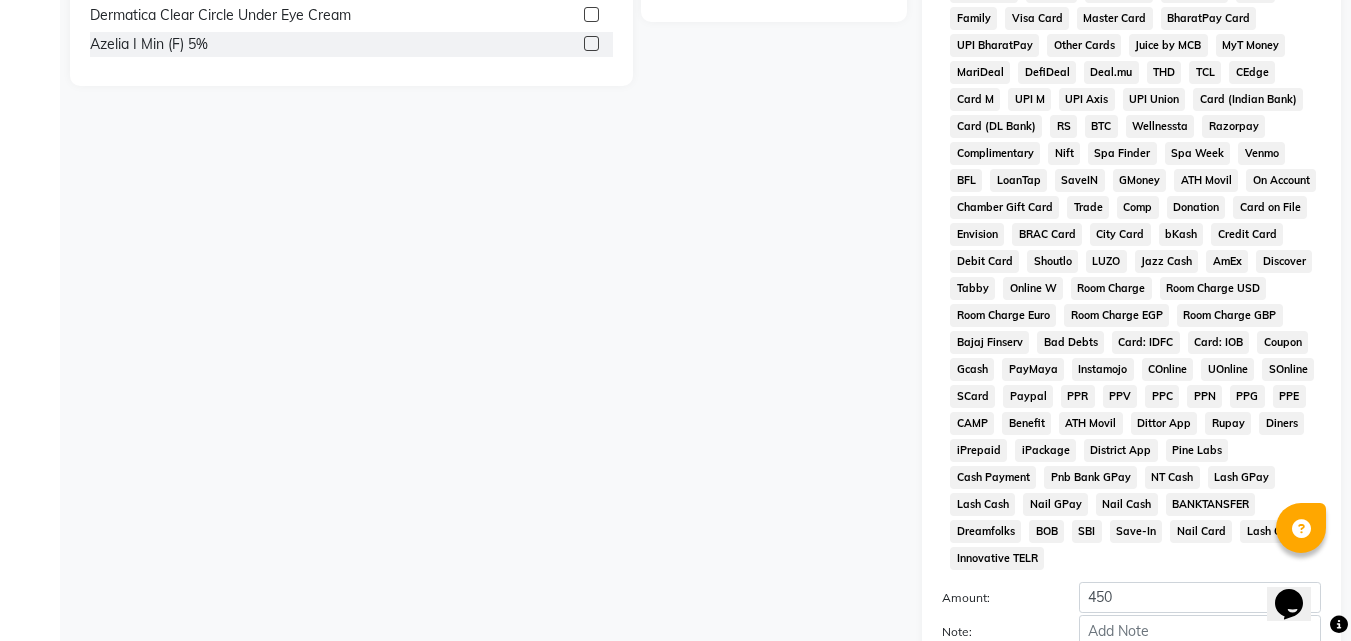 scroll, scrollTop: 785, scrollLeft: 0, axis: vertical 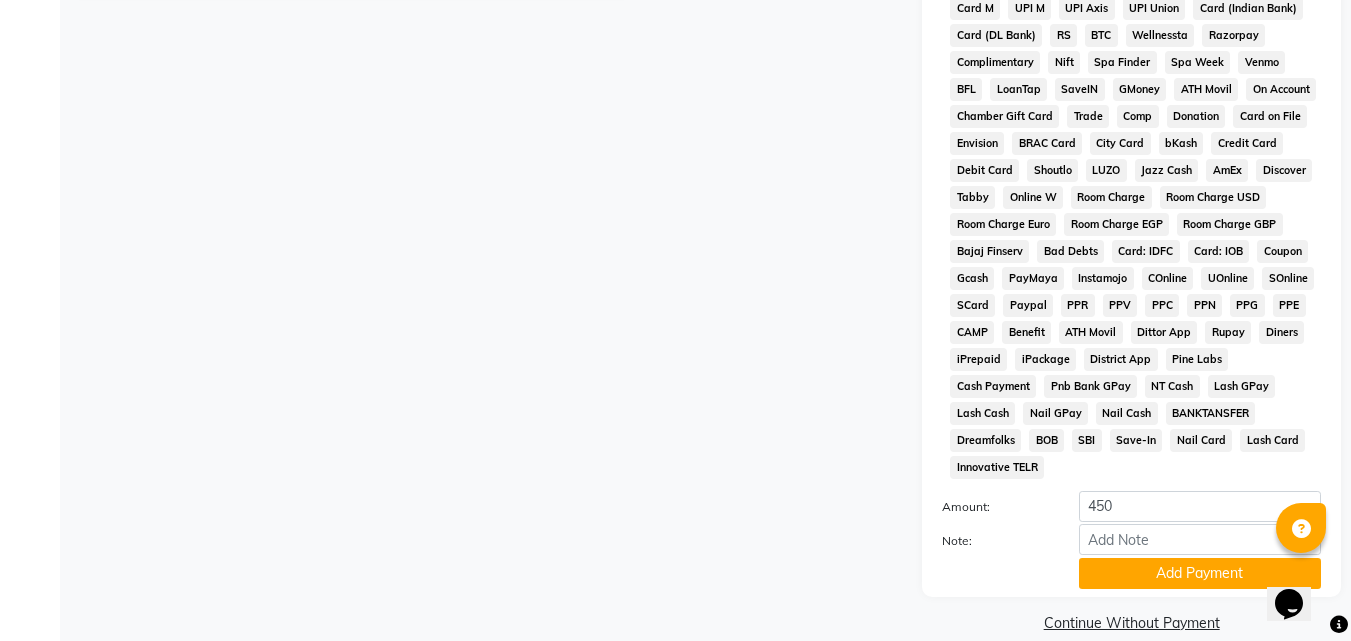 click on "Add Payment" 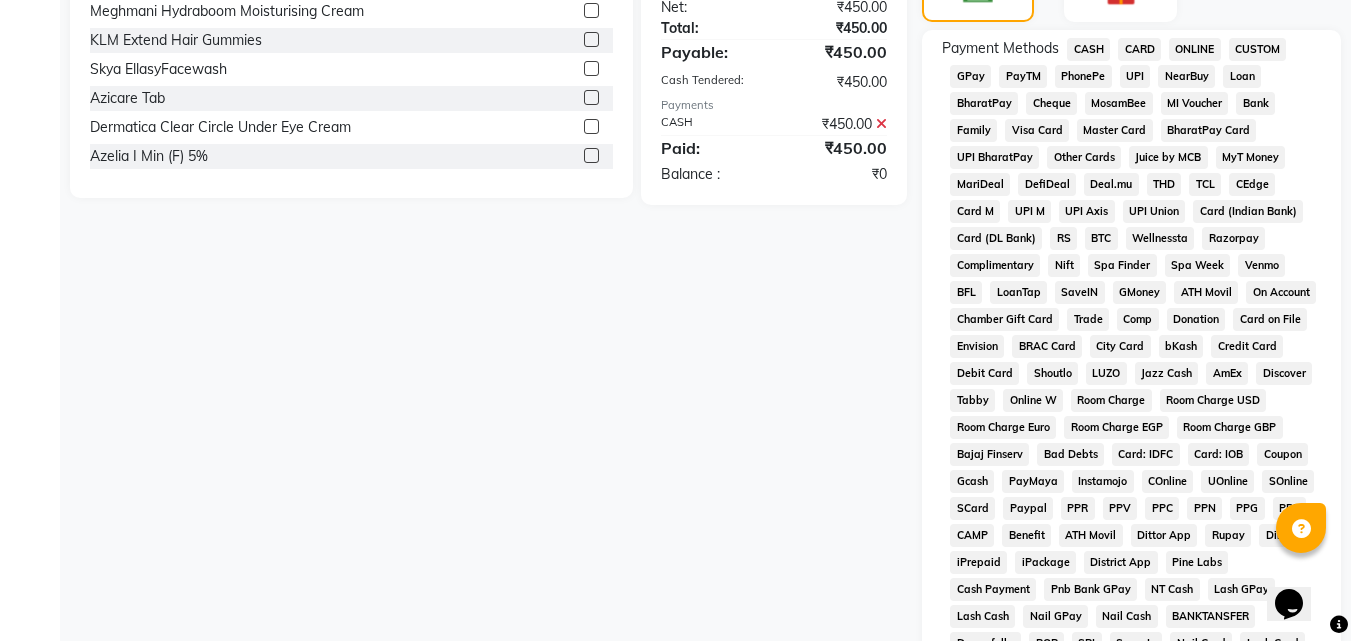 scroll, scrollTop: 792, scrollLeft: 0, axis: vertical 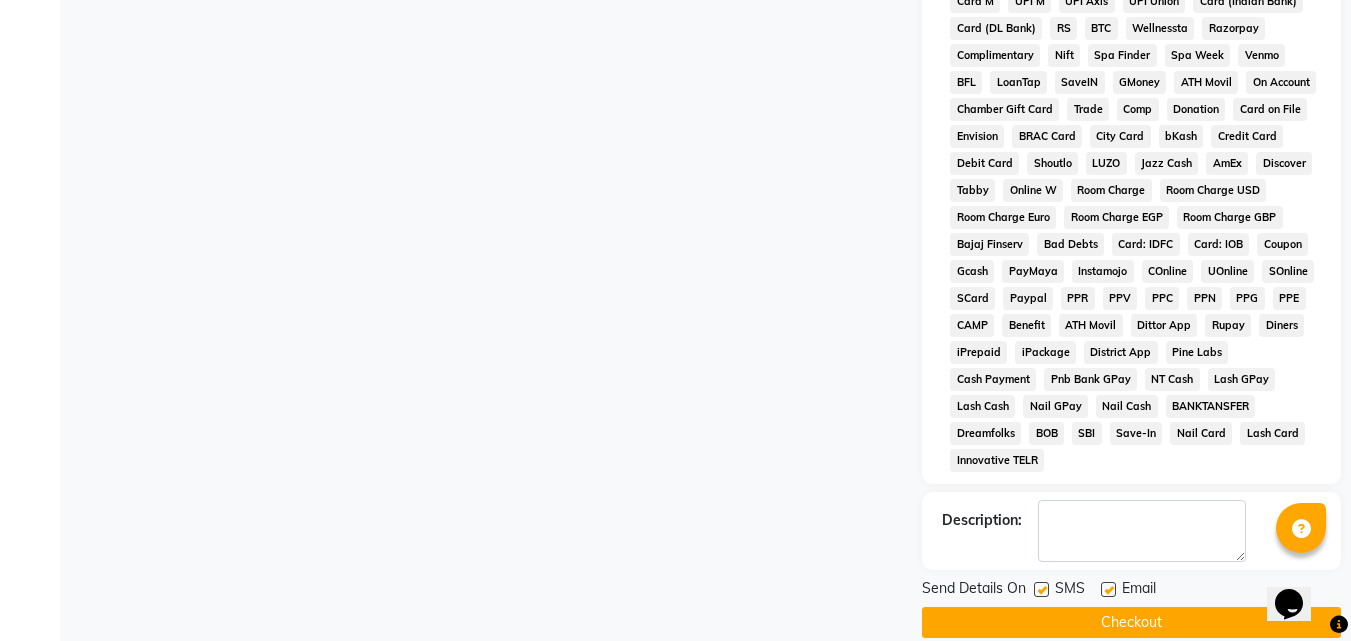 click on "Checkout" 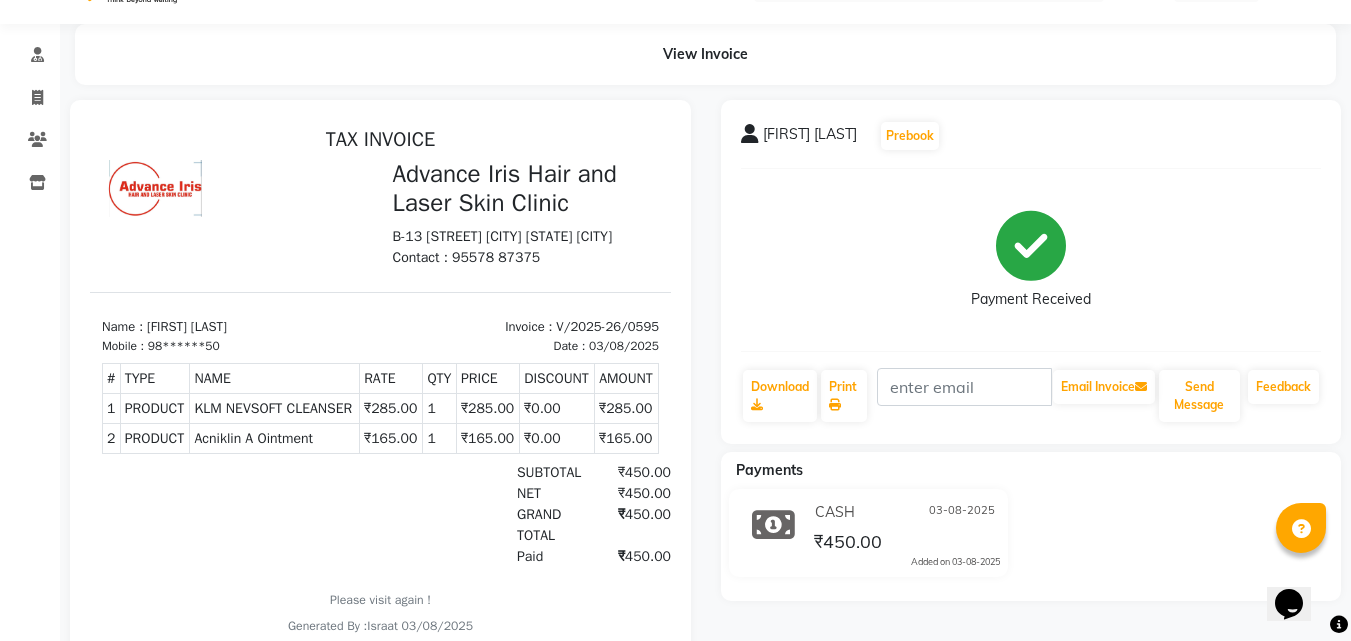 scroll, scrollTop: 47, scrollLeft: 0, axis: vertical 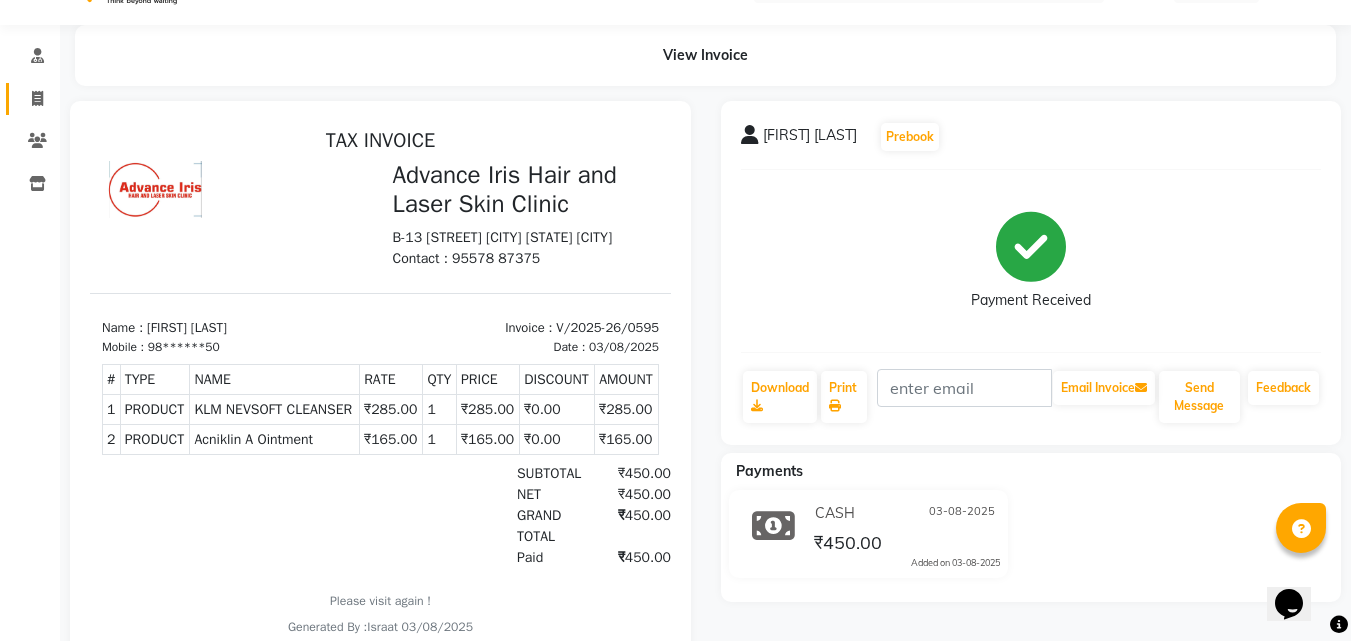 click 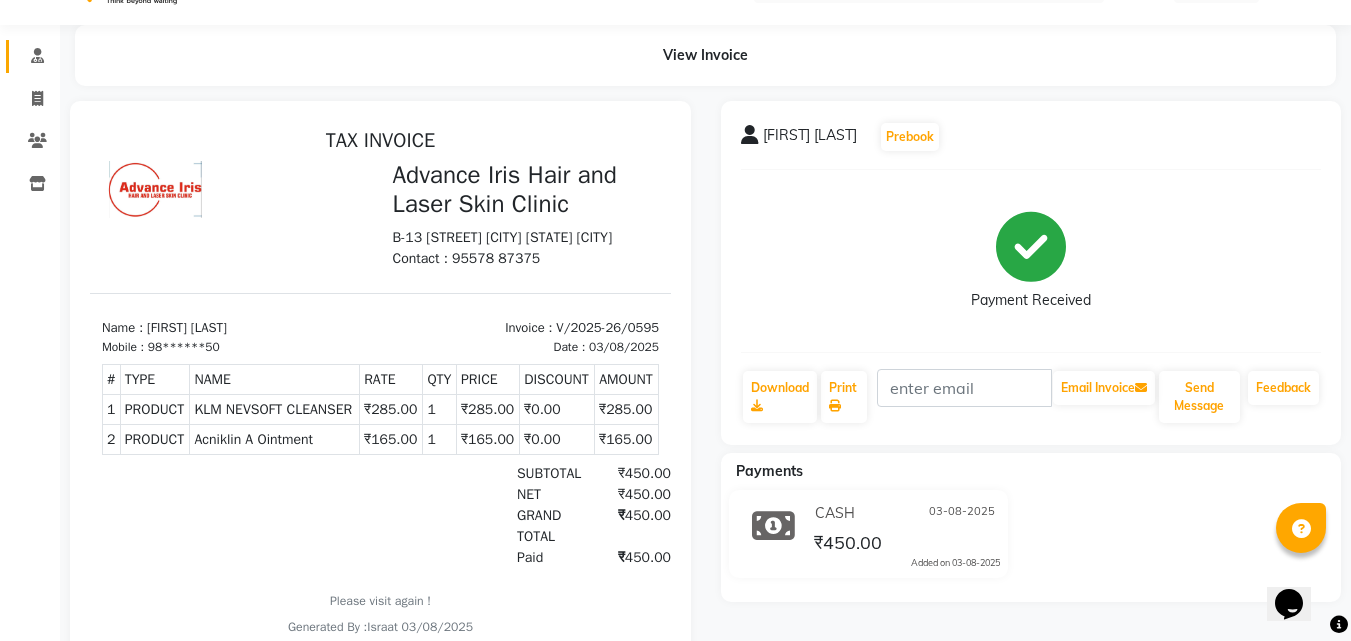 scroll, scrollTop: 0, scrollLeft: 0, axis: both 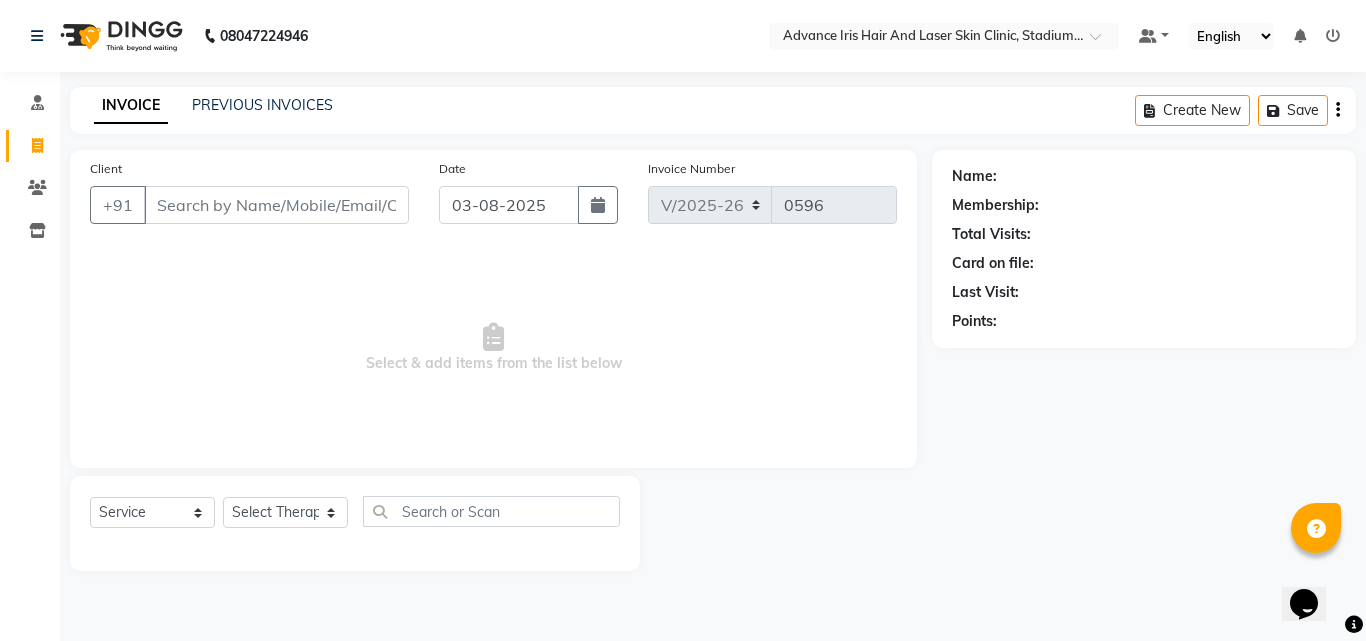 click on "INVOICE PREVIOUS INVOICES Create New   Save" 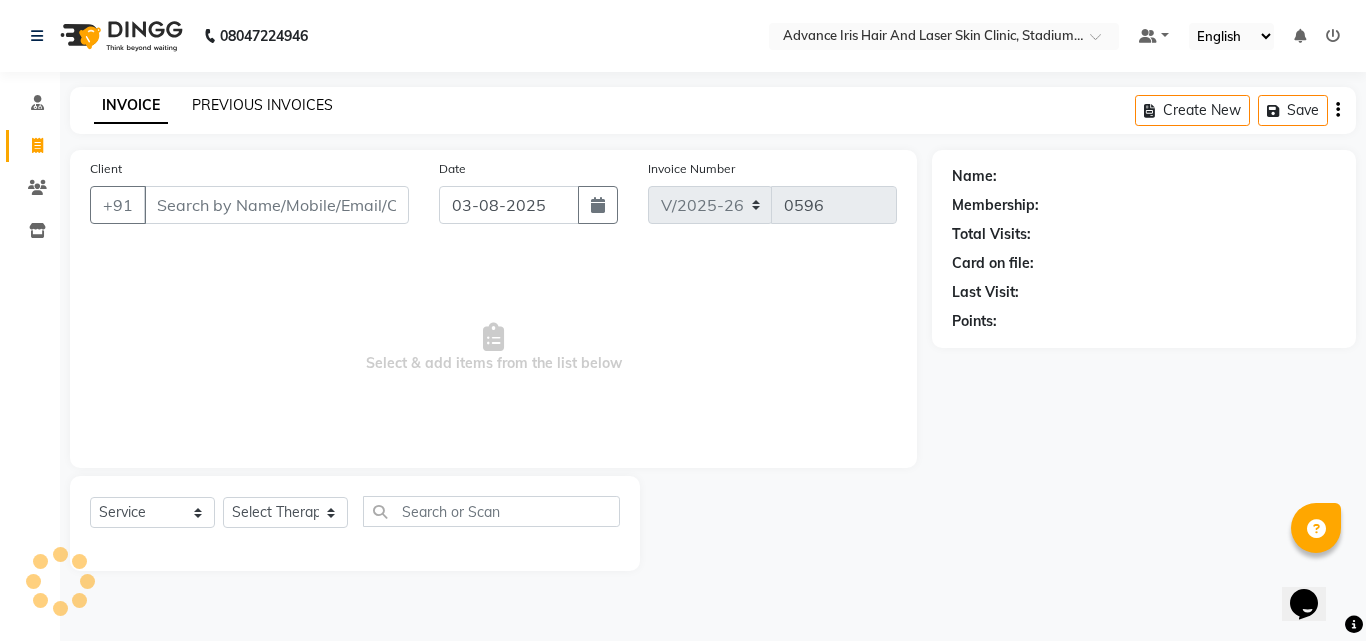 click on "PREVIOUS INVOICES" 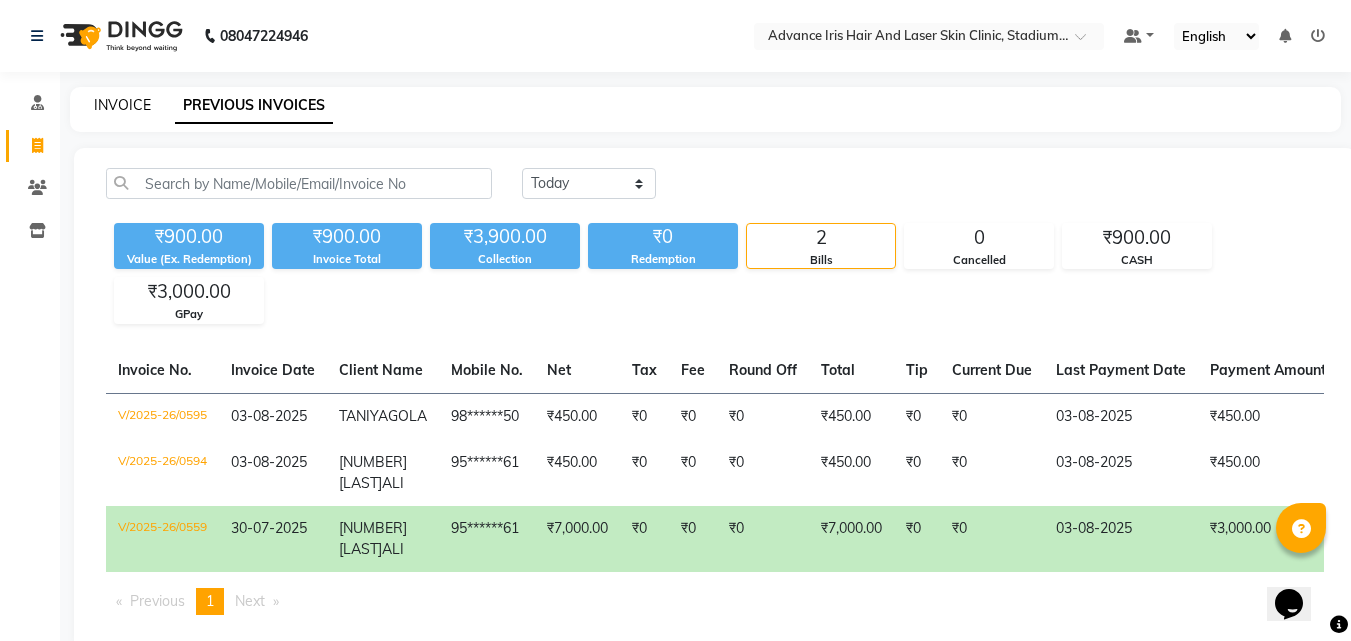 click on "INVOICE" 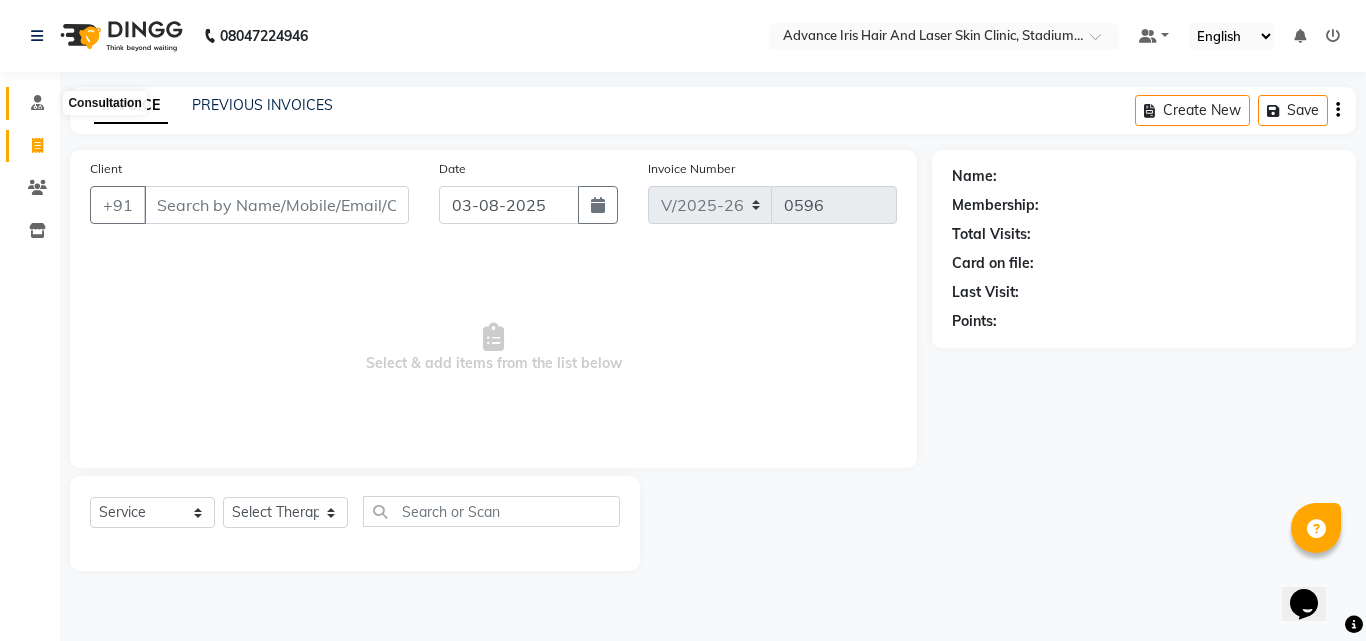 click 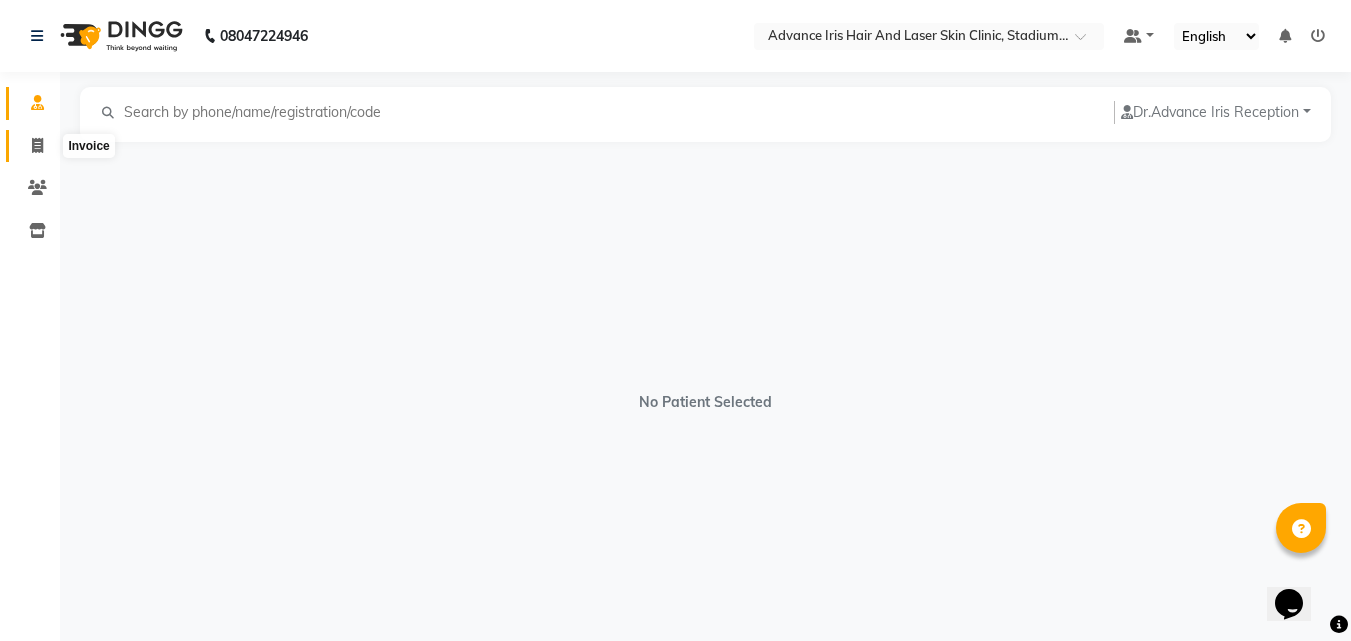 click 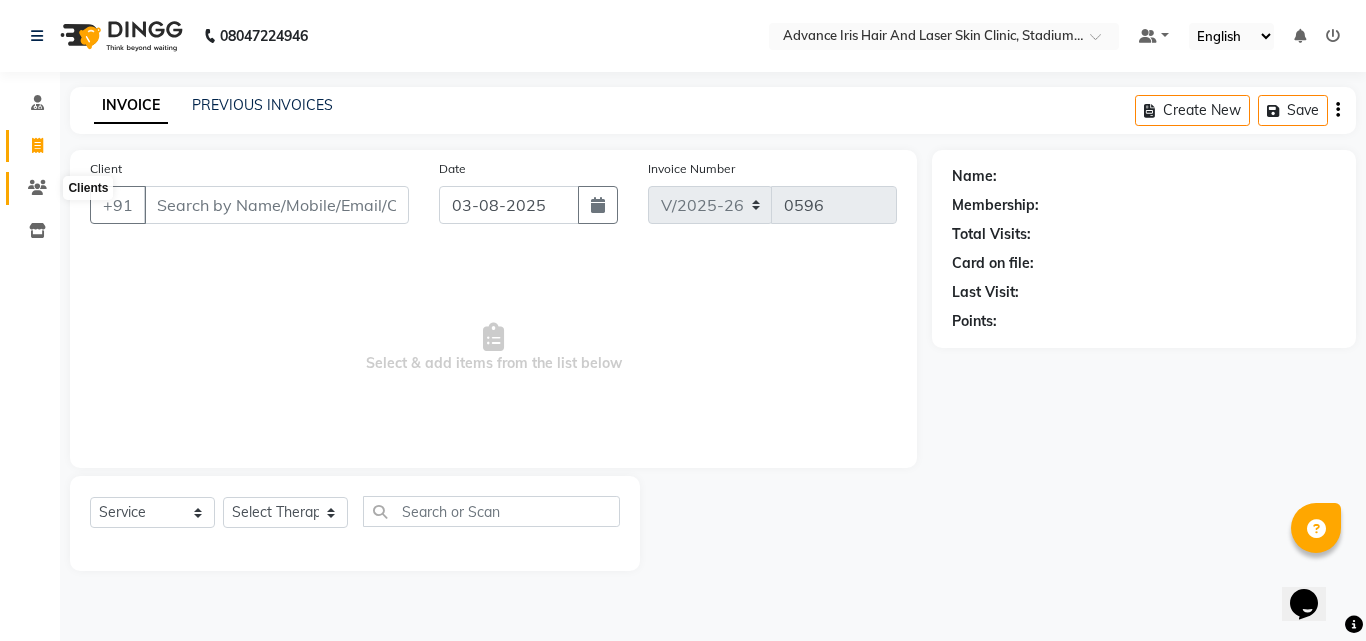 click 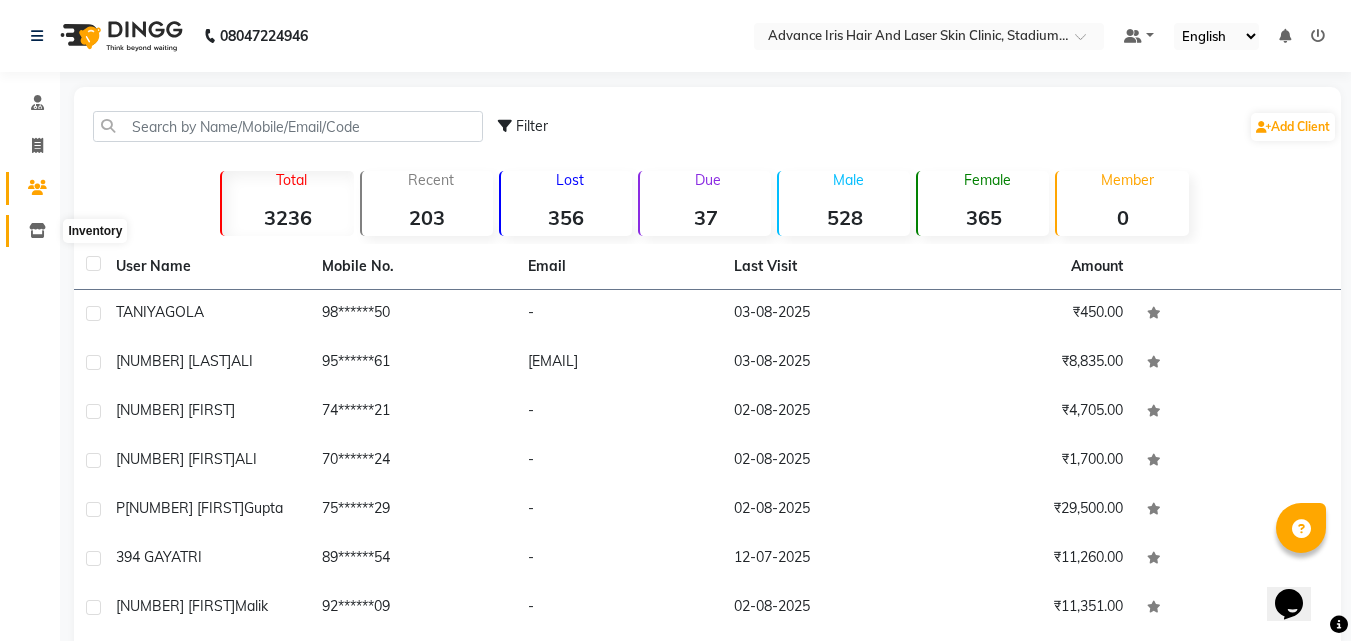 click 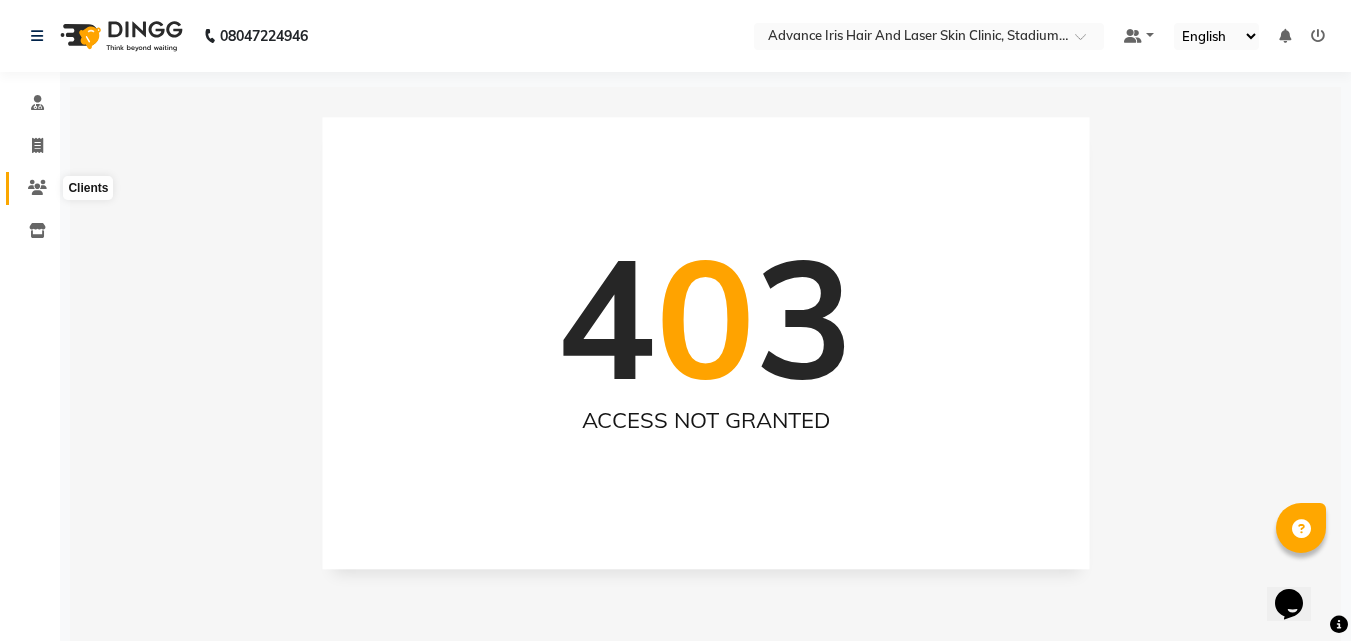 click 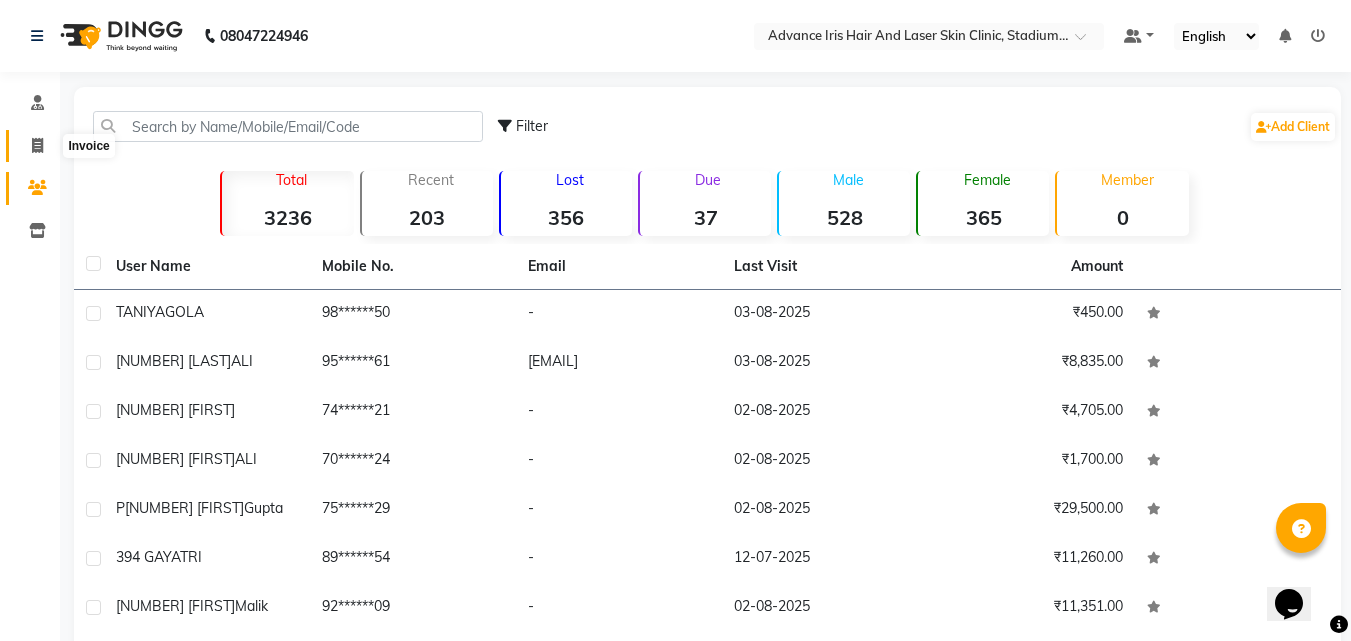 click 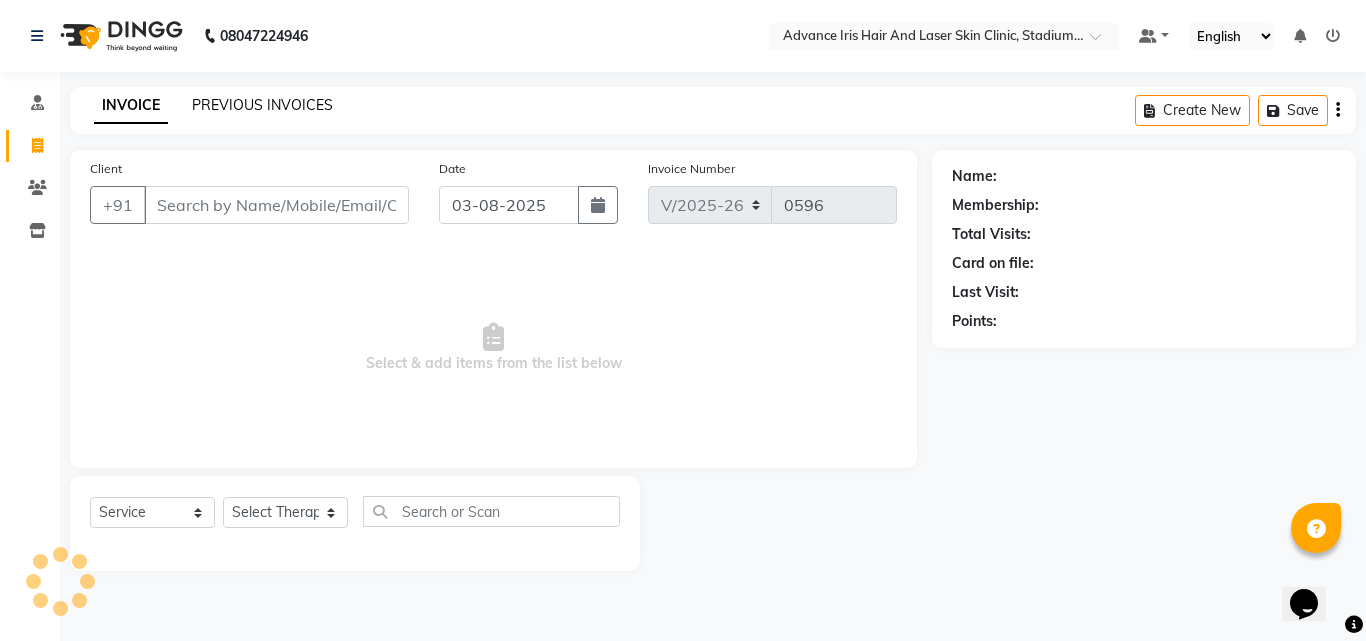 click on "PREVIOUS INVOICES" 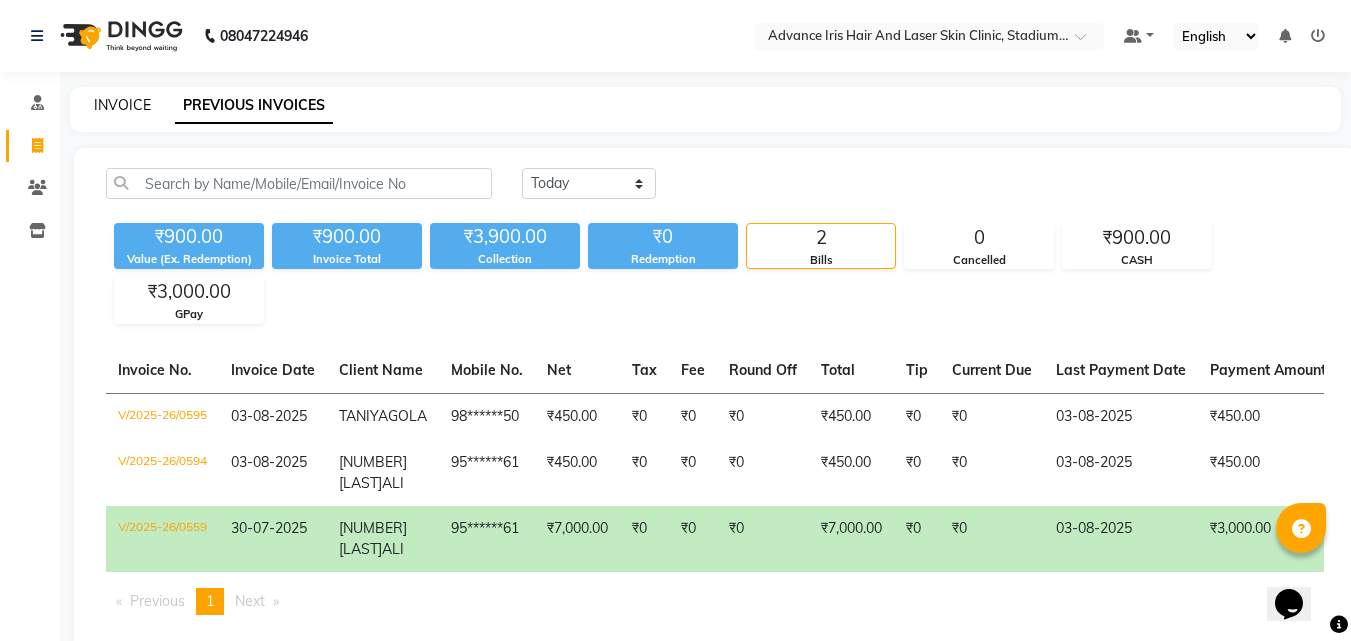 click on "INVOICE" 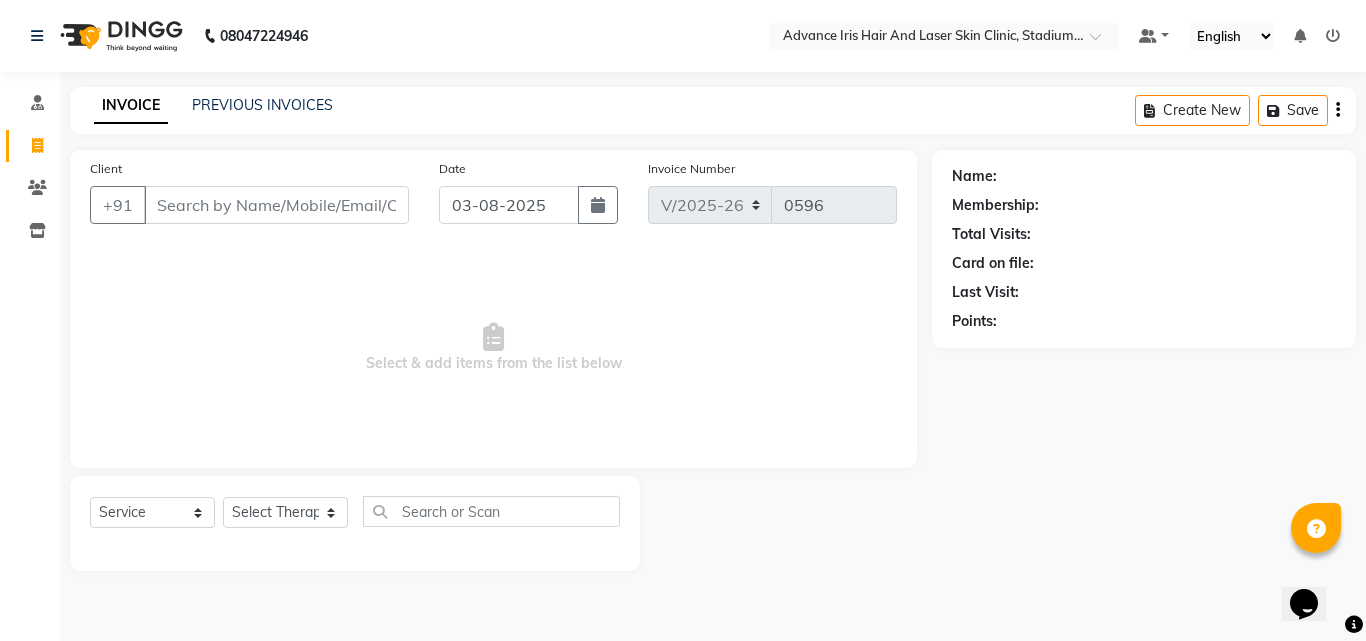 click on "Client" at bounding box center (276, 205) 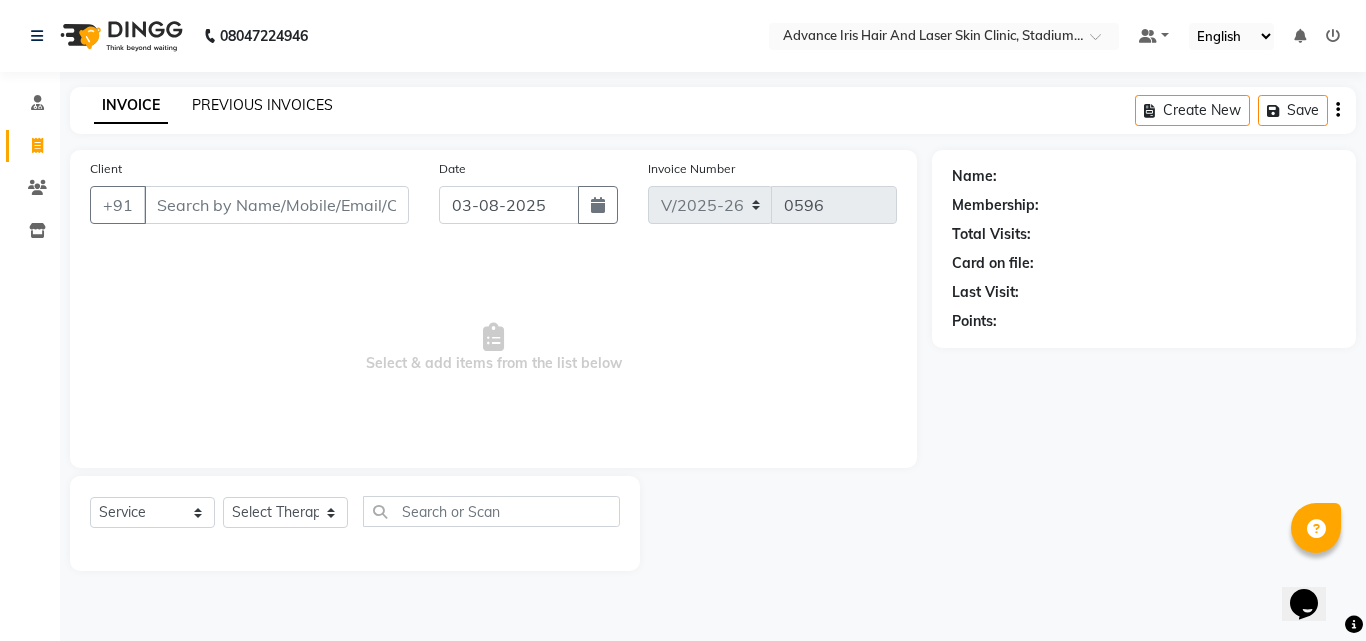 click on "PREVIOUS INVOICES" 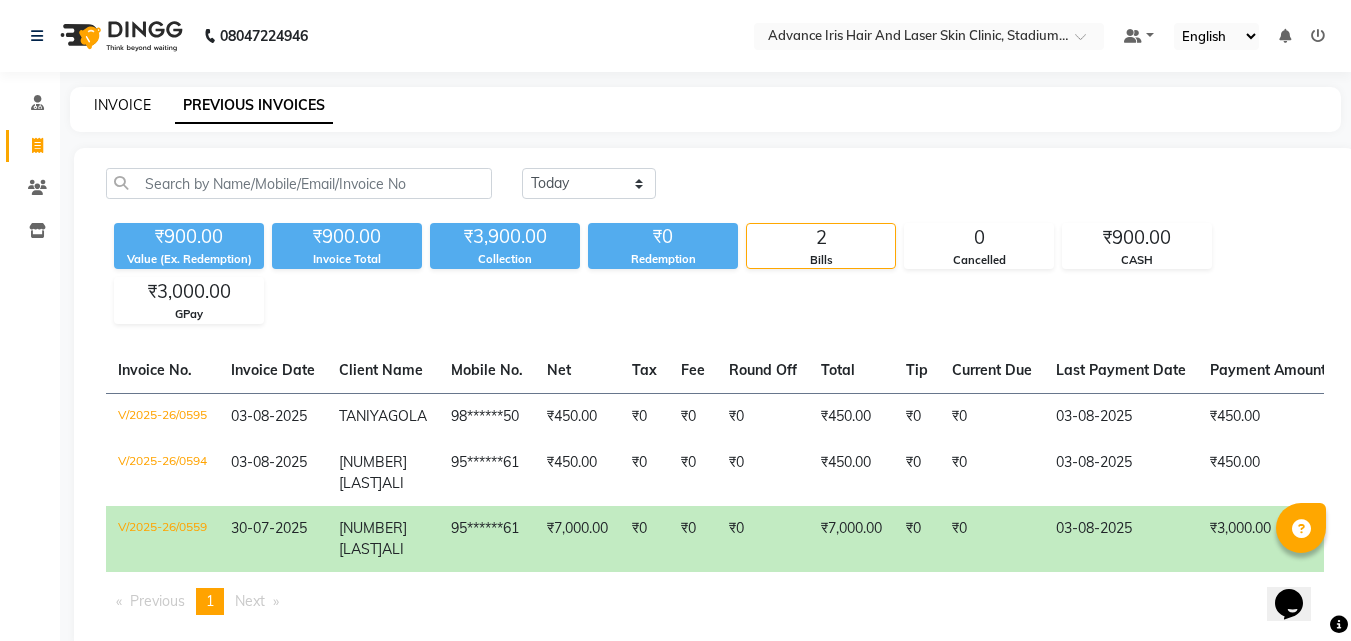 click on "INVOICE" 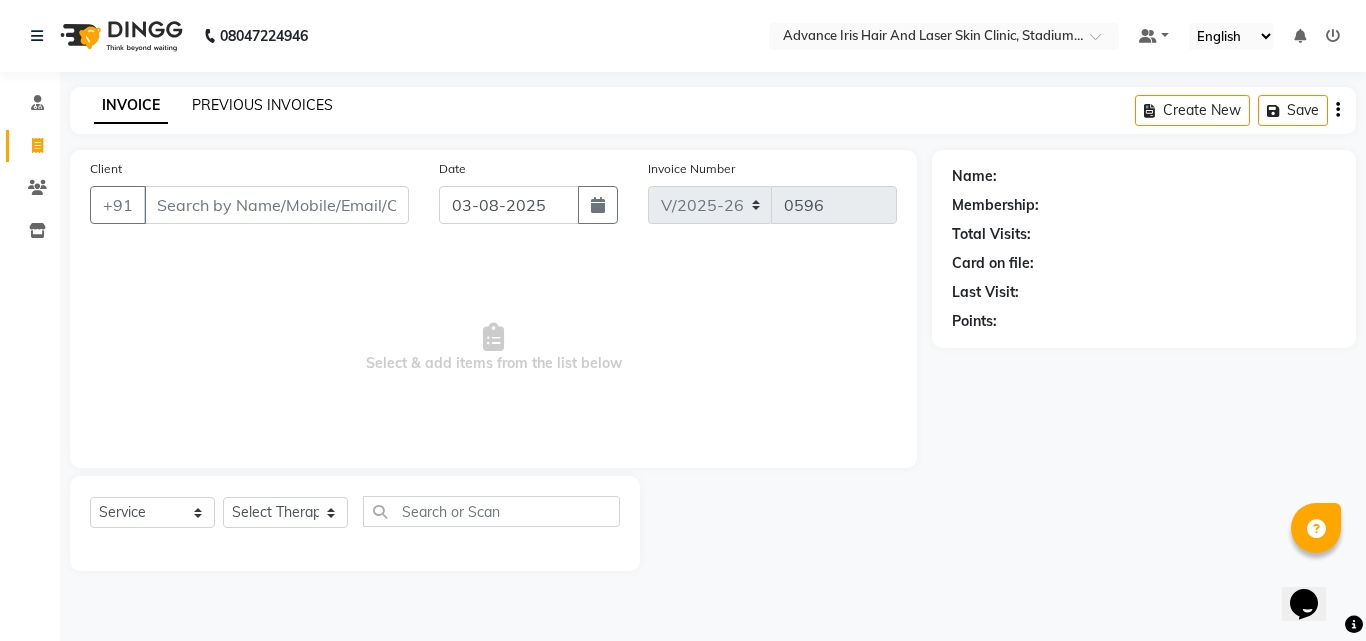 click on "PREVIOUS INVOICES" 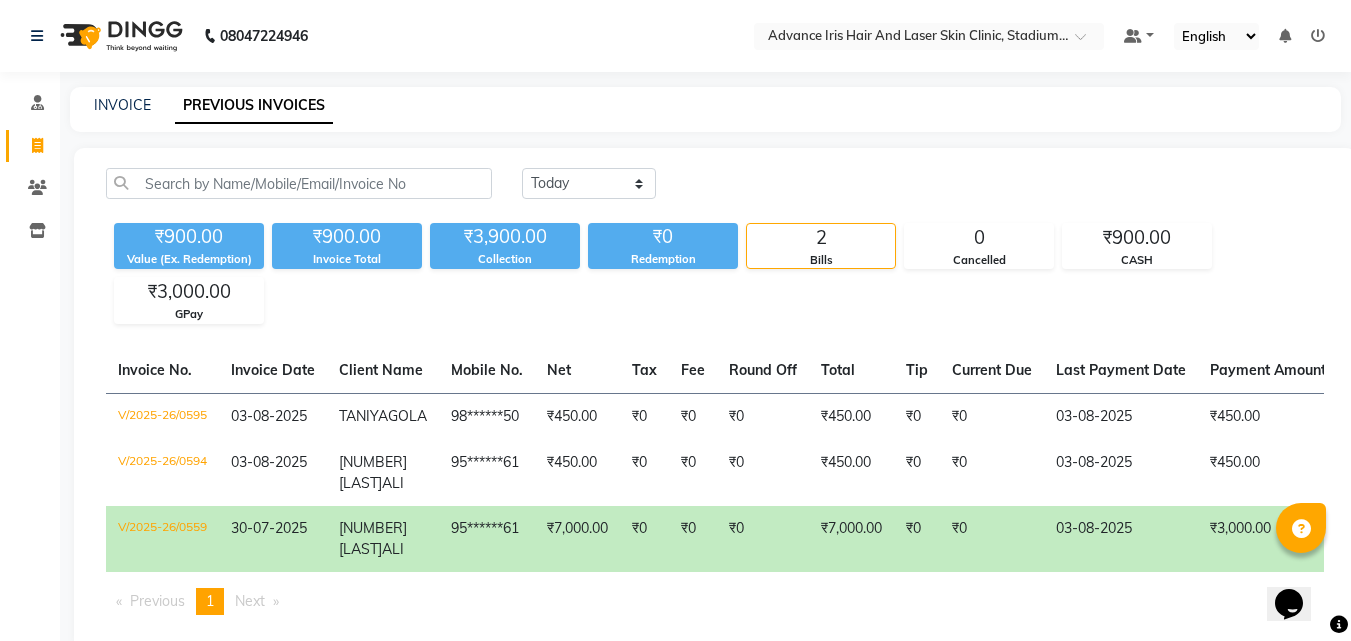 click on "INVOICE" 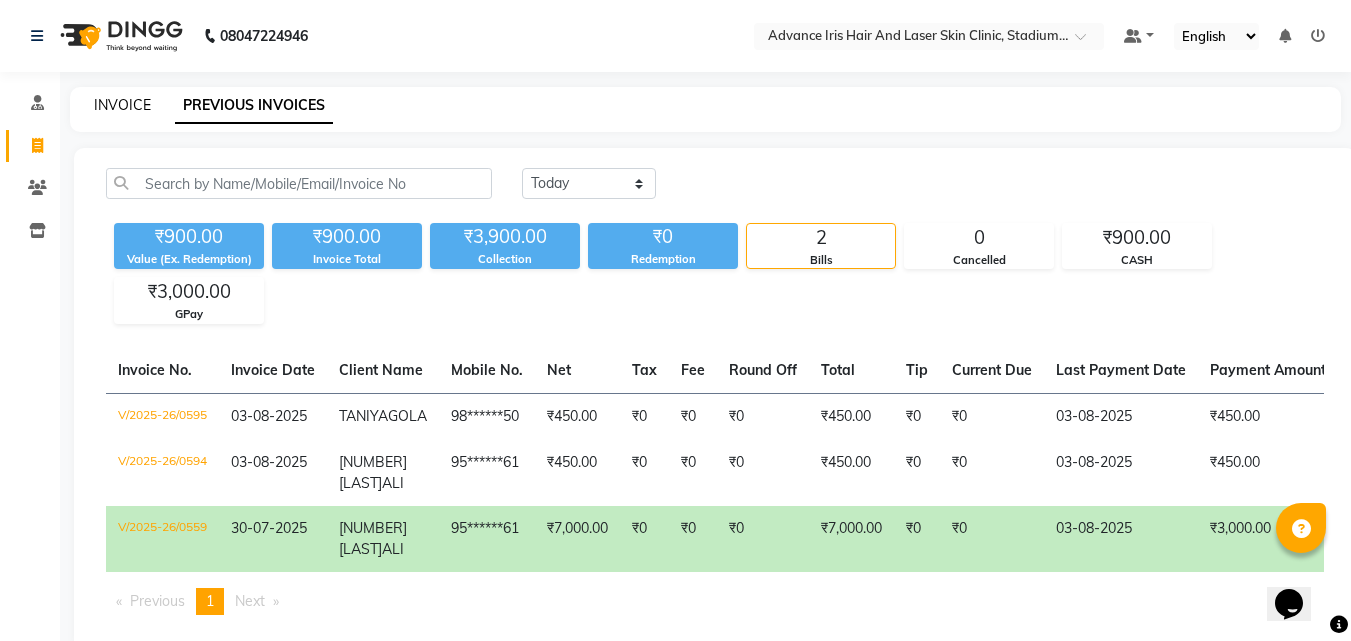 click on "INVOICE" 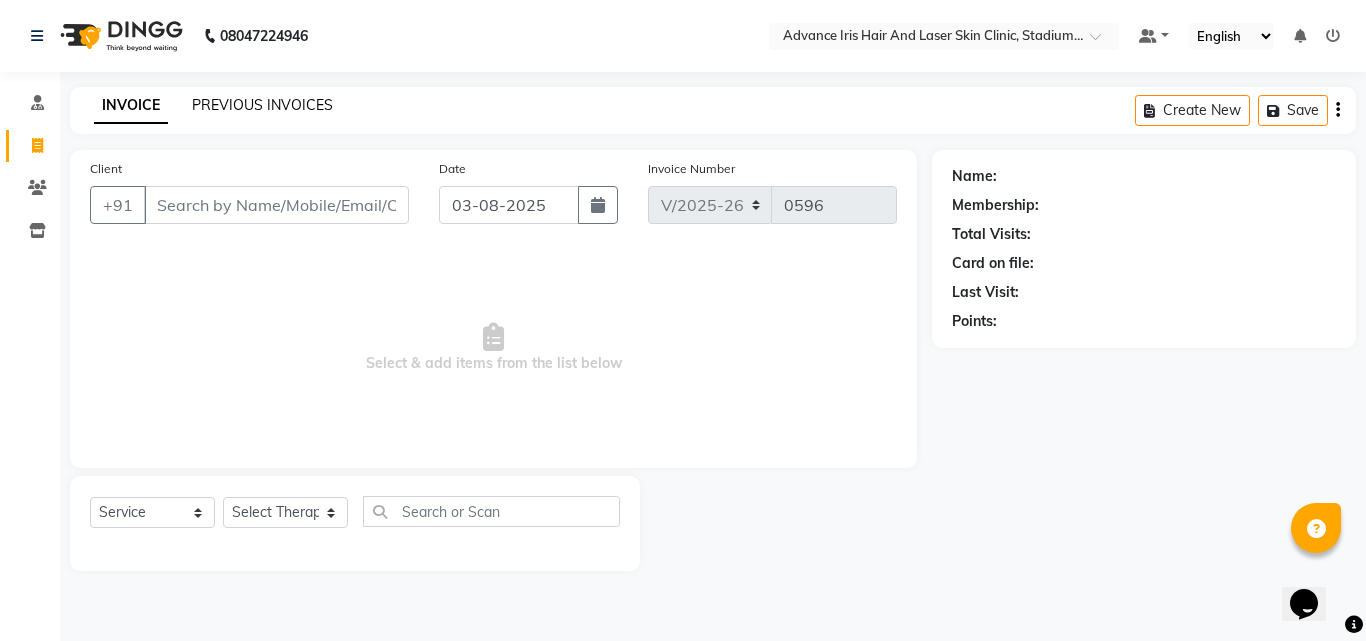 click on "PREVIOUS INVOICES" 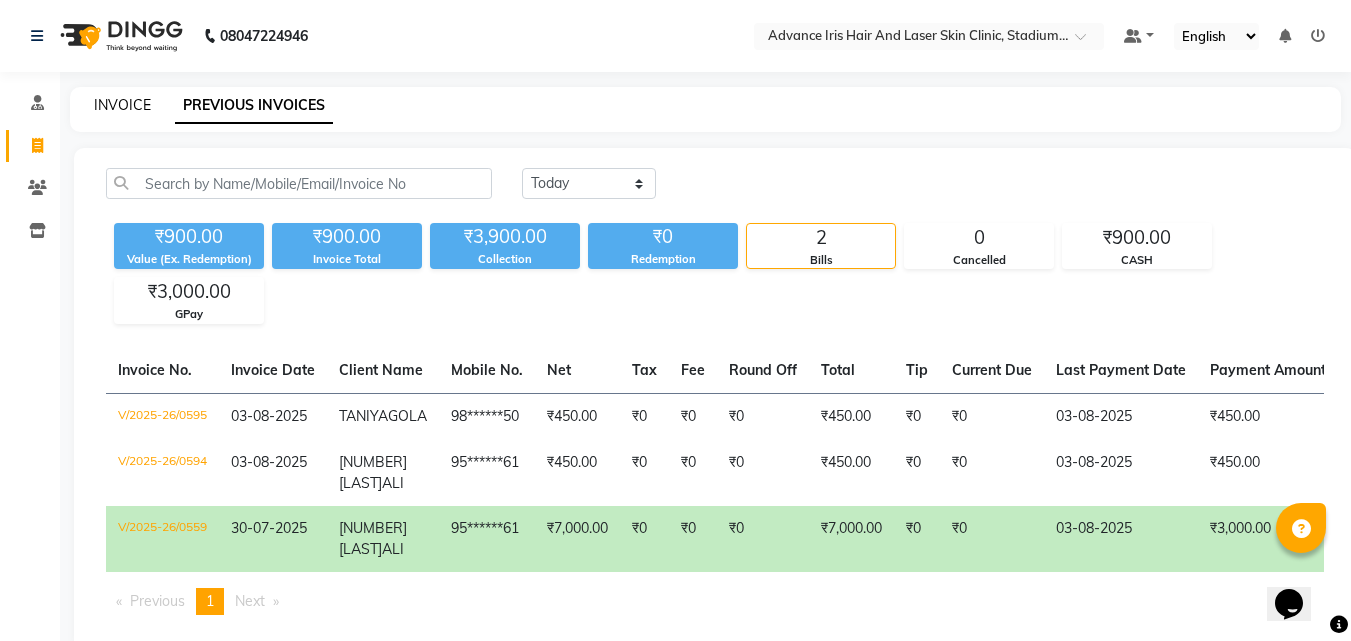 click on "INVOICE" 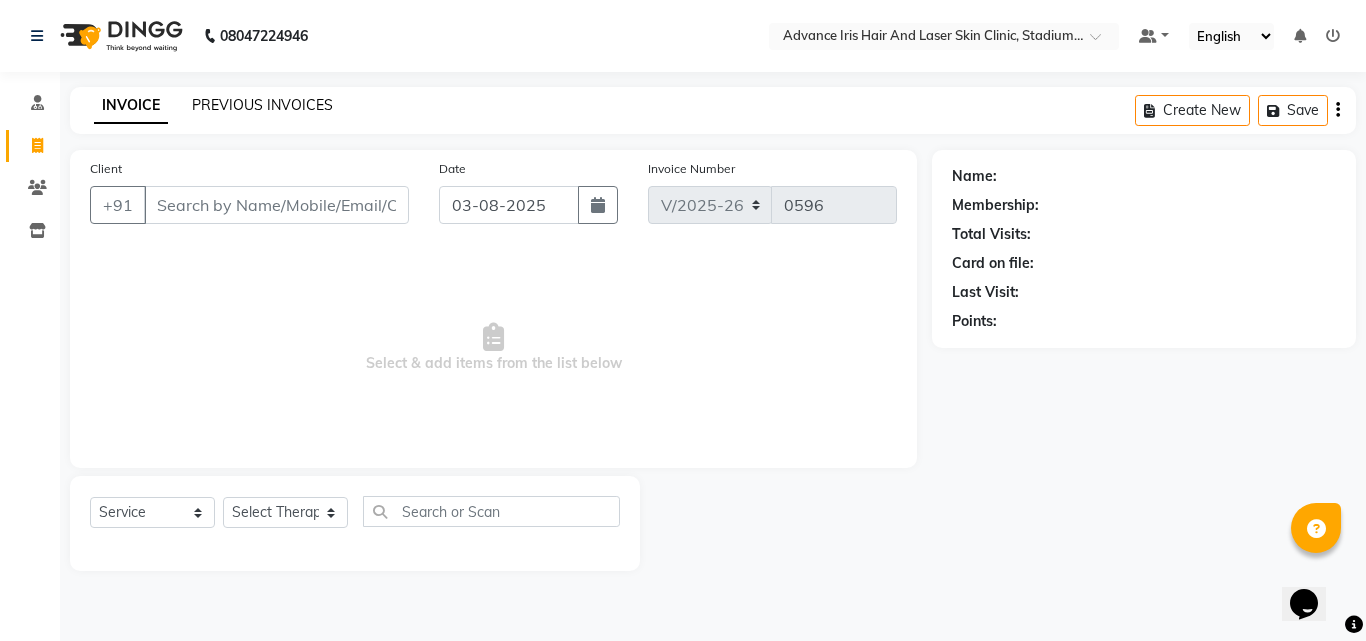 click on "PREVIOUS INVOICES" 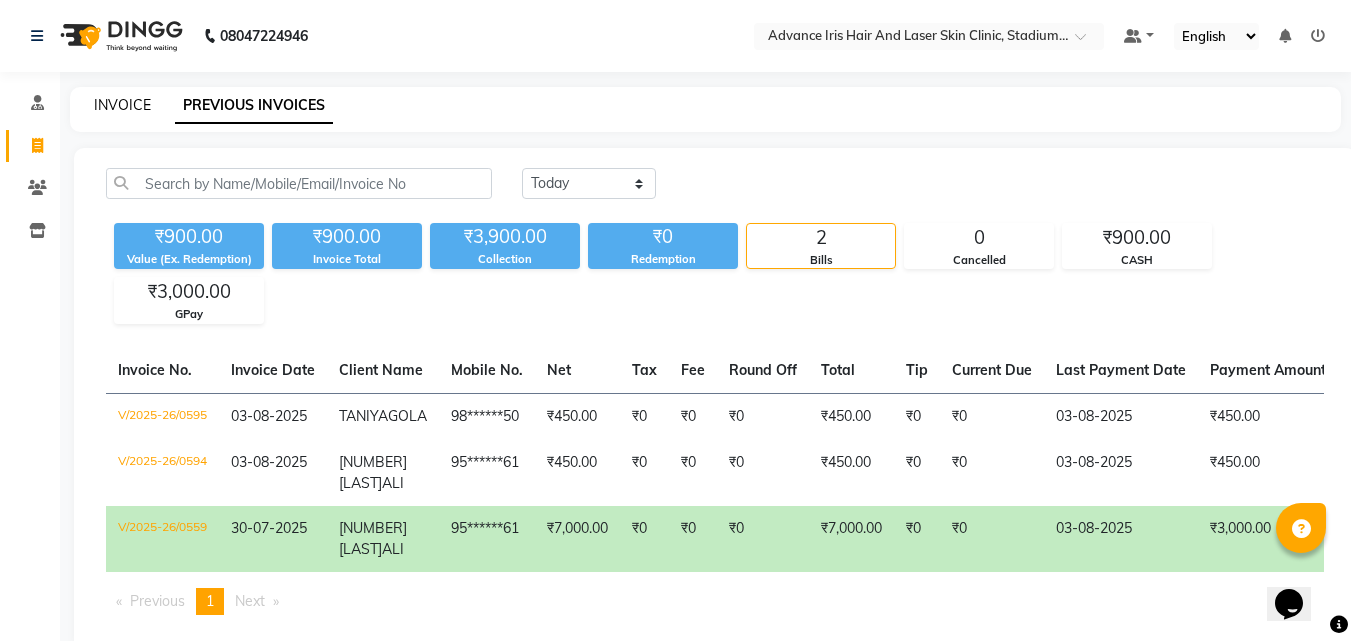 click on "INVOICE" 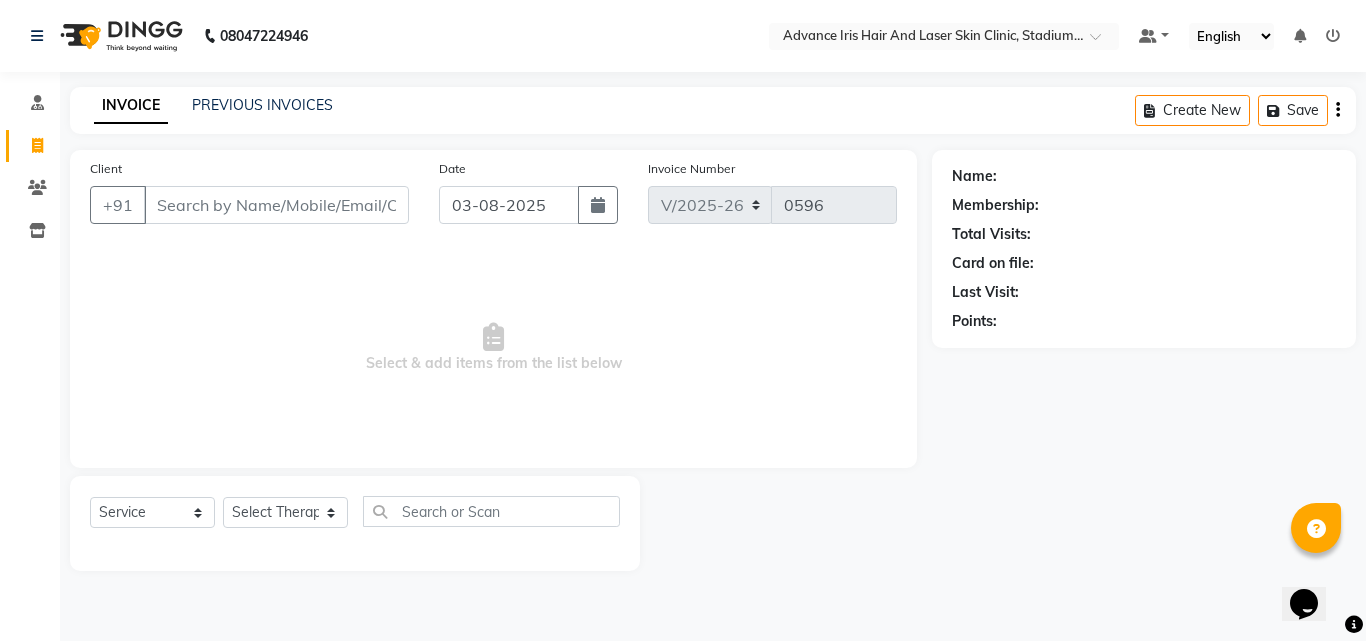 click on "Client" at bounding box center [276, 205] 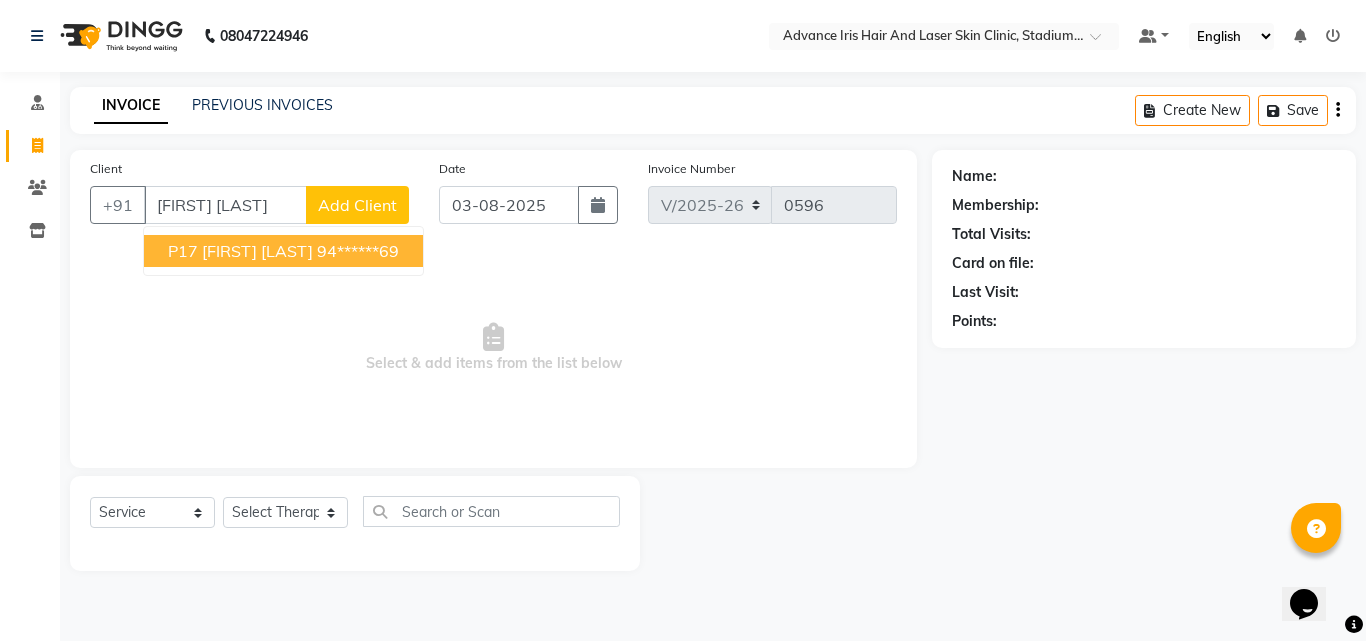 click on "P17 [FIRST] [LAST]" at bounding box center (240, 251) 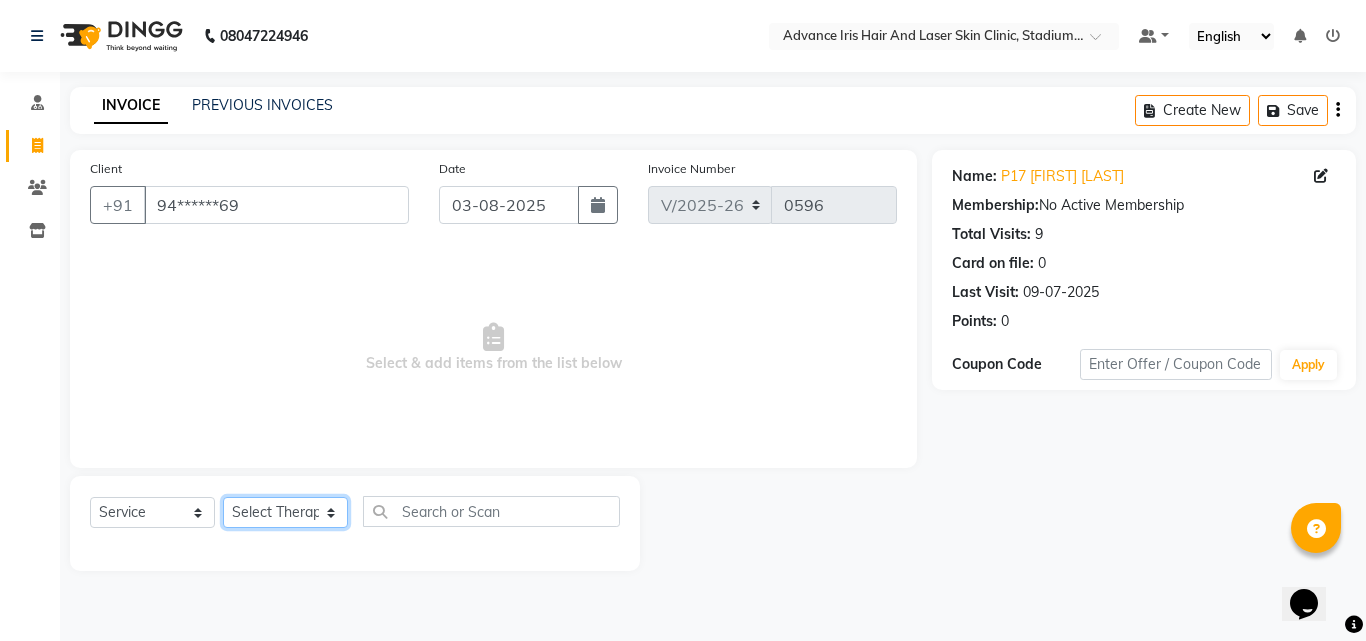 click on "Select Therapist Advance Iris Reception Anchal Chandani Dr Pratiksha Dwivedi(Cosmetologist) Imran Isra Somya Agarwal" 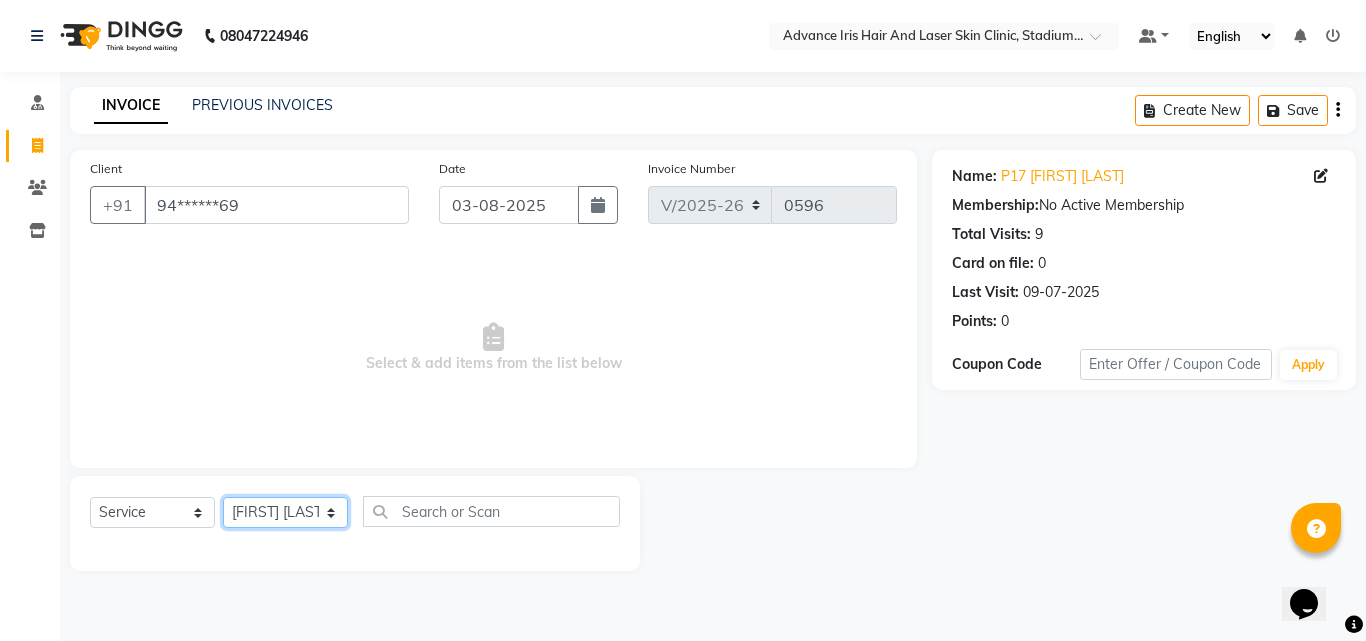 click on "Select Therapist Advance Iris Reception Anchal Chandani Dr Pratiksha Dwivedi(Cosmetologist) Imran Isra Somya Agarwal" 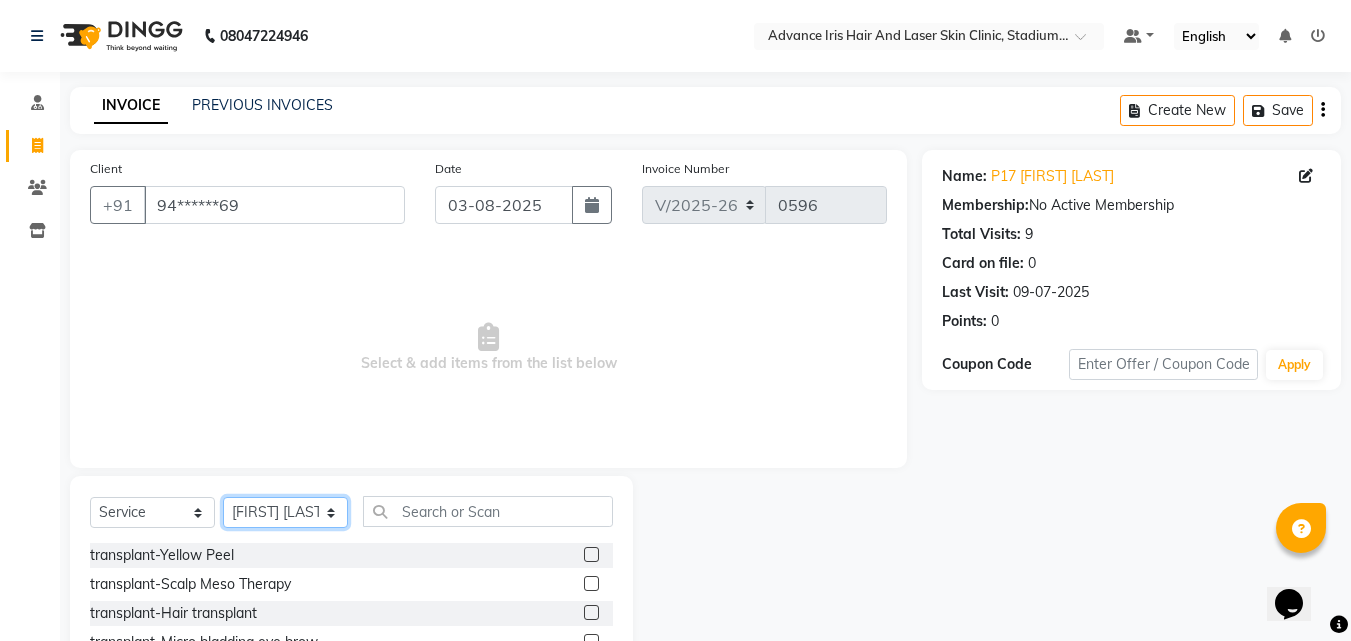 click on "Select Therapist Advance Iris Reception Anchal Chandani Dr Pratiksha Dwivedi(Cosmetologist) Imran Isra Somya Agarwal" 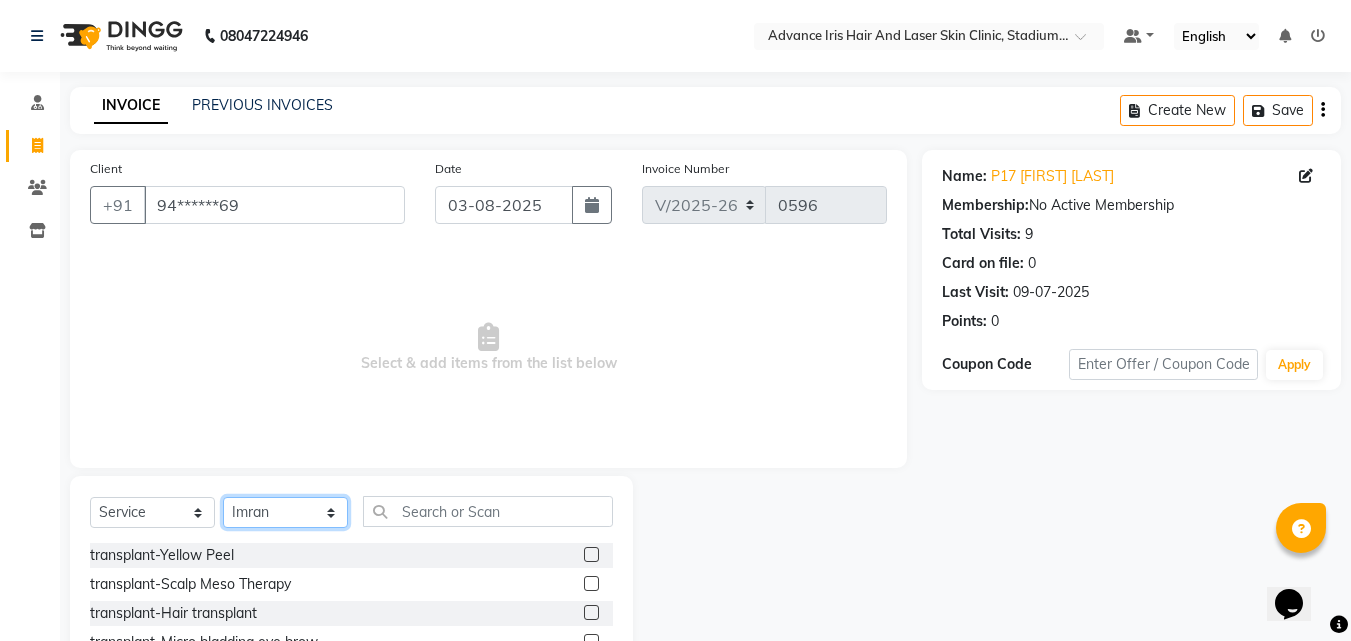 click on "Select Therapist Advance Iris Reception Anchal Chandani Dr Pratiksha Dwivedi(Cosmetologist) Imran Isra Somya Agarwal" 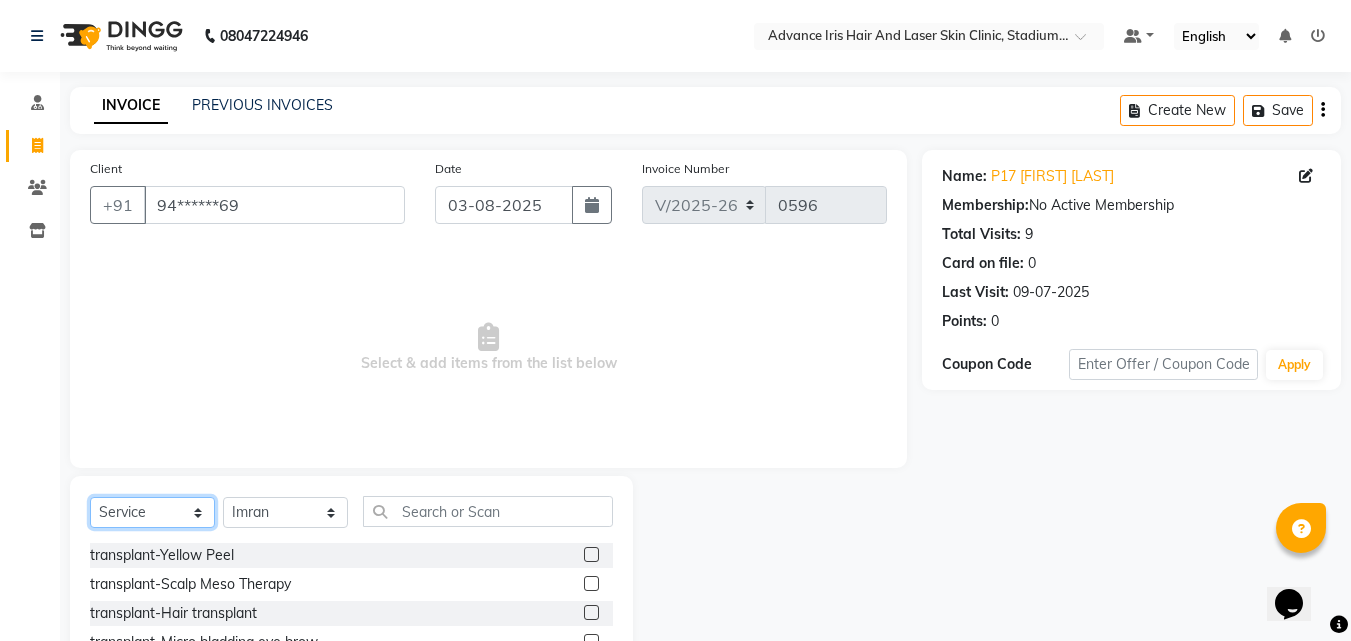click on "Select  Service  Product  Membership  Package Voucher Prepaid Gift Card" 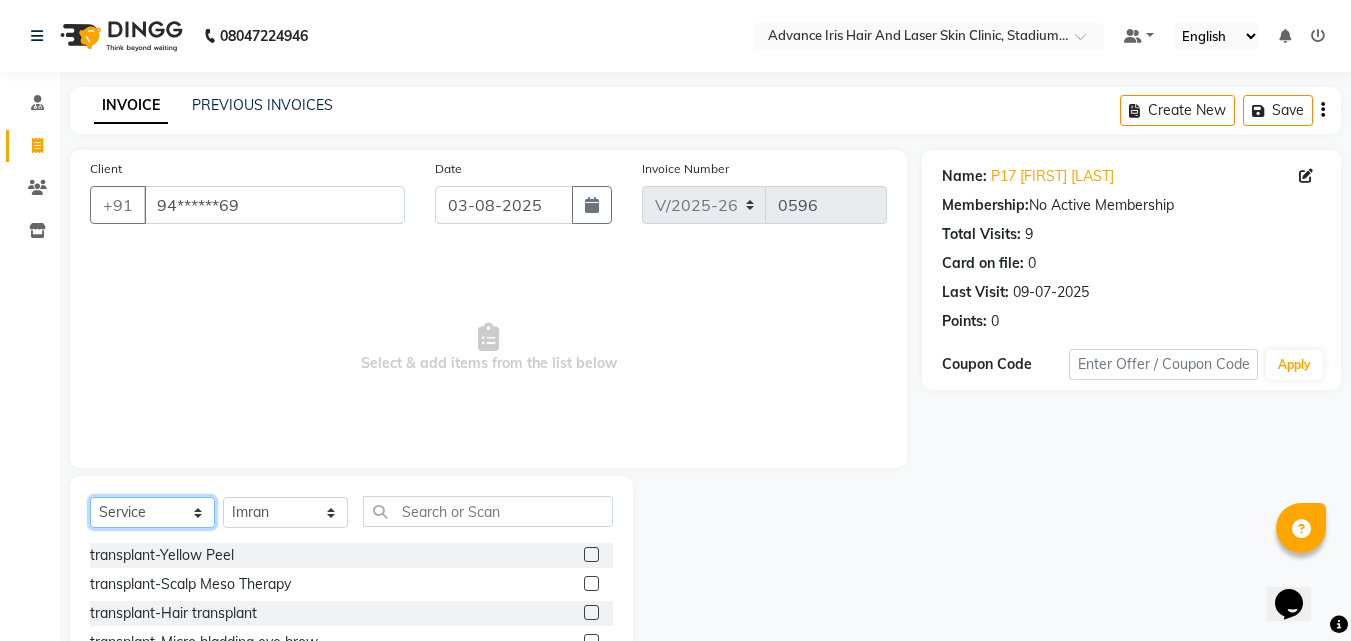 click on "Select  Service  Product  Membership  Package Voucher Prepaid Gift Card" 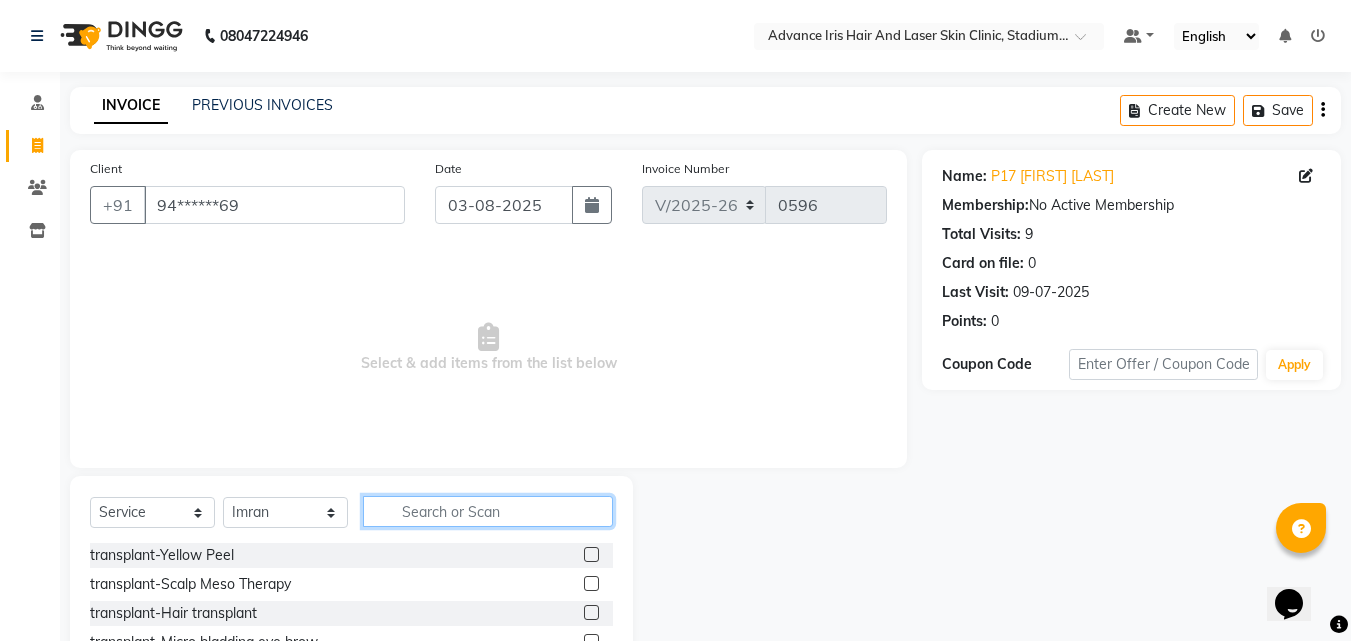 click 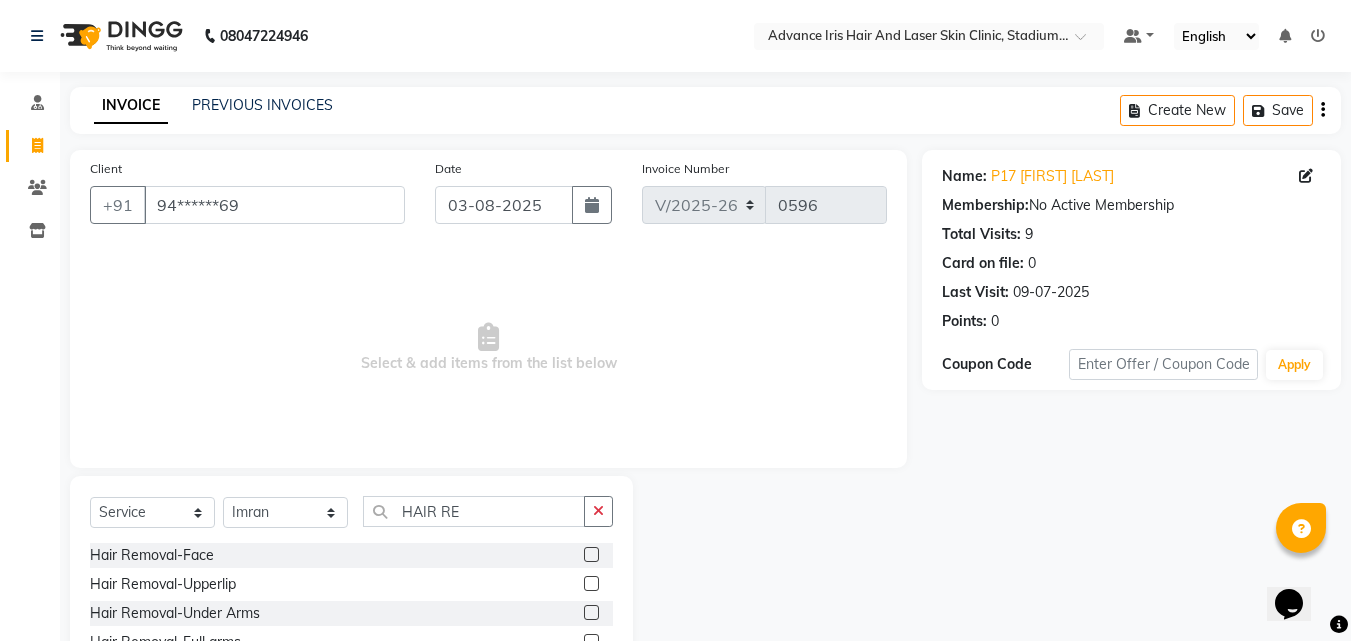 click 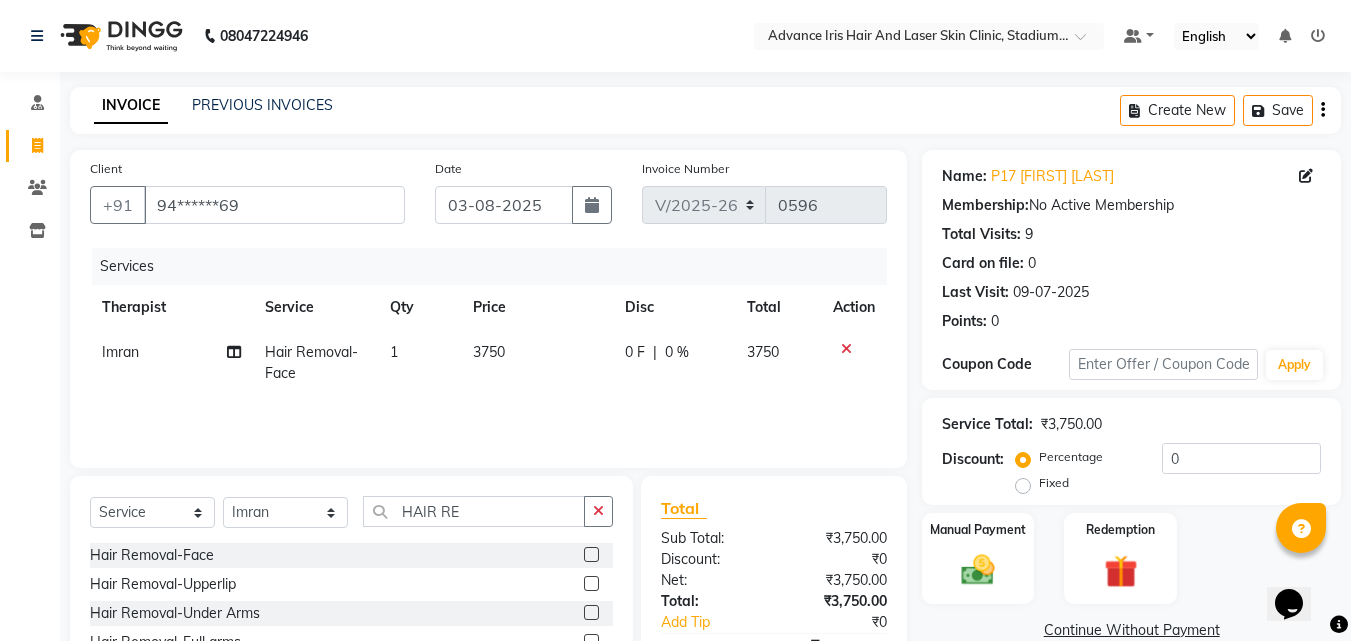 click 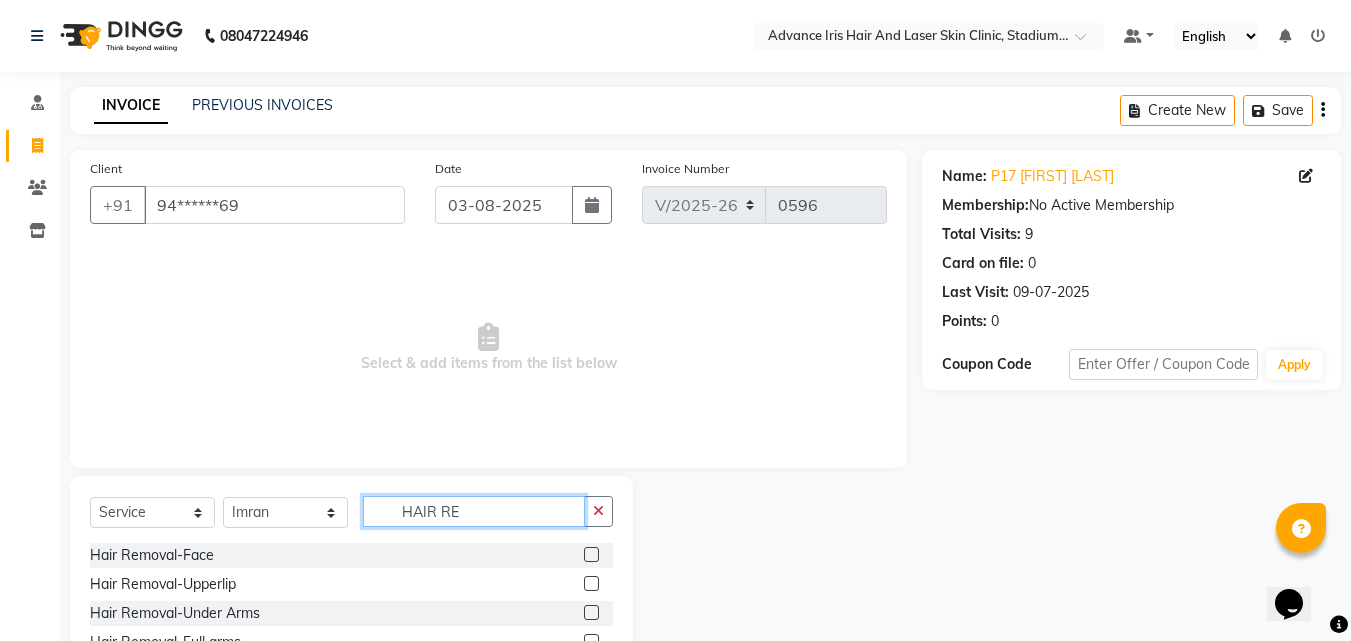 click on "HAIR RE" 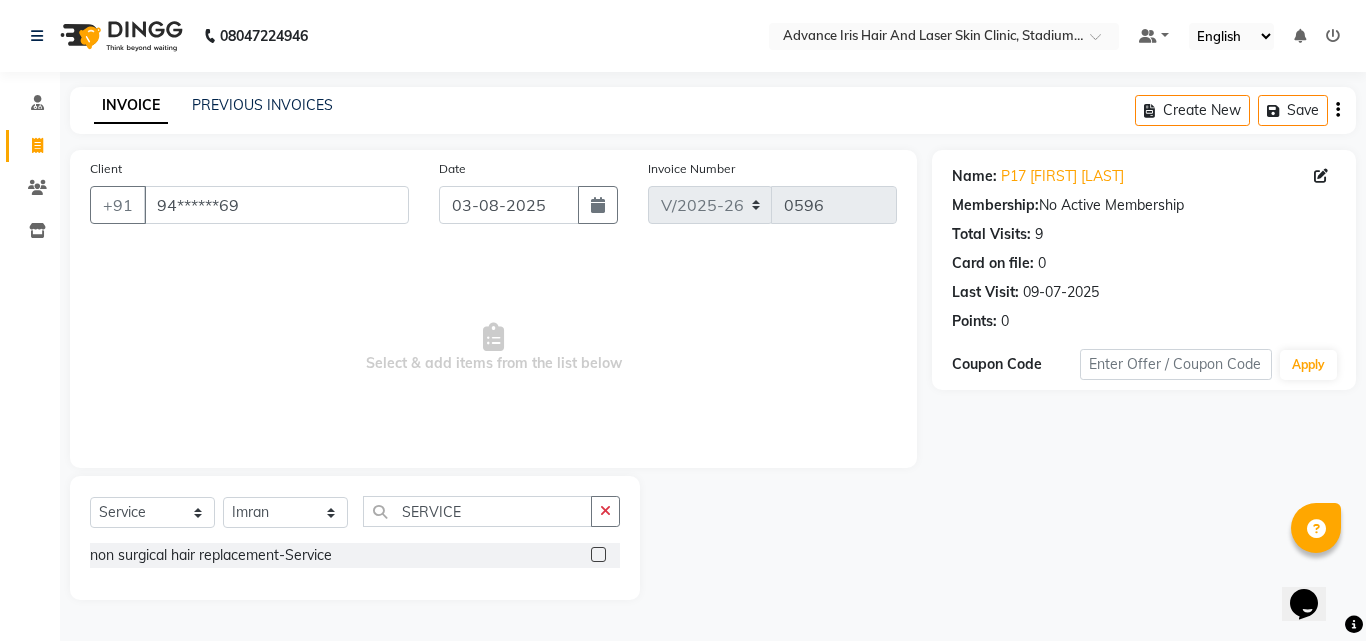 click 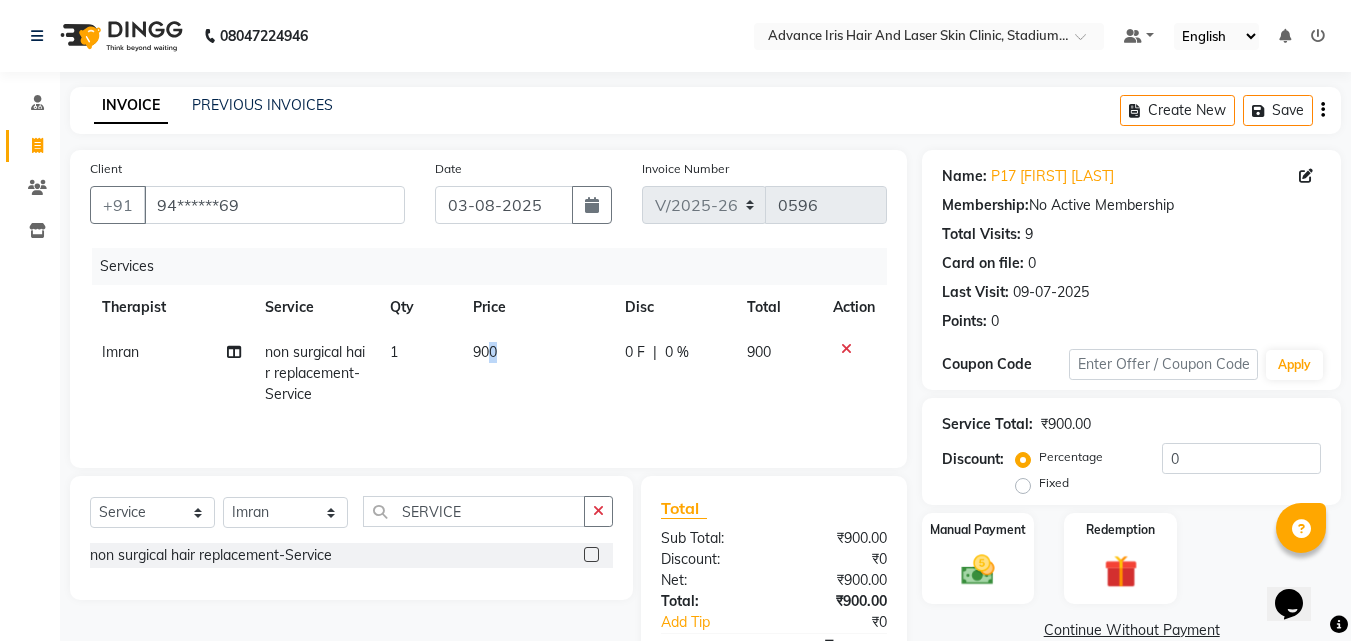 click on "900" 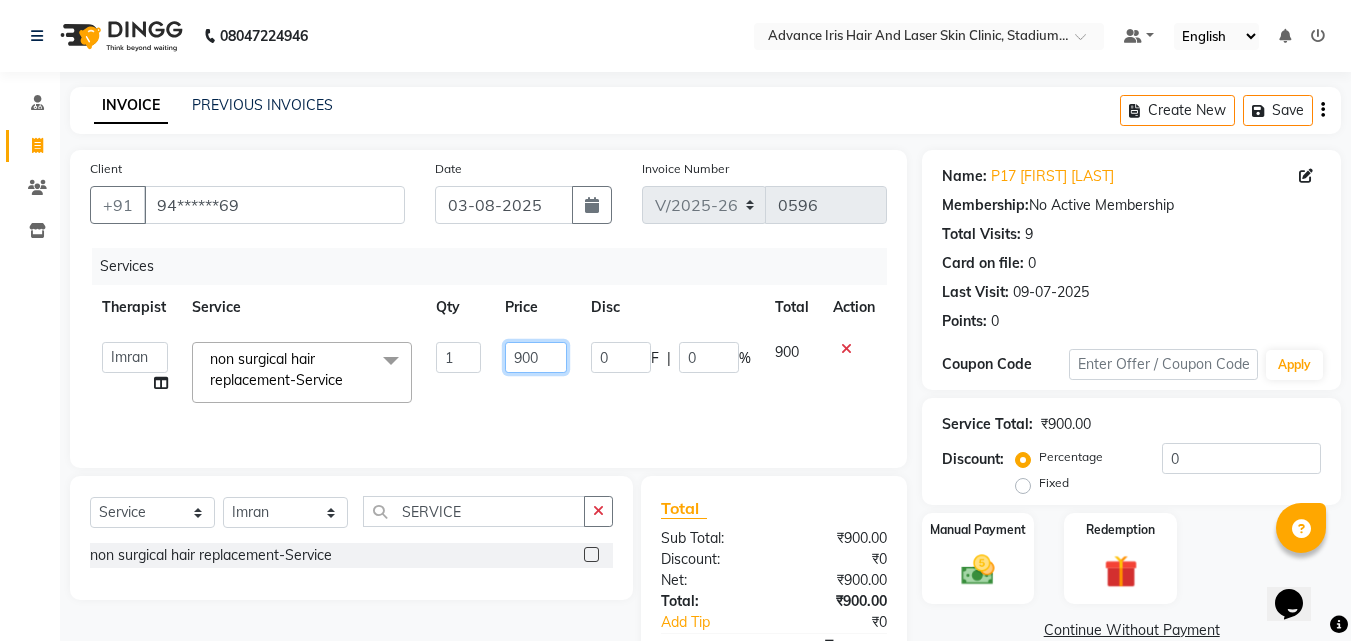 click on "900" 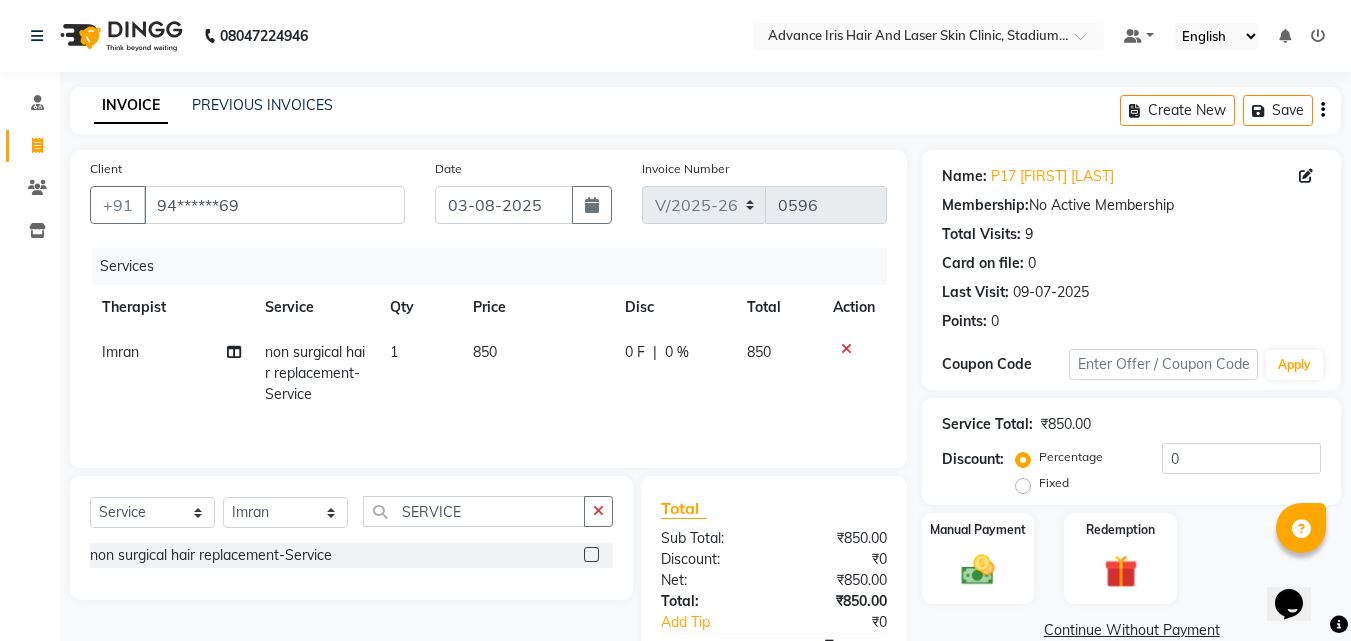click on "0 F | 0 %" 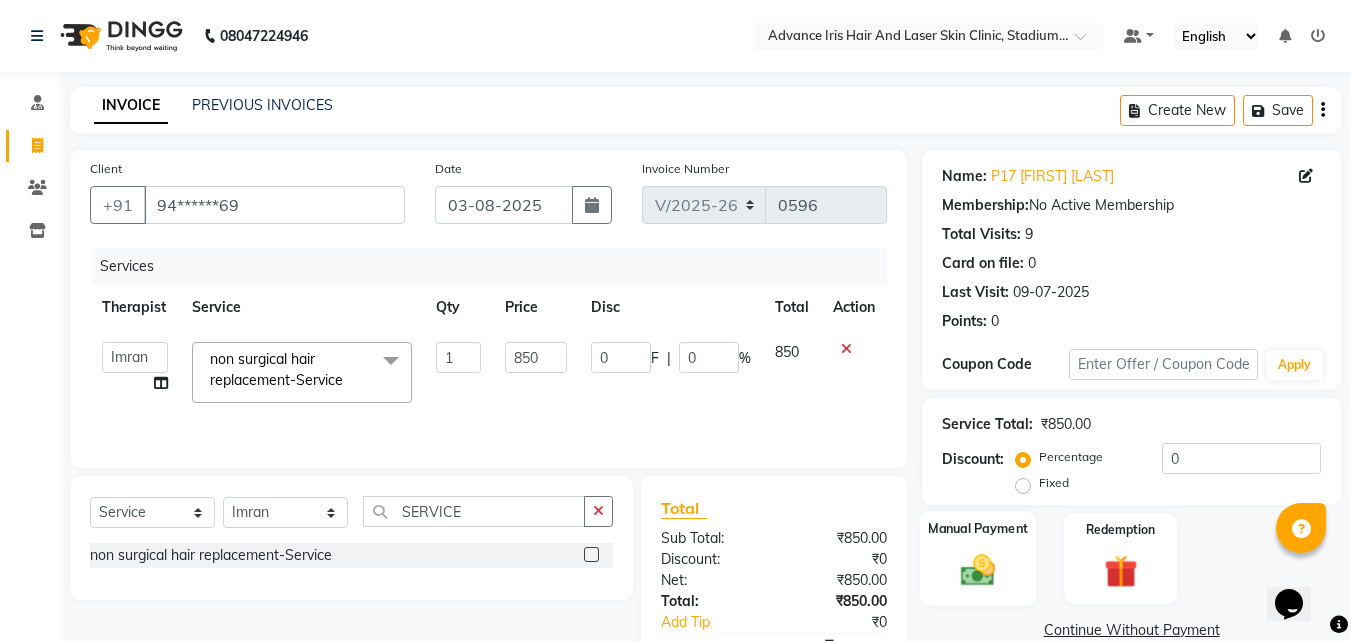 click 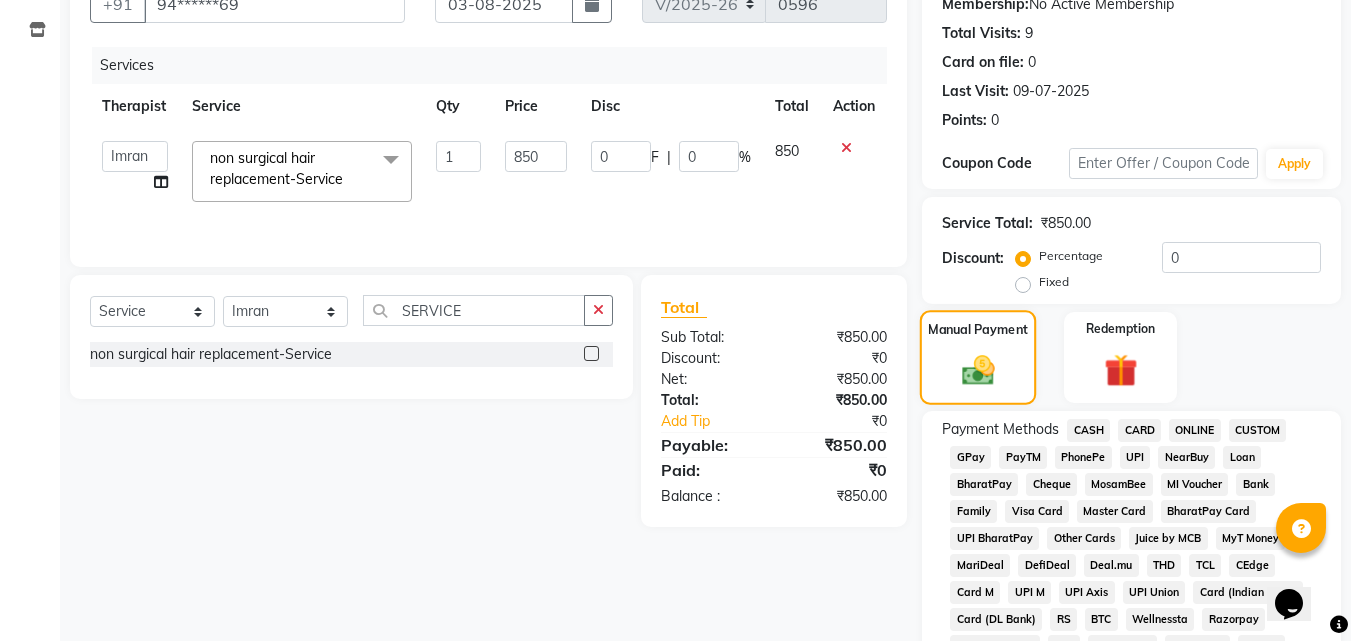 scroll, scrollTop: 300, scrollLeft: 0, axis: vertical 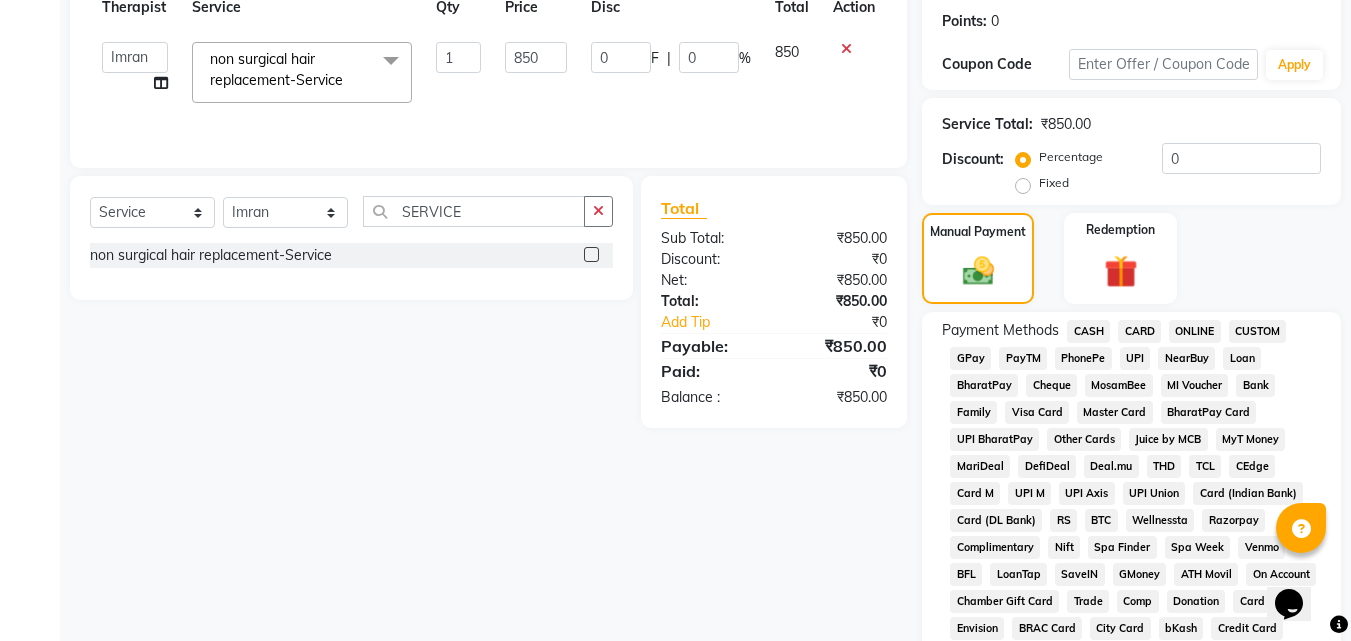 click on "CASH" 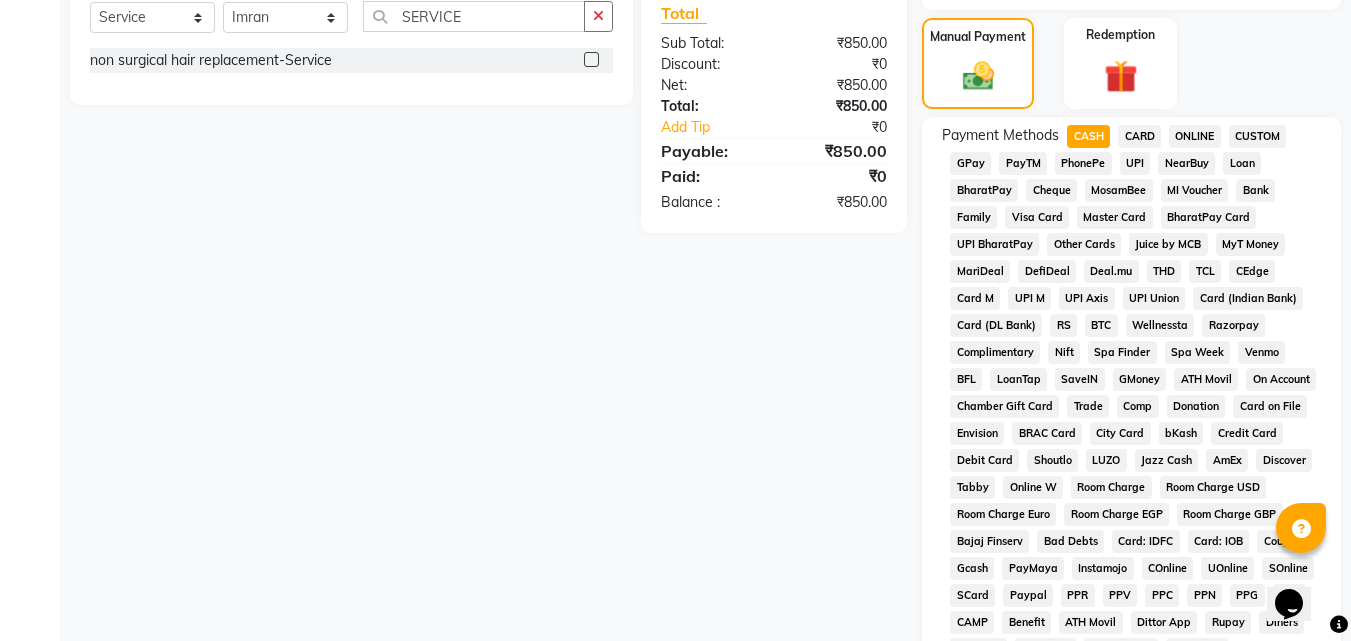 scroll, scrollTop: 785, scrollLeft: 0, axis: vertical 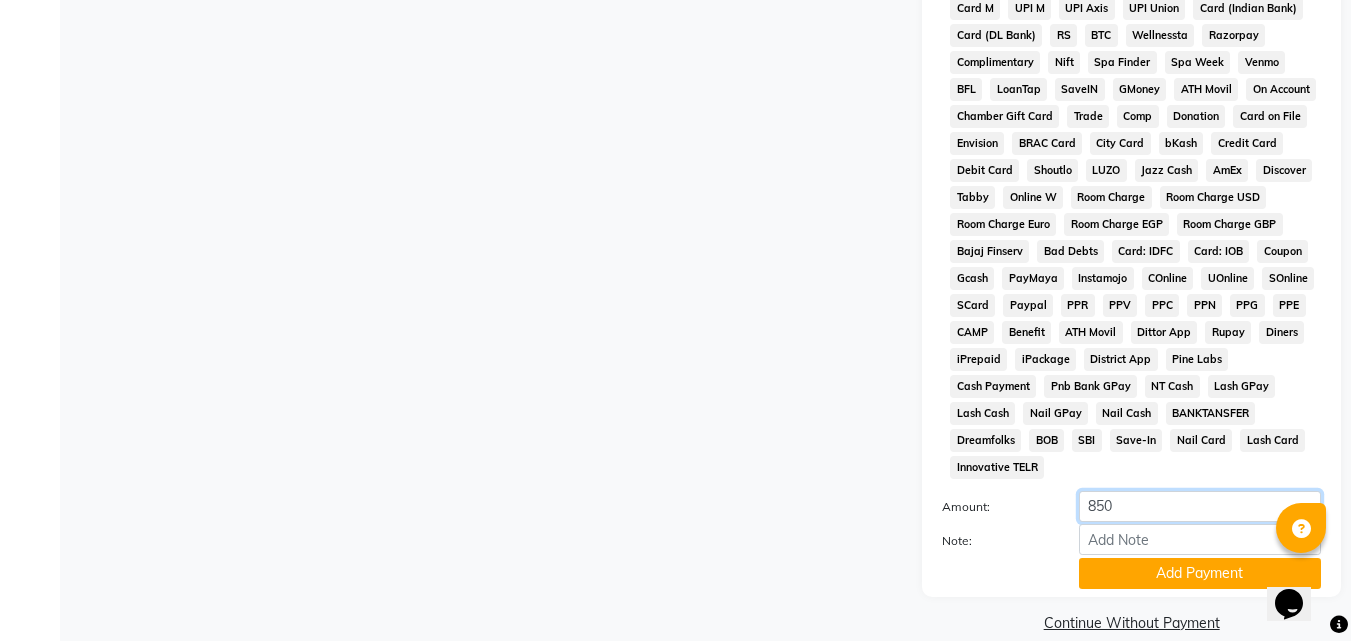 drag, startPoint x: 1138, startPoint y: 473, endPoint x: 1115, endPoint y: 482, distance: 24.698177 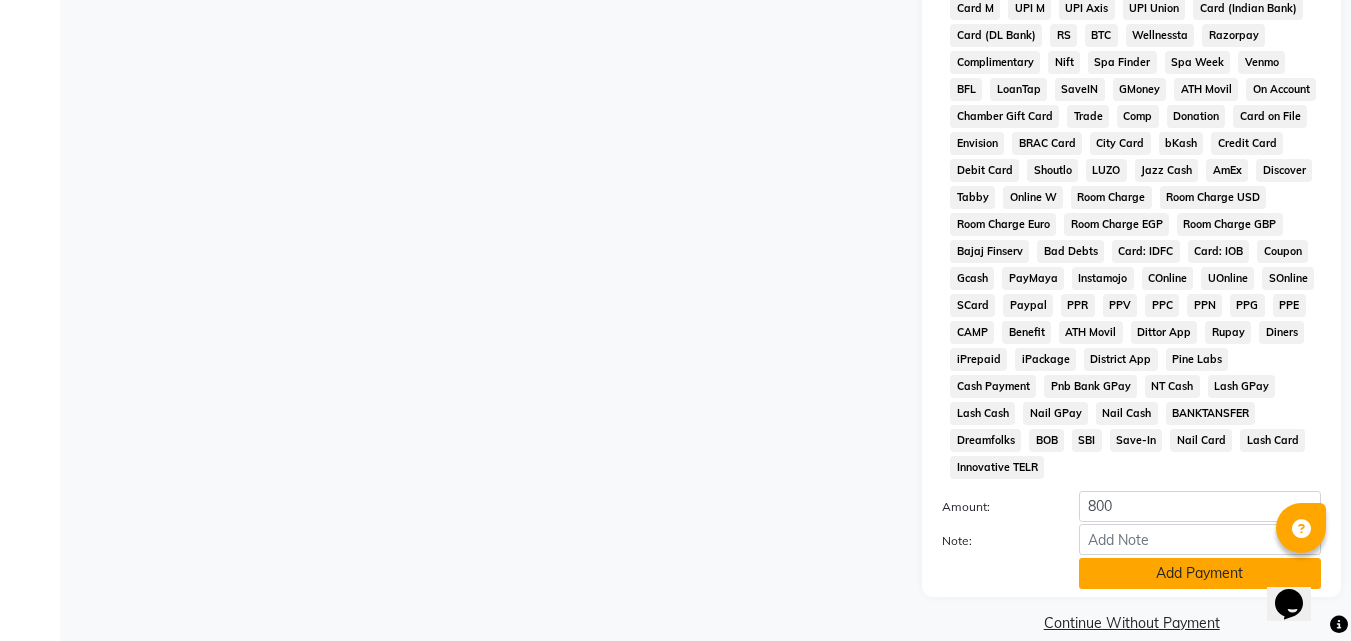 click on "Add Payment" 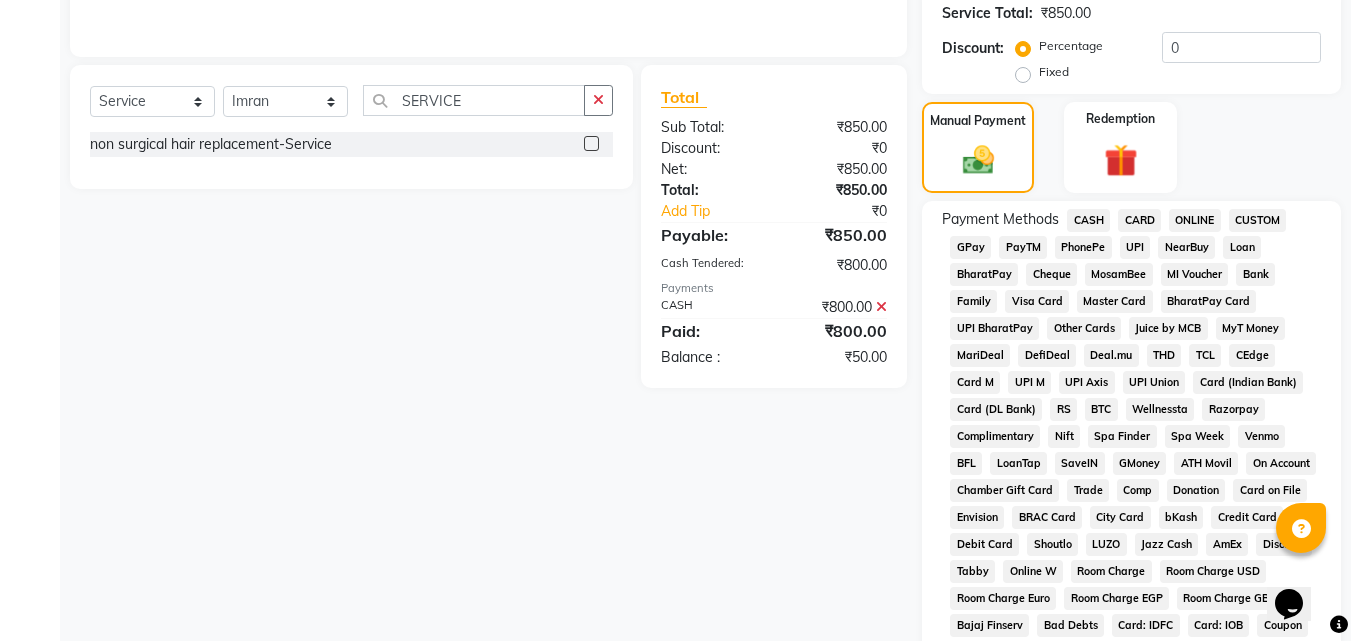 scroll, scrollTop: 285, scrollLeft: 0, axis: vertical 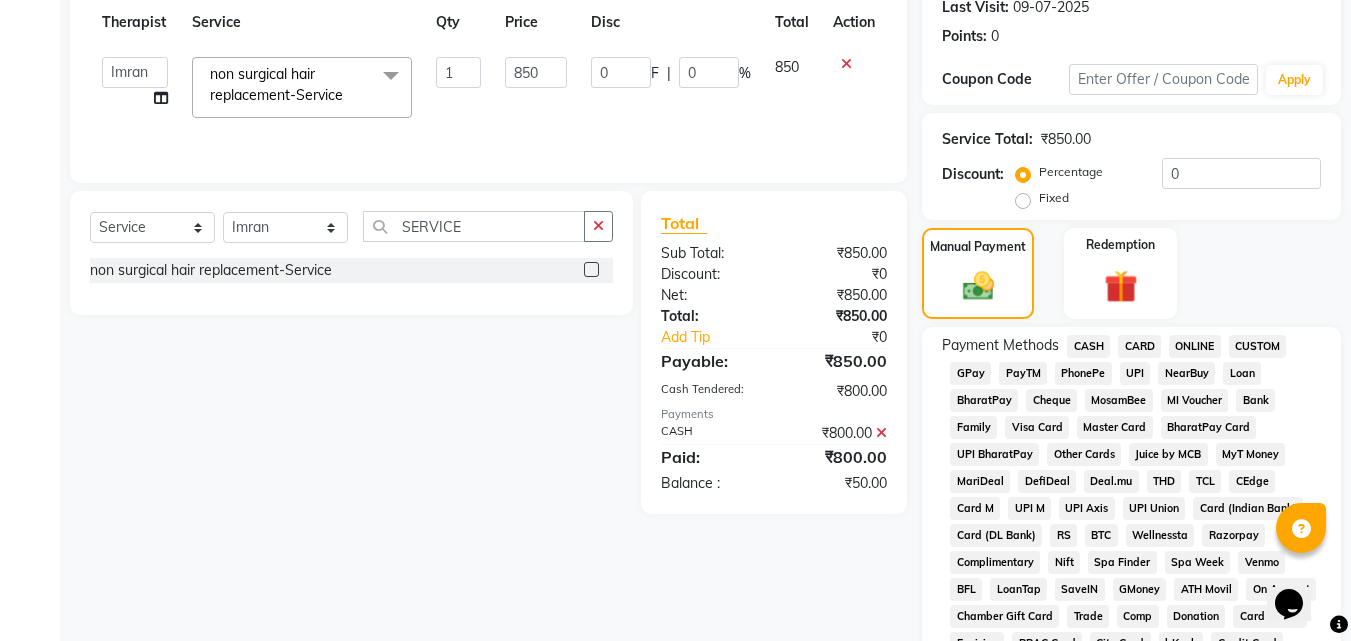 click on "GPay" 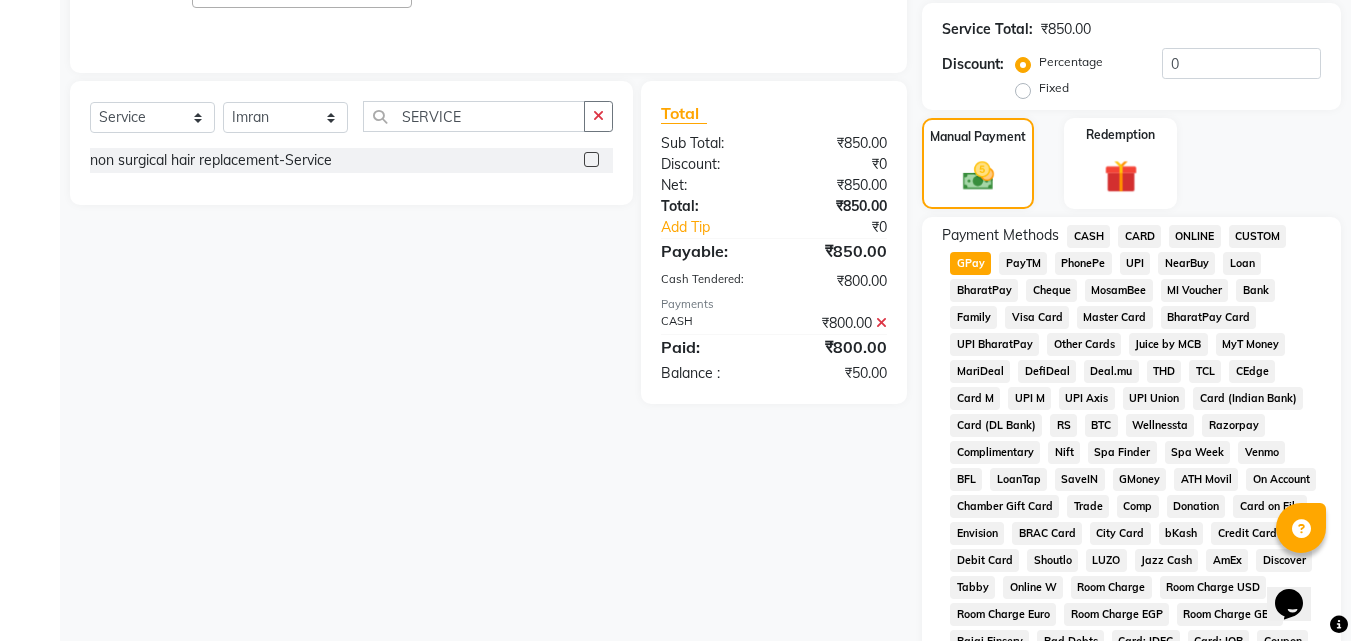 scroll, scrollTop: 898, scrollLeft: 0, axis: vertical 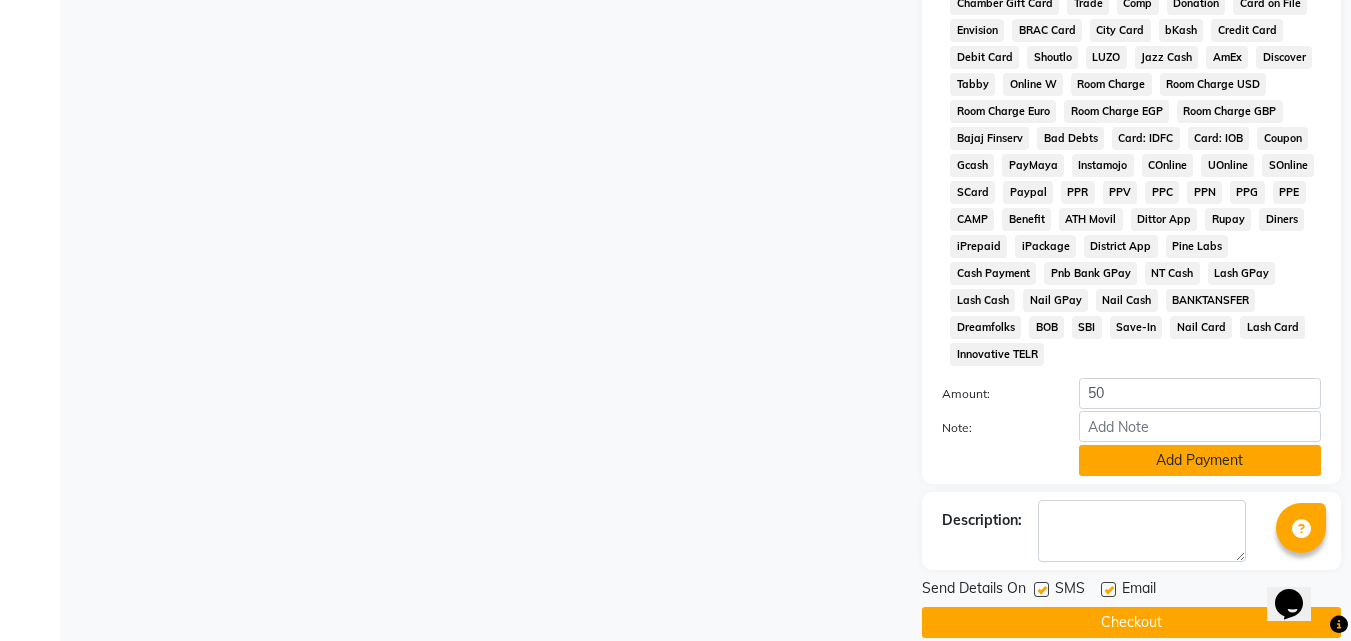 click on "Add Payment" 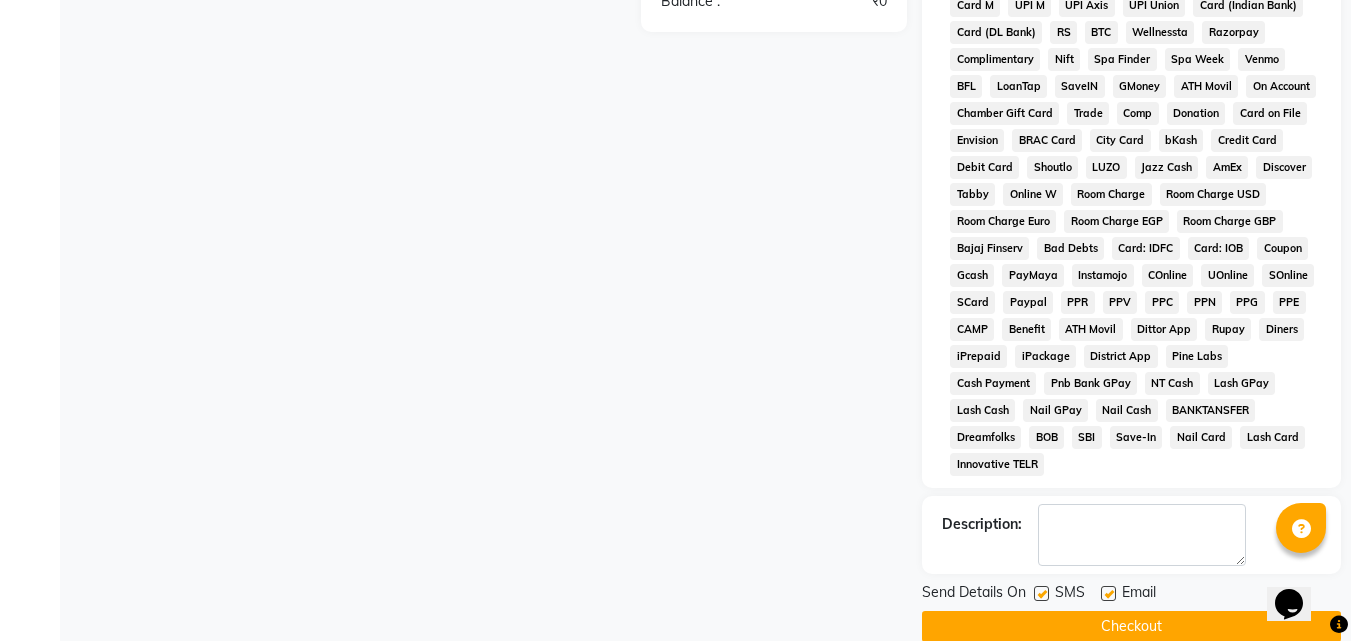 scroll, scrollTop: 792, scrollLeft: 0, axis: vertical 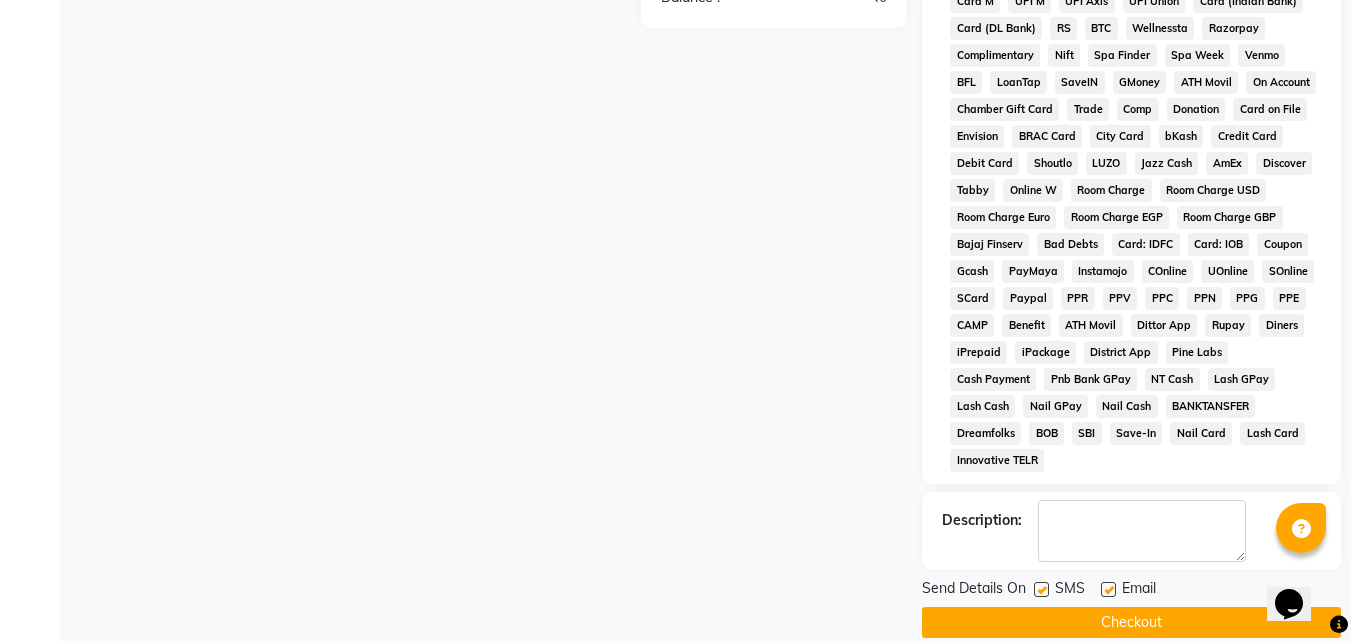 click on "Checkout" 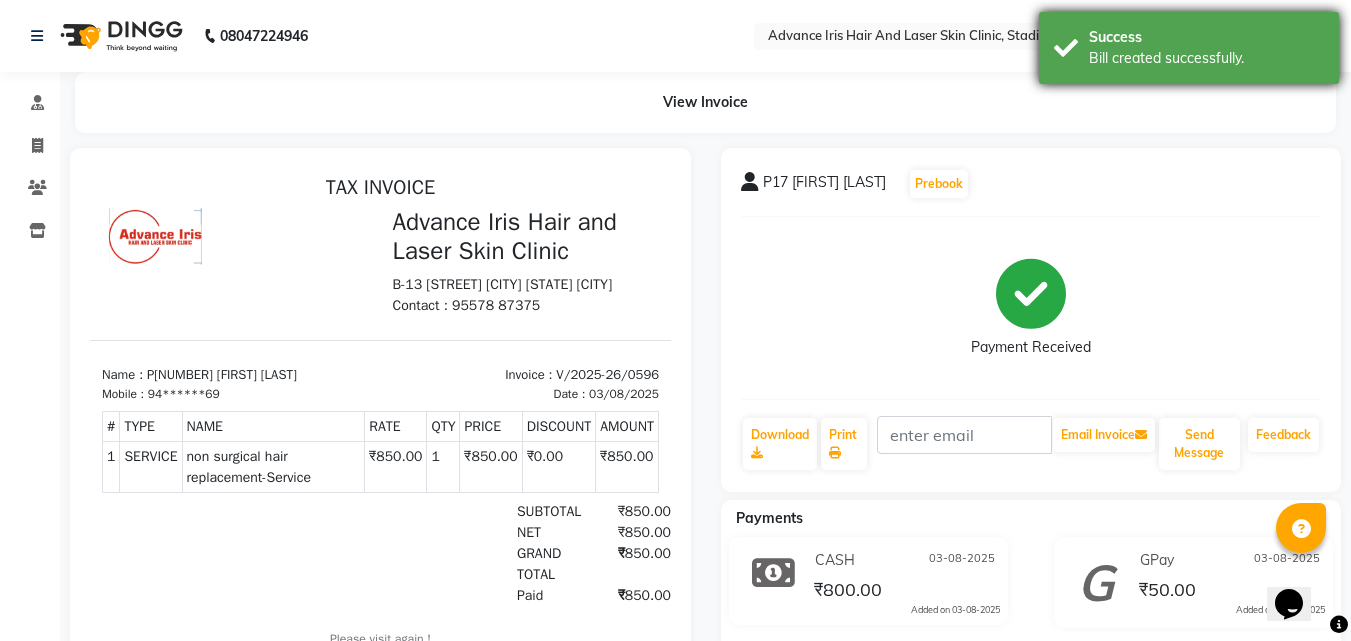 scroll, scrollTop: 0, scrollLeft: 0, axis: both 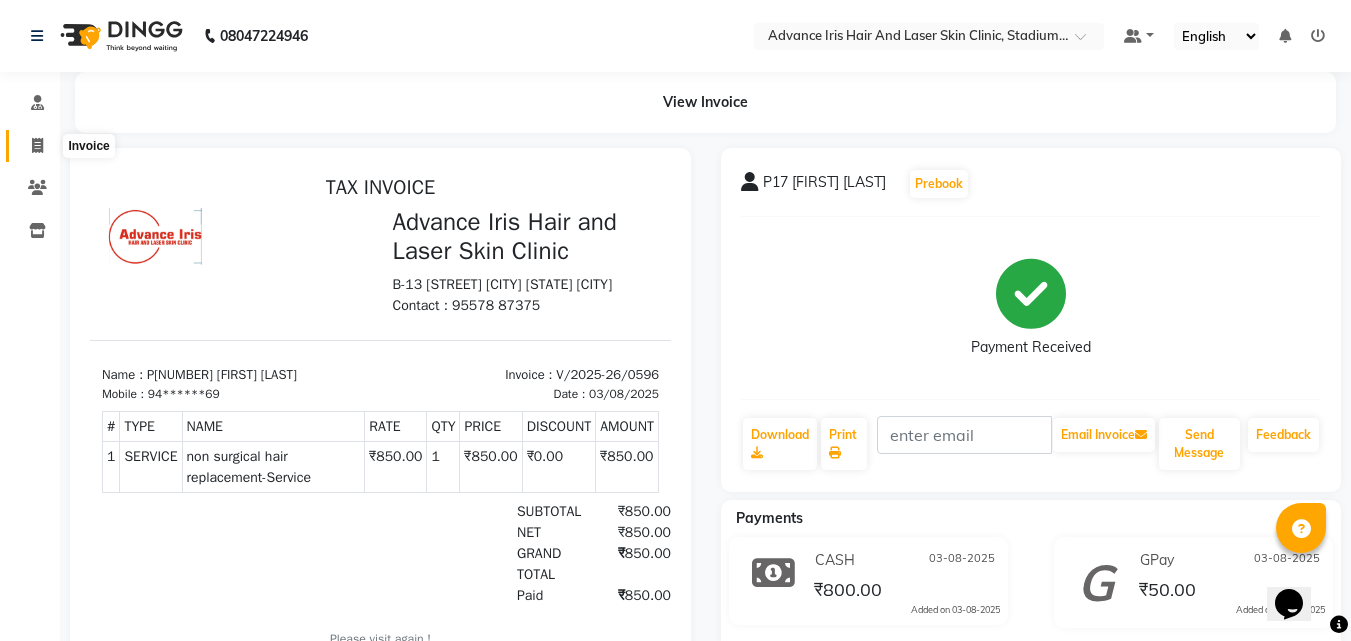 click 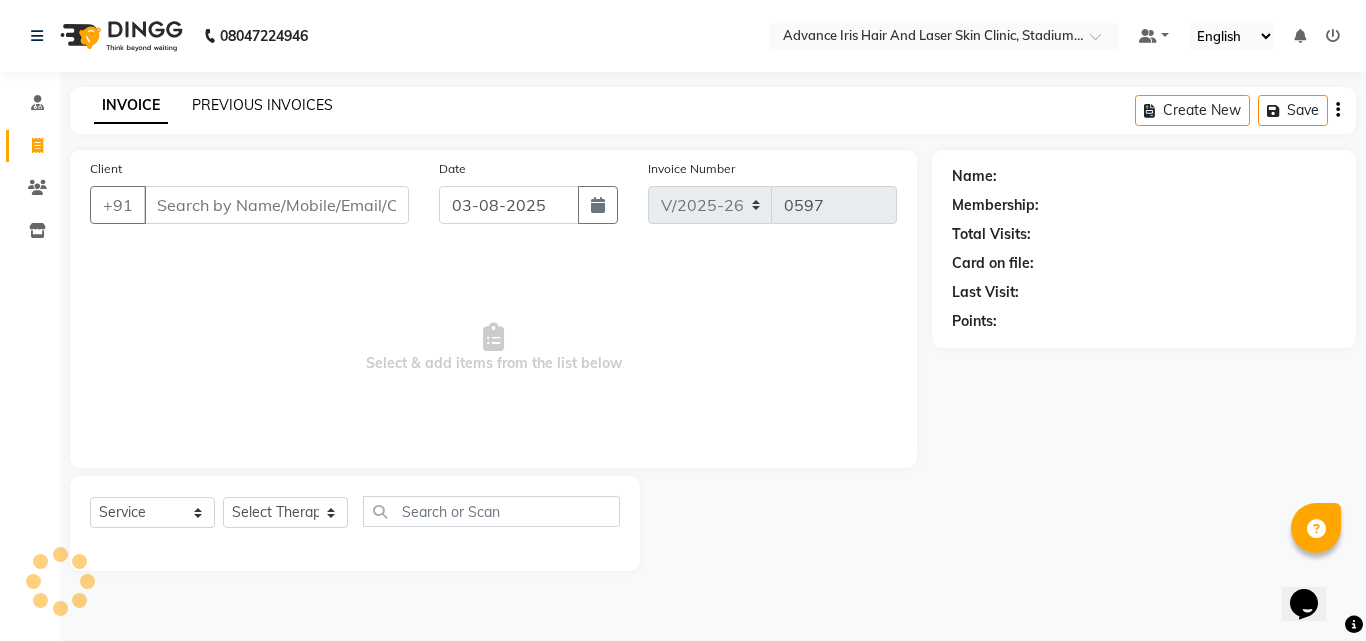click on "PREVIOUS INVOICES" 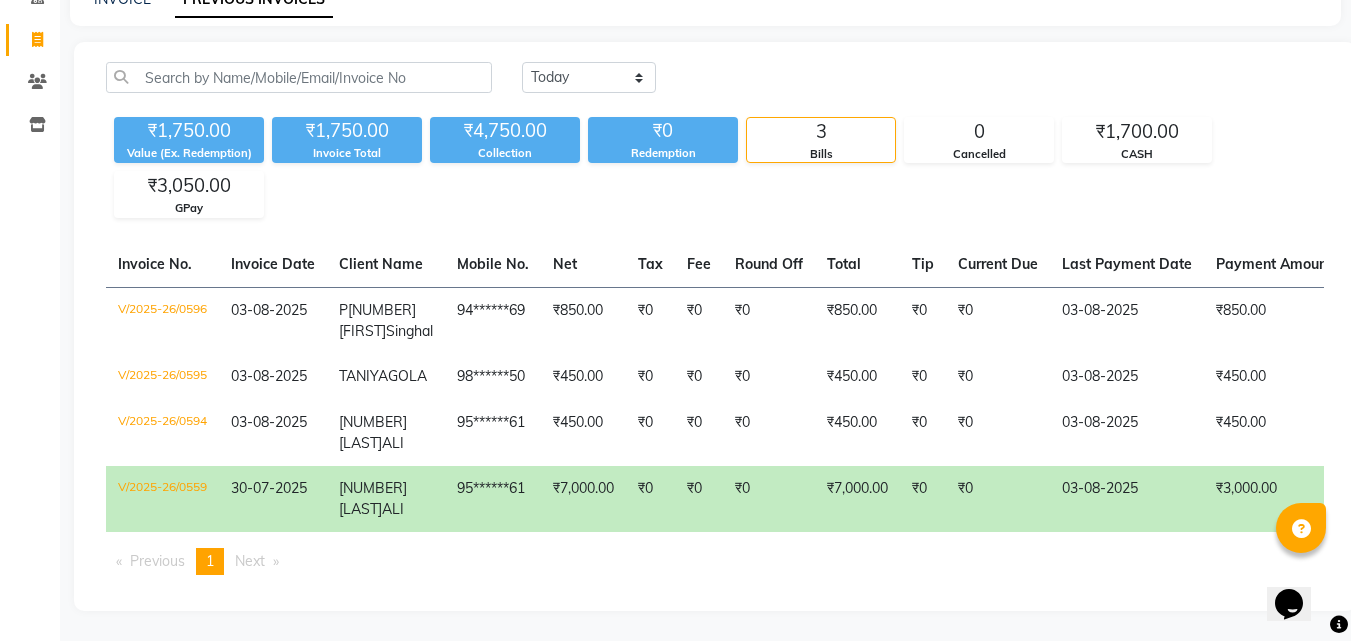 scroll, scrollTop: 183, scrollLeft: 0, axis: vertical 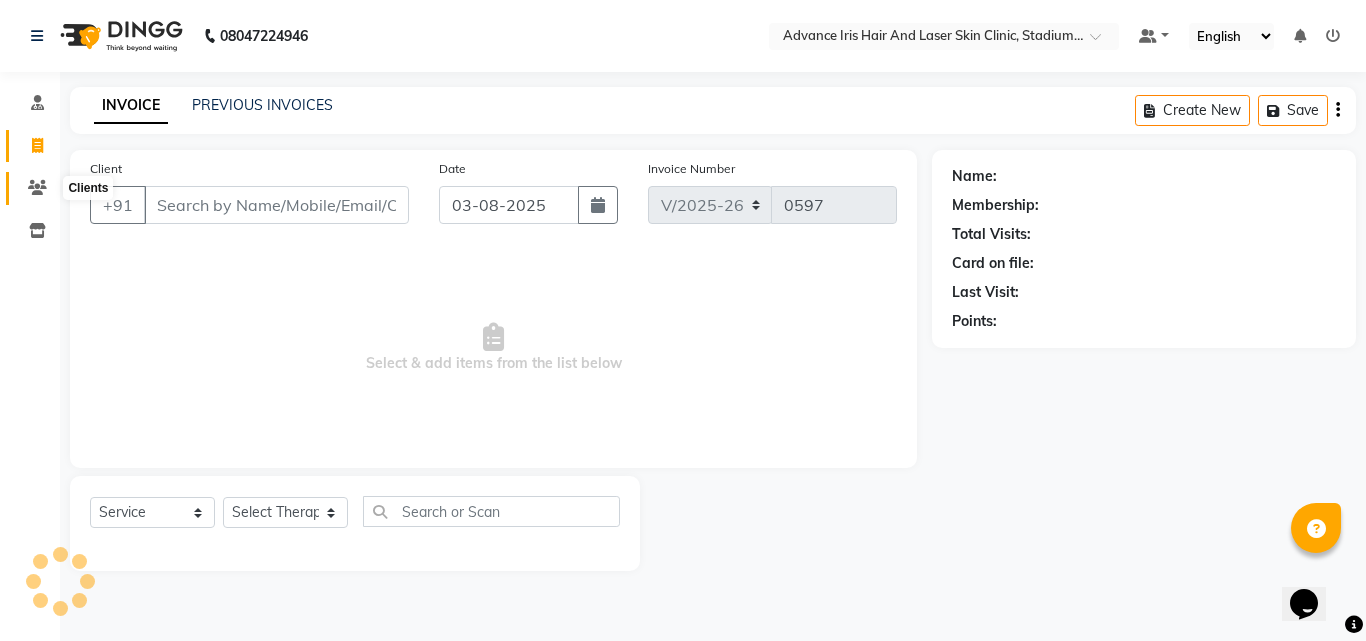 click 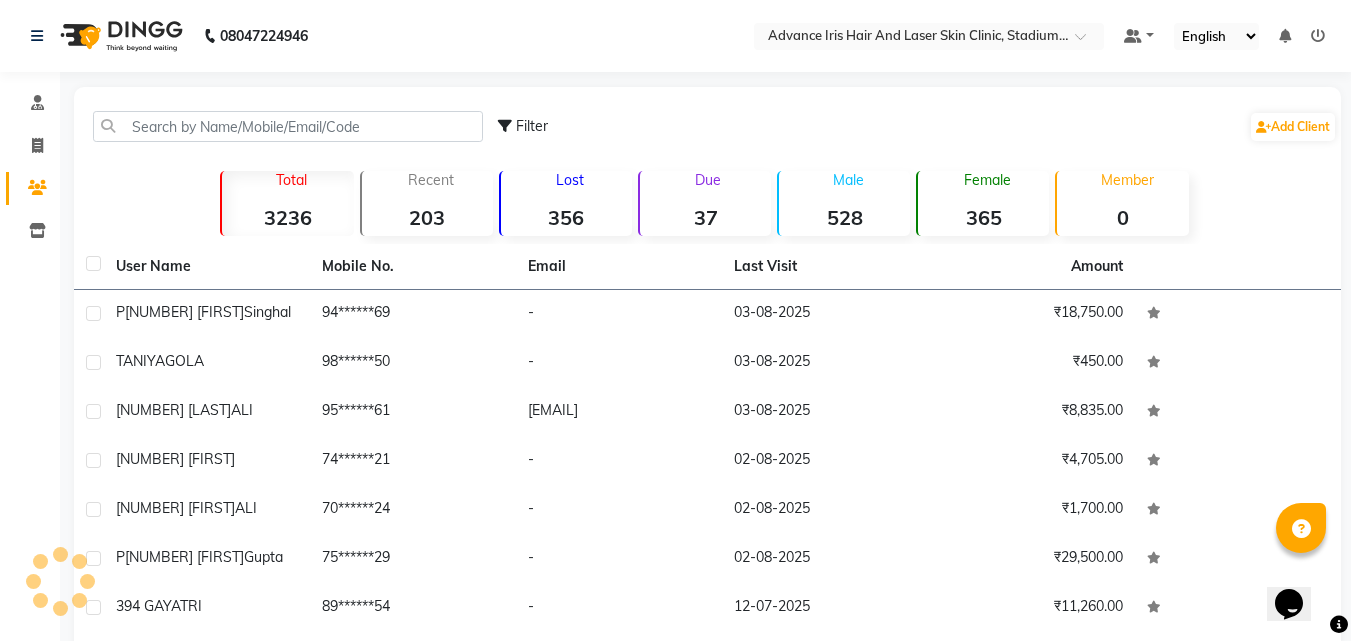 click on "Filter Add Client Total 3236 Recent 203 Lost 356 Due 37 Male 528 Female 365 Member 0 User Name Mobile No. Email Last Visit Amount P[NUMBER] [FIRST] [LAST] [PHONE] - [DATE] ₹[NUMBER] TANIYA GOLA [PHONE] - [DATE] ₹[NUMBER] [NUMBER] AASHAQ ALI [EMAIL] - [DATE] ₹[NUMBER] [NUMBER] LEENA [PHONE] - [DATE] ₹[NUMBER] [NUMBER] MOHD ALI [PHONE] - [DATE] ₹[NUMBER] P[NUMBER] Shubham Gupta [PHONE] - [DATE] ₹[NUMBER] [NUMBER] GAYATRI [PHONE] - [DATE] ₹[NUMBER] [NUMBER] Anuj Malik [PHONE] - [DATE] ₹[NUMBER] P[NUMBER] Pushpendra vikram [PHONE] - [DATE] ₹[NUMBER] [NUMBER] DR ARIF SIDDIQUI [PHONE] - [DATE] ₹[NUMBER] Previous Next 10 50 100" 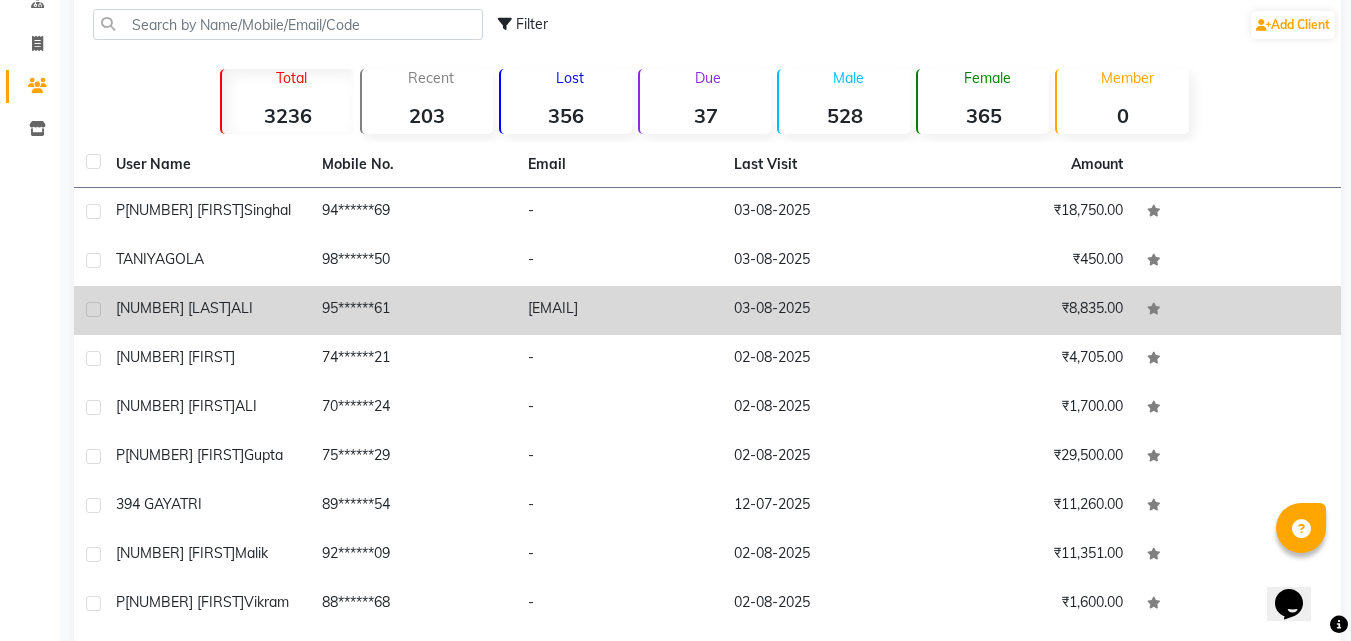 drag, startPoint x: 171, startPoint y: 235, endPoint x: 103, endPoint y: 294, distance: 90.02777 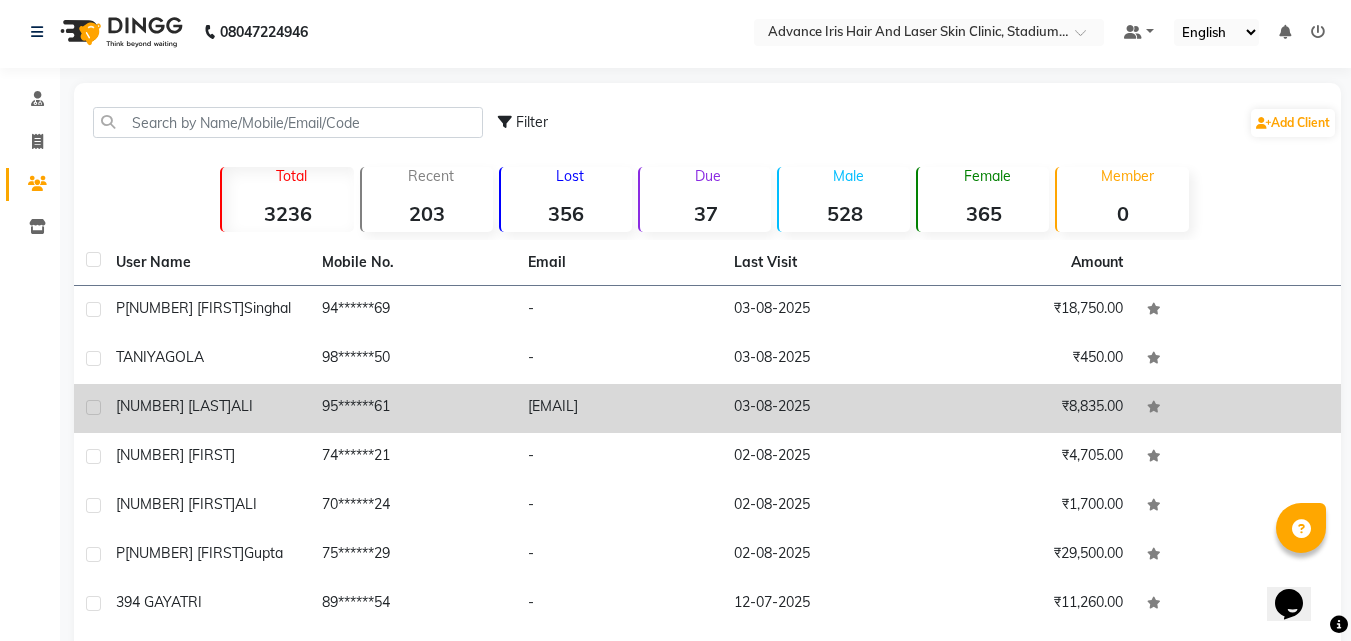 scroll, scrollTop: 0, scrollLeft: 0, axis: both 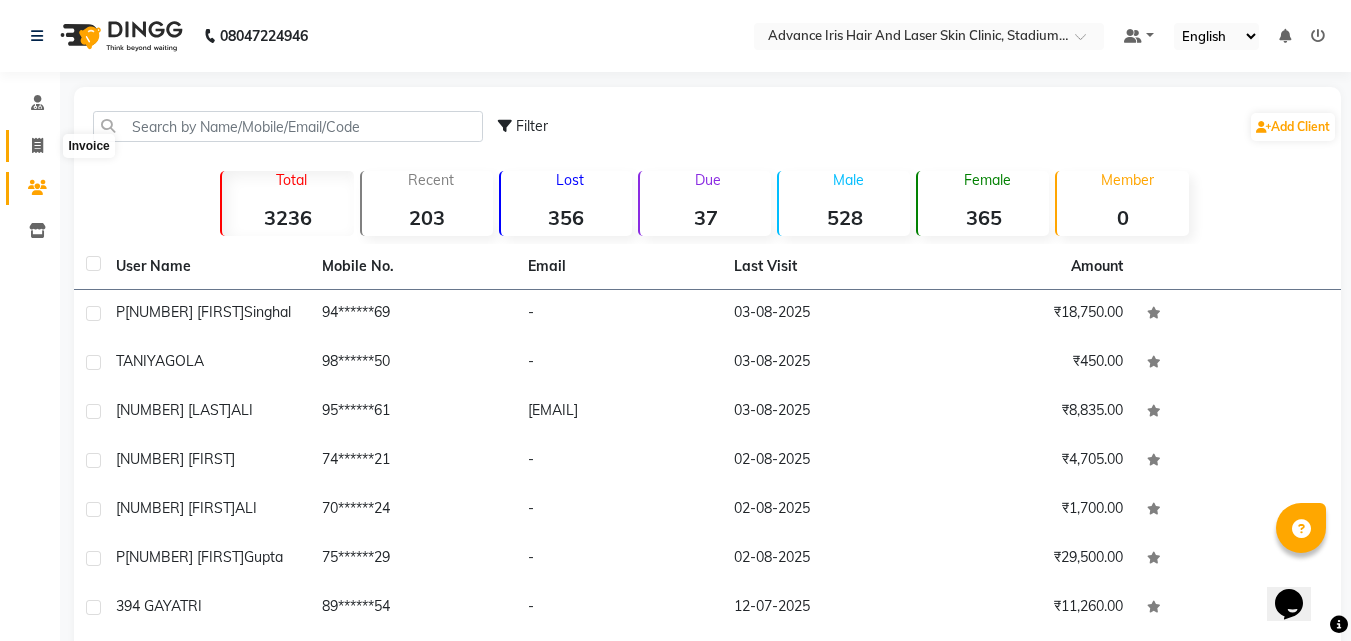 click 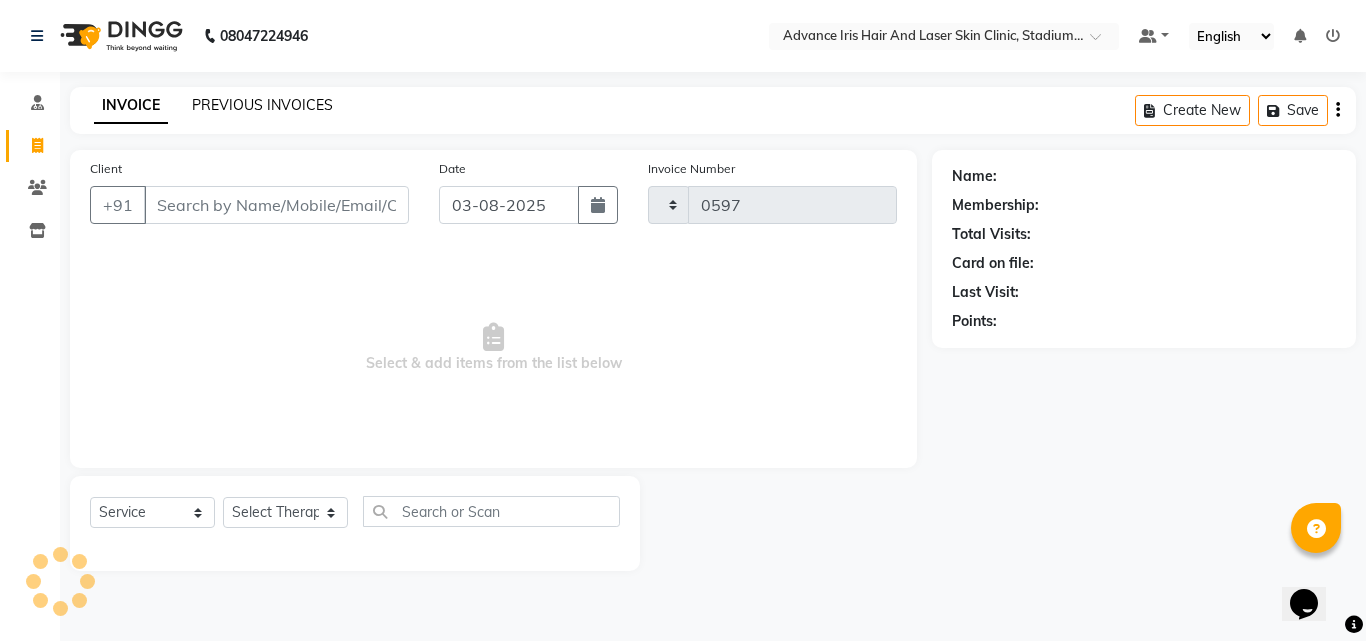 click on "PREVIOUS INVOICES" 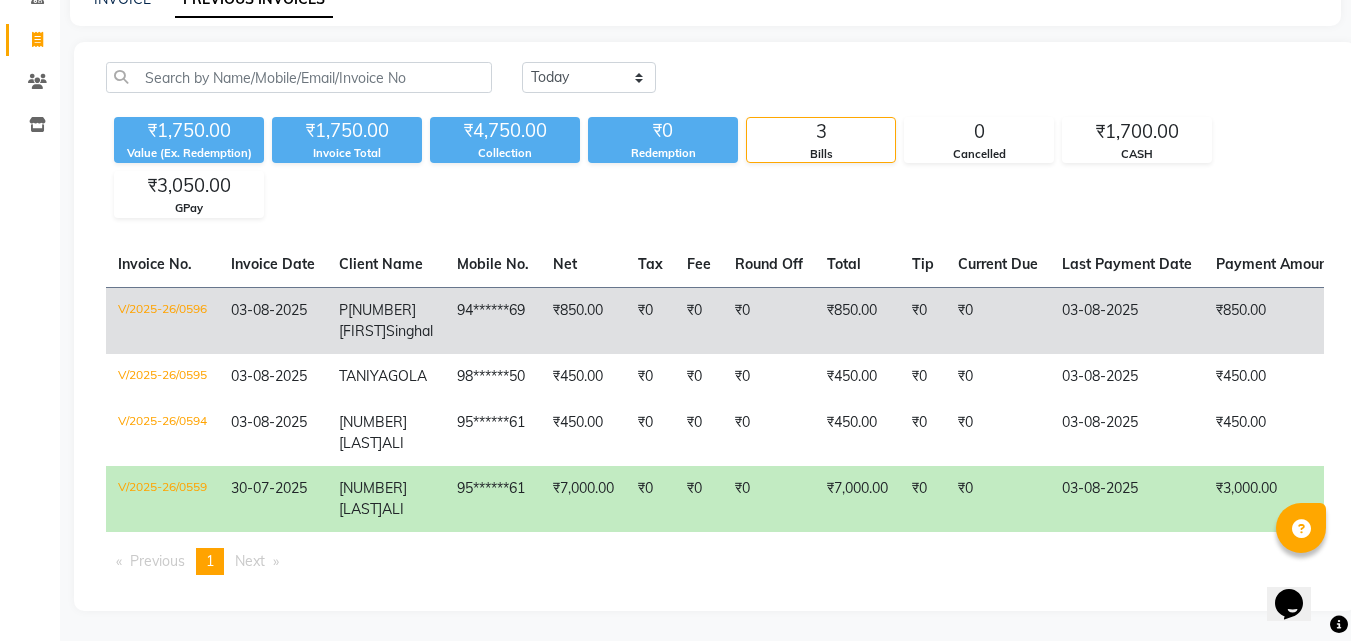 scroll, scrollTop: 183, scrollLeft: 0, axis: vertical 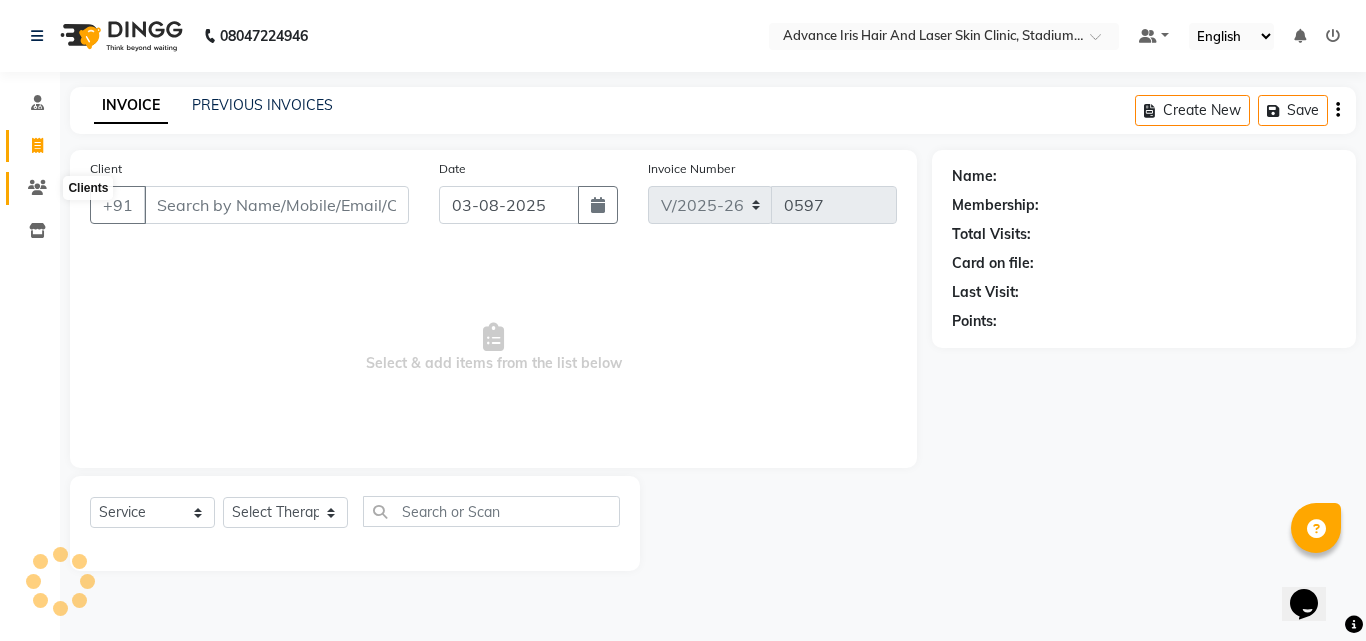 click 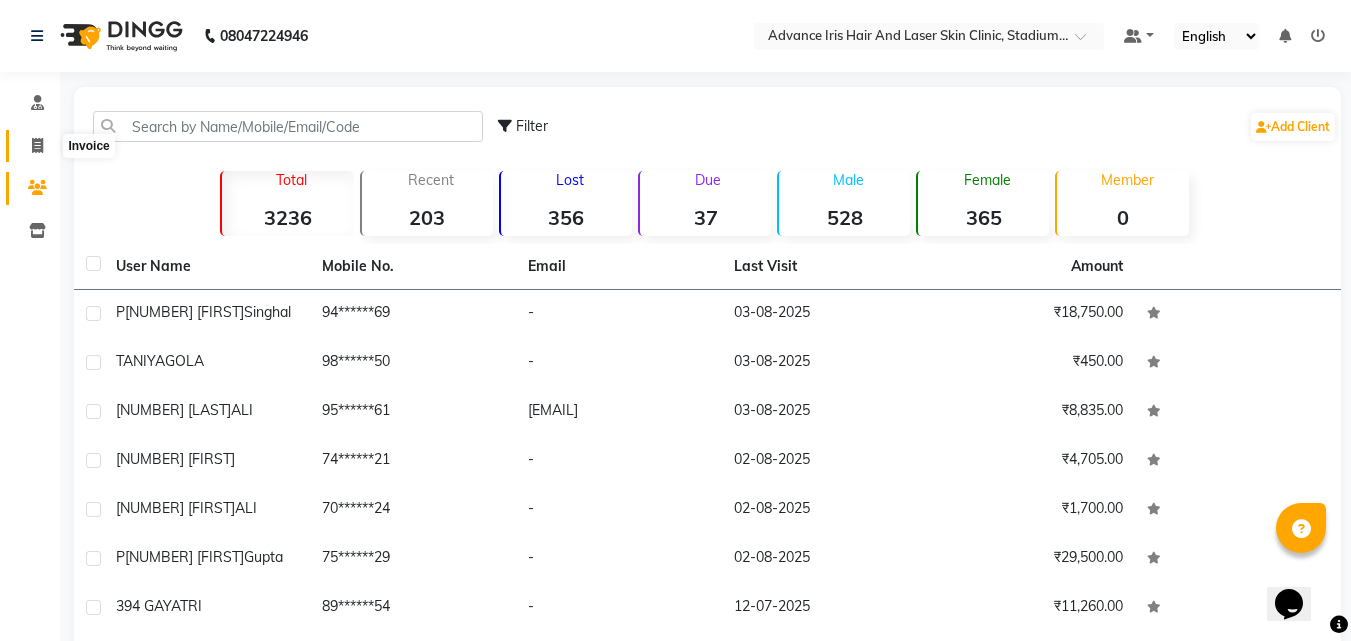 click 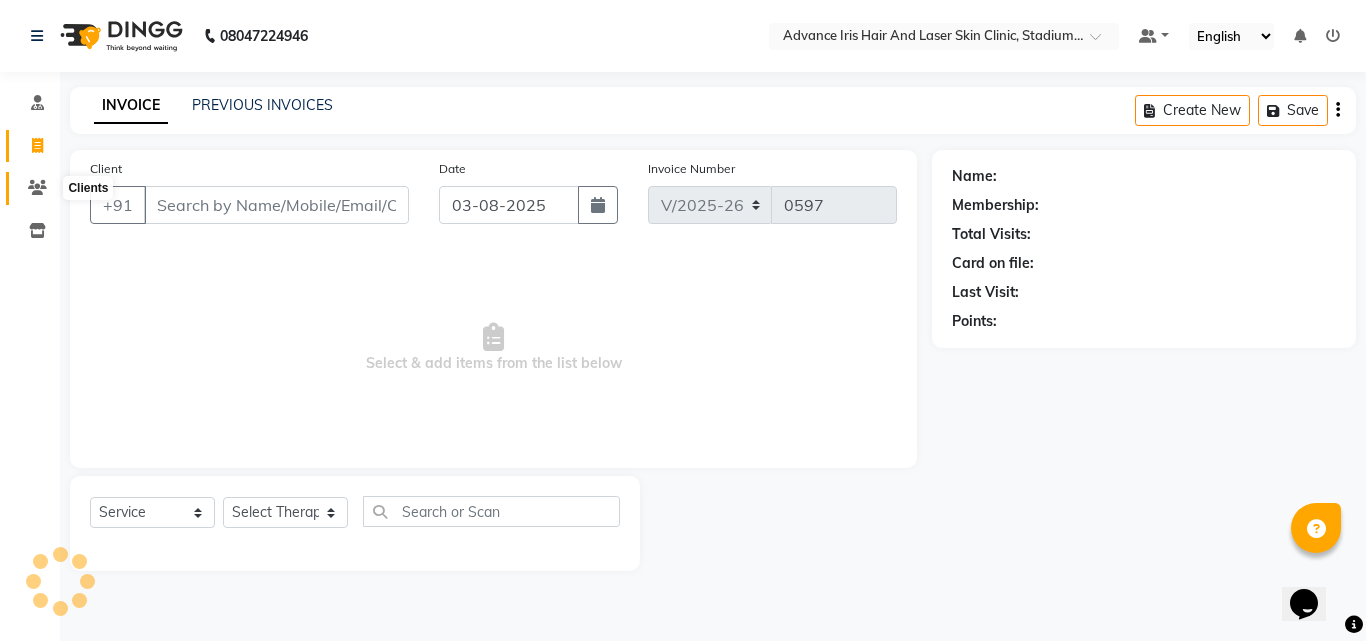 click 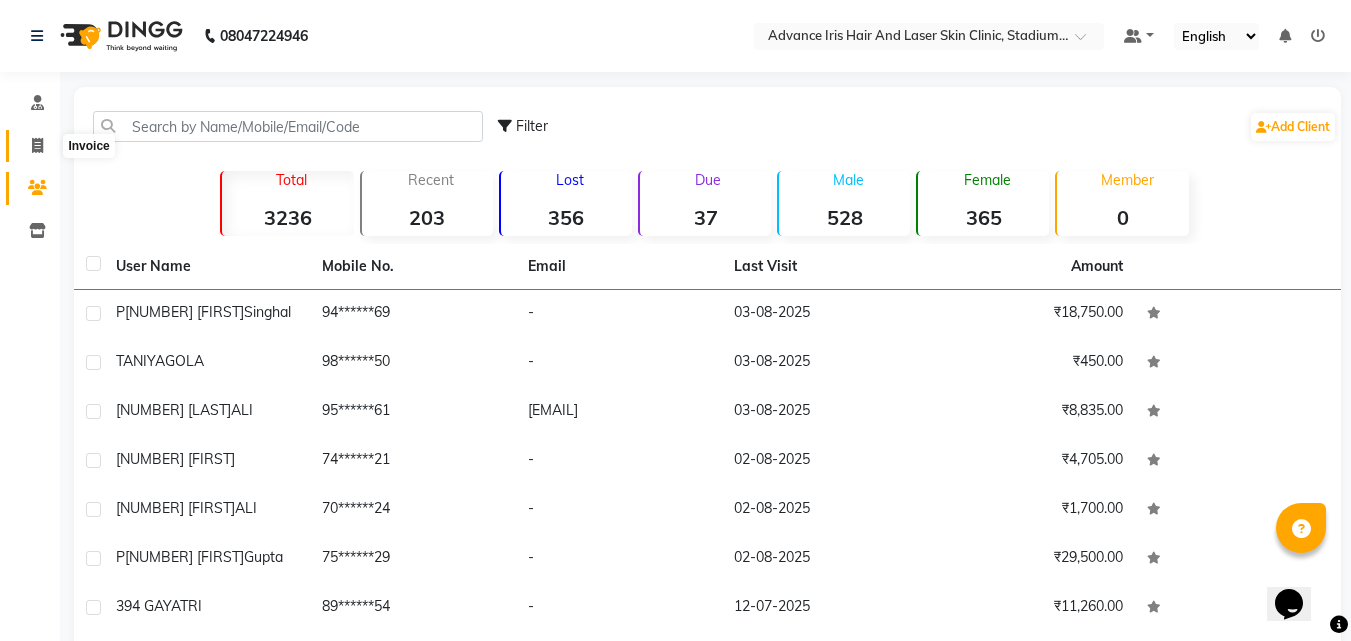 click 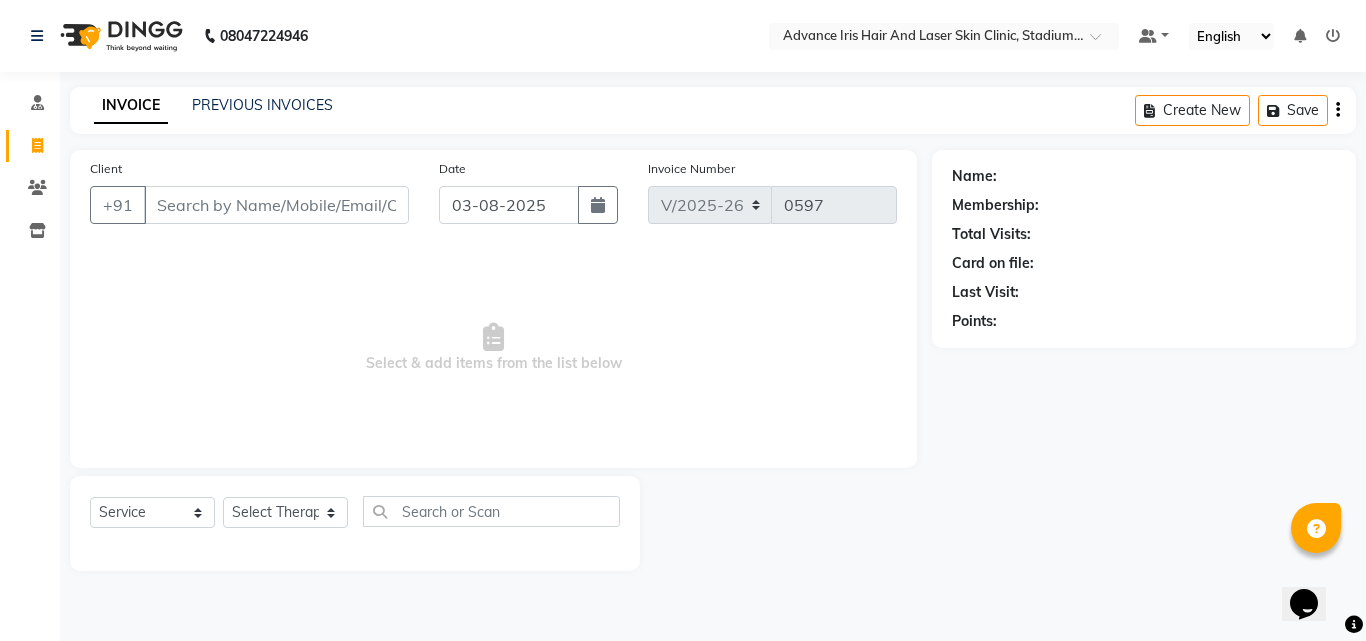 click on "Client" at bounding box center [276, 205] 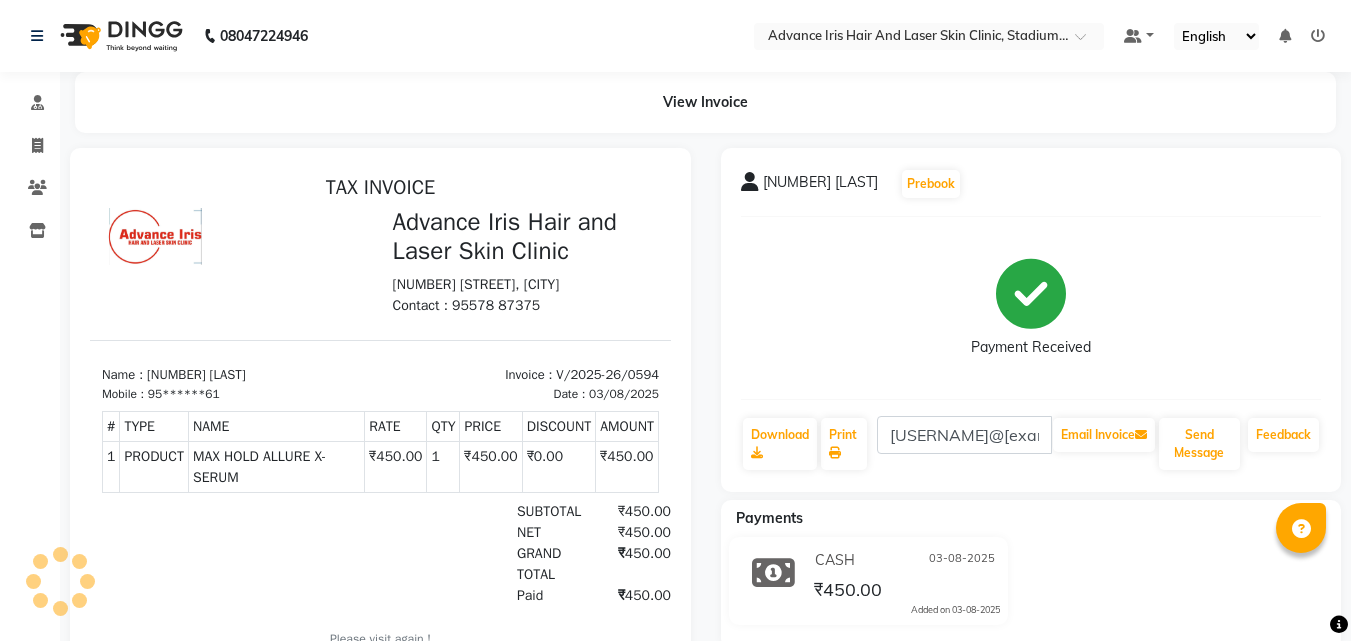 scroll, scrollTop: 0, scrollLeft: 0, axis: both 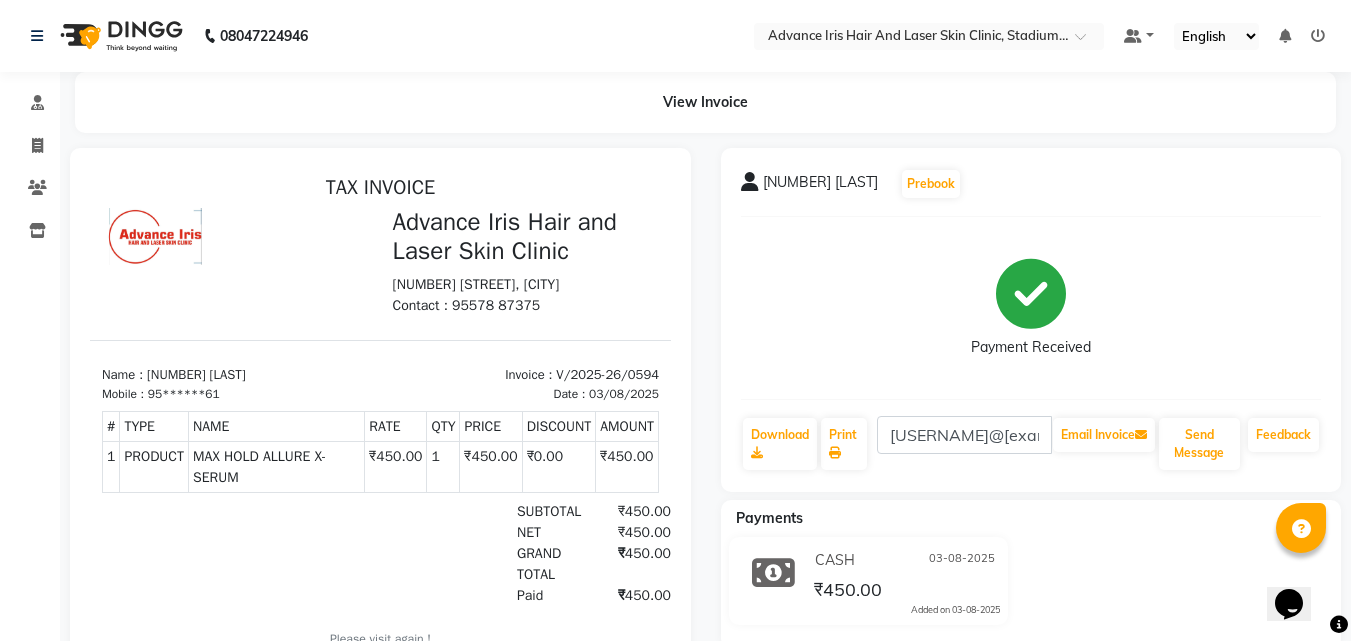 click on "95******61" at bounding box center (184, 394) 